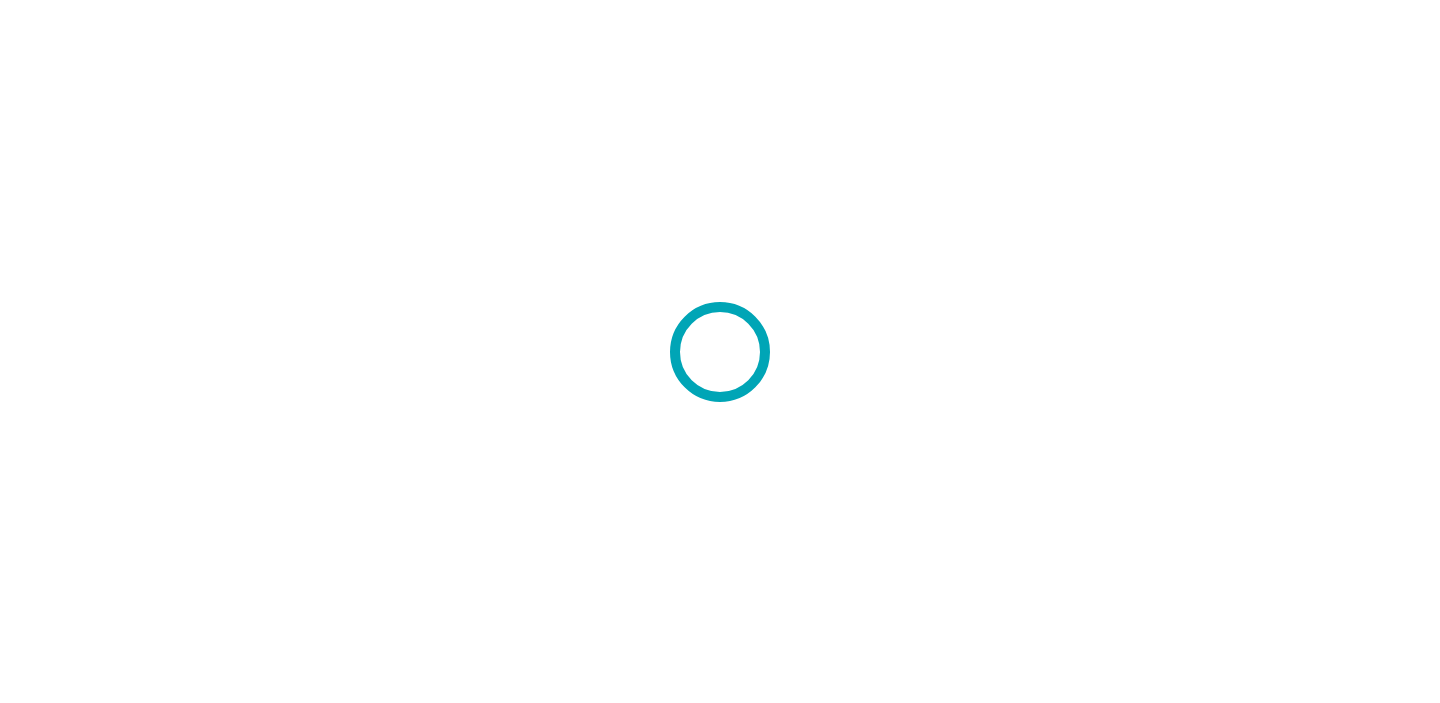 scroll, scrollTop: 0, scrollLeft: 0, axis: both 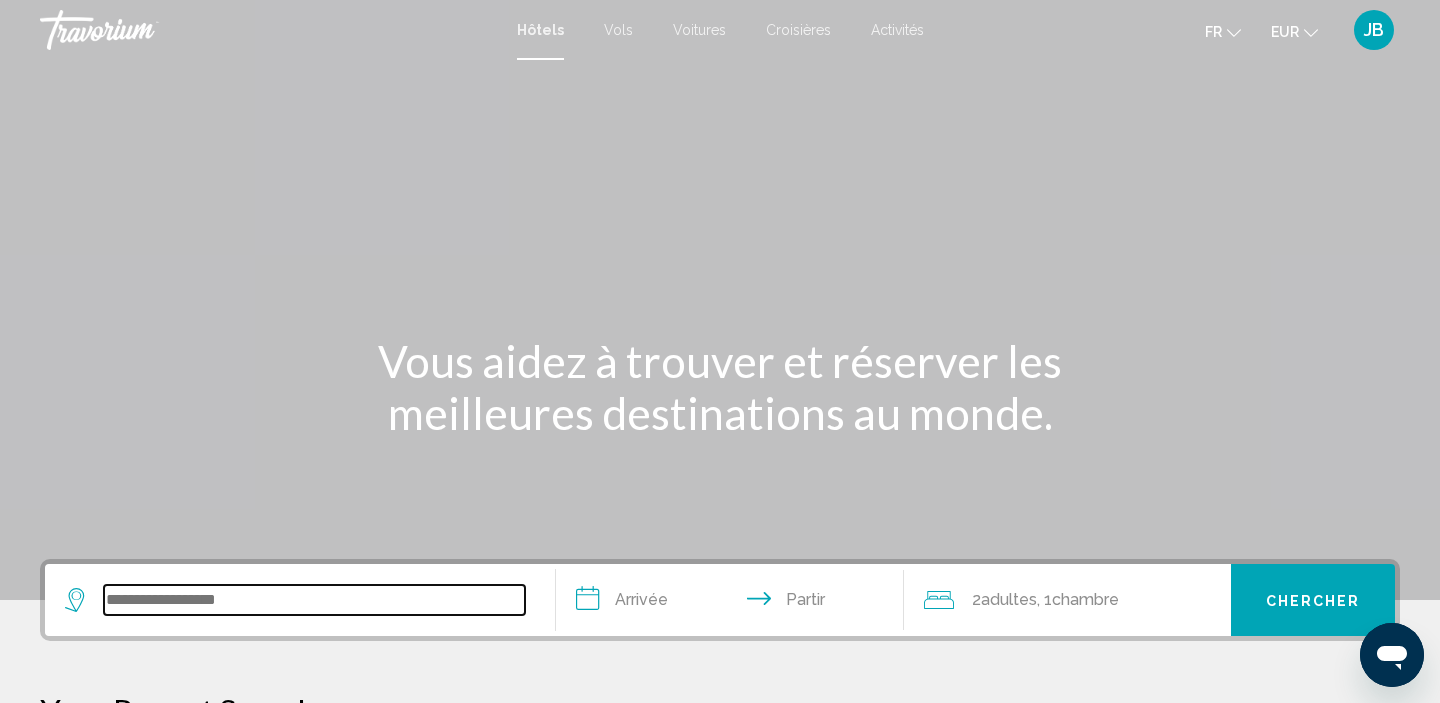 click at bounding box center [314, 600] 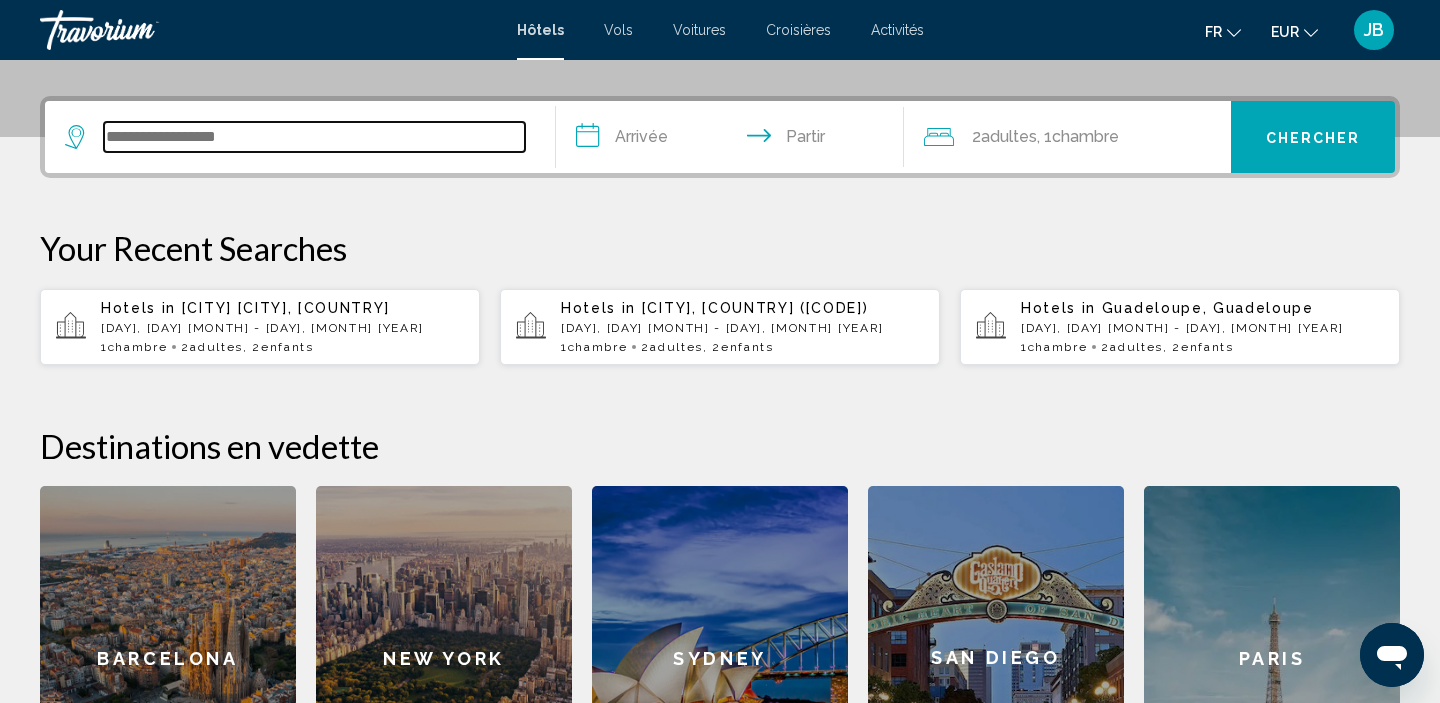 scroll, scrollTop: 494, scrollLeft: 0, axis: vertical 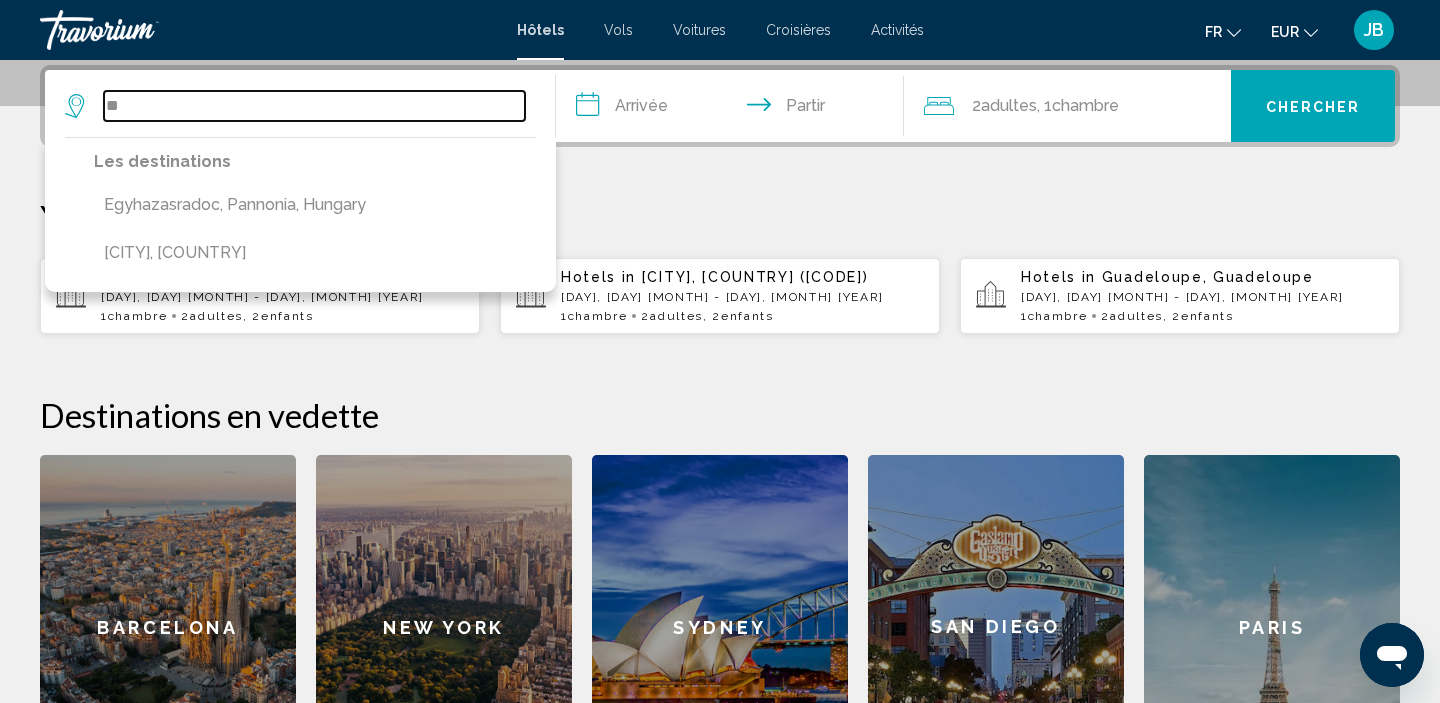 type on "*" 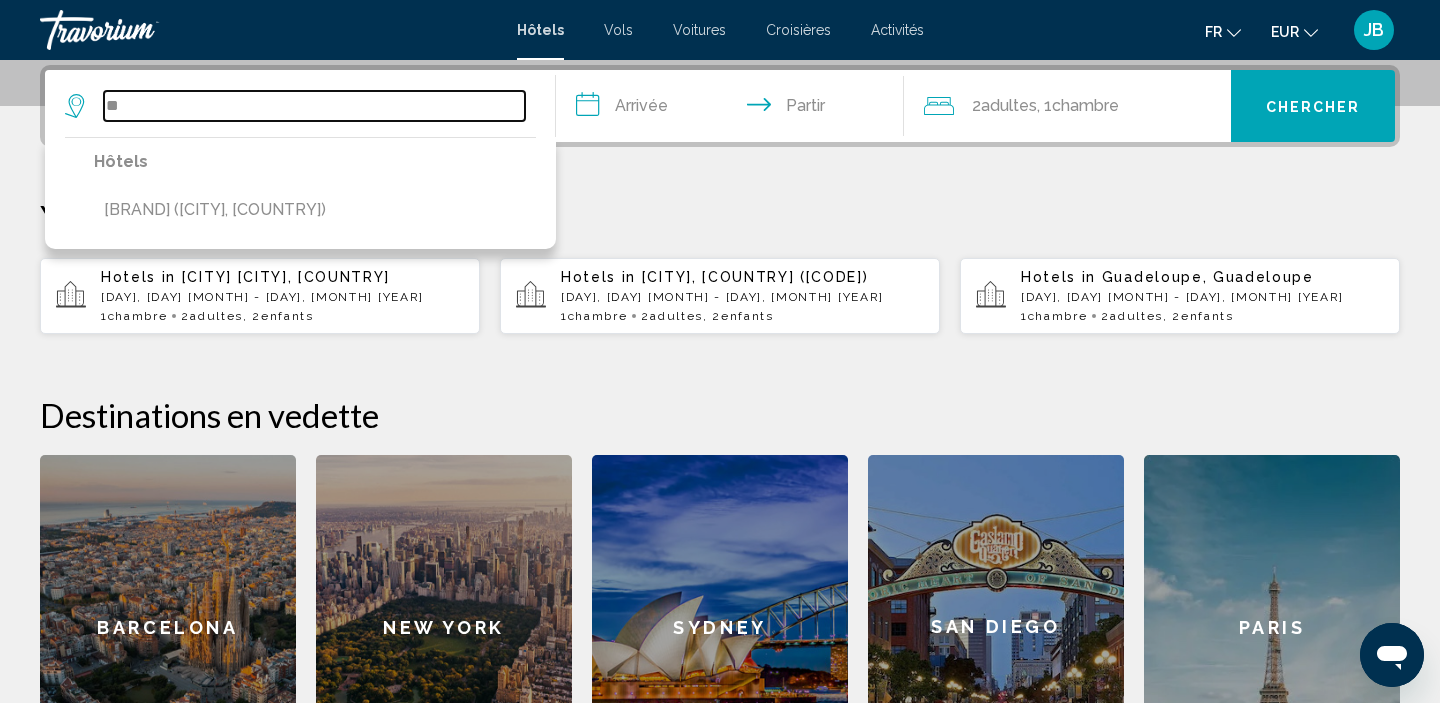 type on "*" 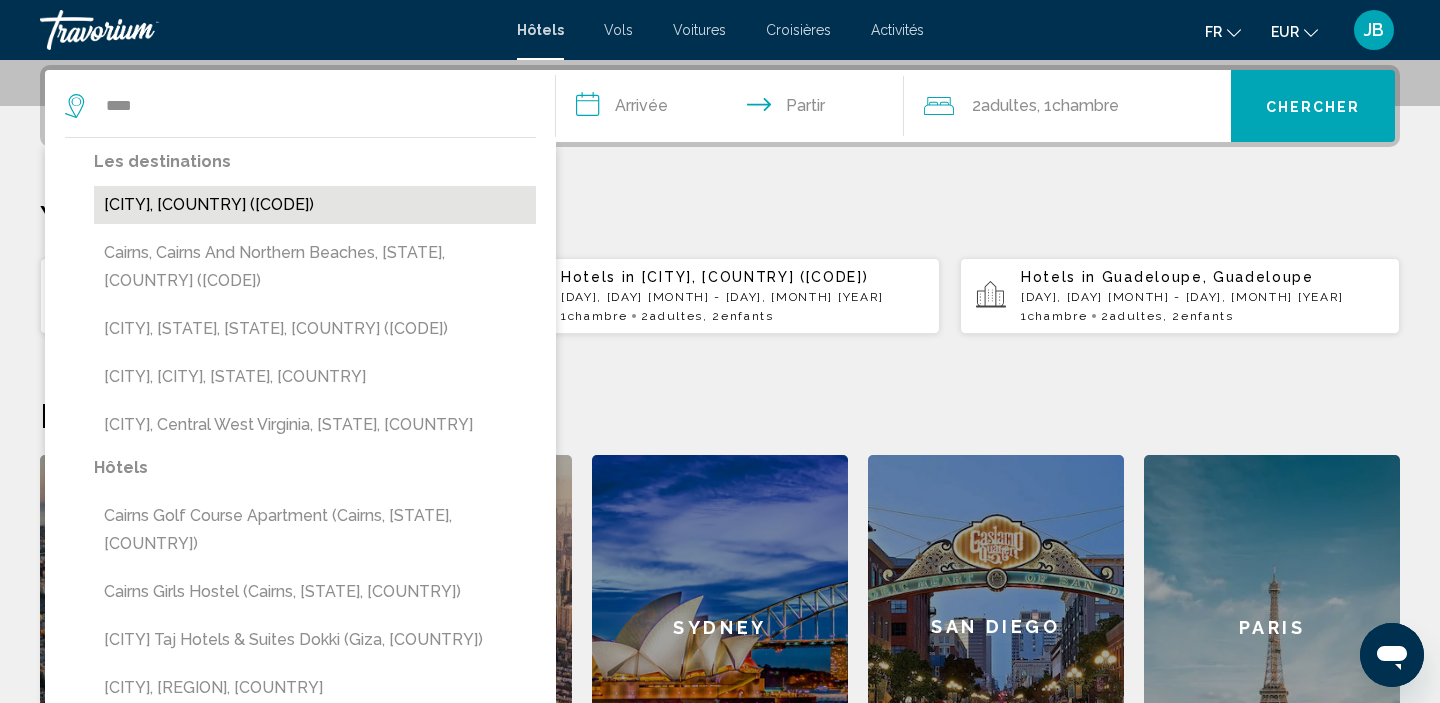 click on "[CITY], [COUNTRY] ([CODE])" at bounding box center [315, 205] 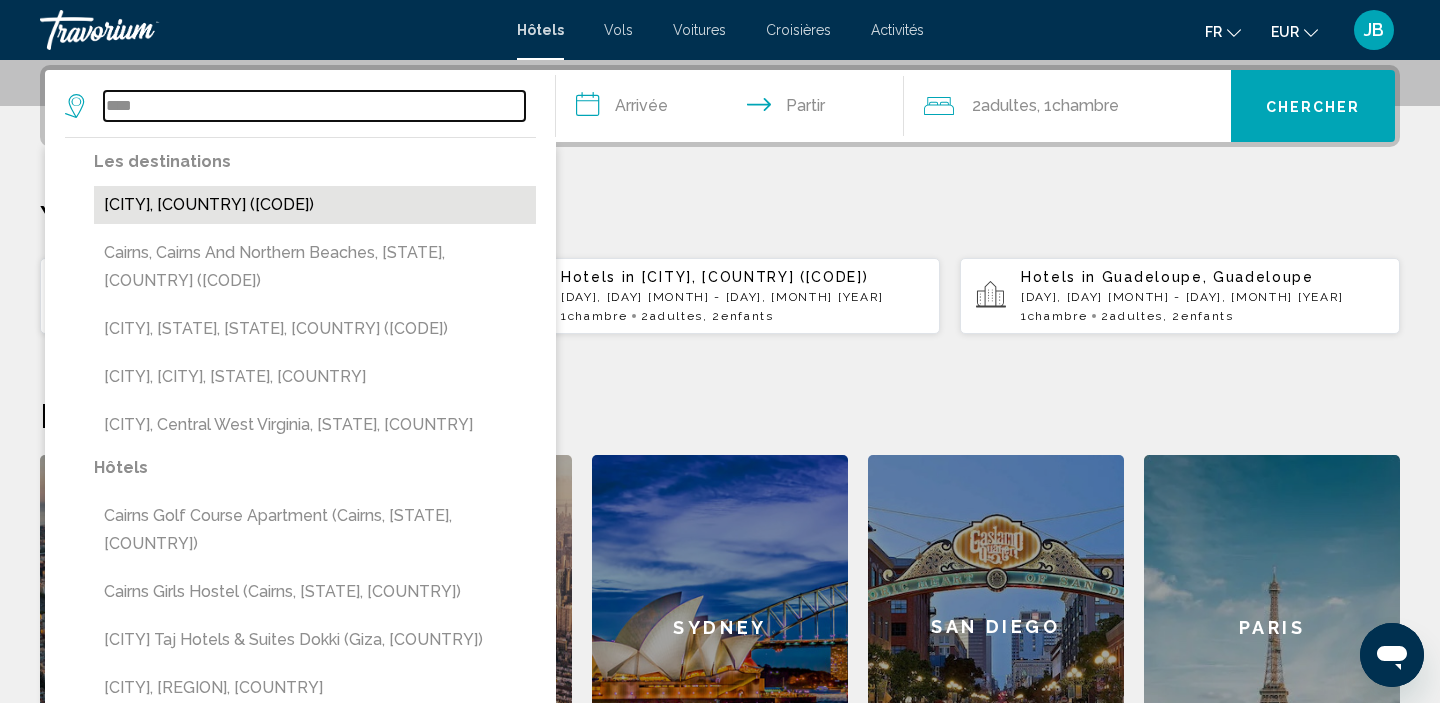 type on "**********" 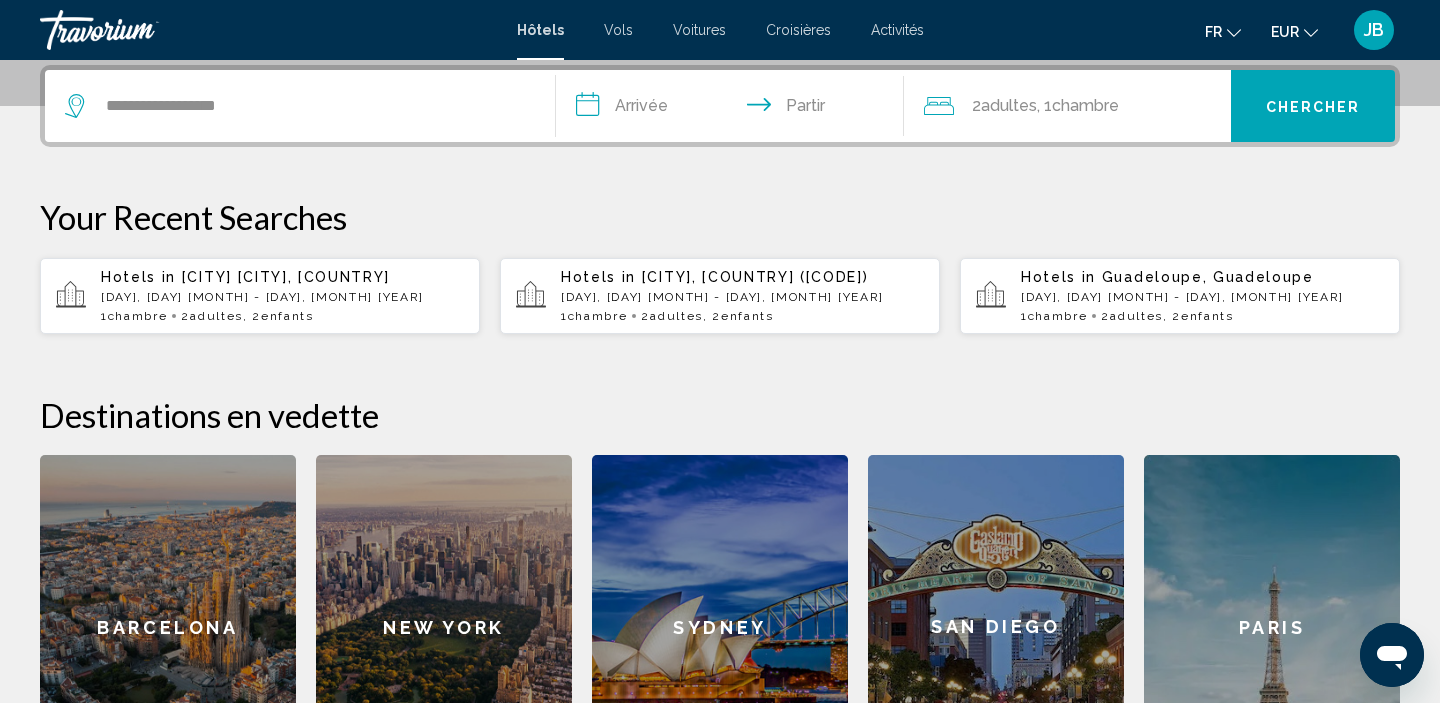 click on "**********" at bounding box center [734, 109] 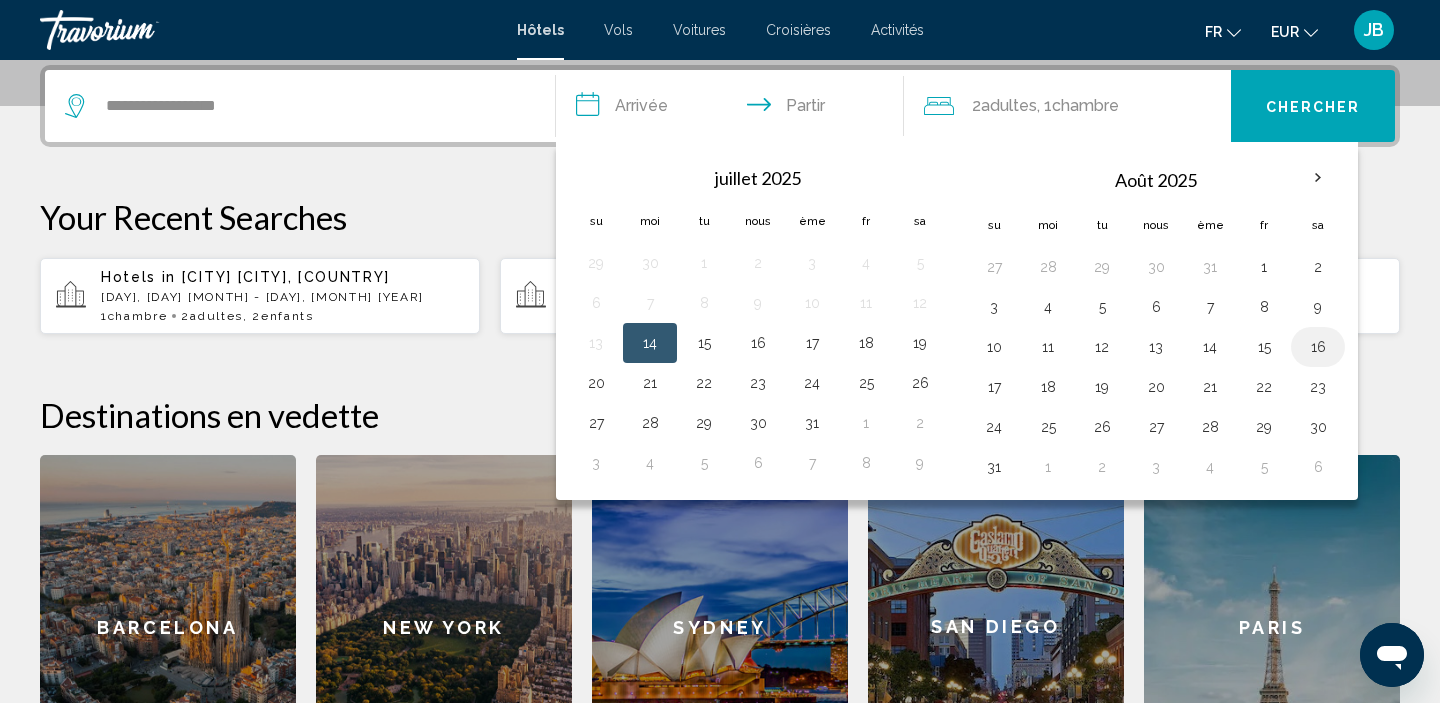 click on "16" at bounding box center [1318, 347] 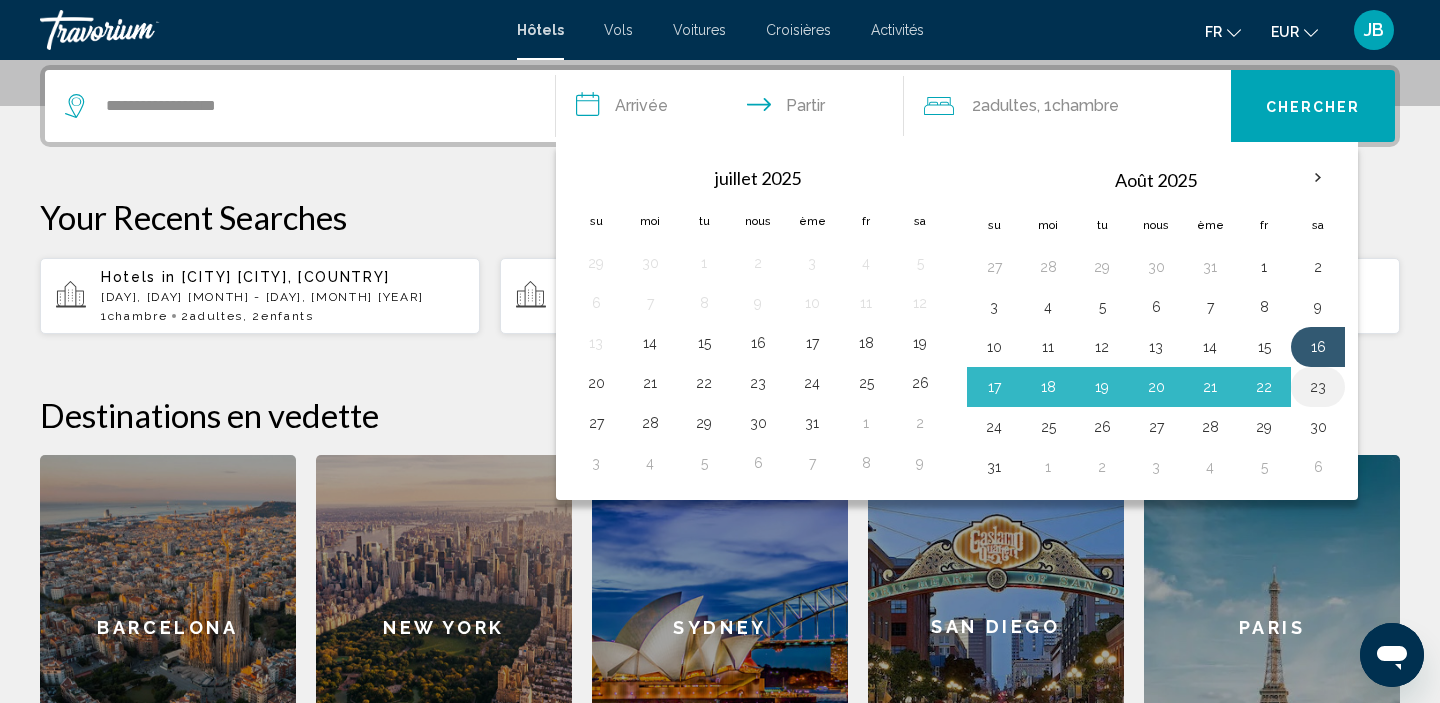 click on "23" at bounding box center (1318, 387) 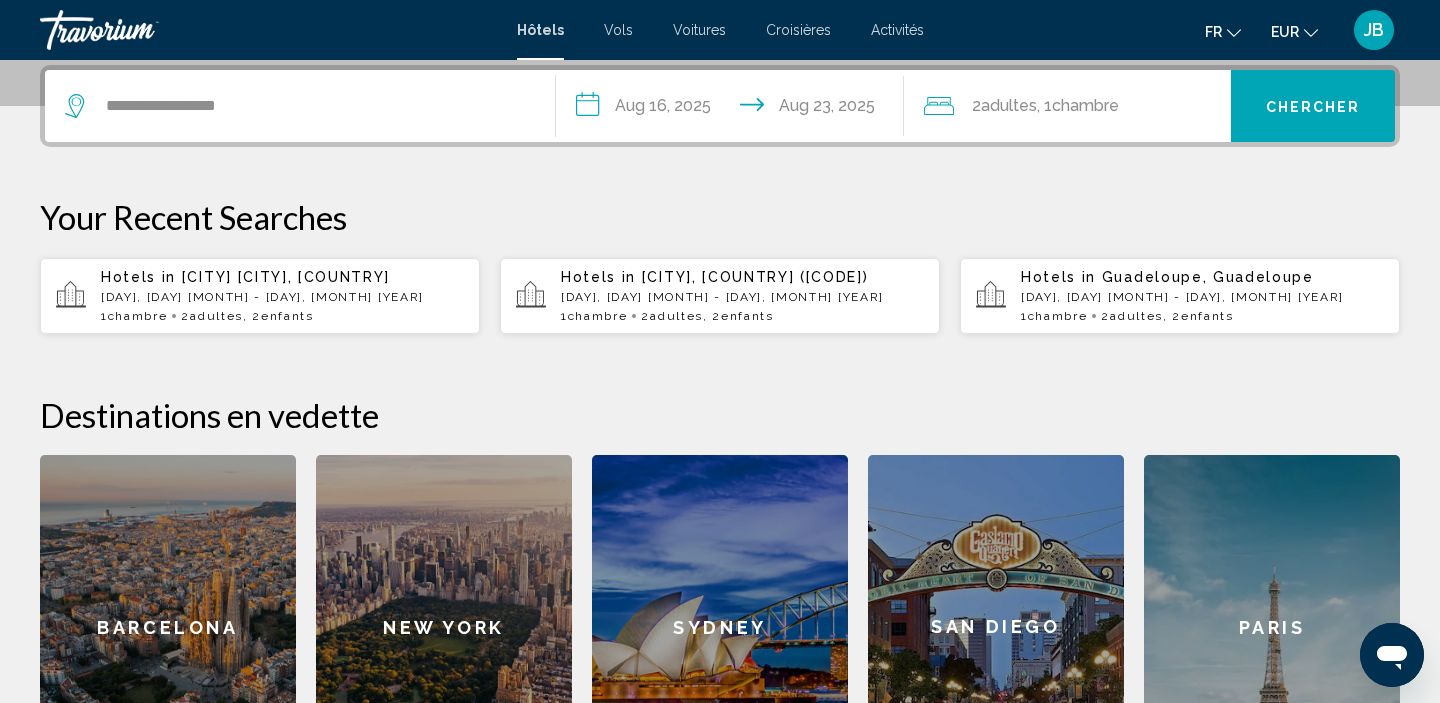 click on "Chambre" 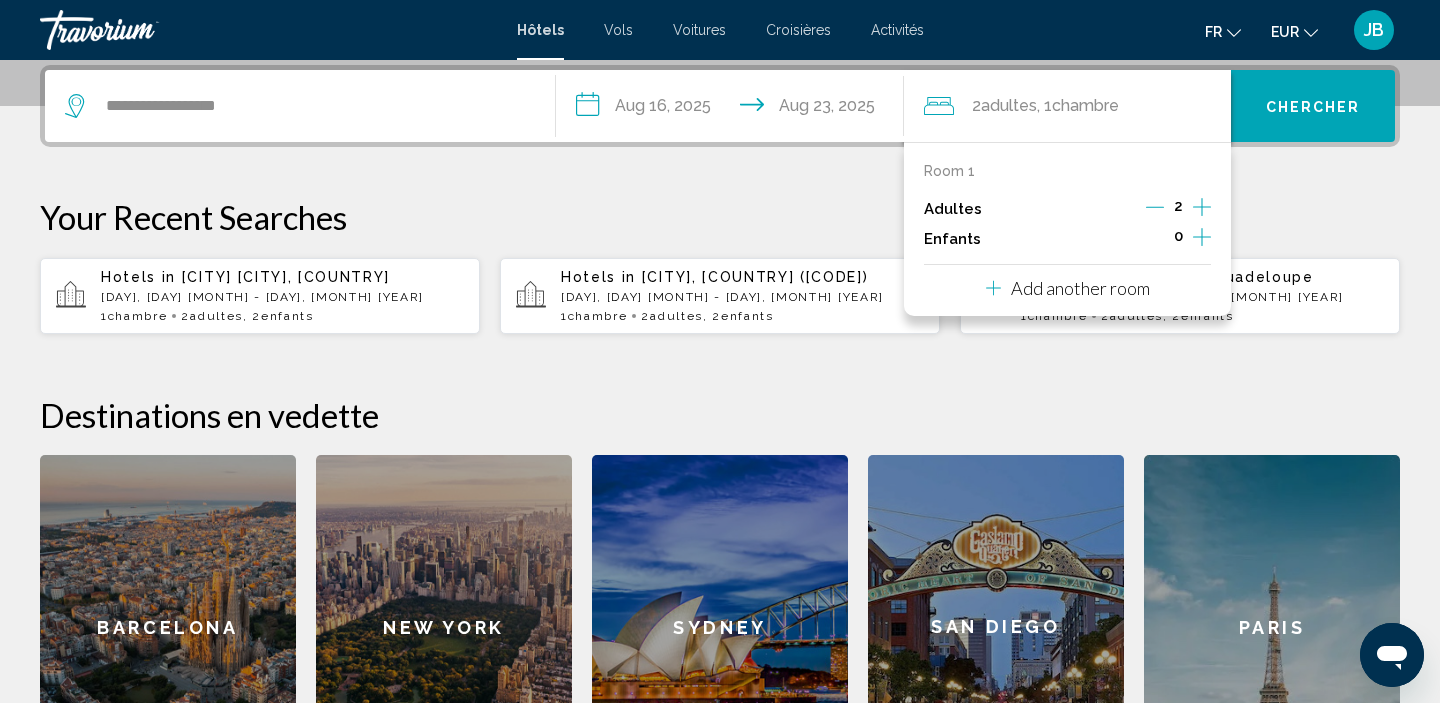 click 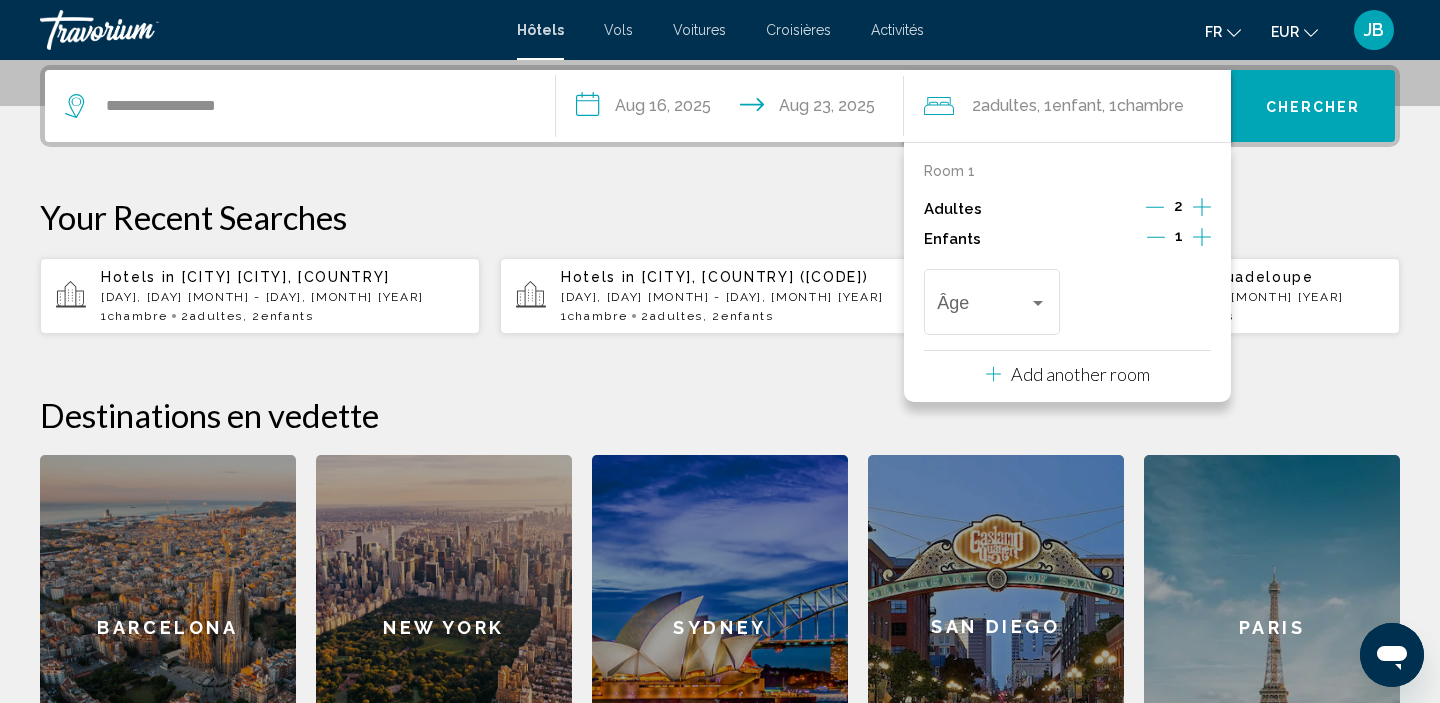 click 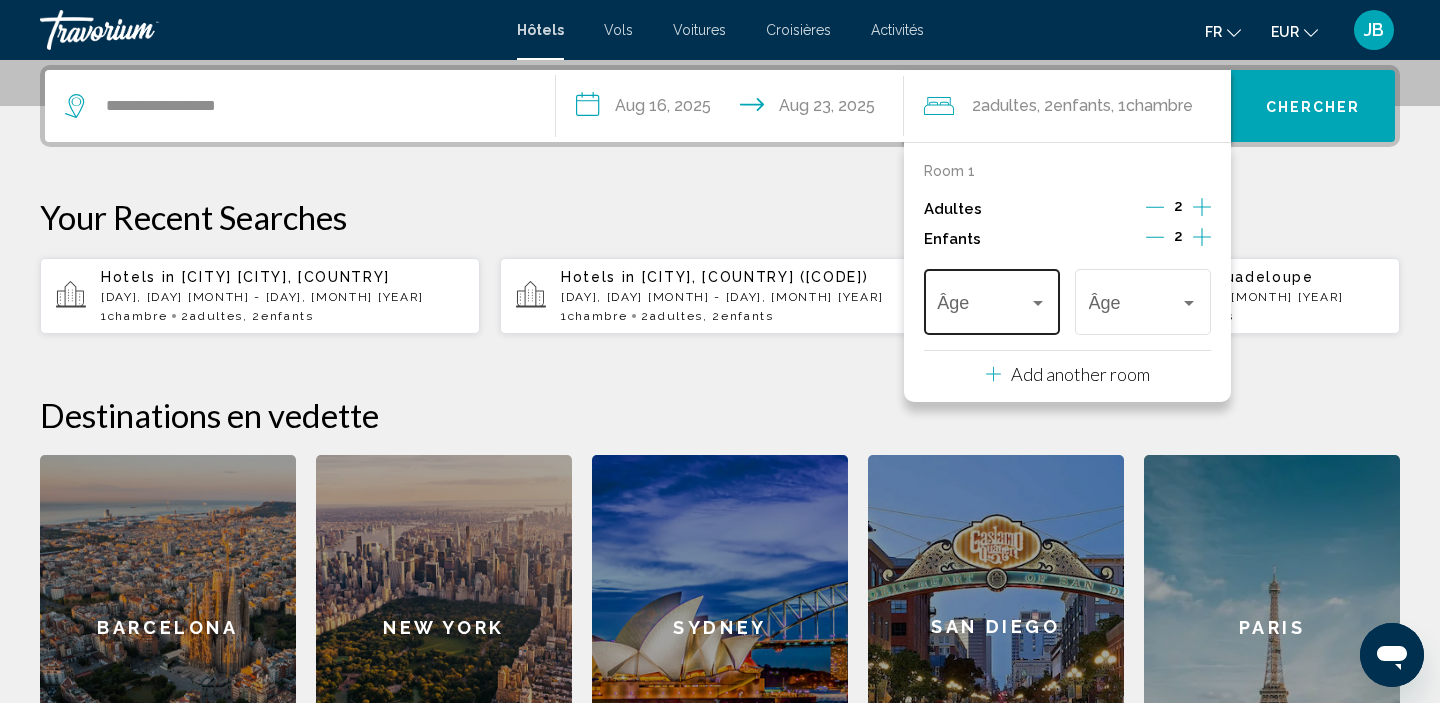click at bounding box center (982, 307) 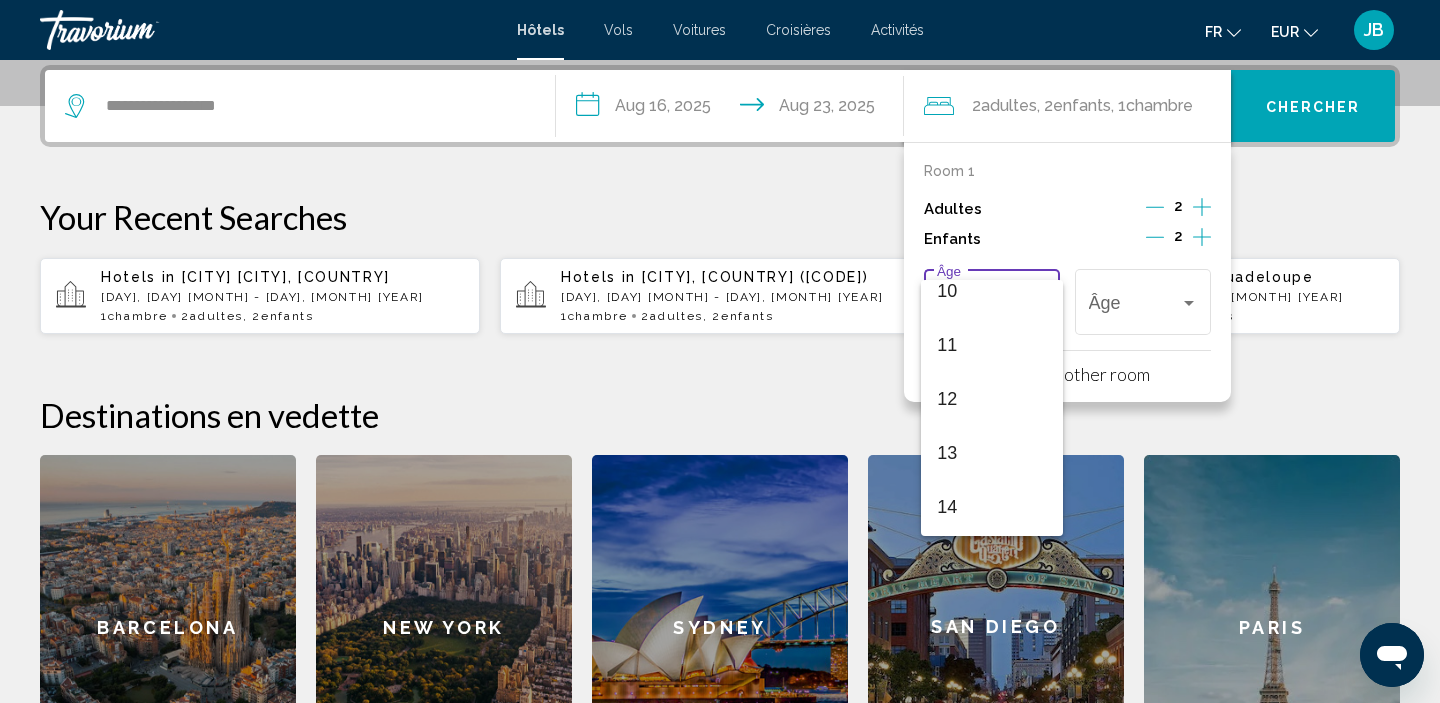 scroll, scrollTop: 563, scrollLeft: 0, axis: vertical 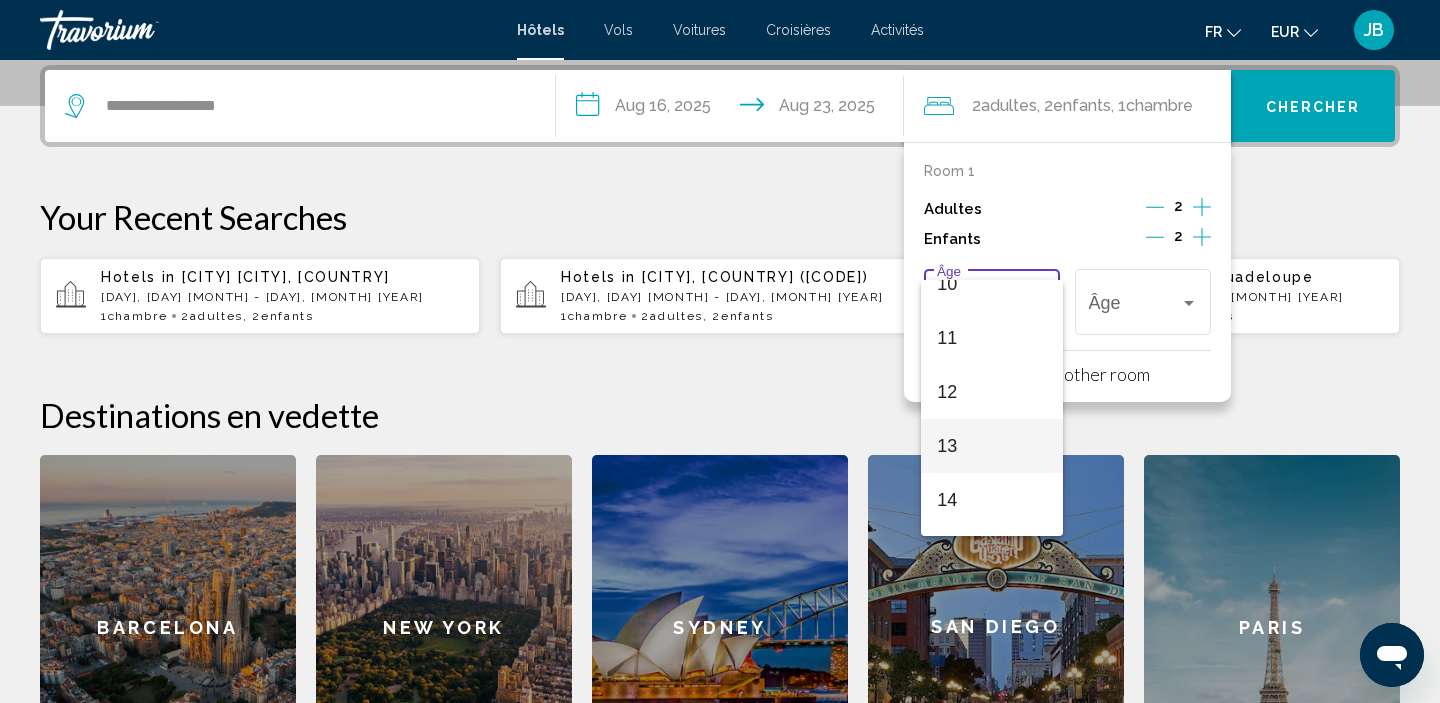 click on "13" at bounding box center [991, 446] 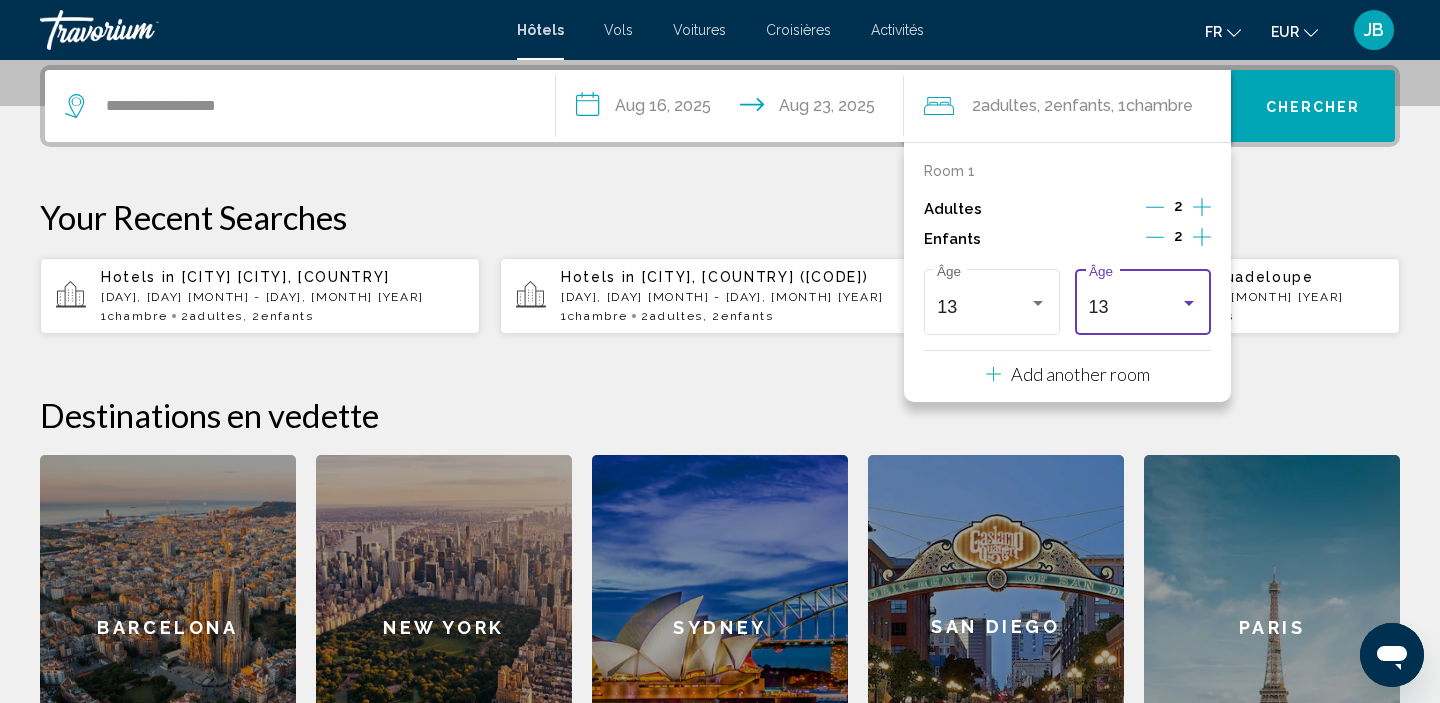 click on "13" at bounding box center (1134, 307) 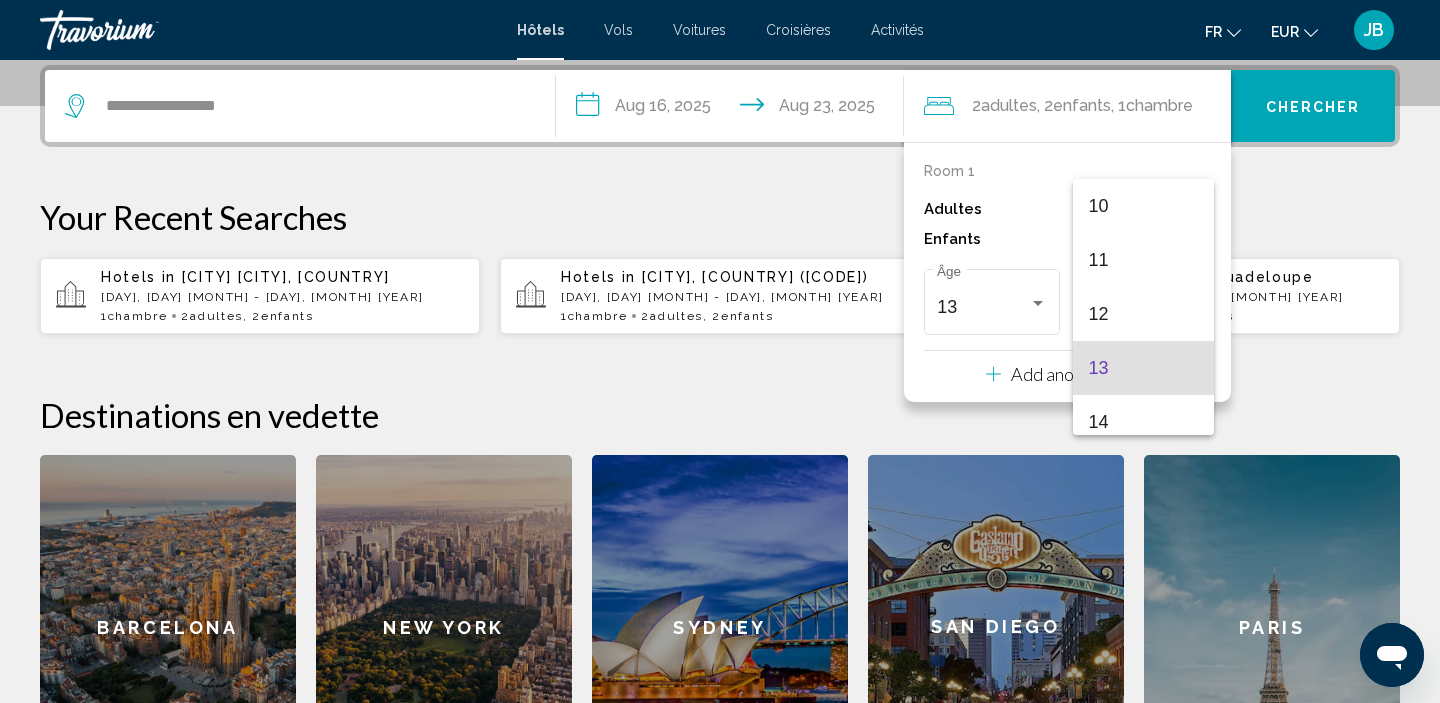 scroll, scrollTop: 543, scrollLeft: 0, axis: vertical 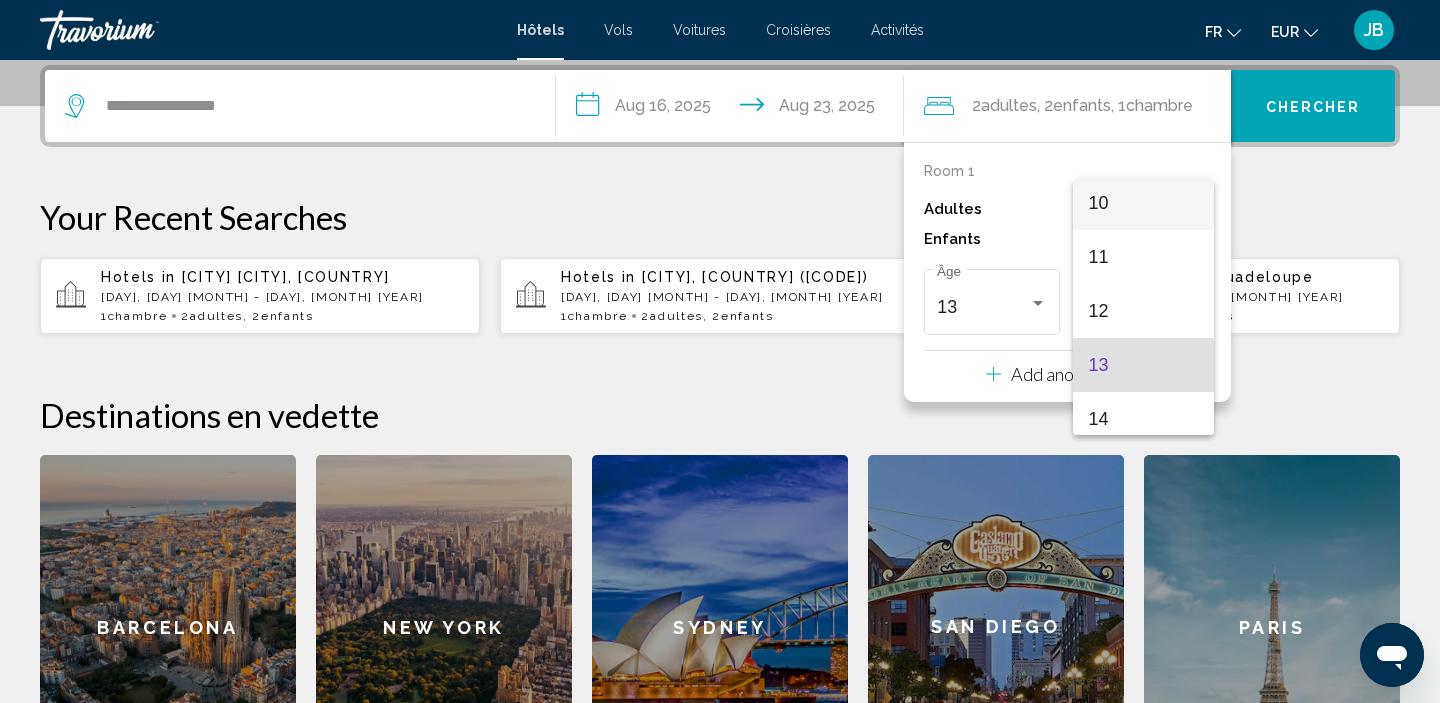 click on "10" at bounding box center (1143, 203) 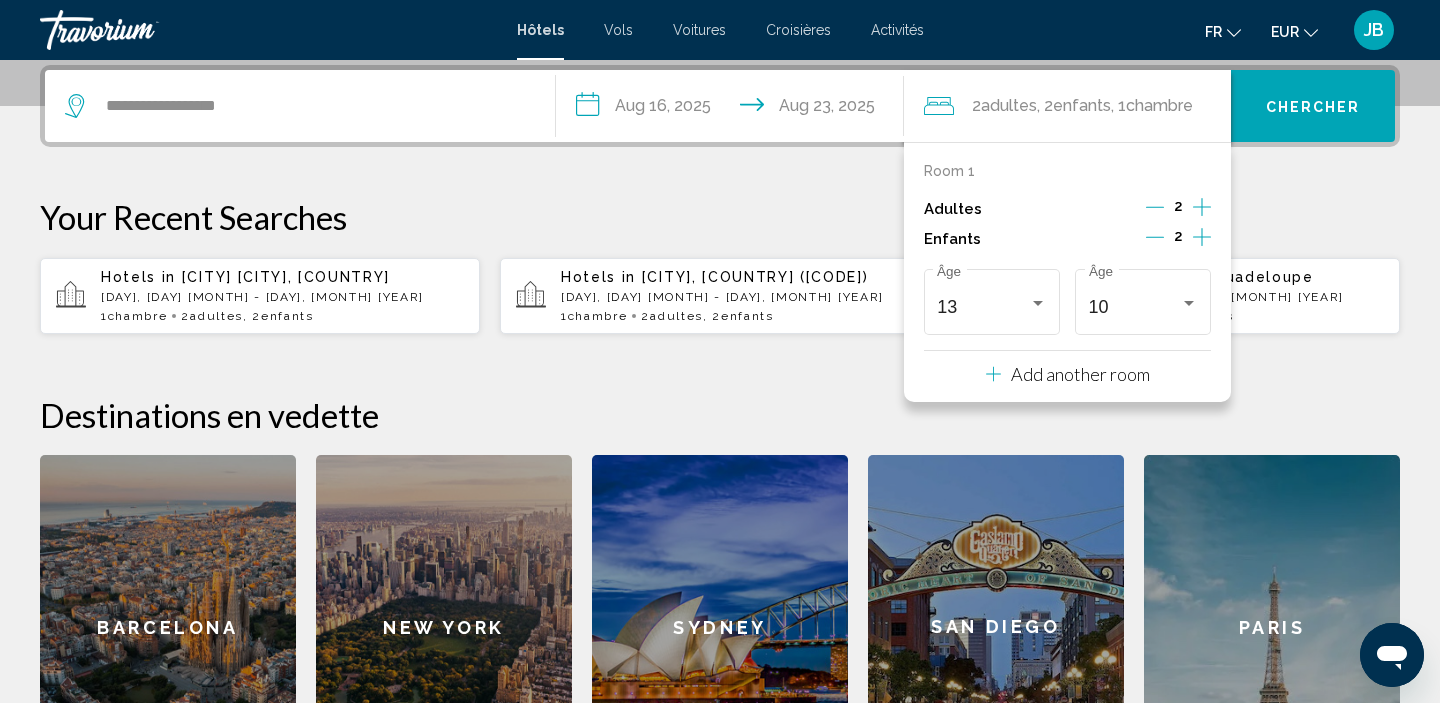 click on "Chercher" at bounding box center (1313, 107) 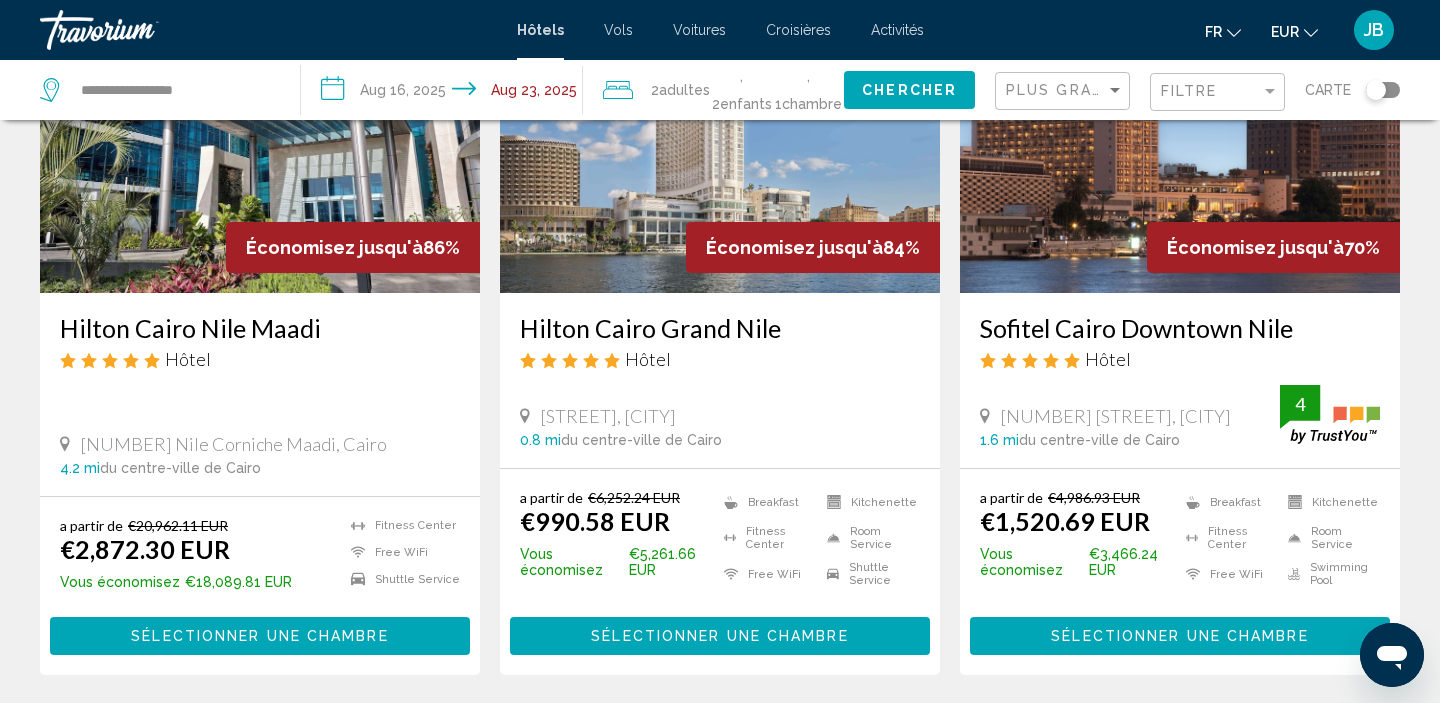 scroll, scrollTop: 220, scrollLeft: 0, axis: vertical 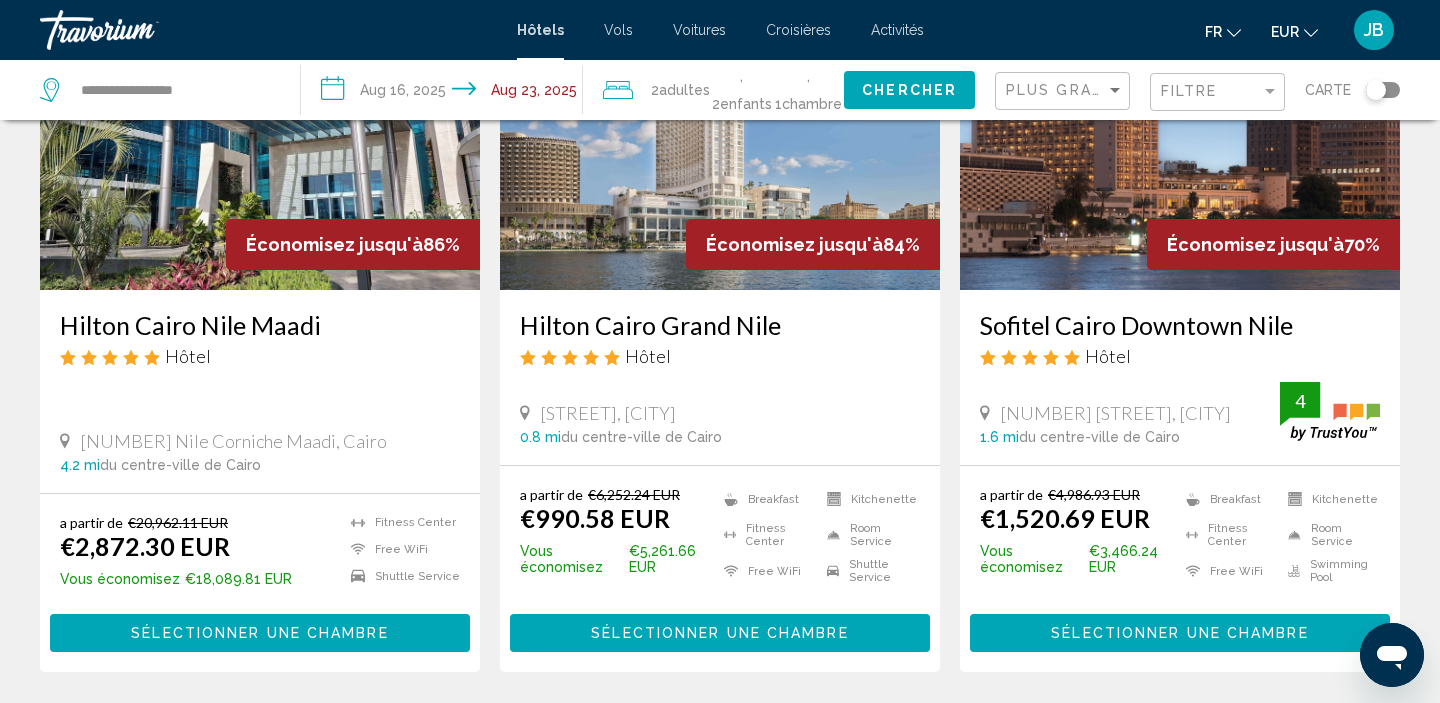 click at bounding box center [720, 130] 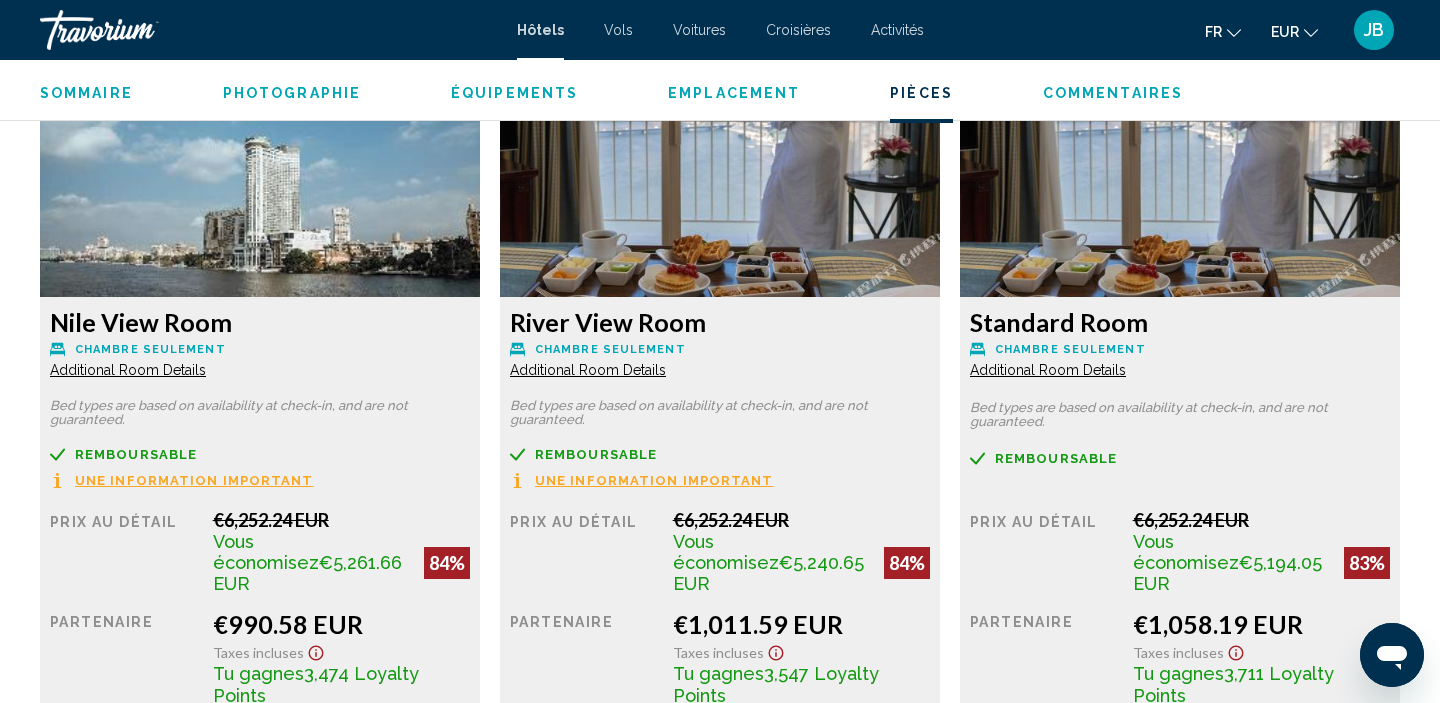 scroll, scrollTop: 2813, scrollLeft: 0, axis: vertical 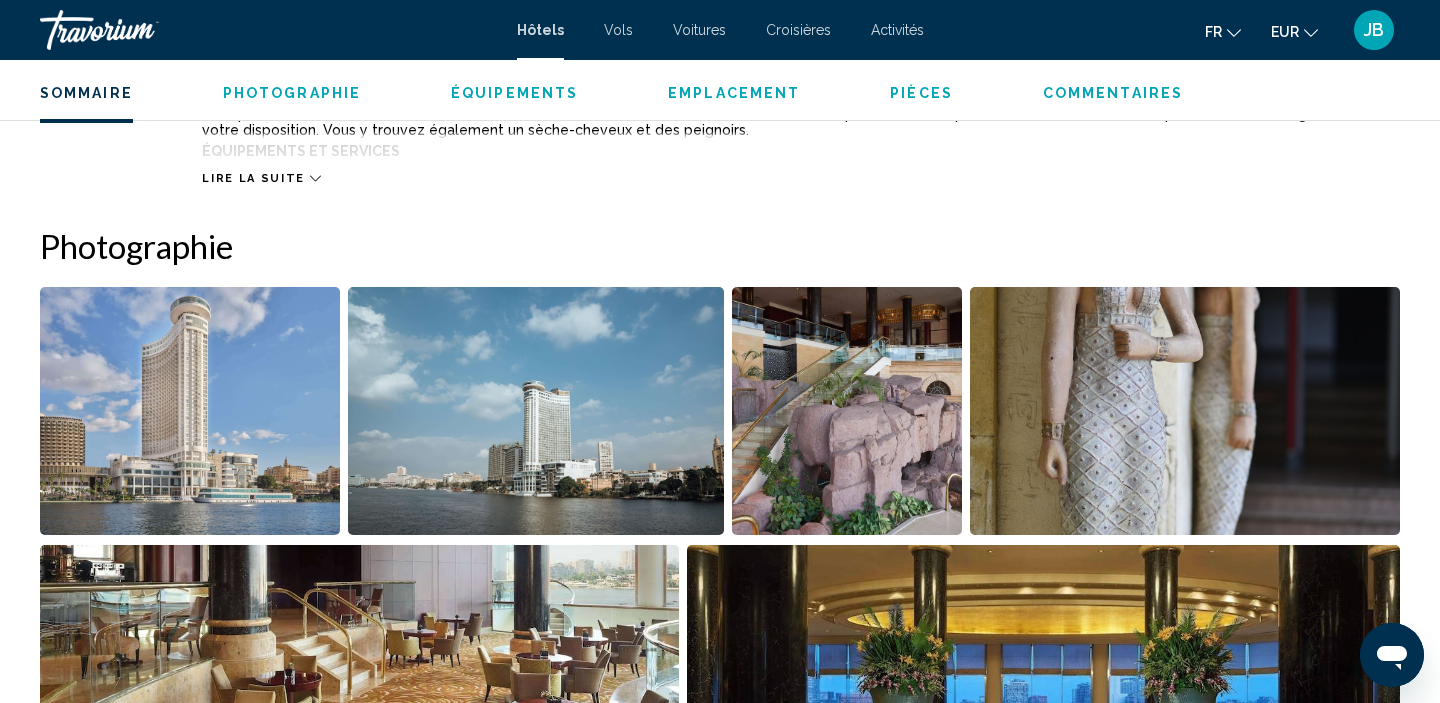 click at bounding box center (190, 411) 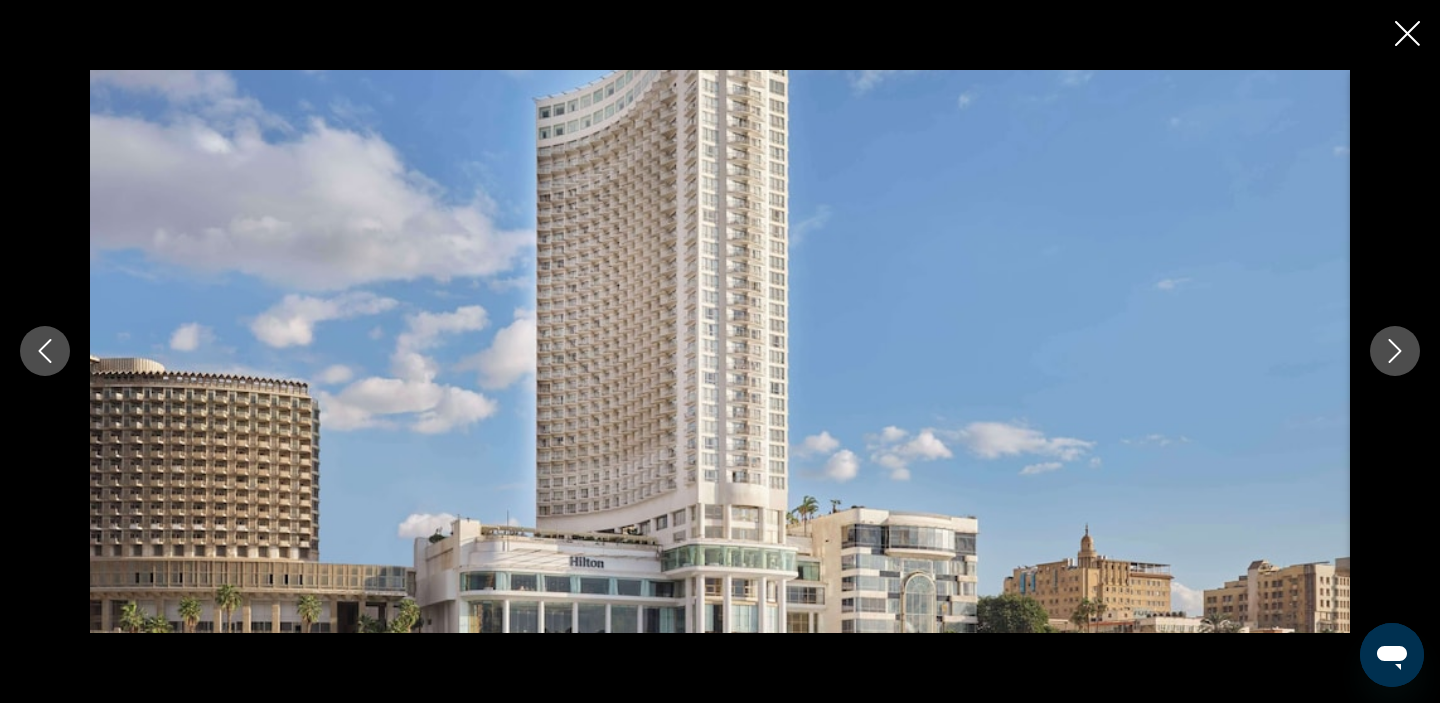 click at bounding box center [1395, 351] 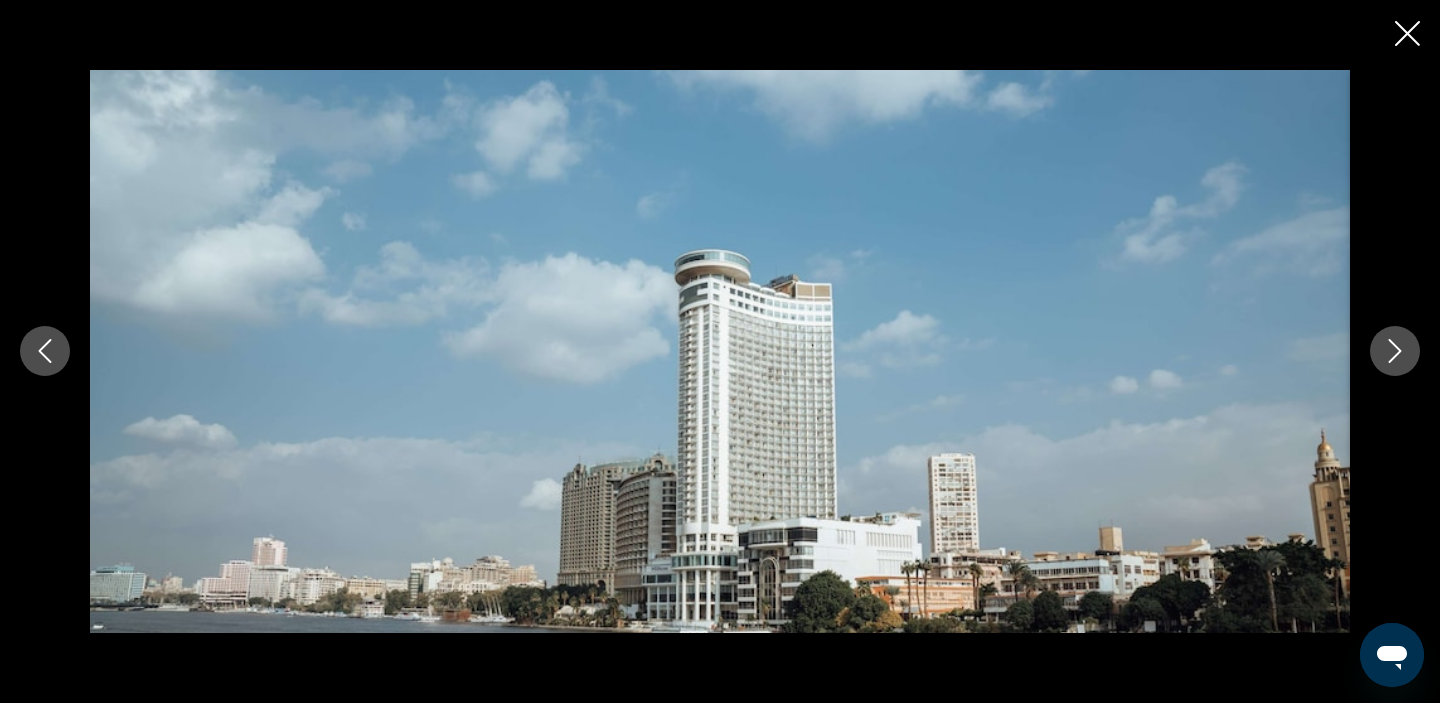 click 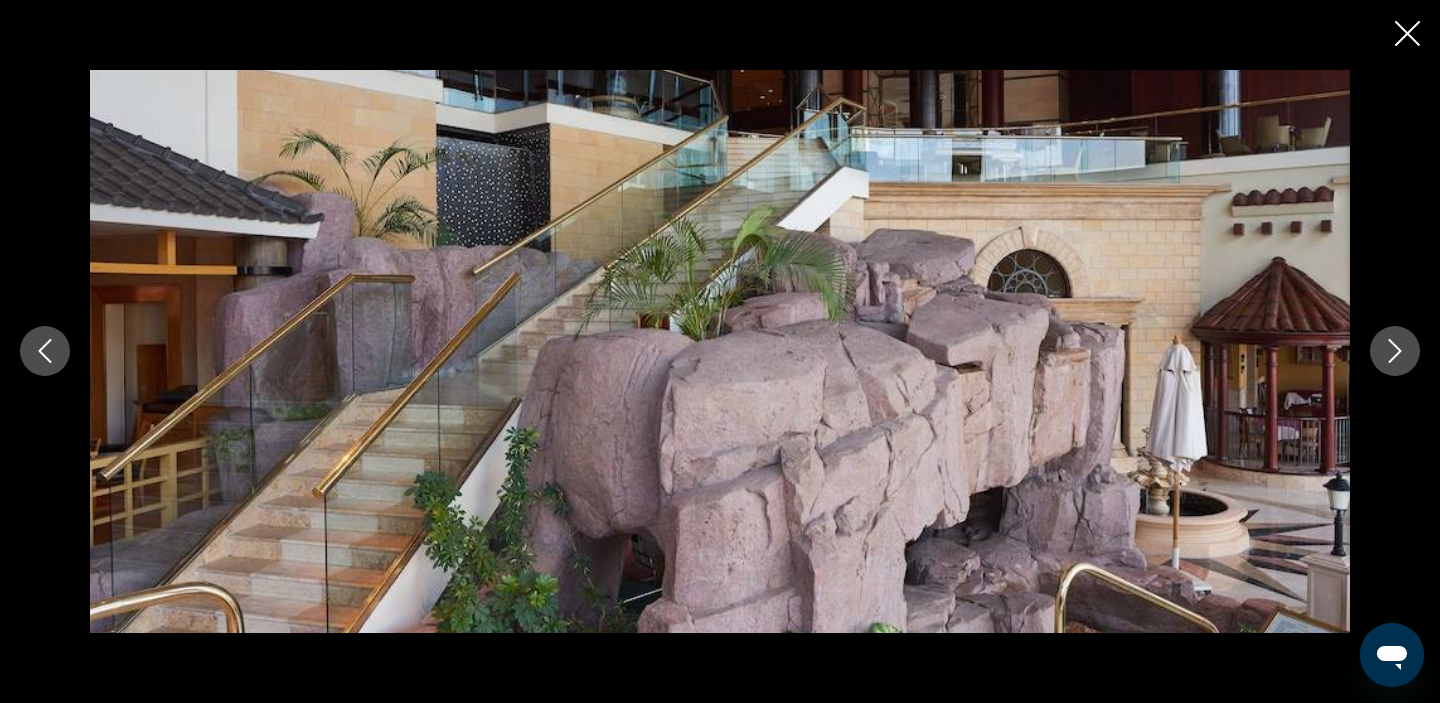 click 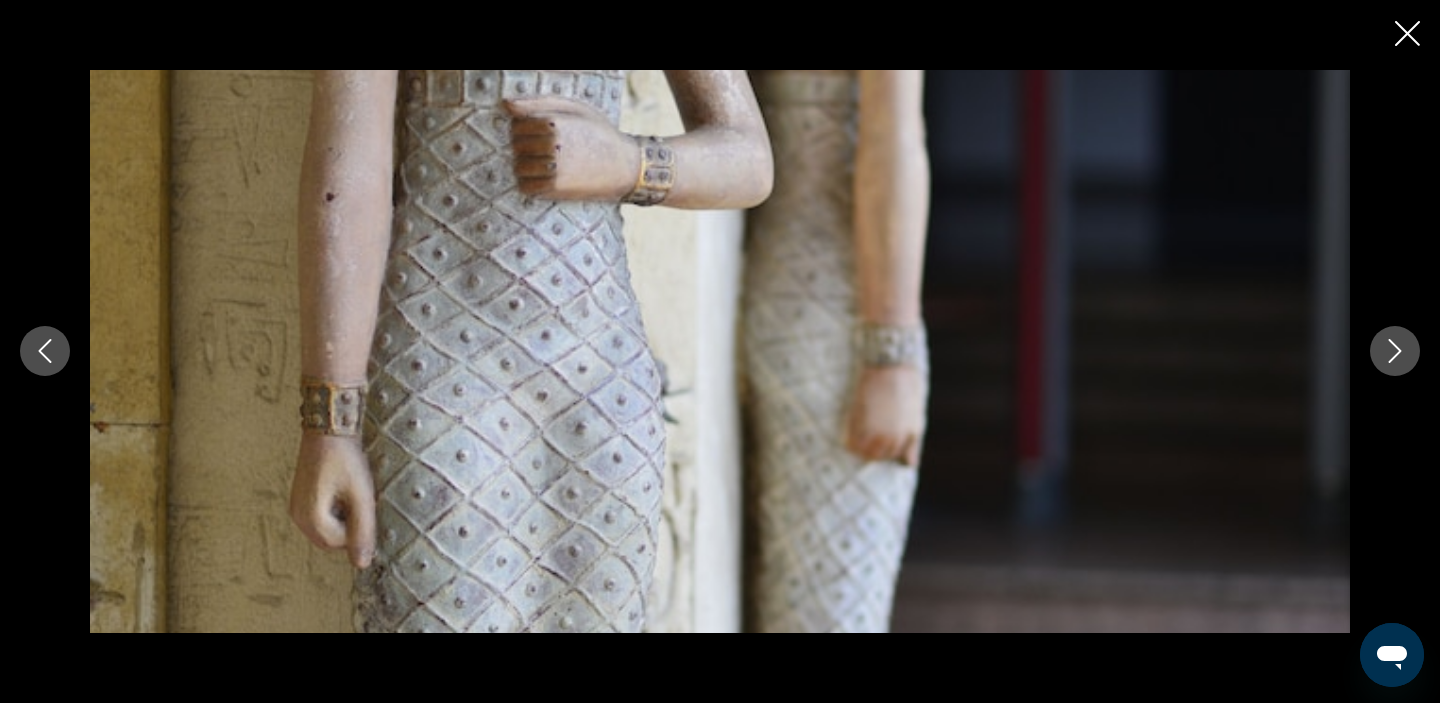 click at bounding box center [45, 351] 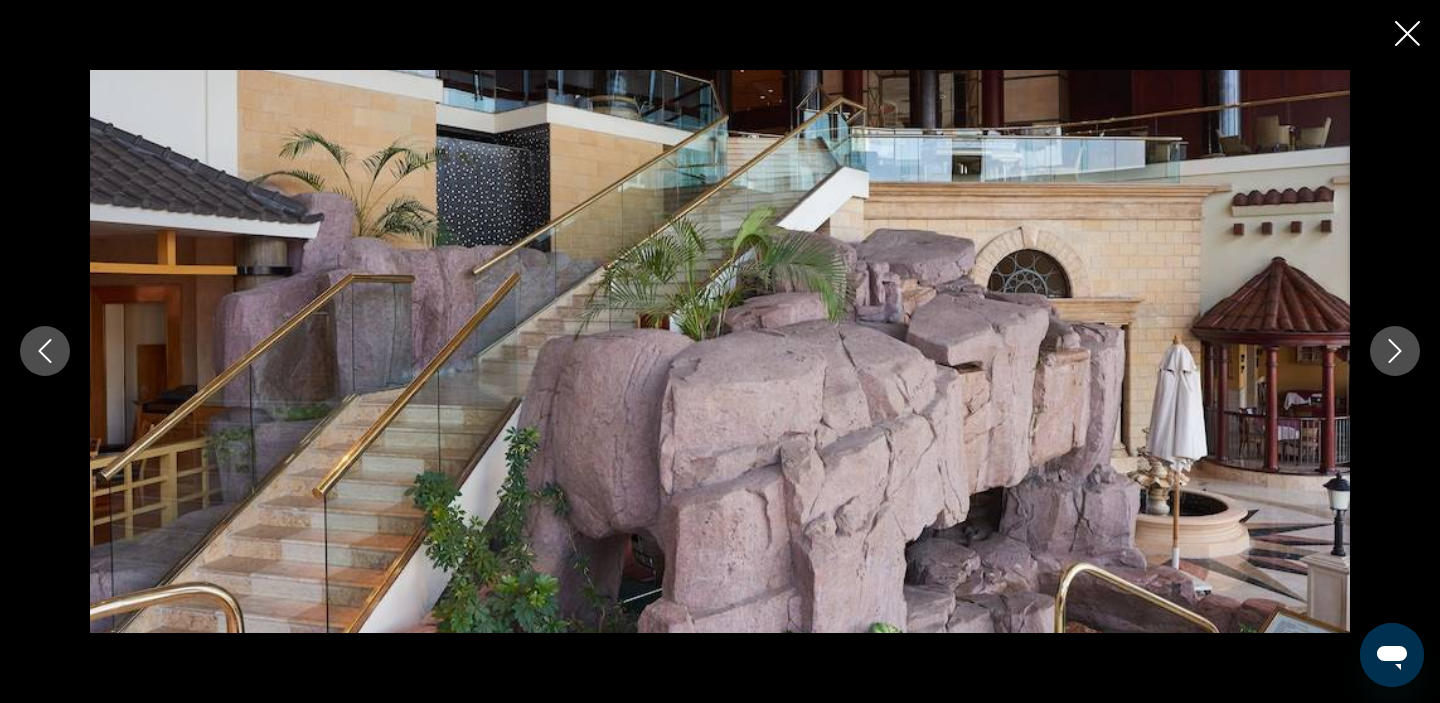 click 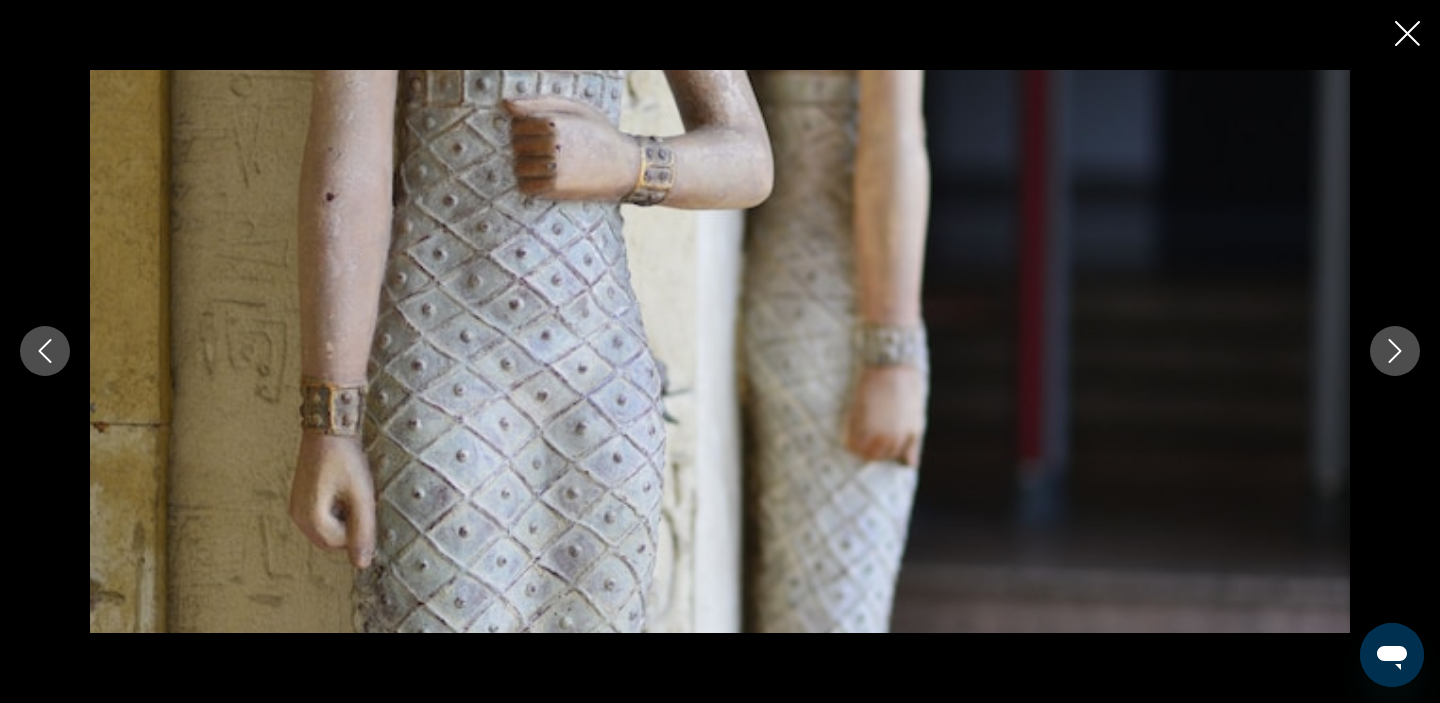 click 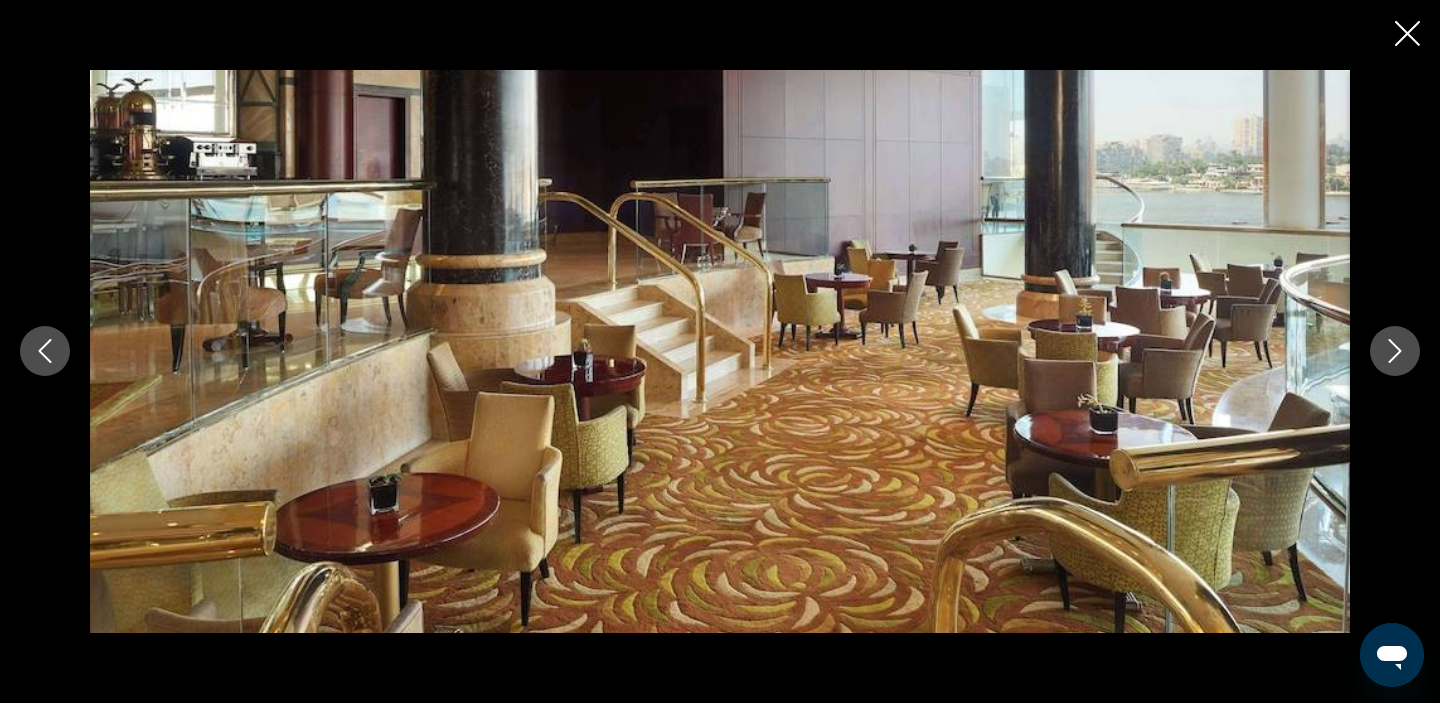 click 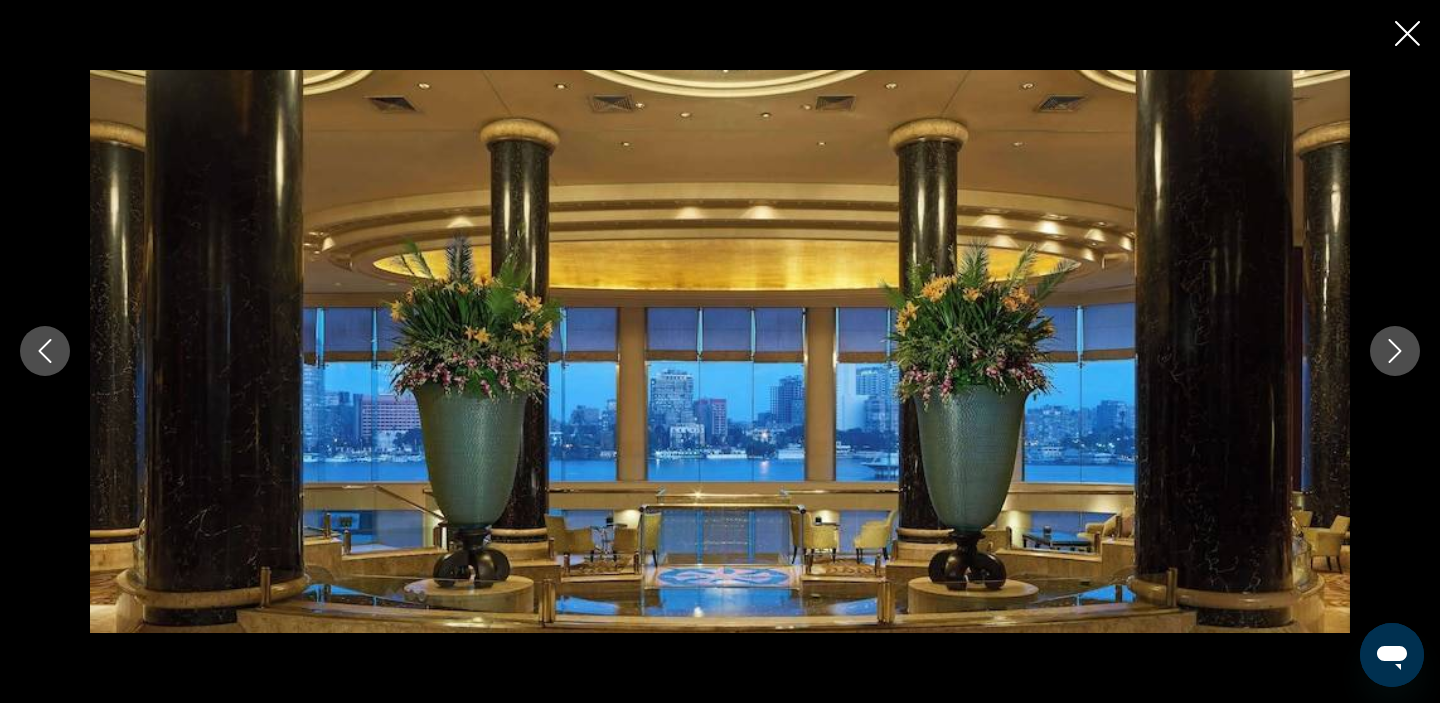 click 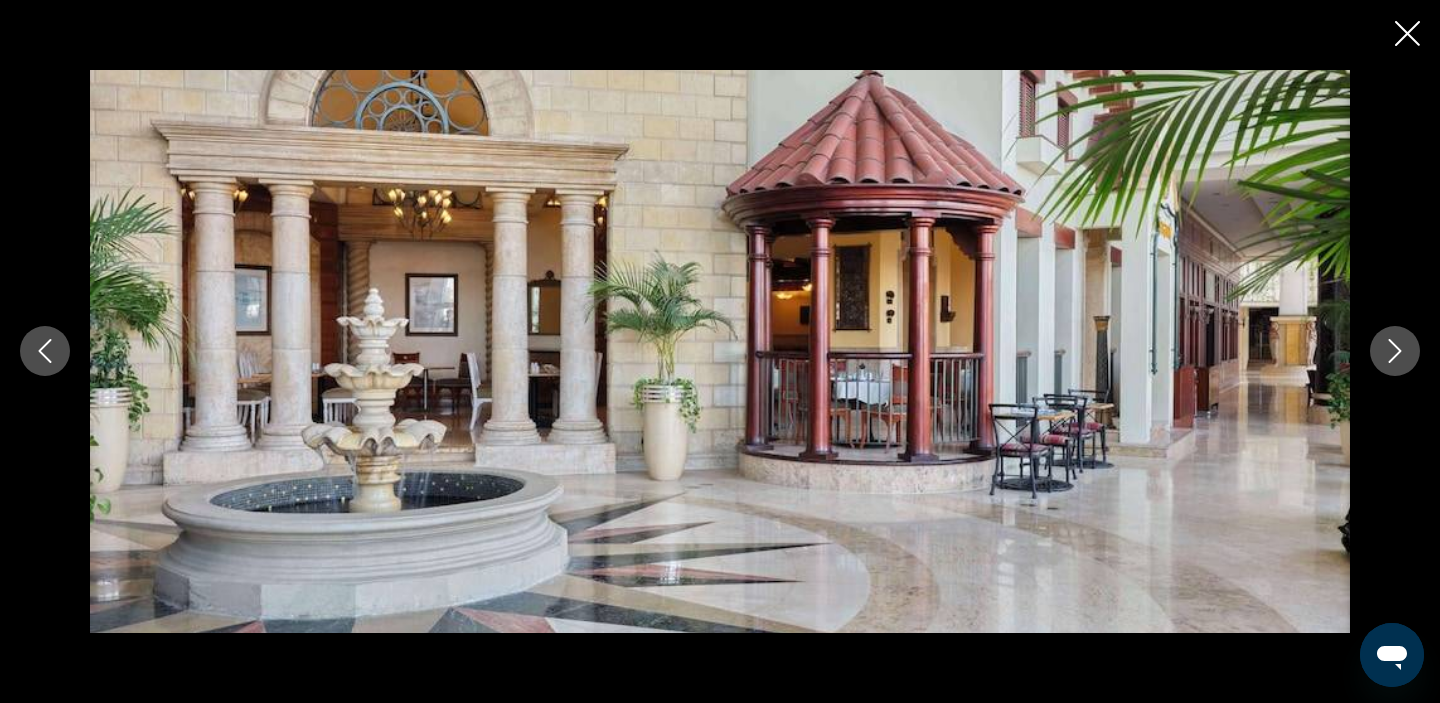 click 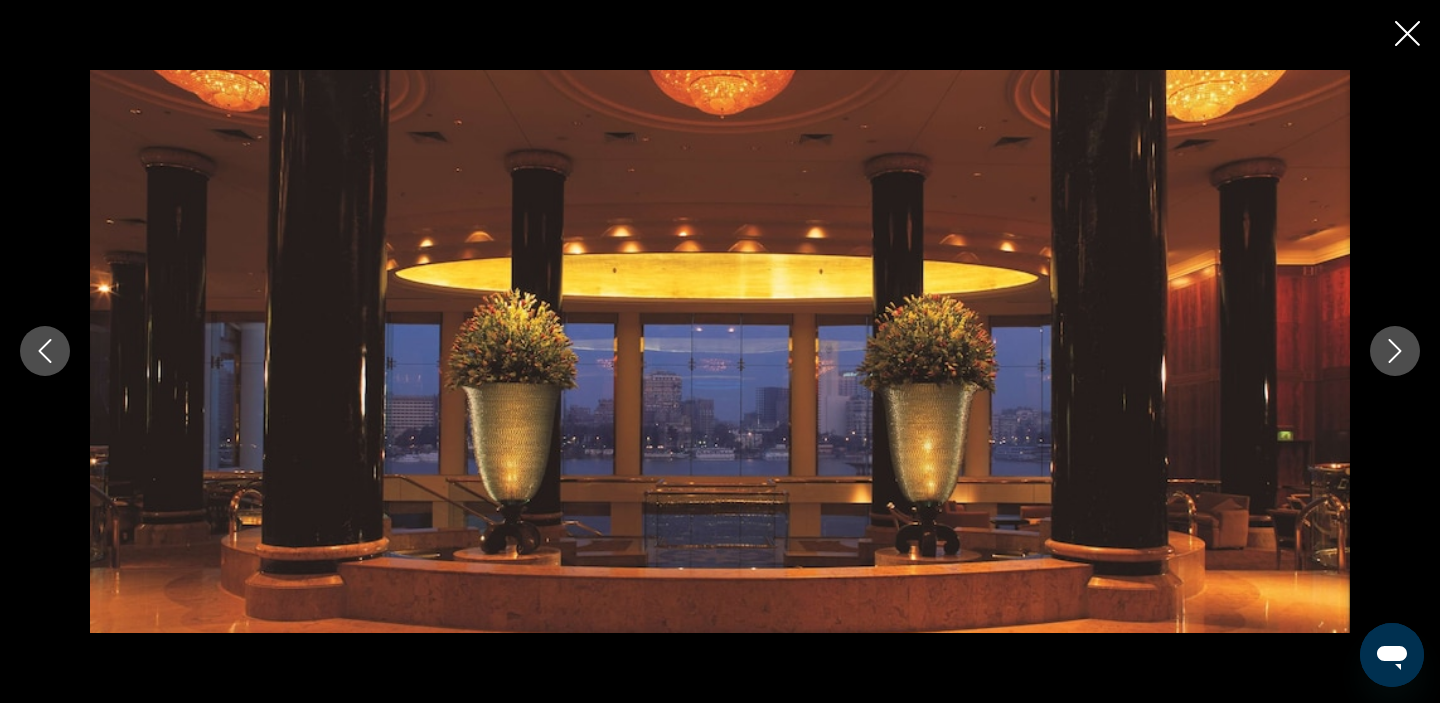 click 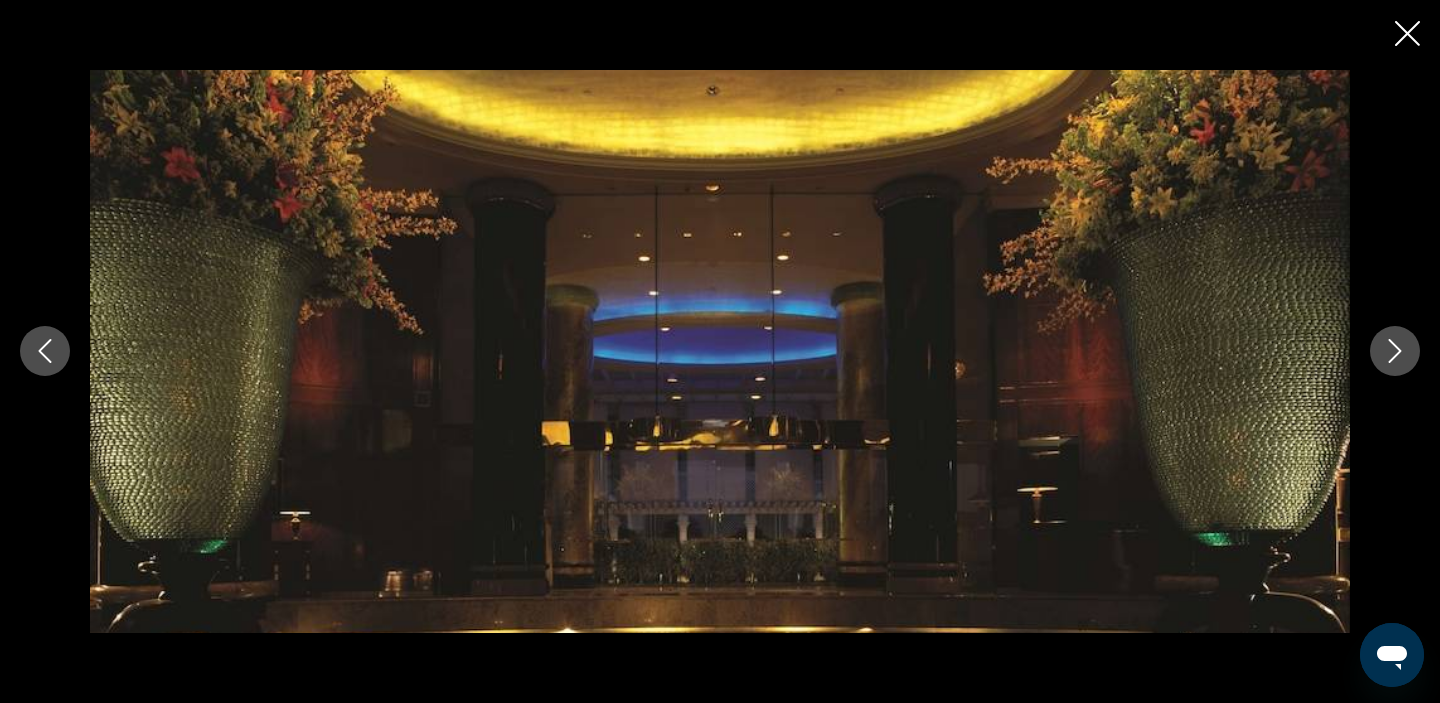 click 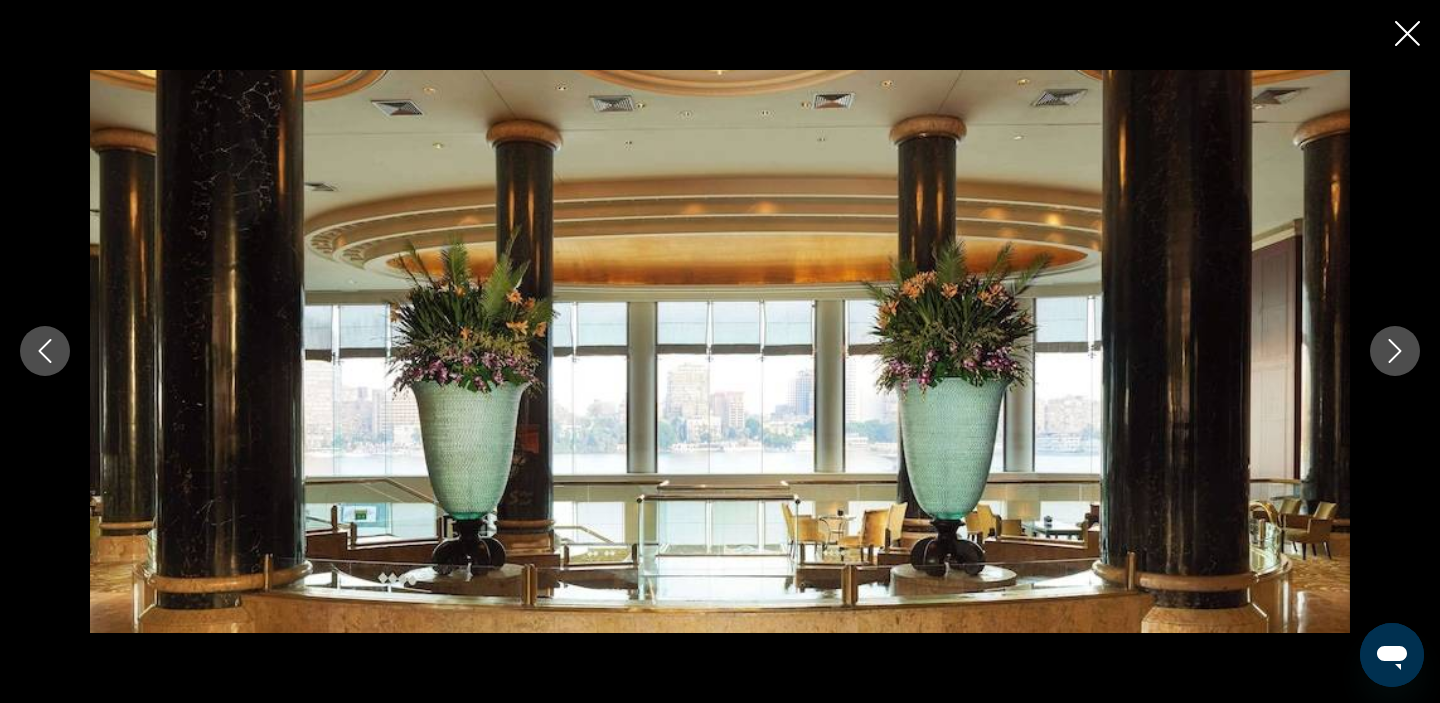 click 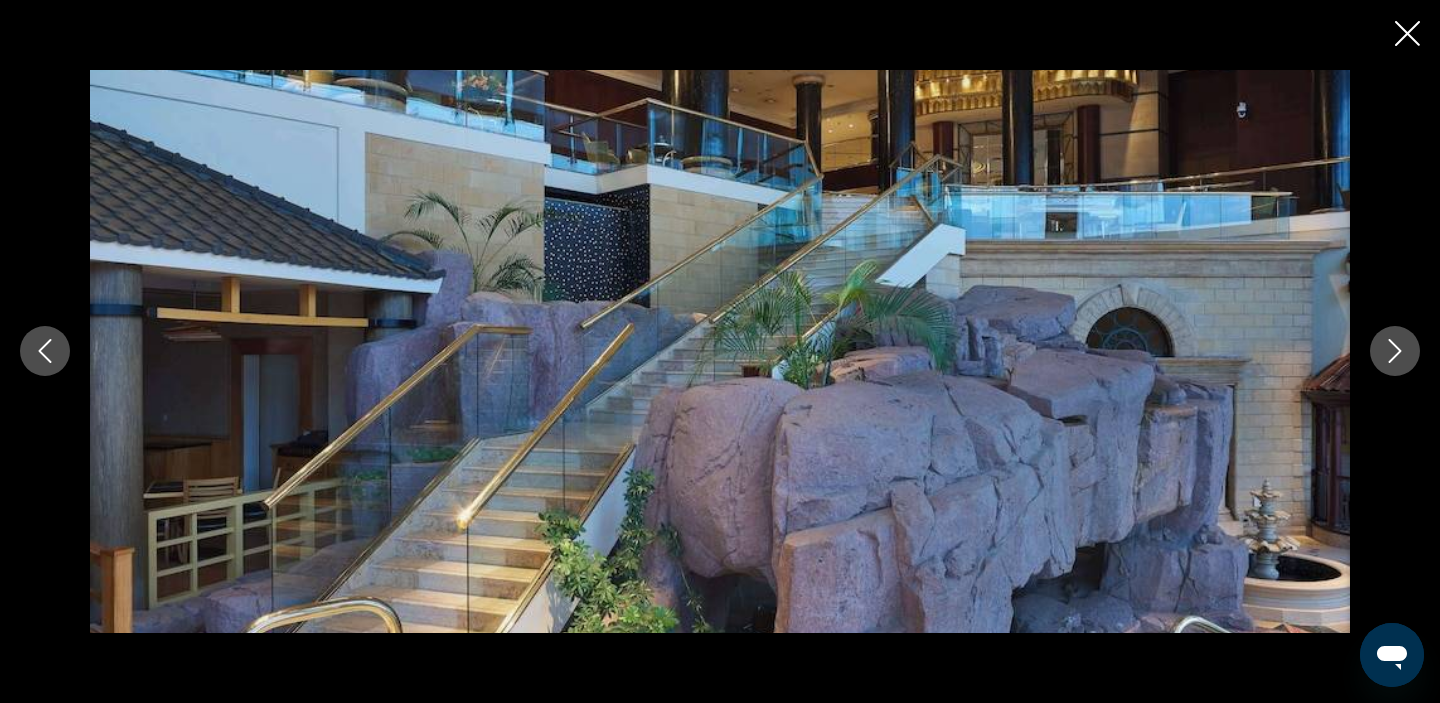click 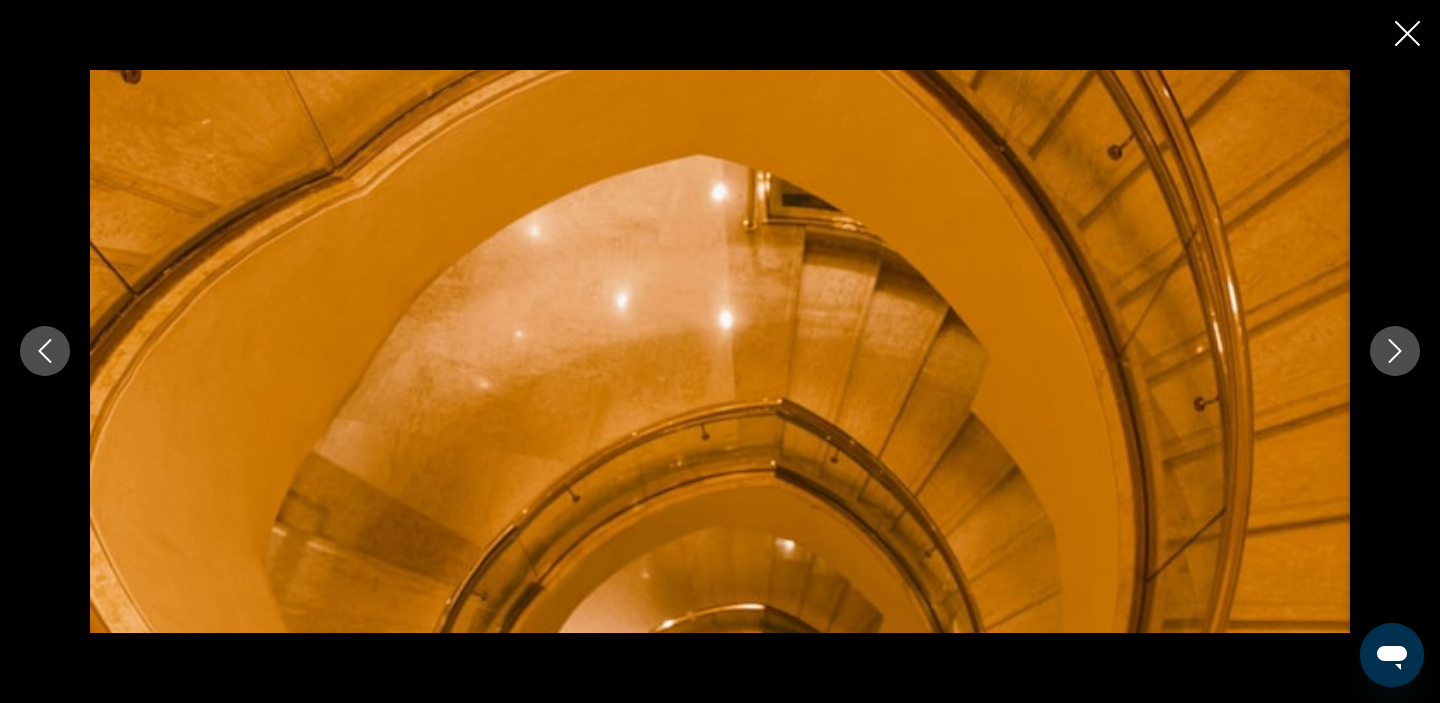 click 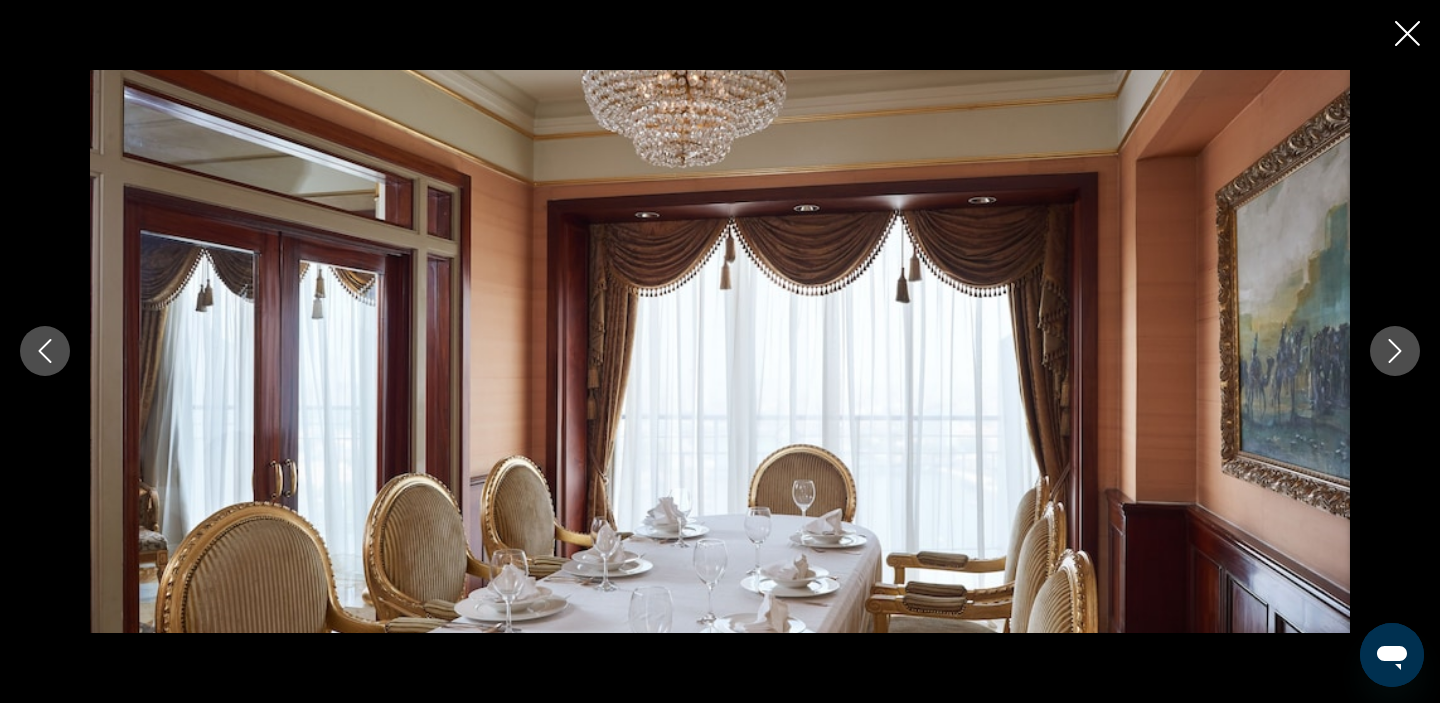 click 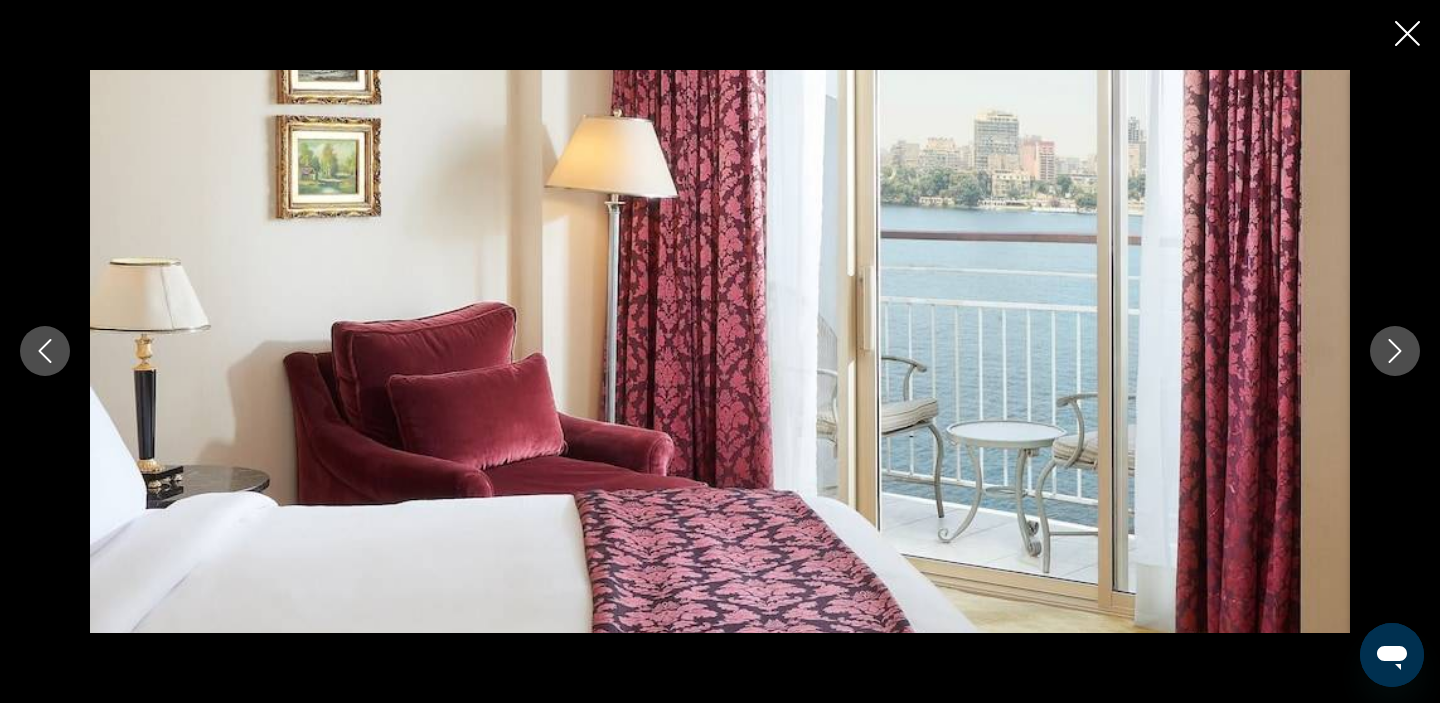 click 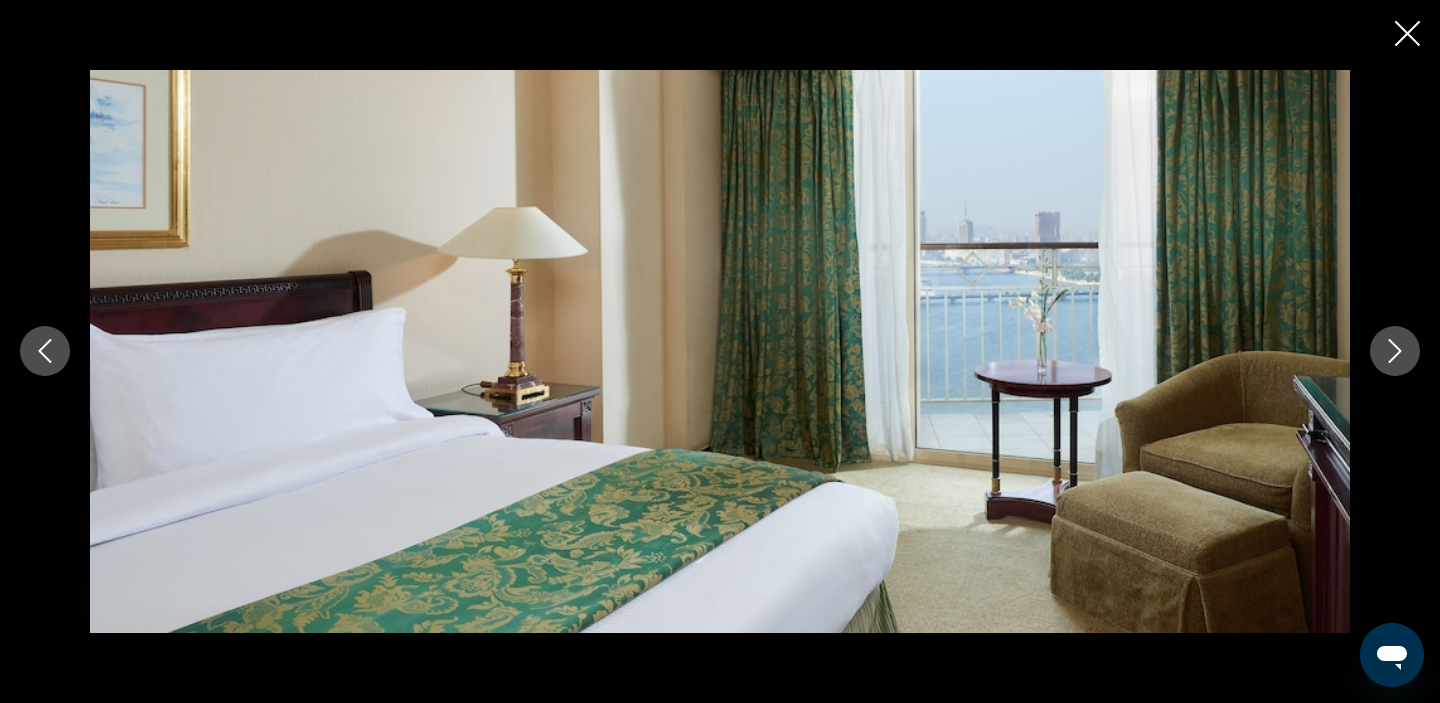 click 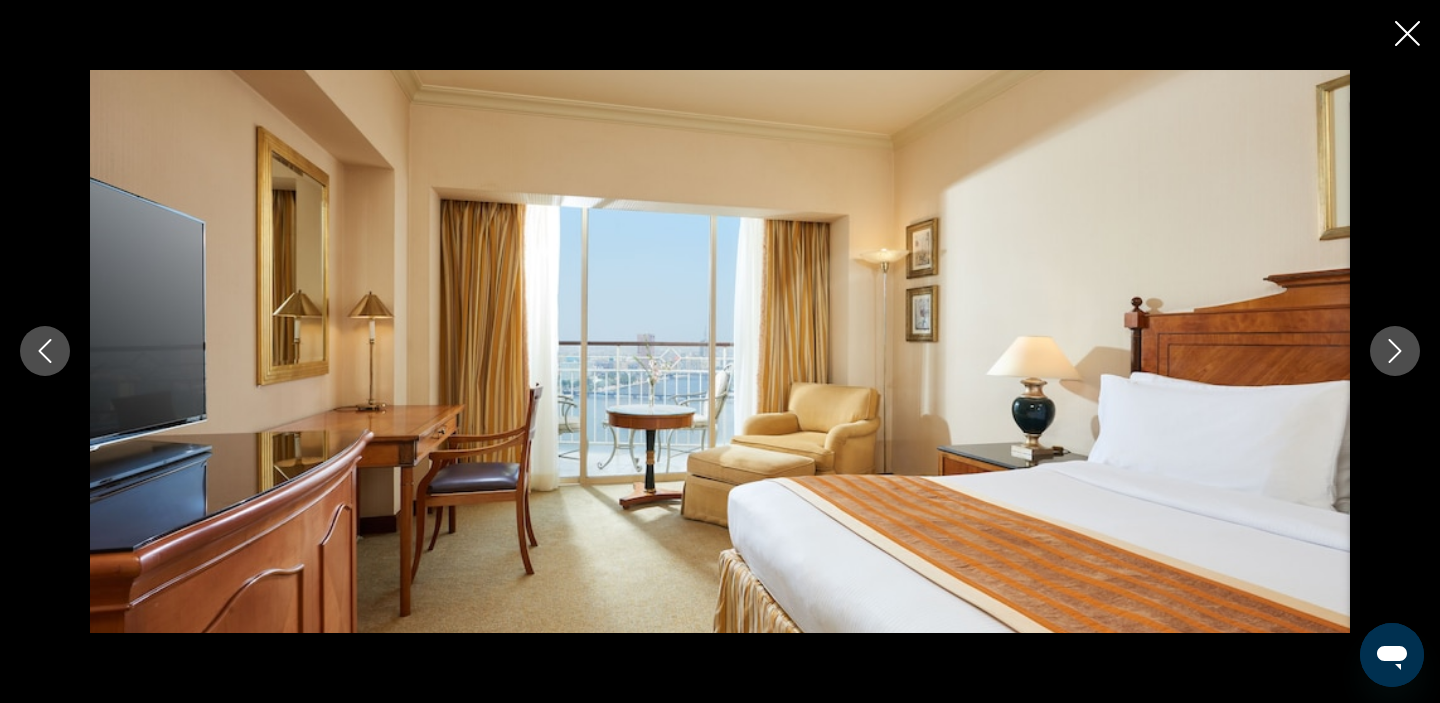 click 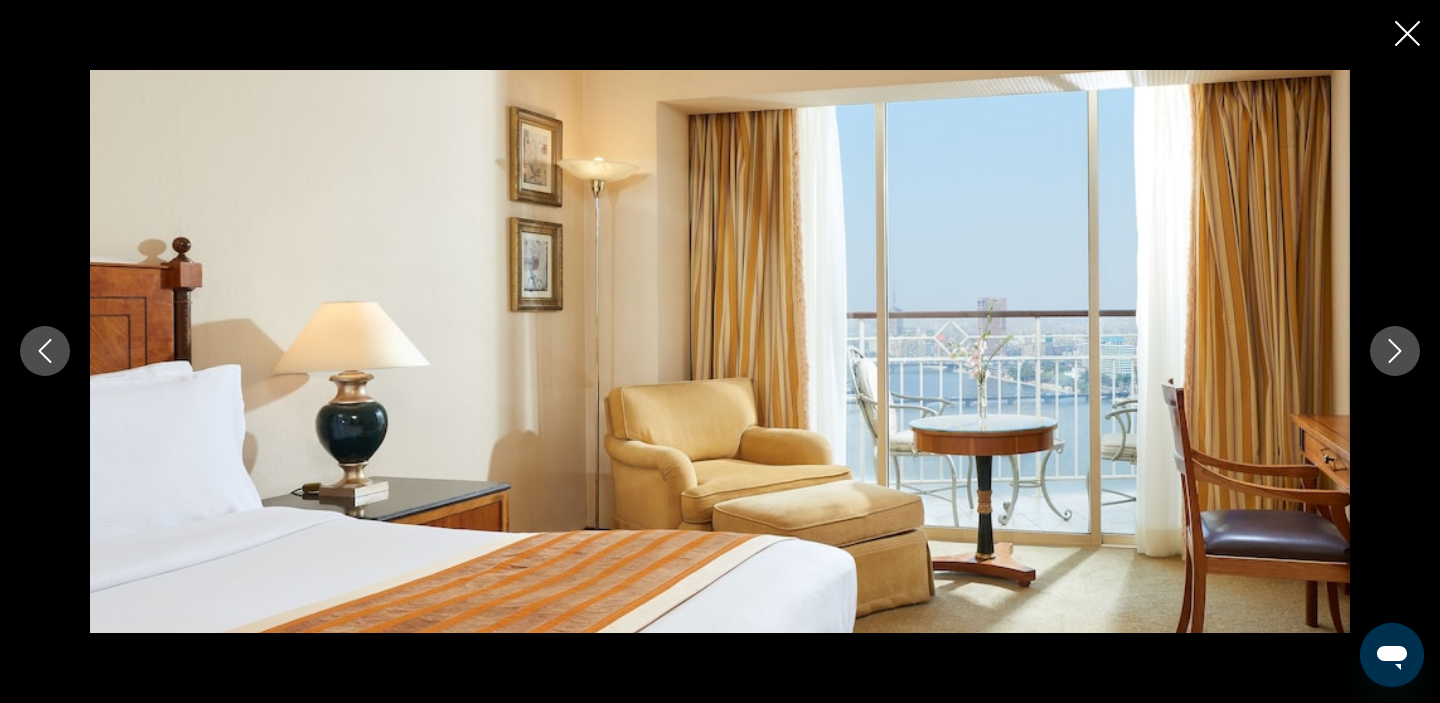 click 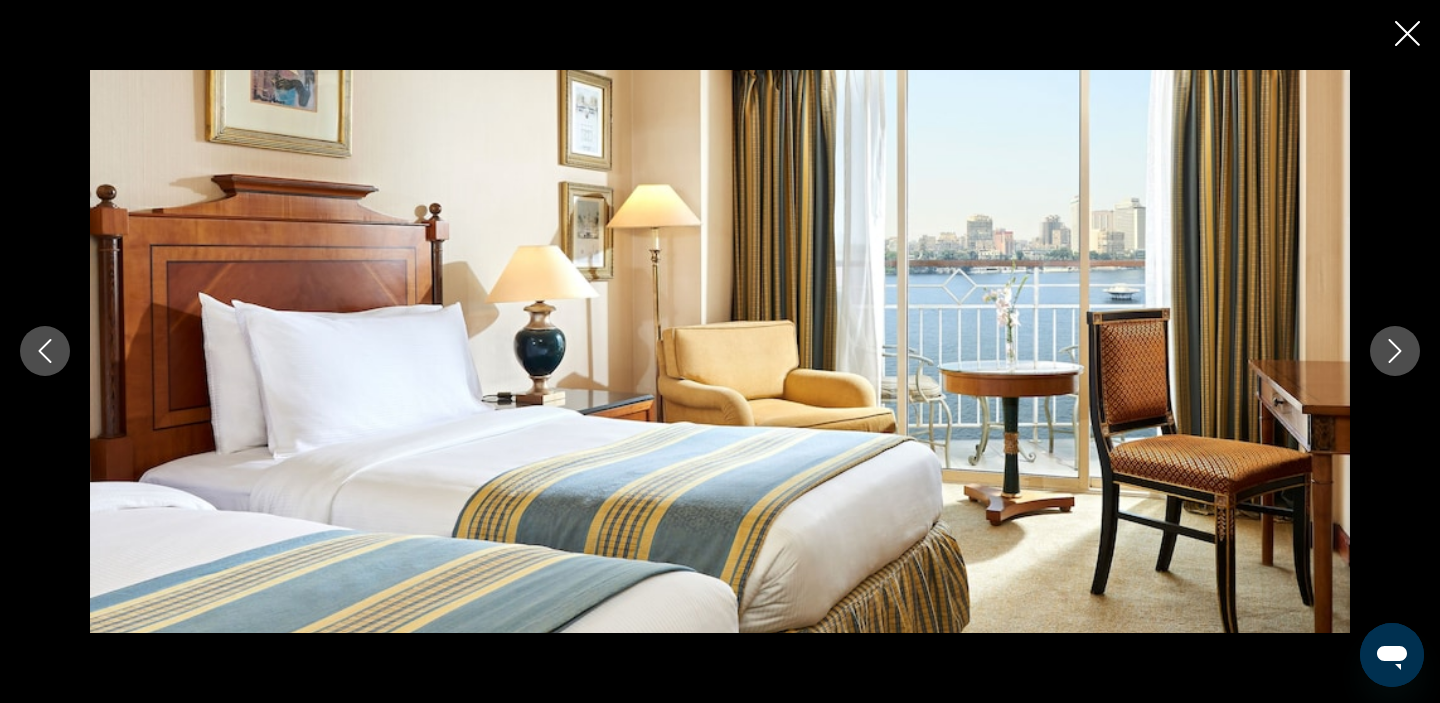 click 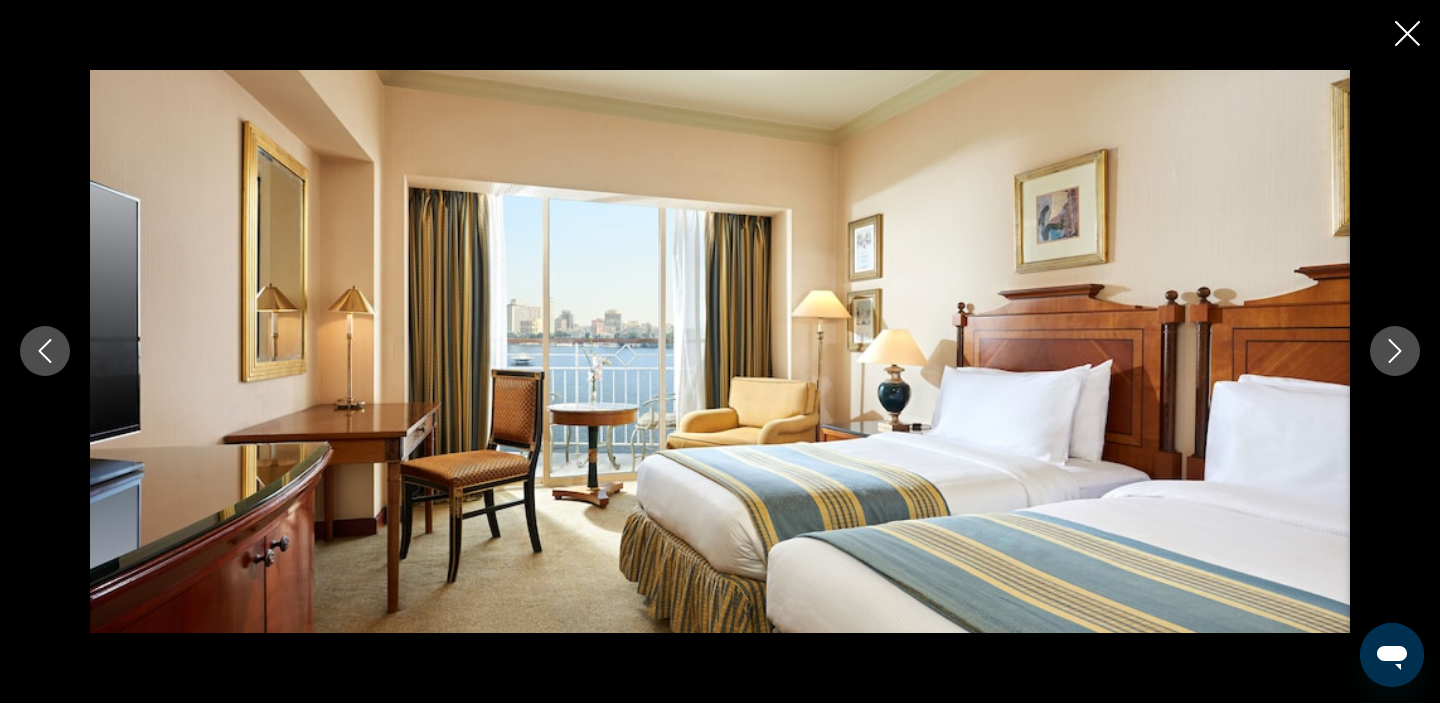 click 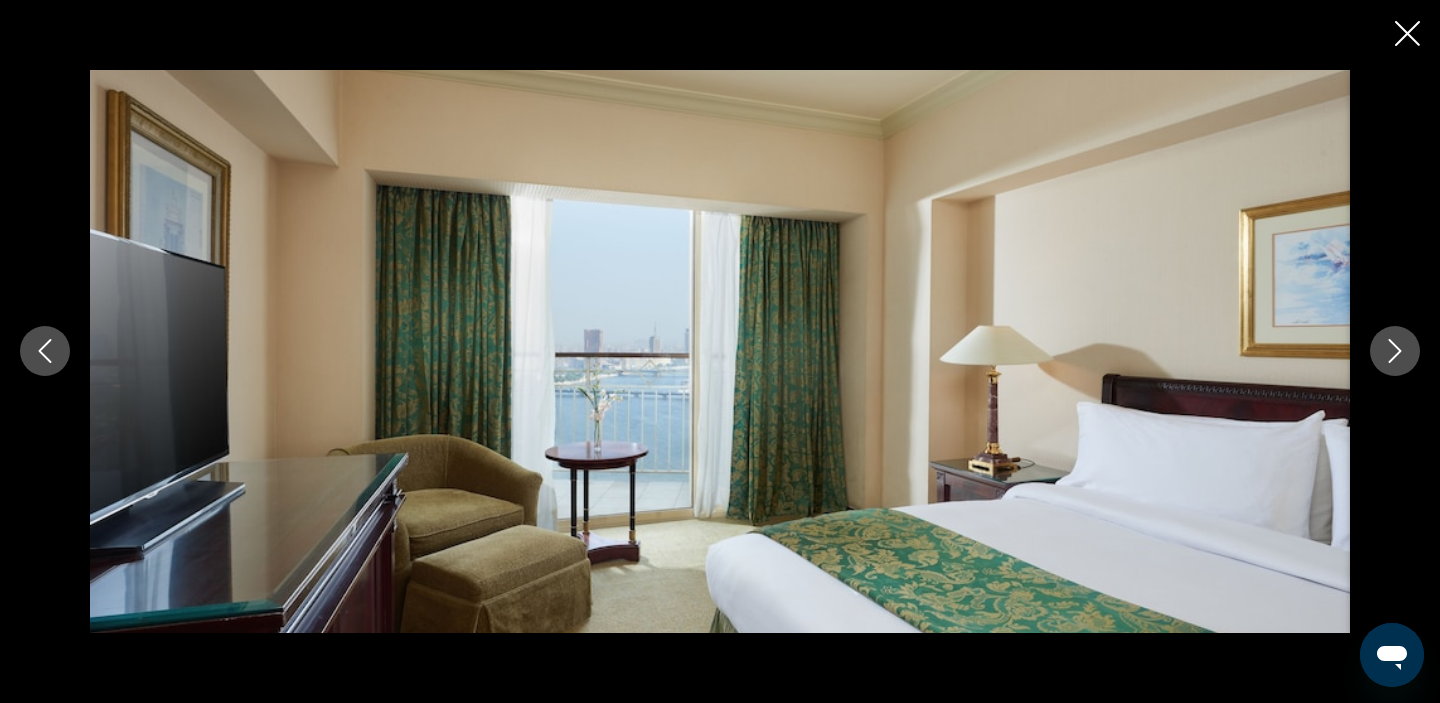 click 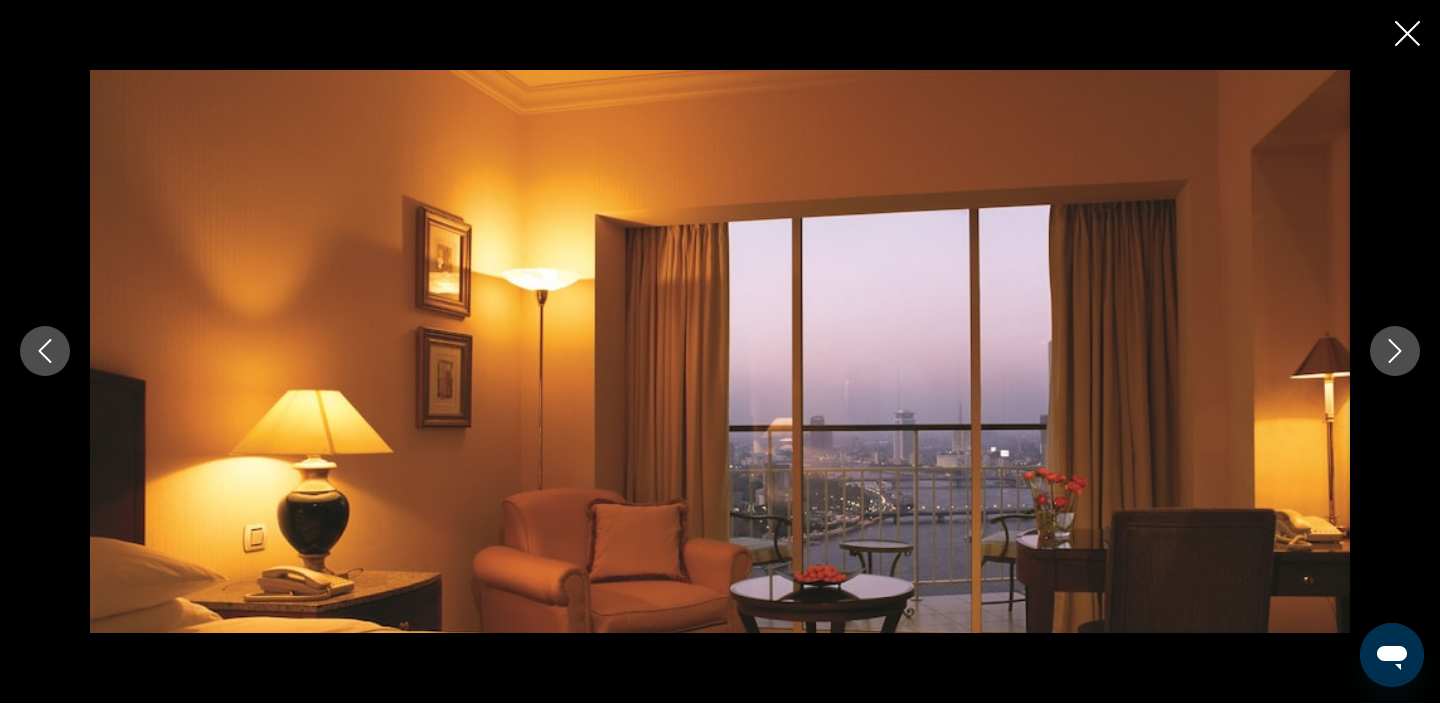 click 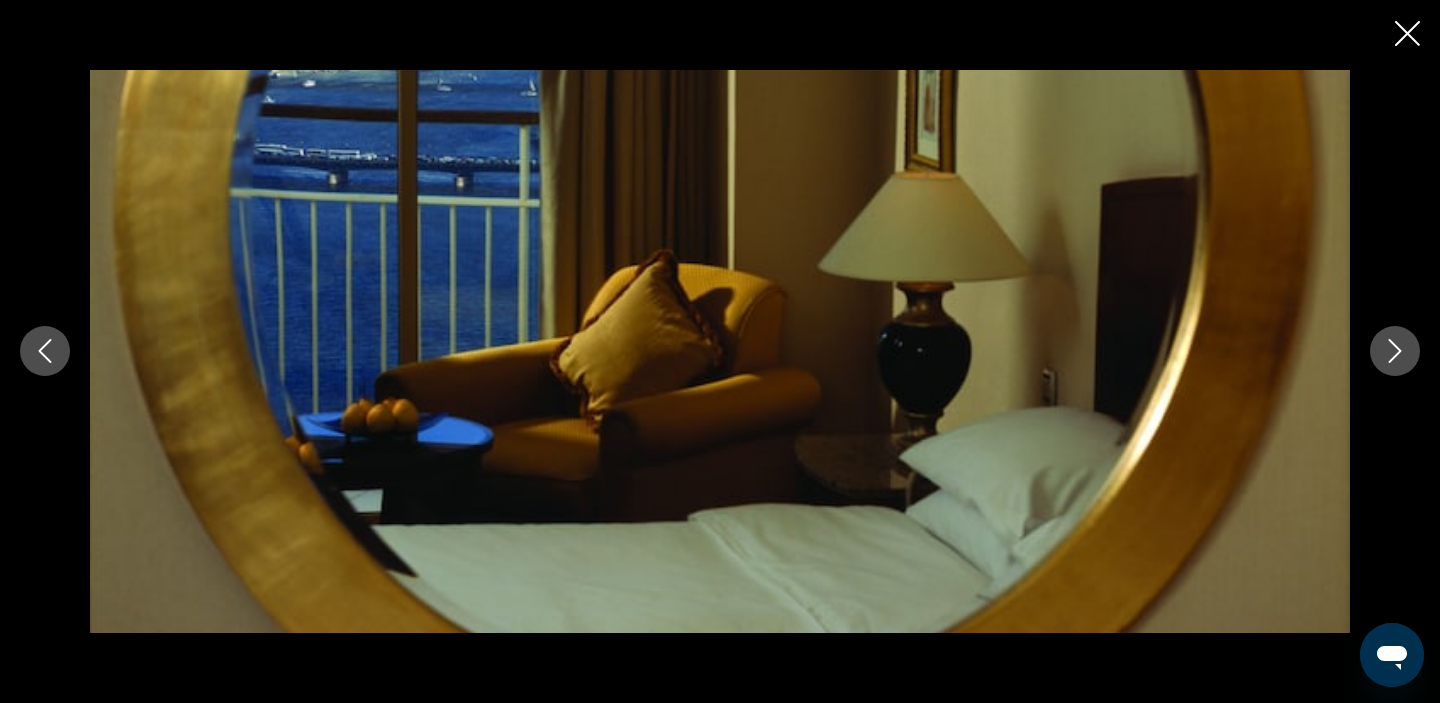 click 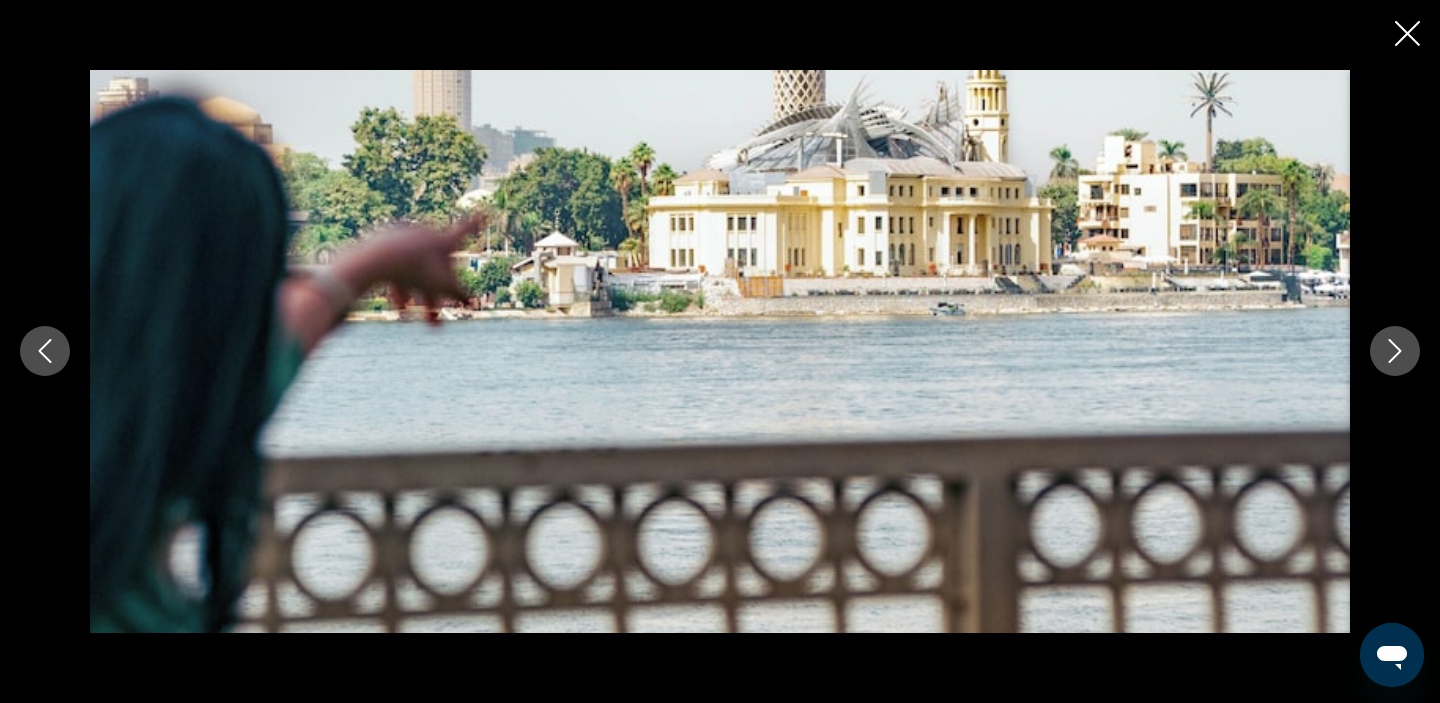 click 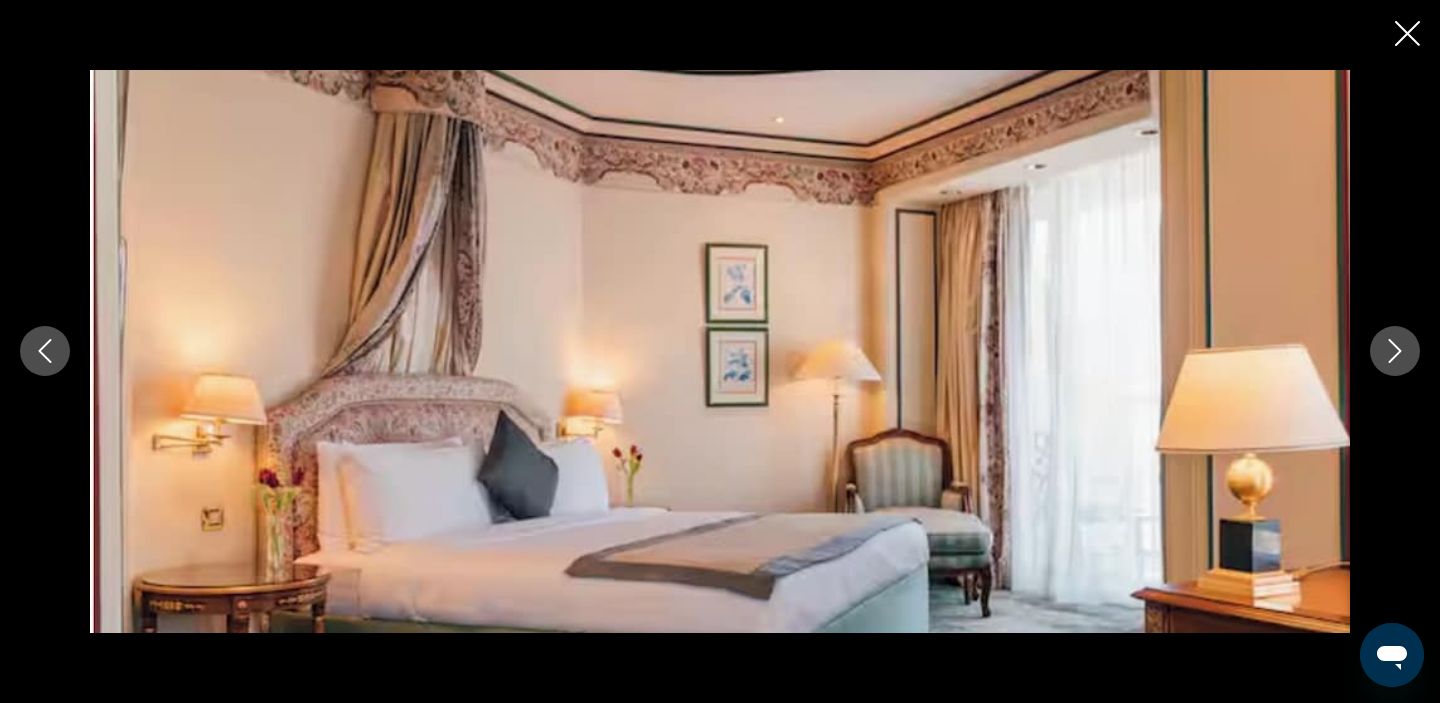 click 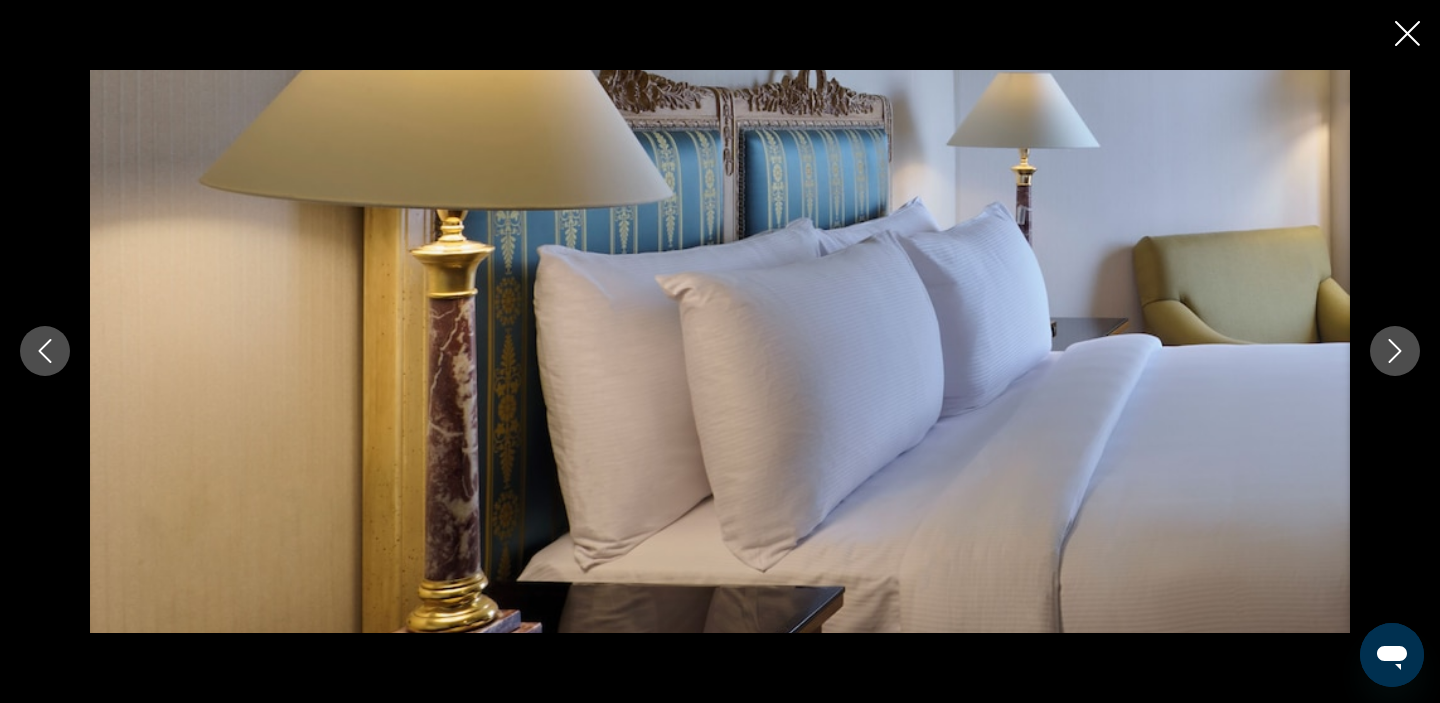 click 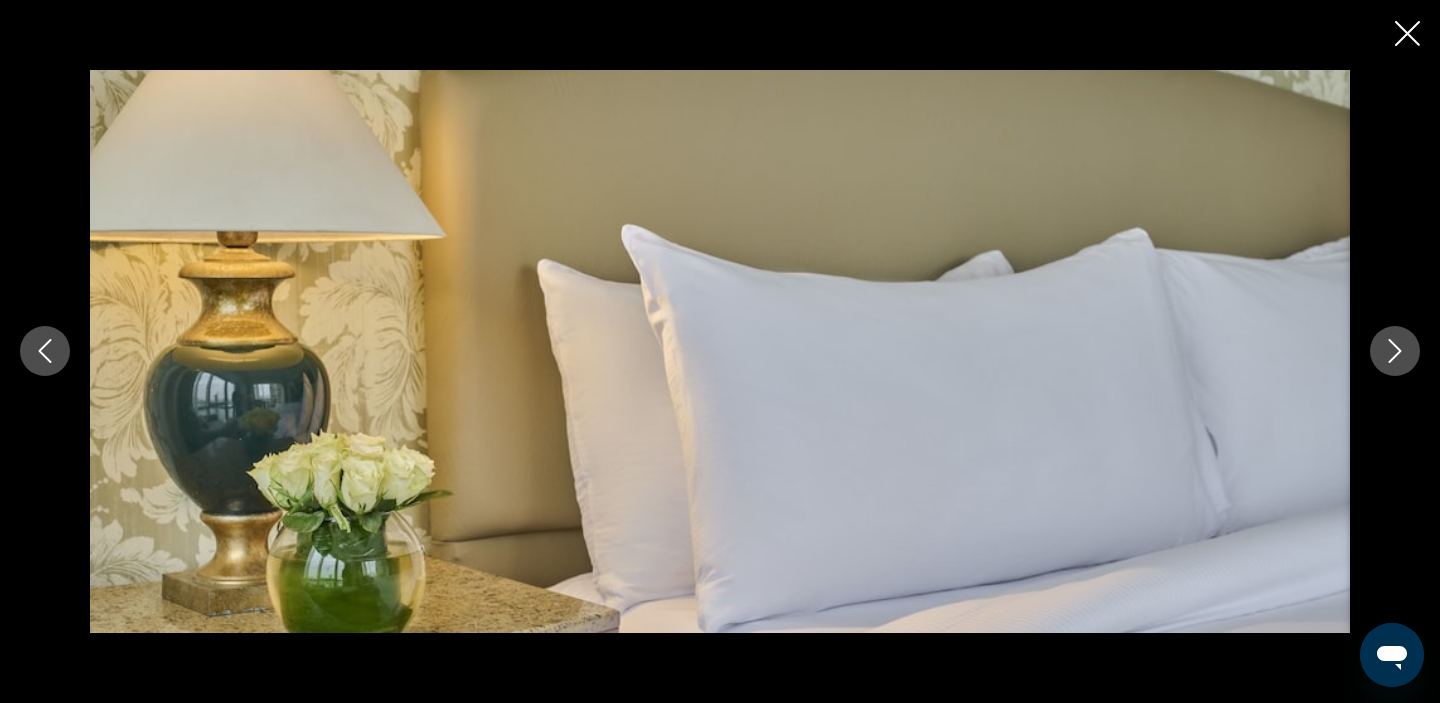 click 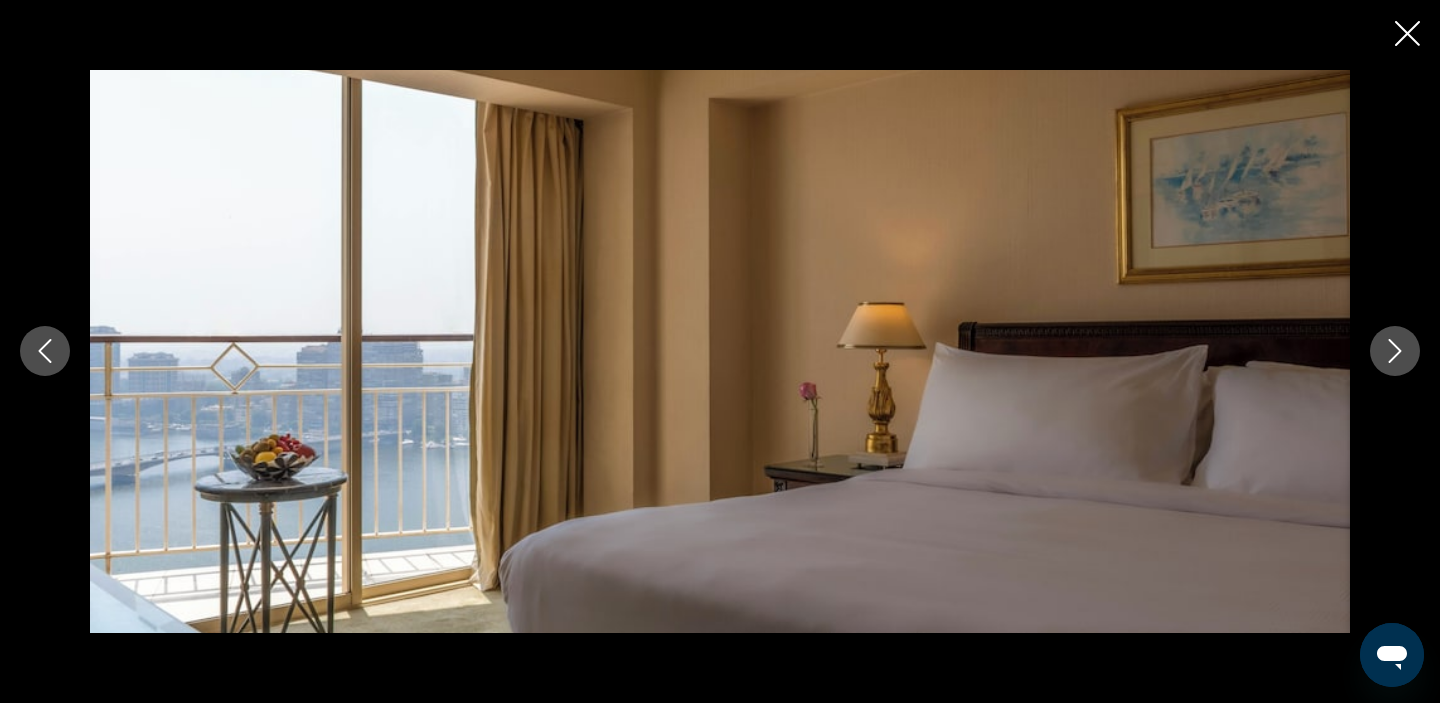 click 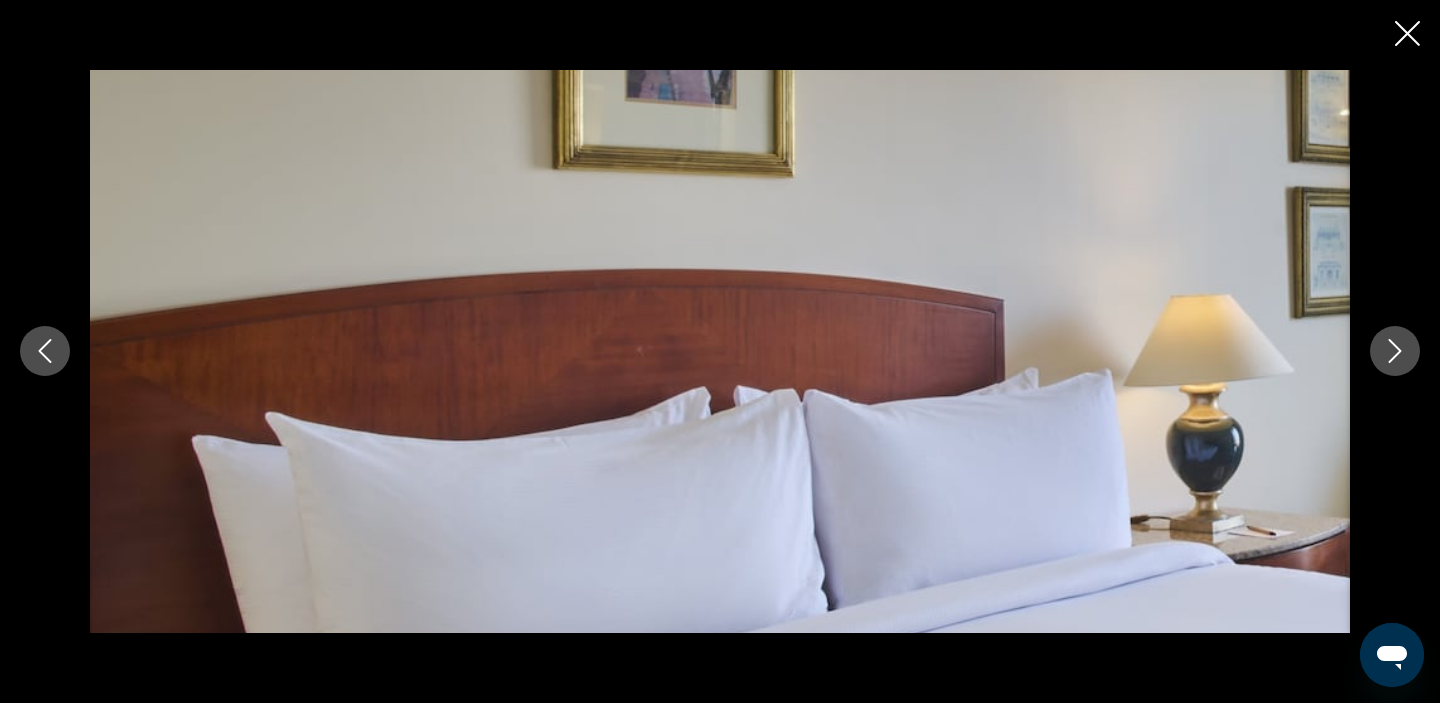 click 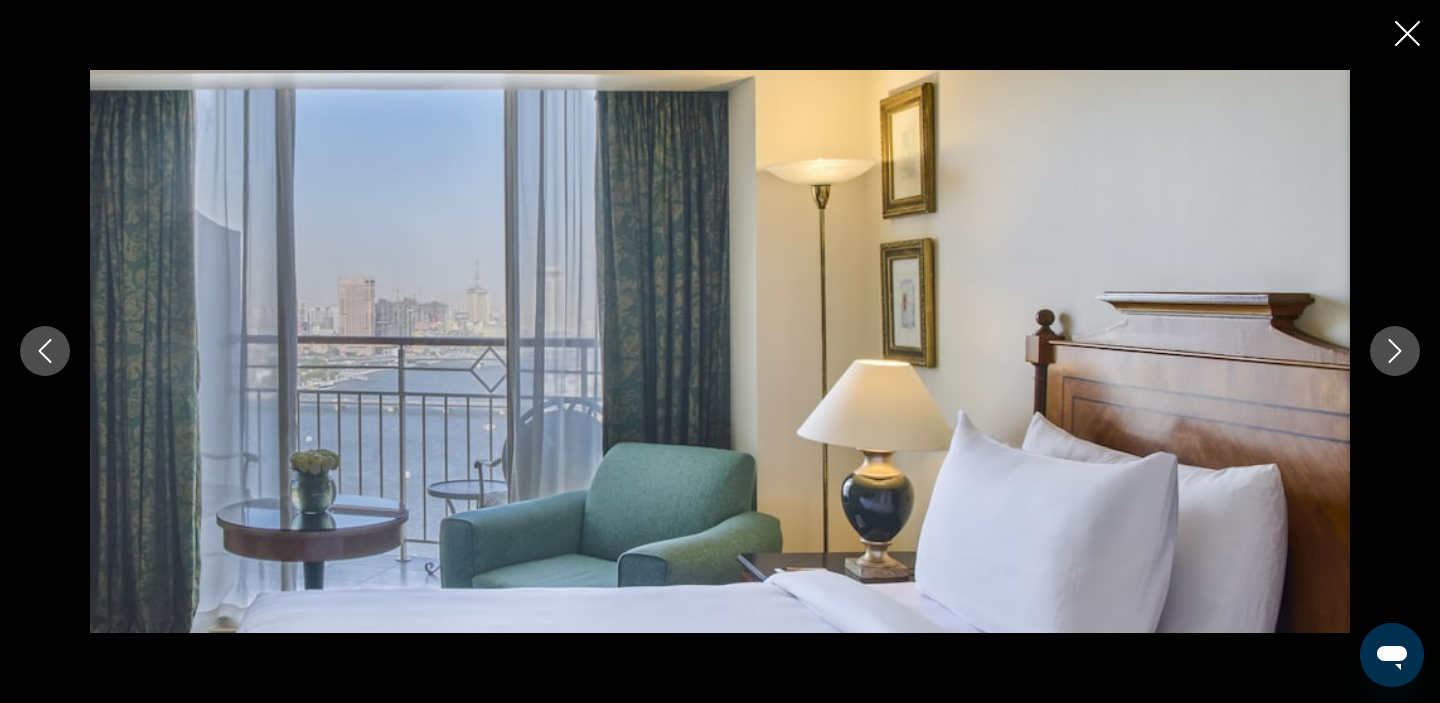 click 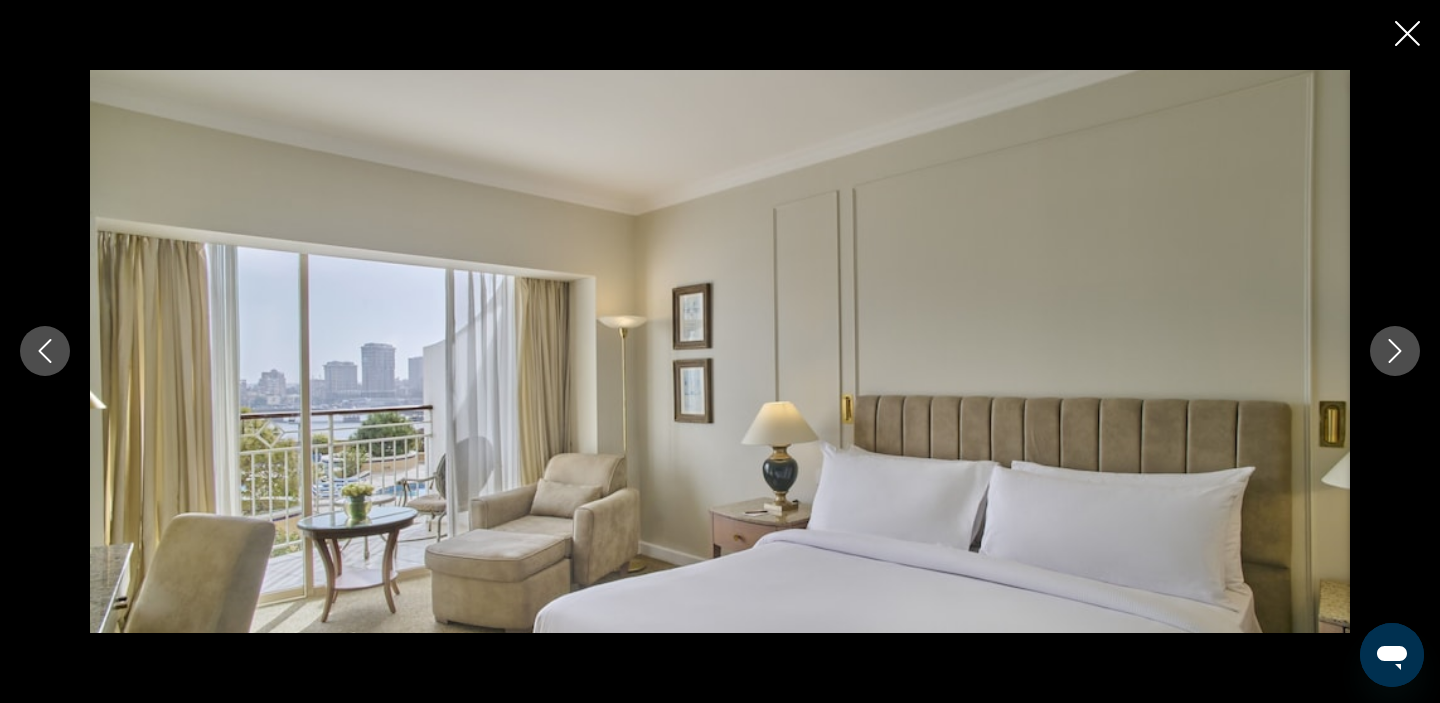 click 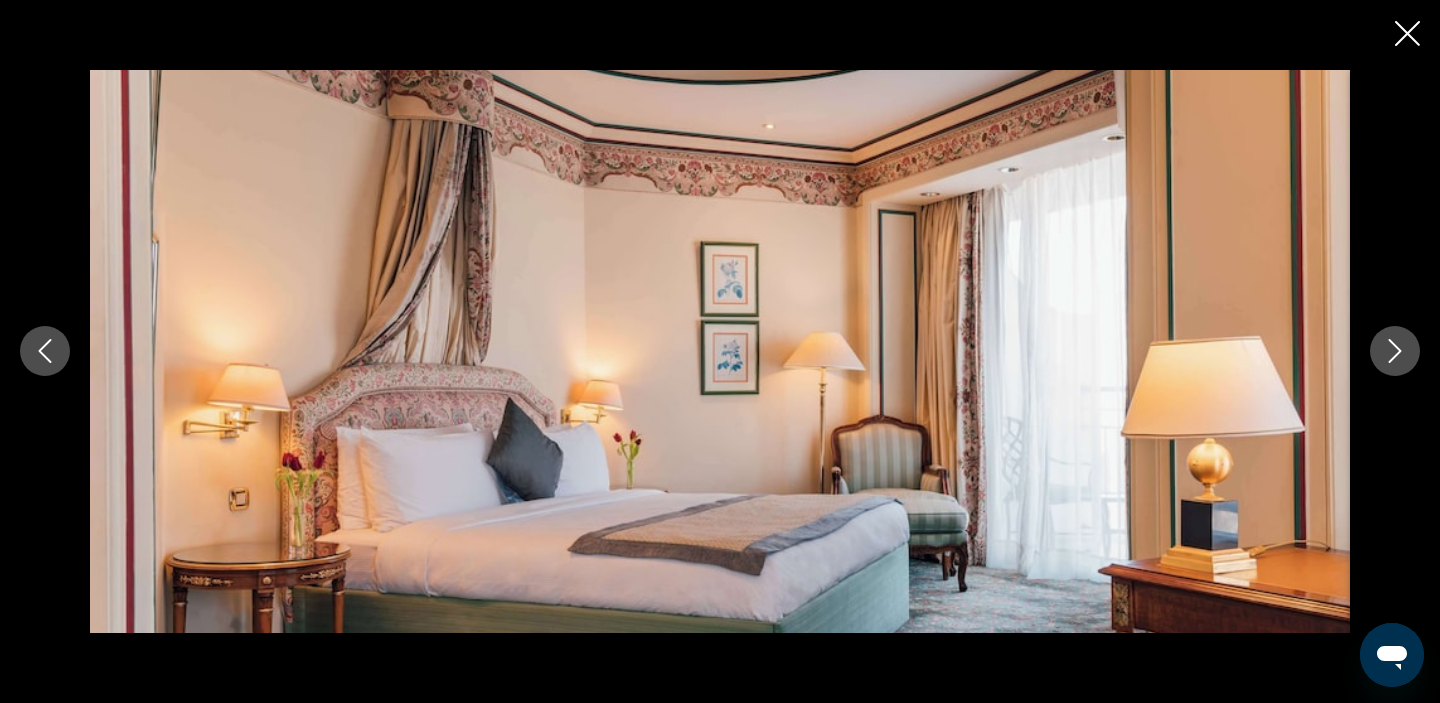 click 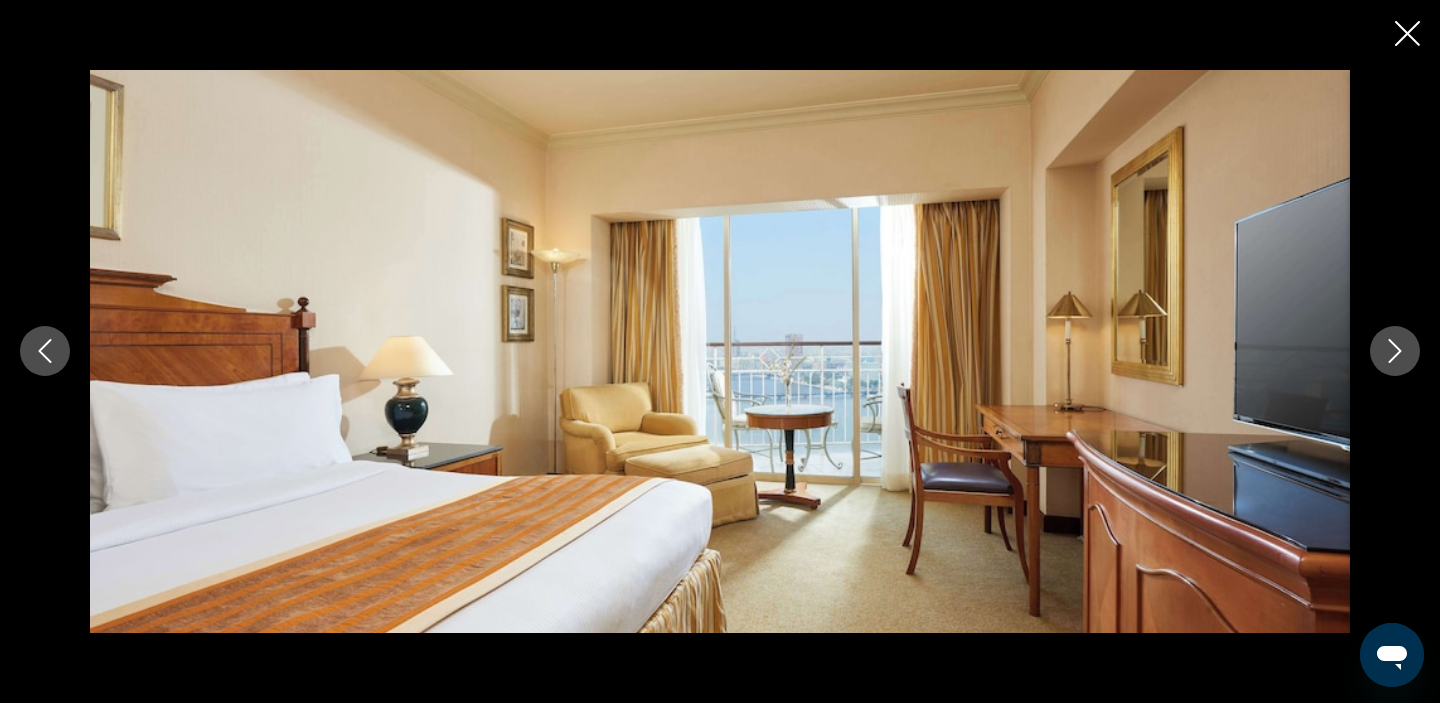 click 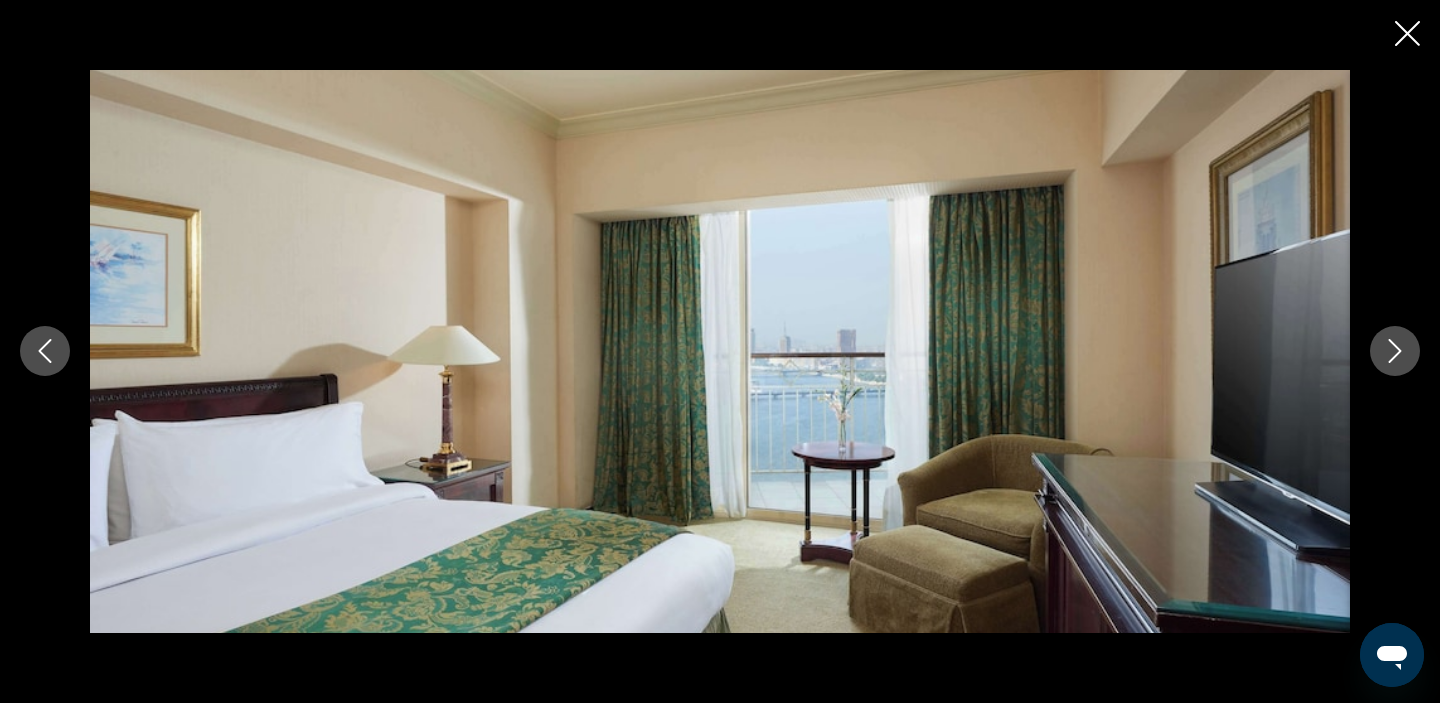 click 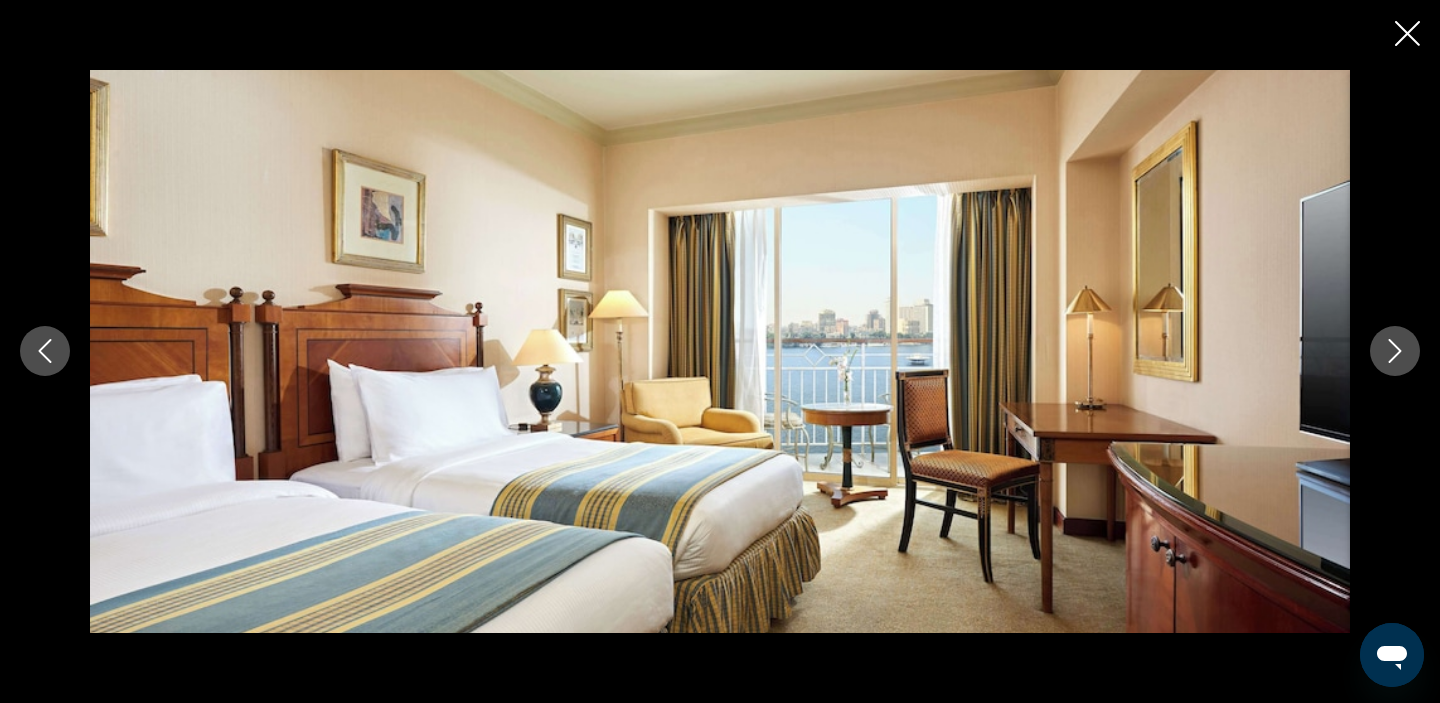 click 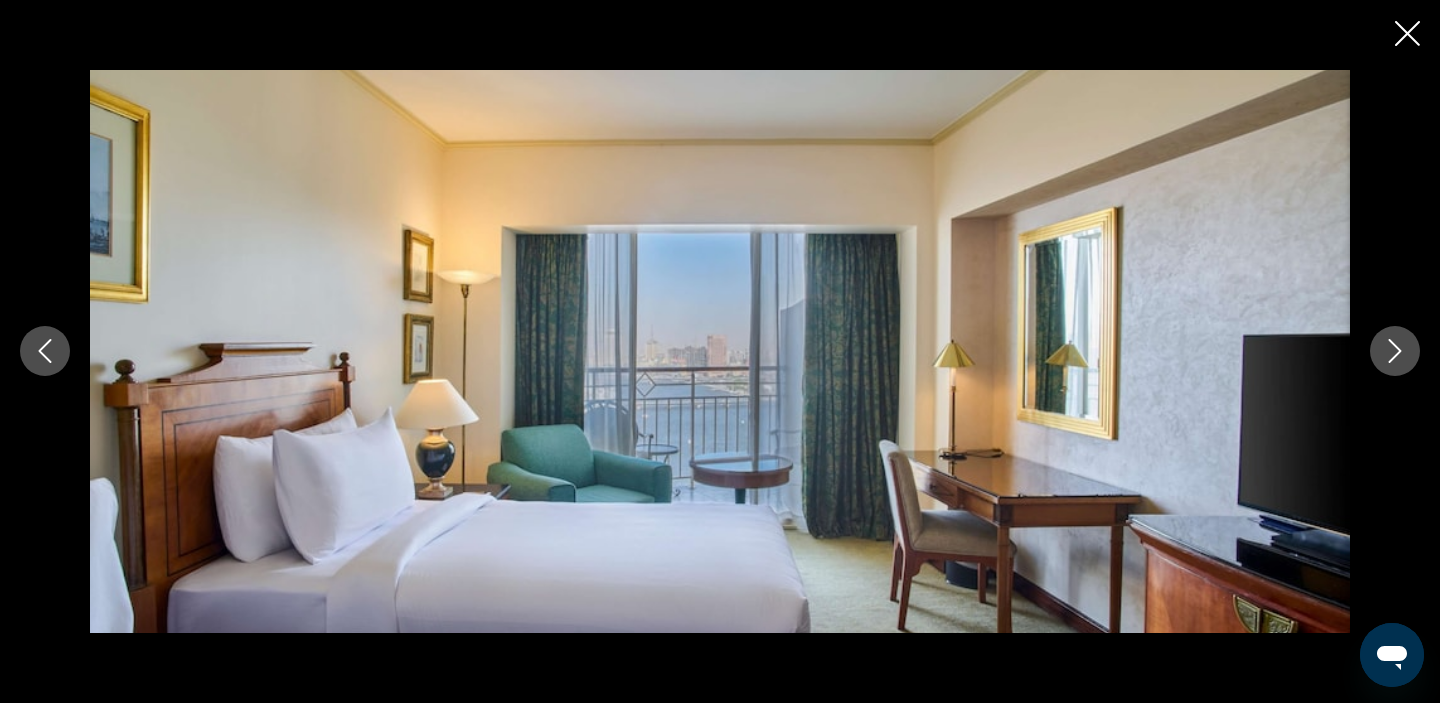 click 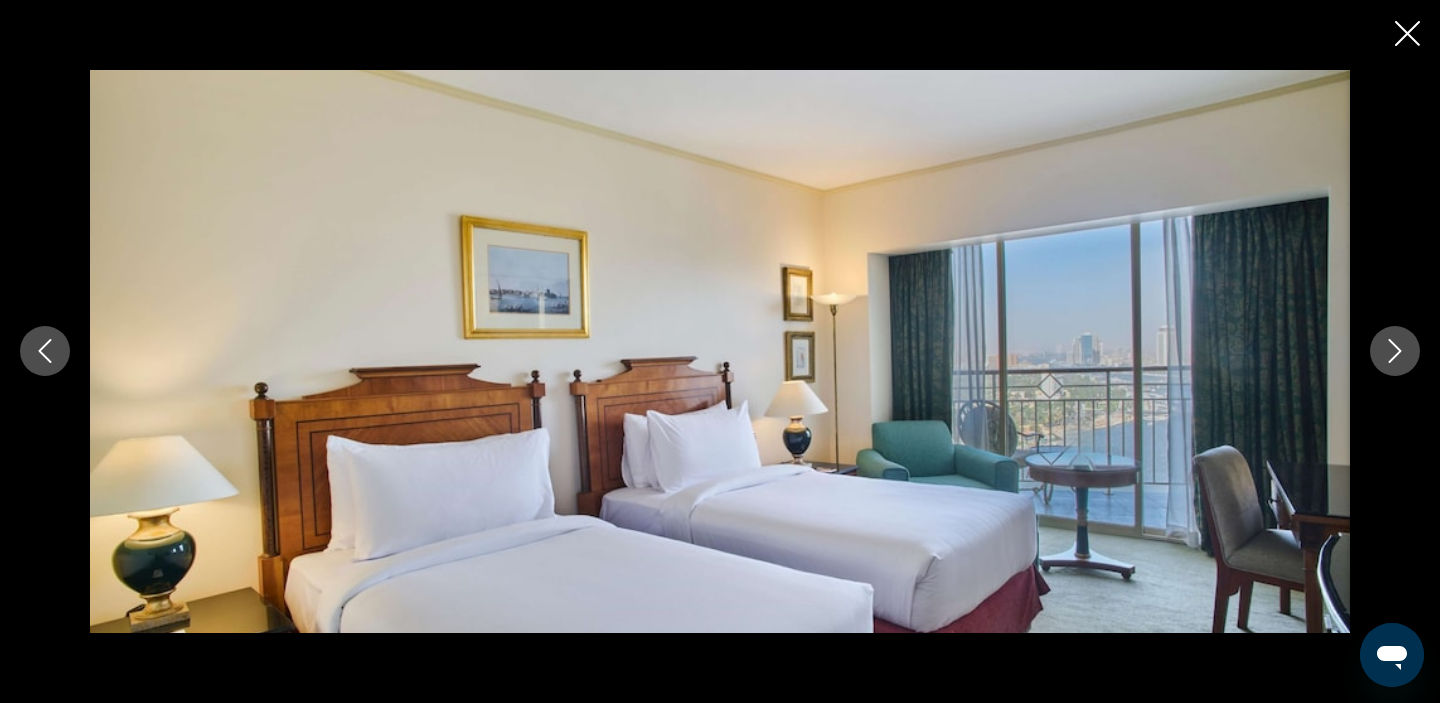 click 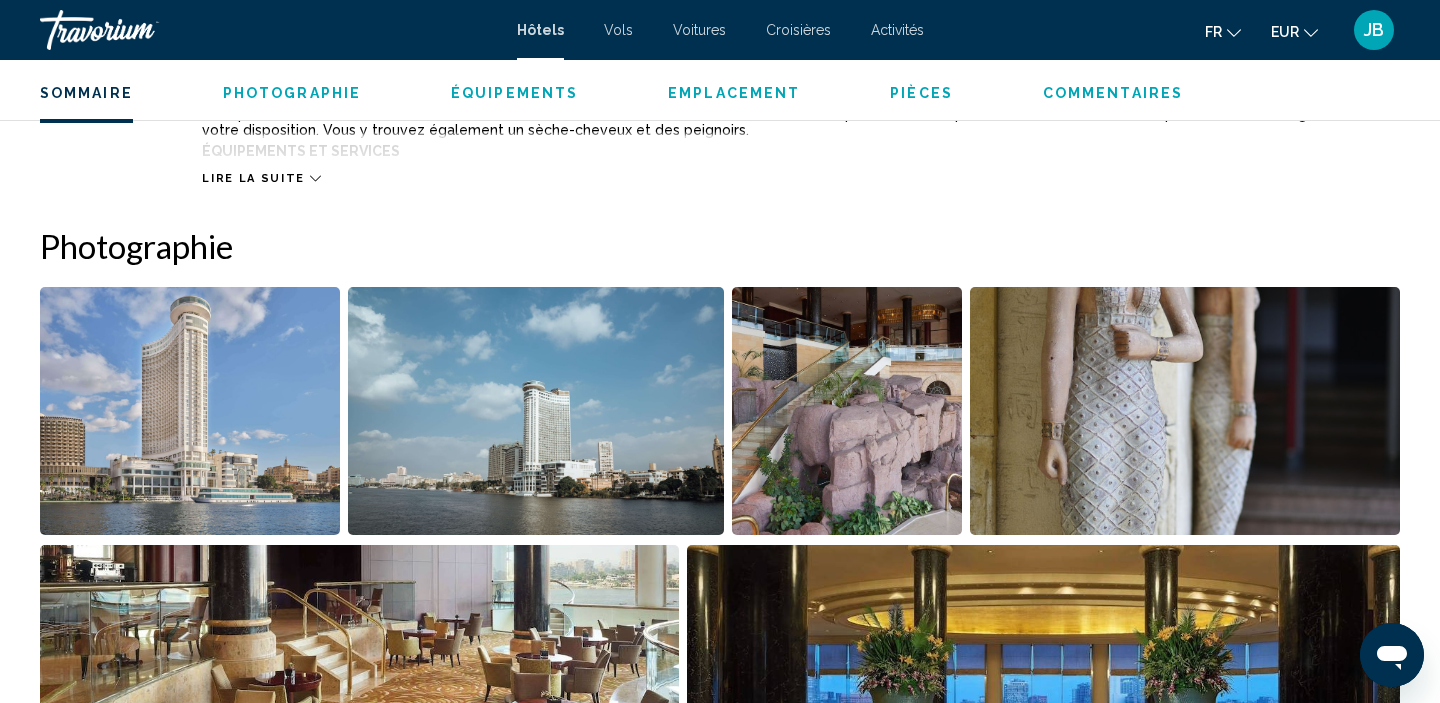 click at bounding box center [140, 30] 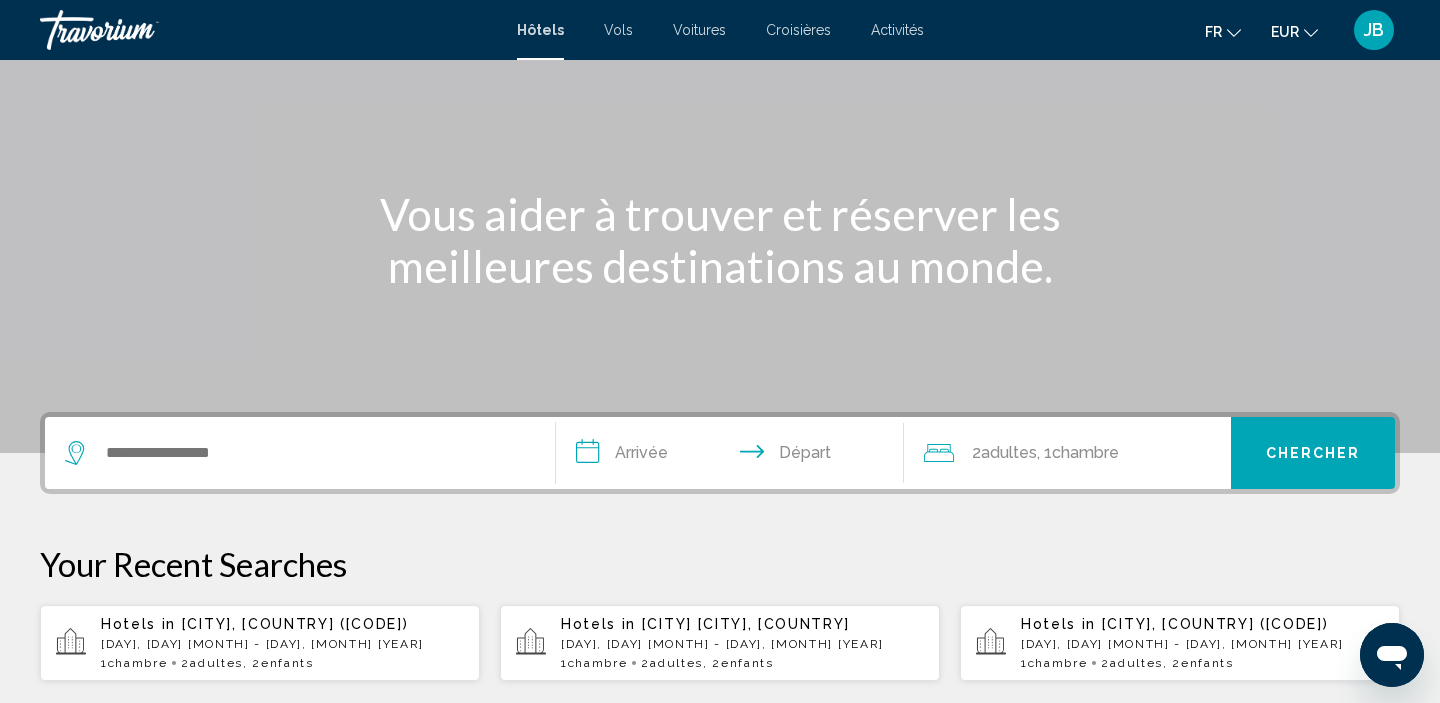 scroll, scrollTop: 0, scrollLeft: 0, axis: both 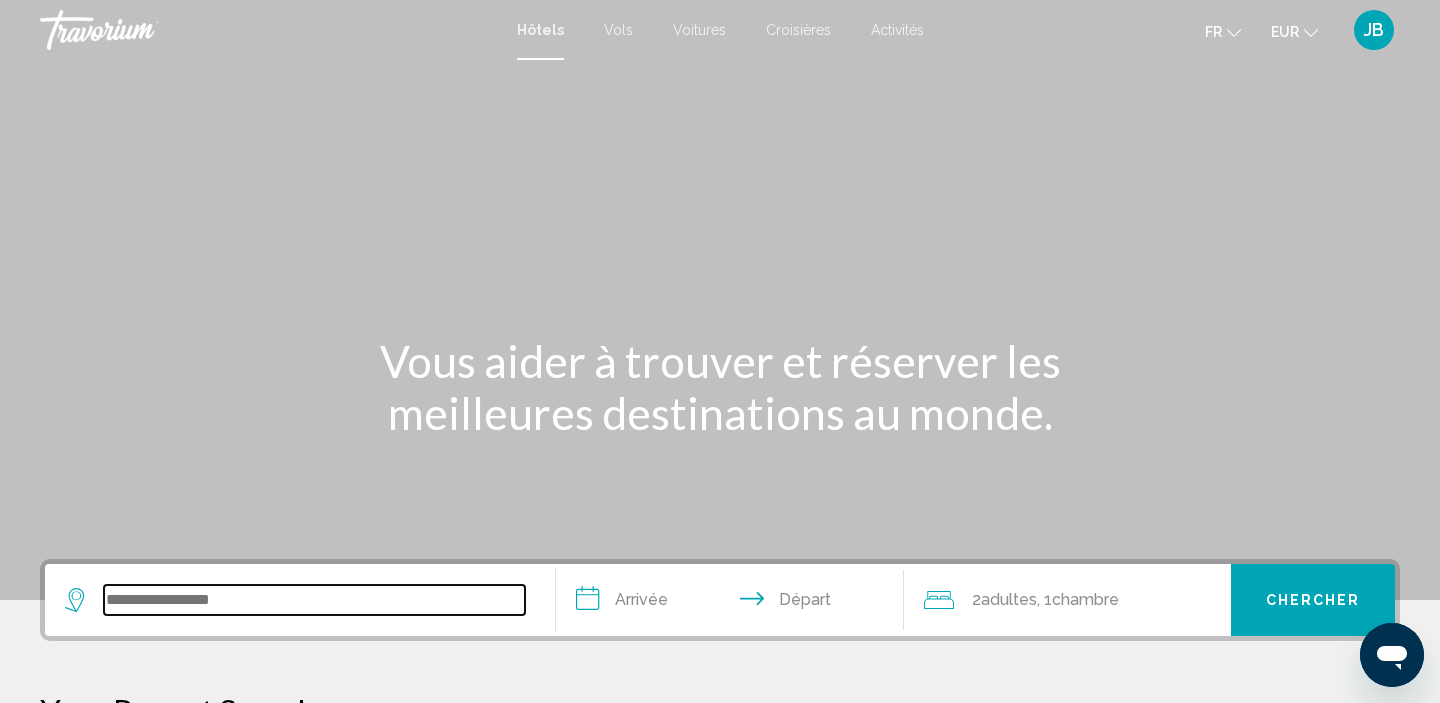 click at bounding box center [314, 600] 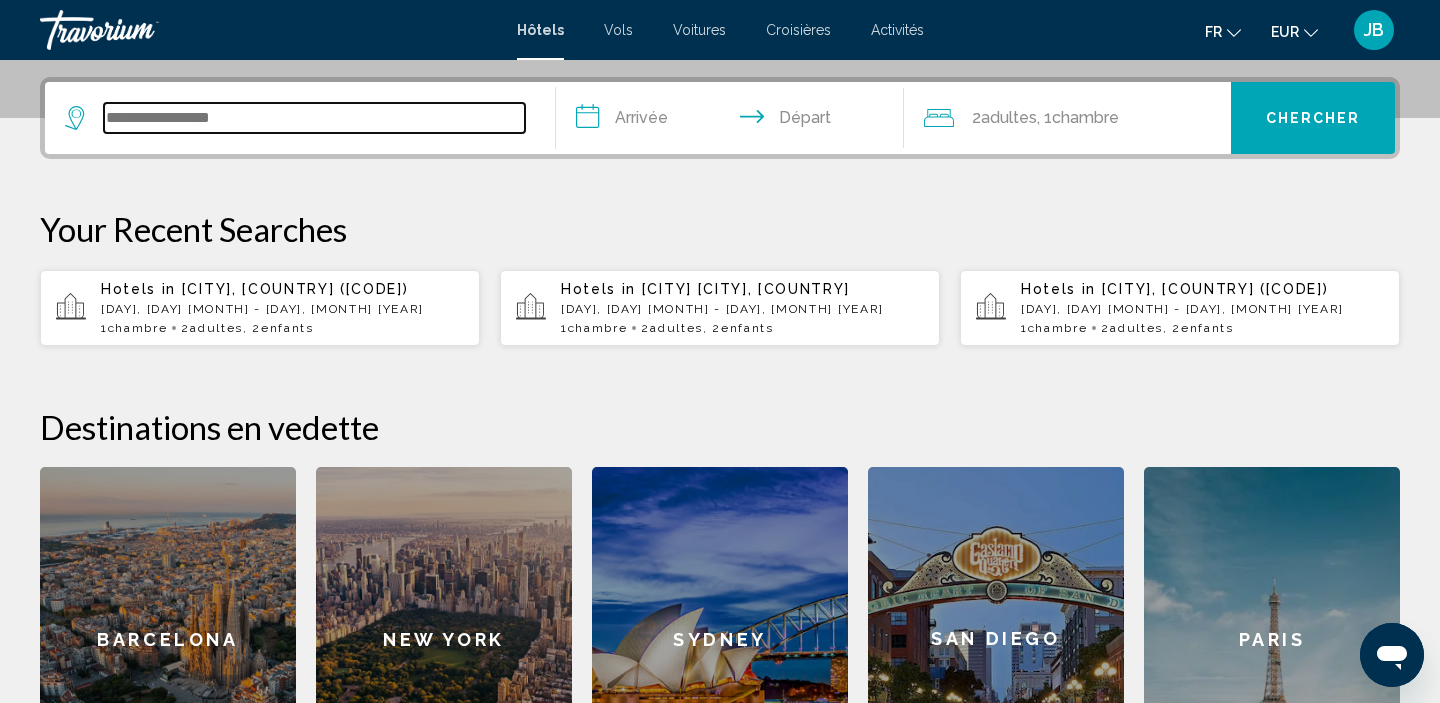 scroll, scrollTop: 494, scrollLeft: 0, axis: vertical 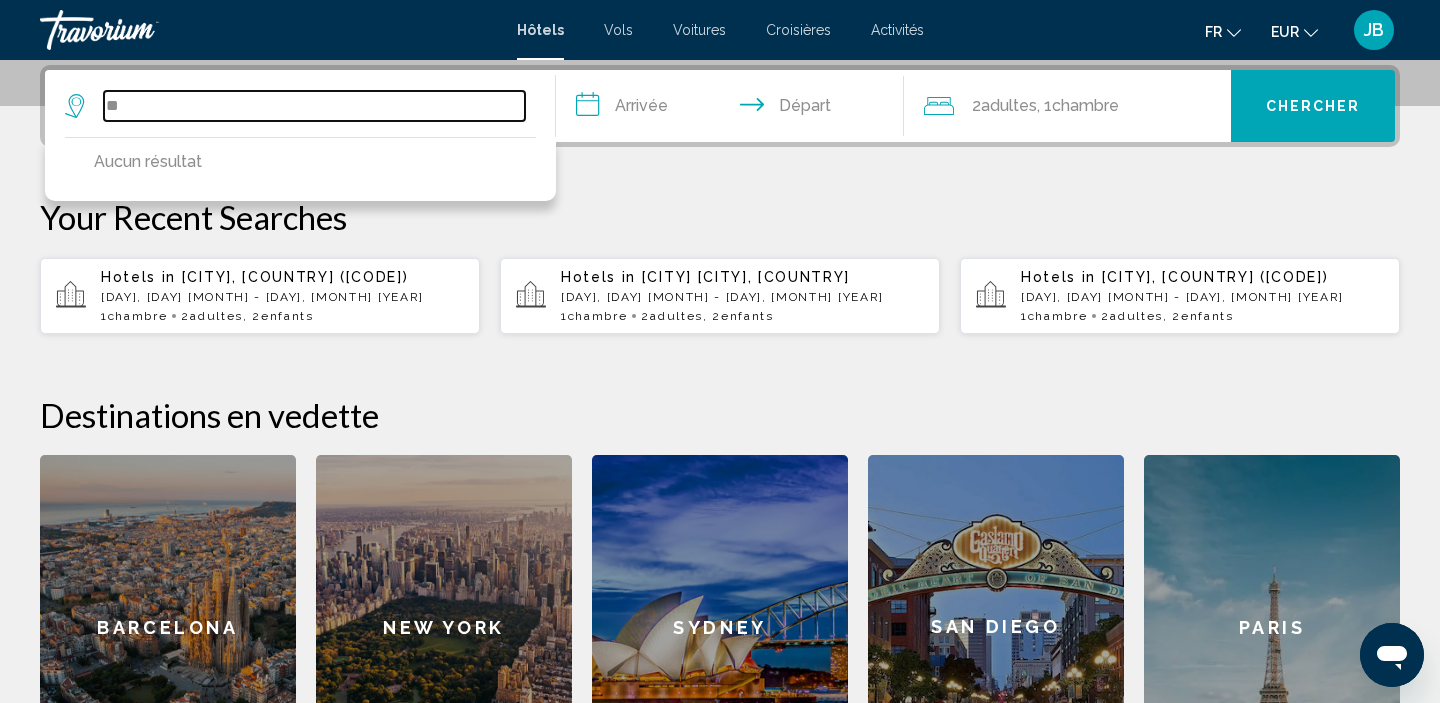 type on "*" 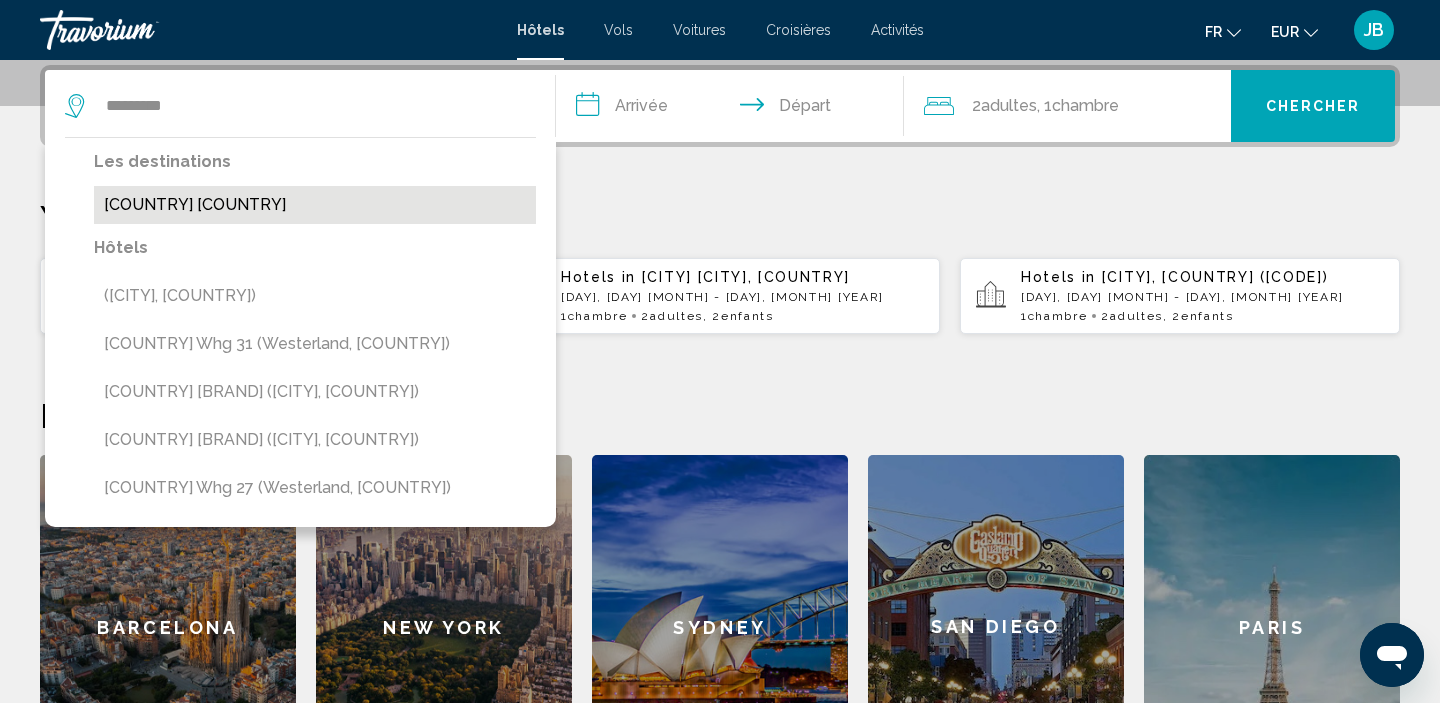 click on "[COUNTRY] [COUNTRY]" at bounding box center (315, 205) 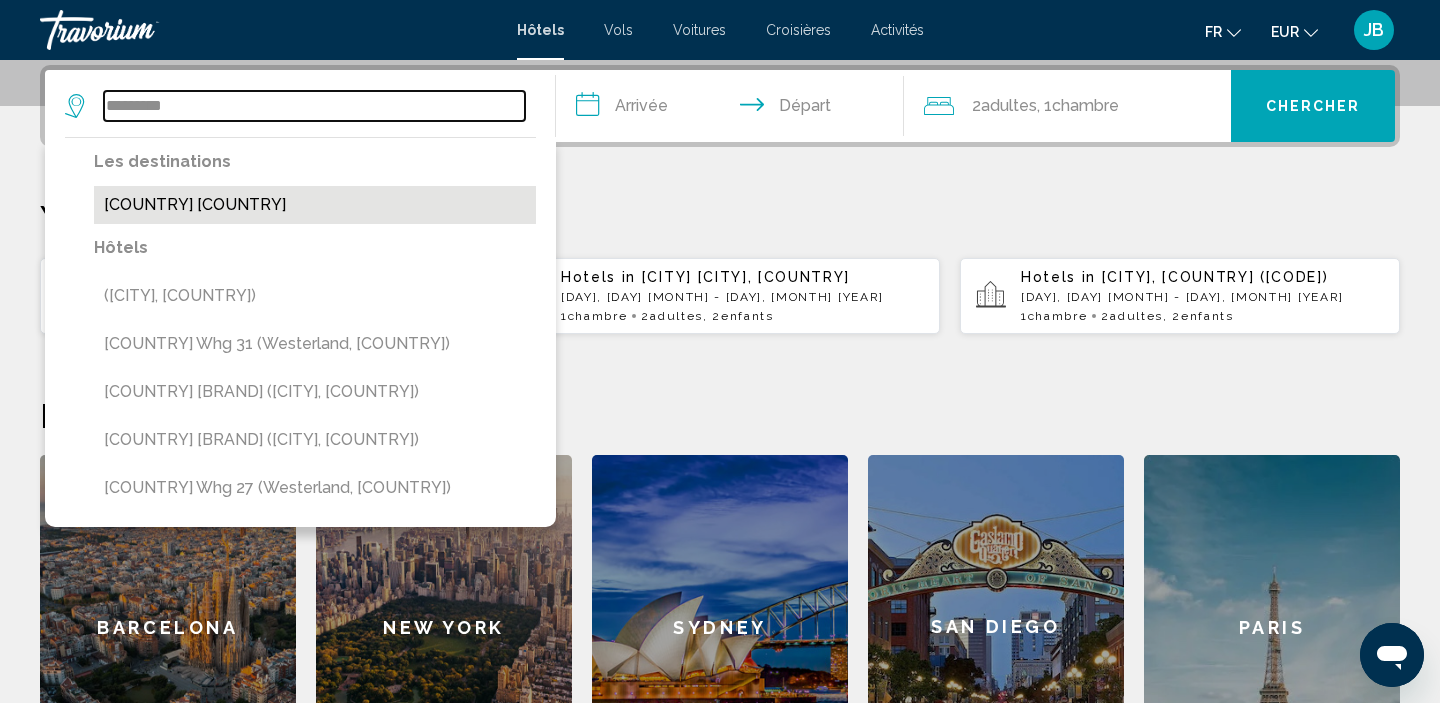 type on "**********" 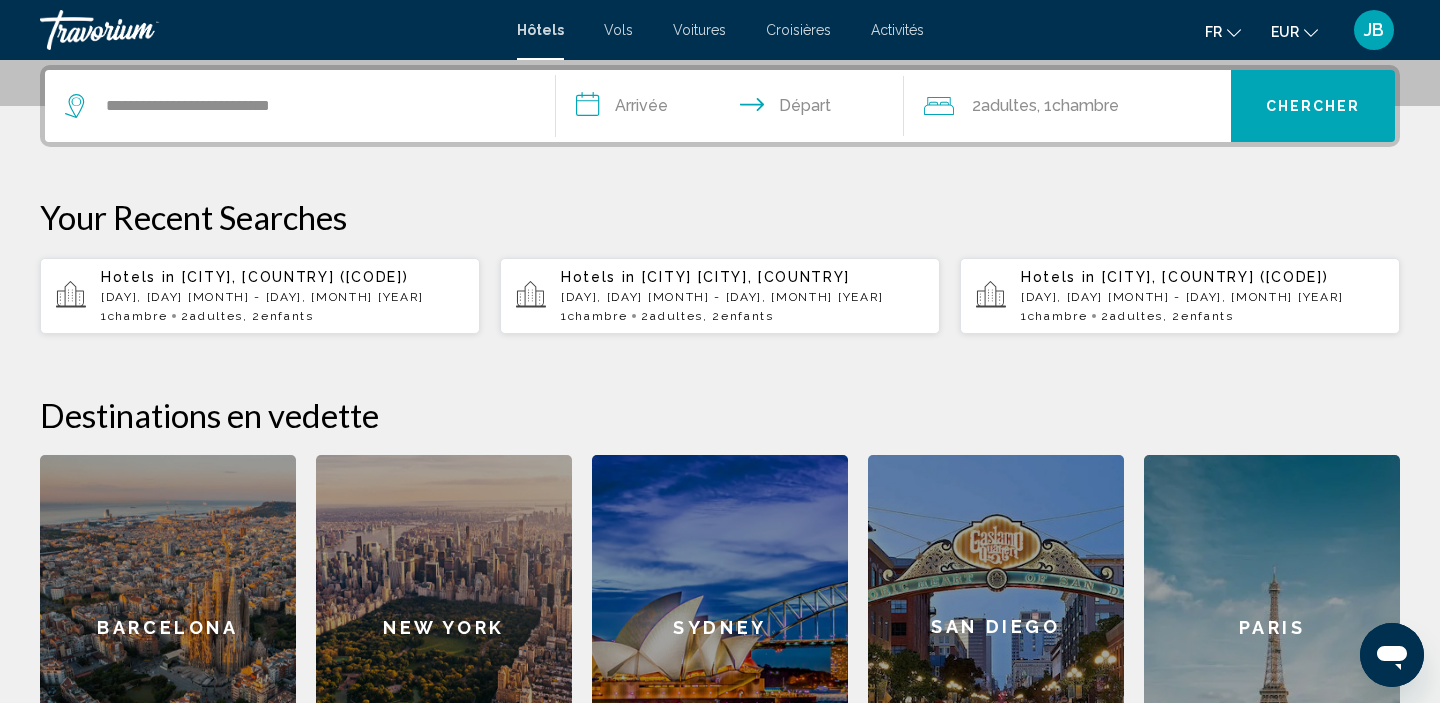 click on "**********" at bounding box center [734, 109] 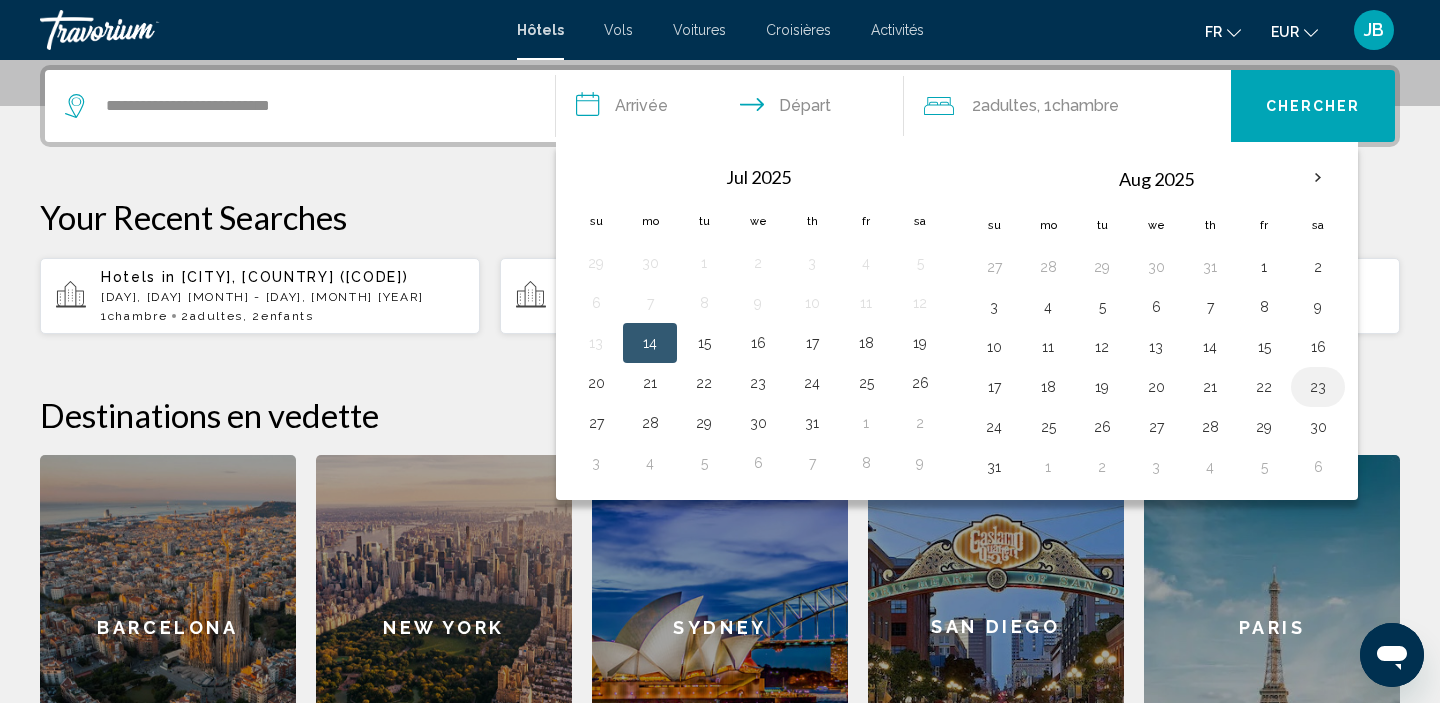click on "23" at bounding box center (1318, 387) 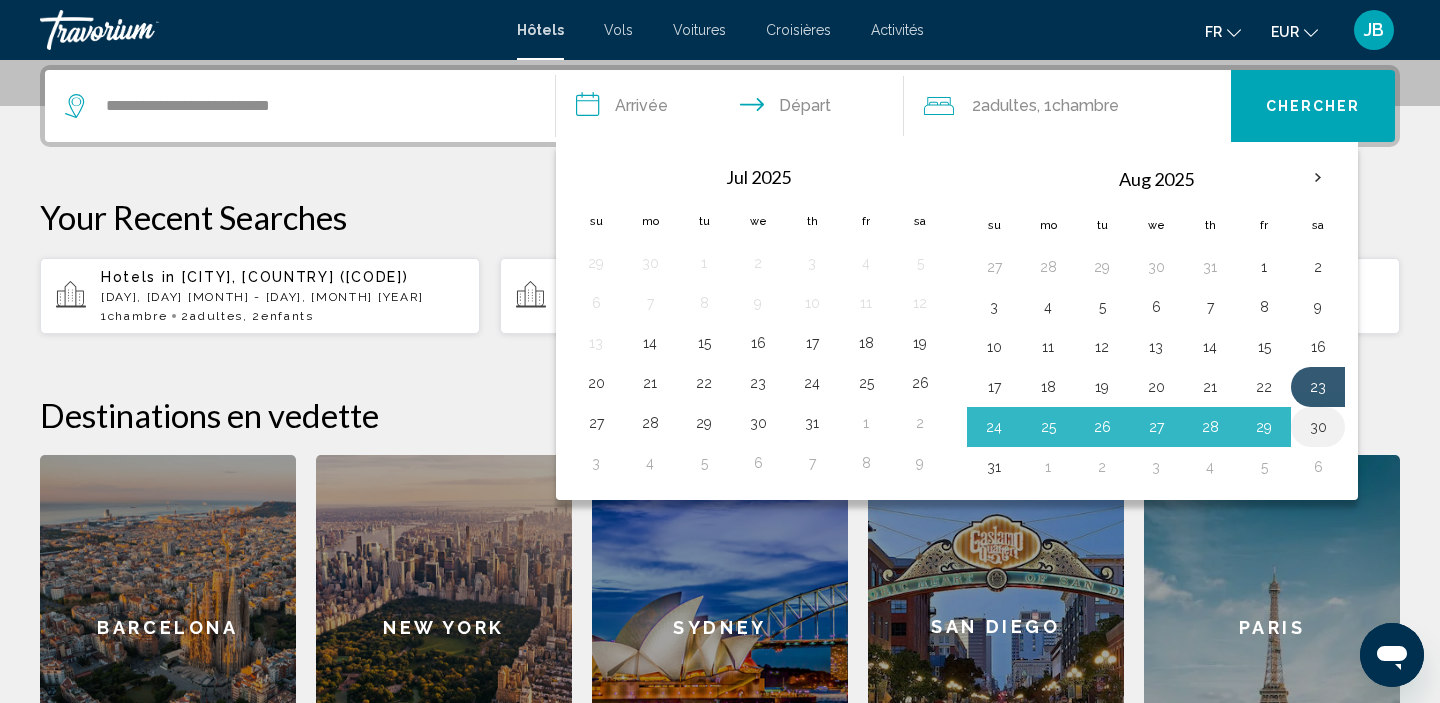 click on "30" at bounding box center (1318, 427) 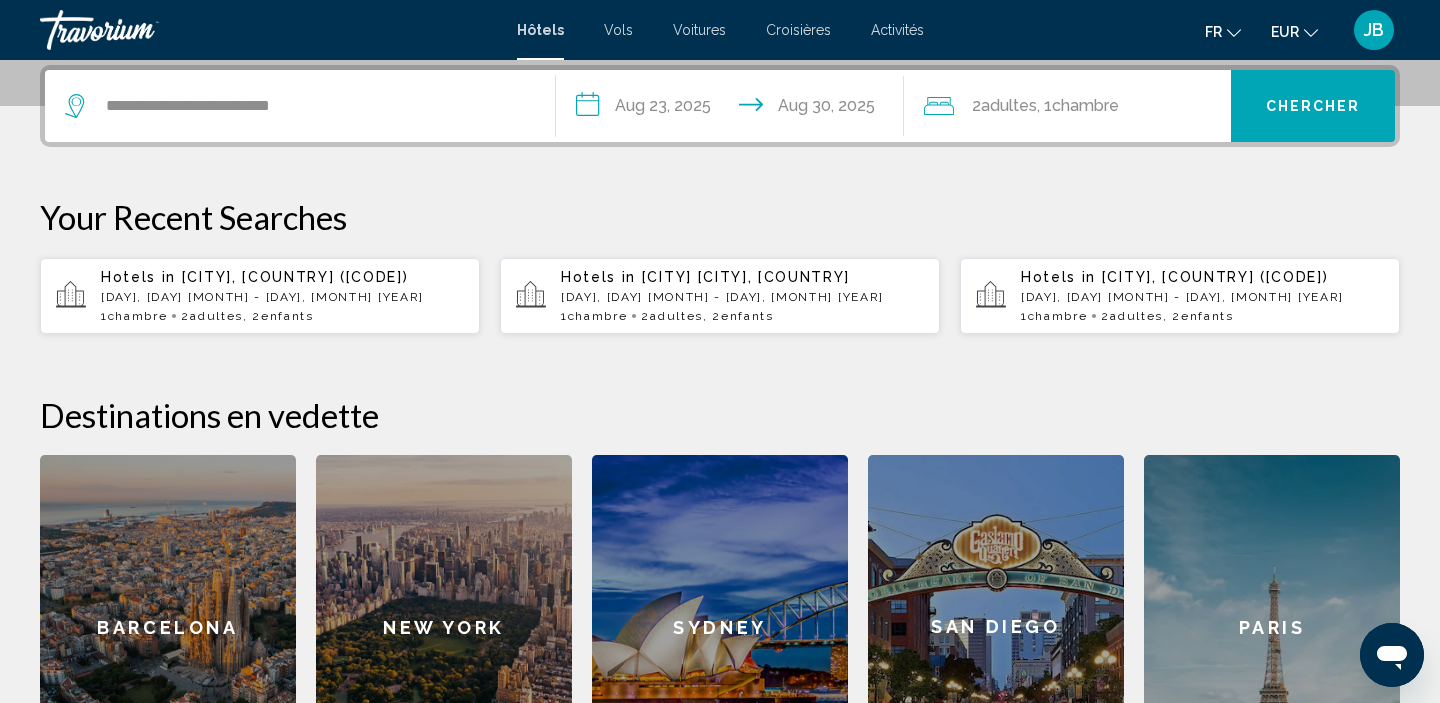 click on "Chambre" 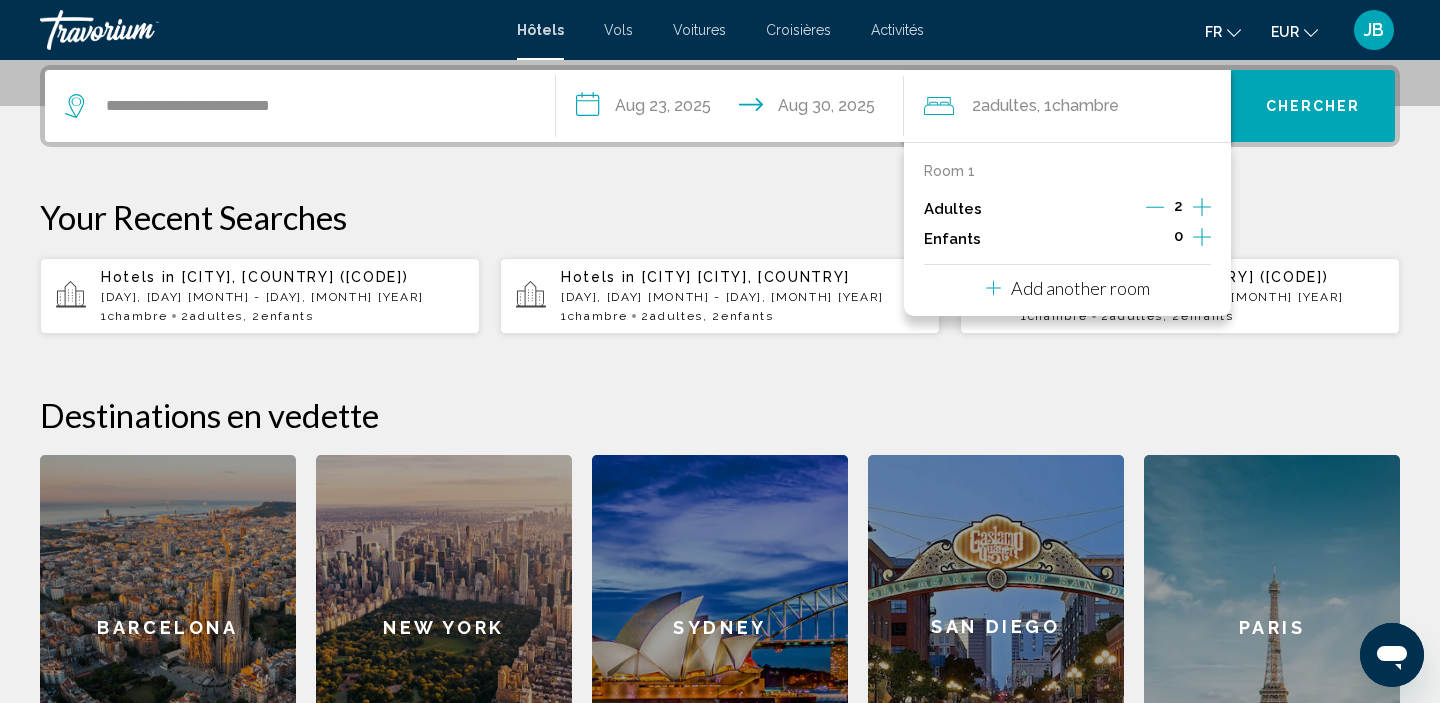 click 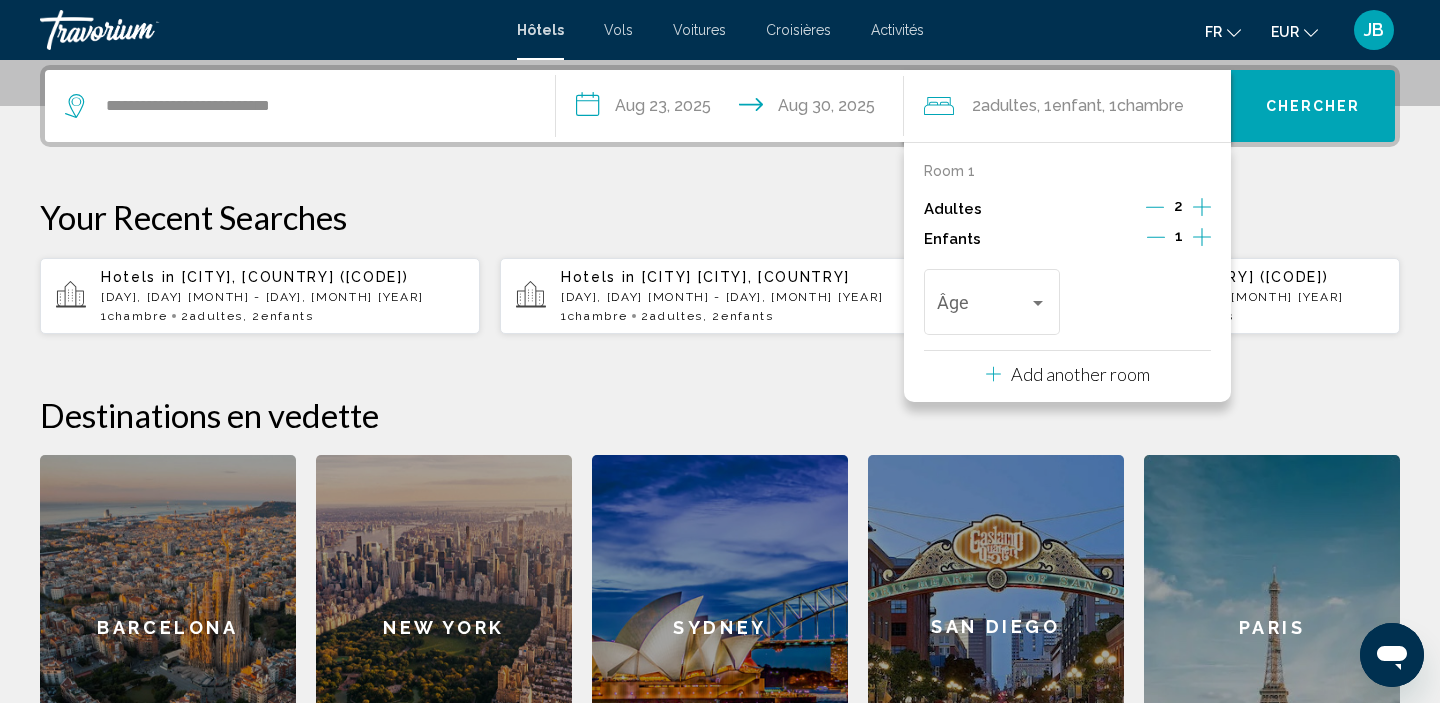 click 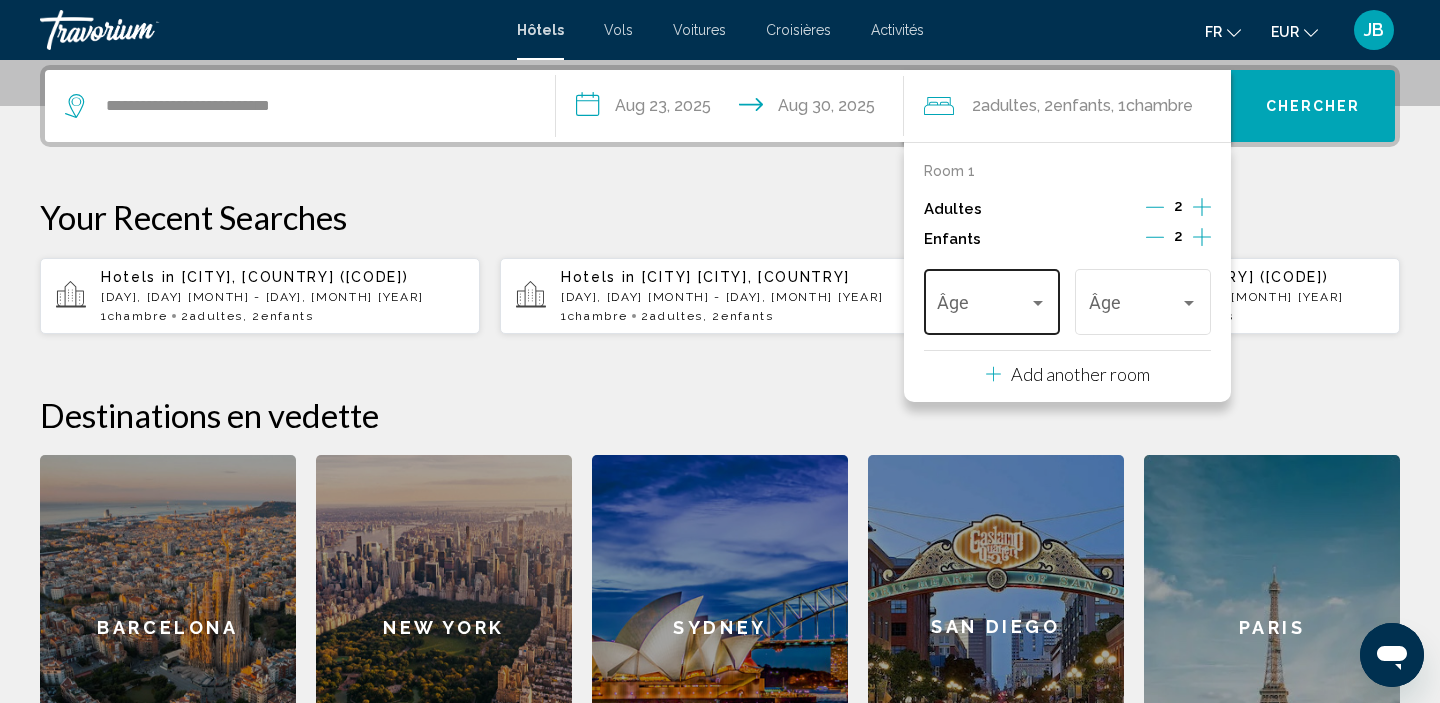 click on "Âge" at bounding box center (991, 299) 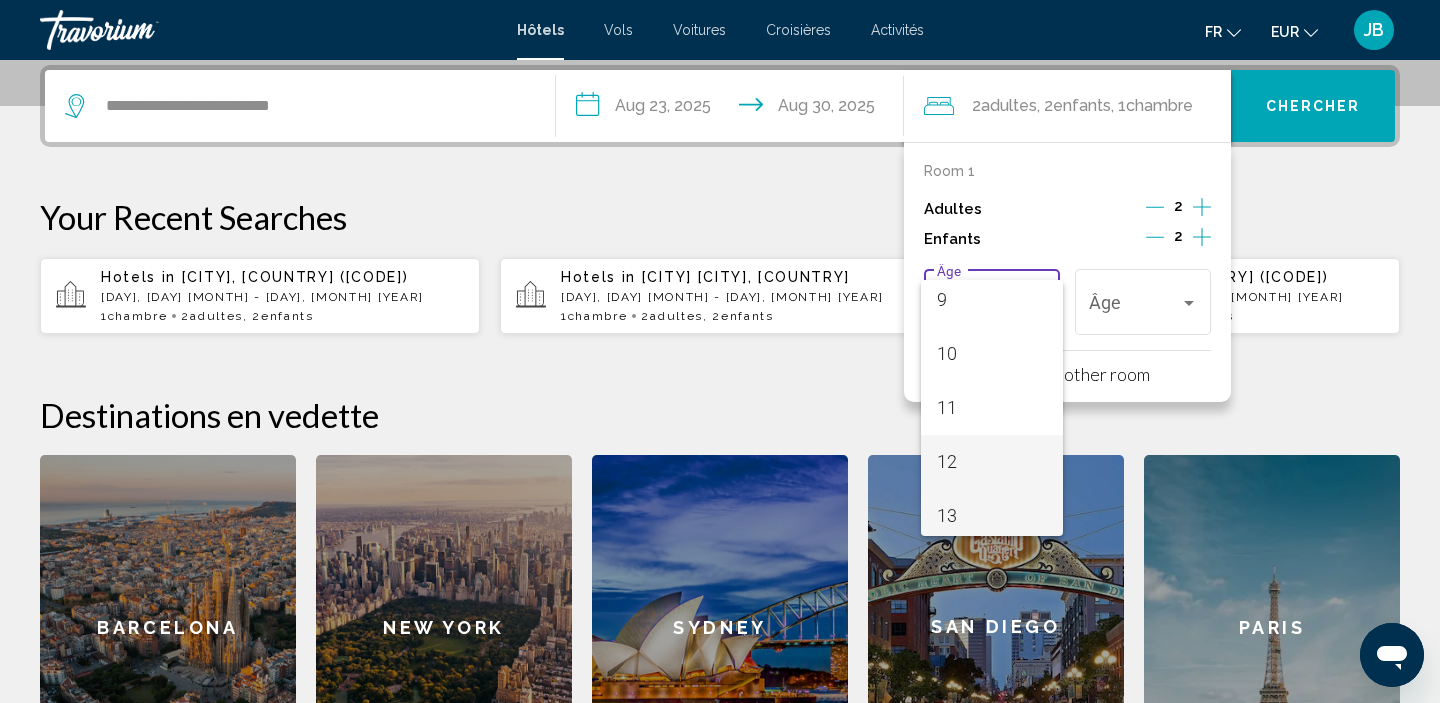 click on "13" at bounding box center [991, 516] 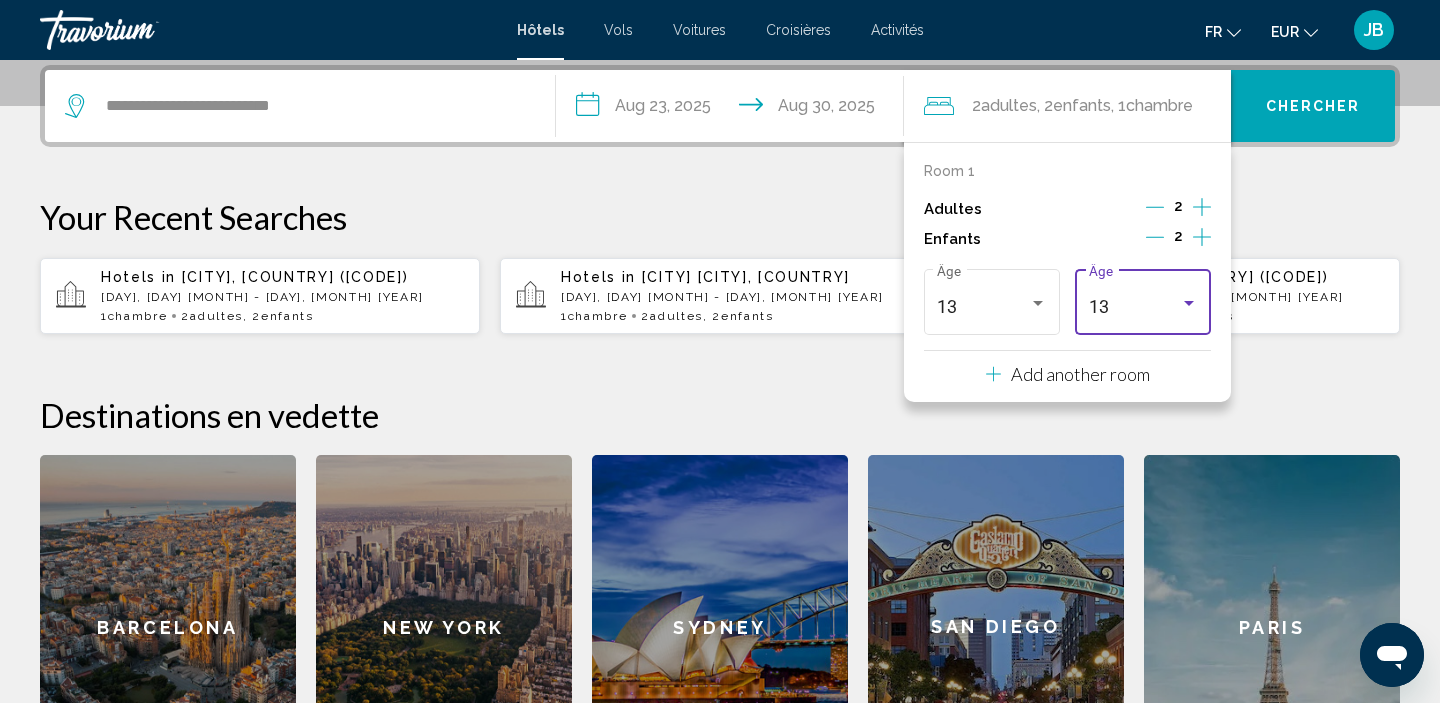 scroll, scrollTop: 500, scrollLeft: 0, axis: vertical 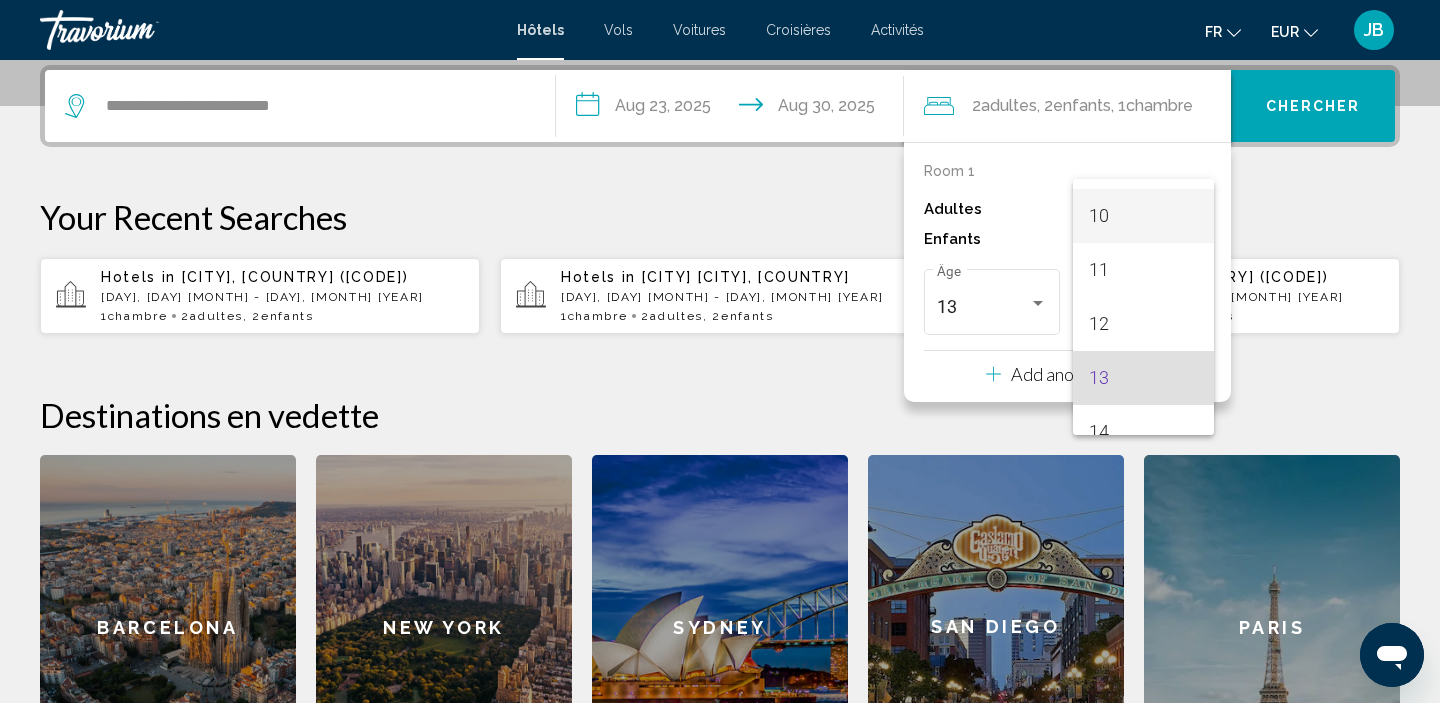 click on "10" at bounding box center (1143, 216) 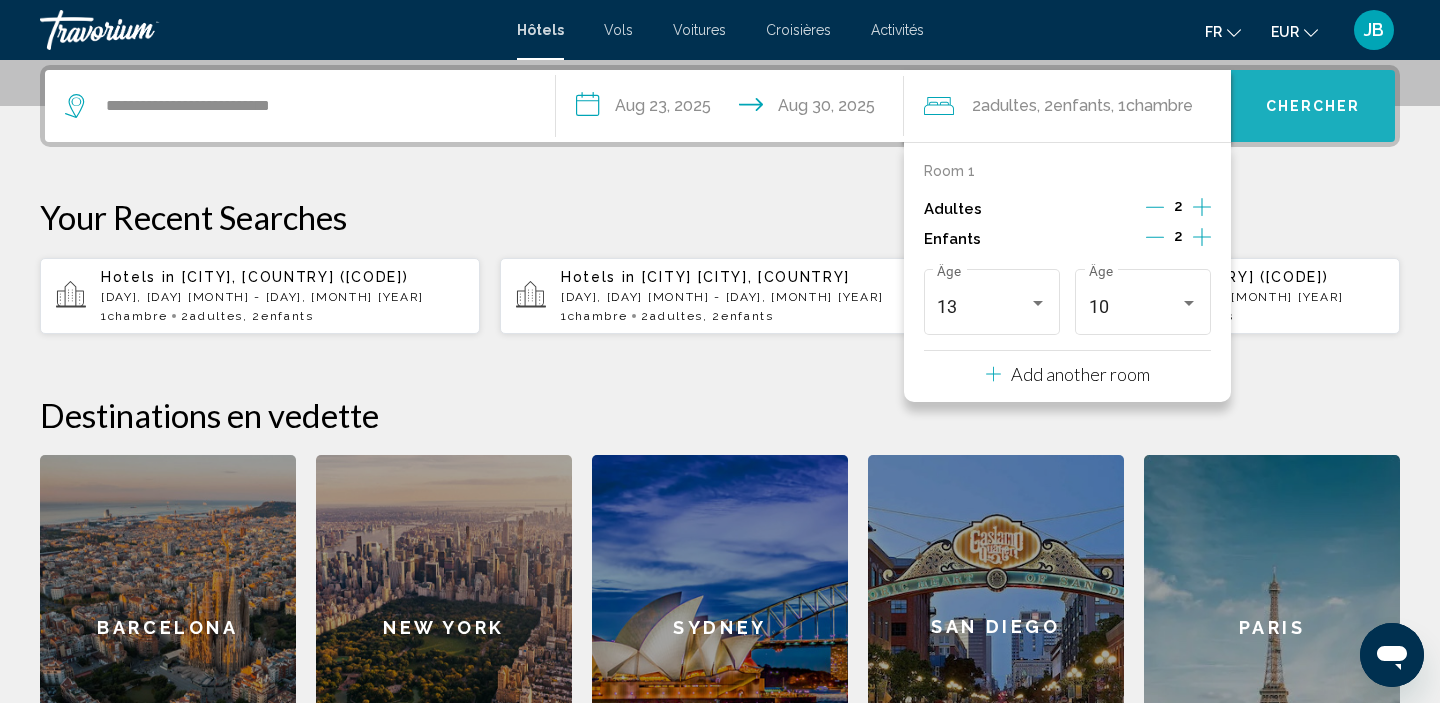 click on "Chercher" at bounding box center [1313, 106] 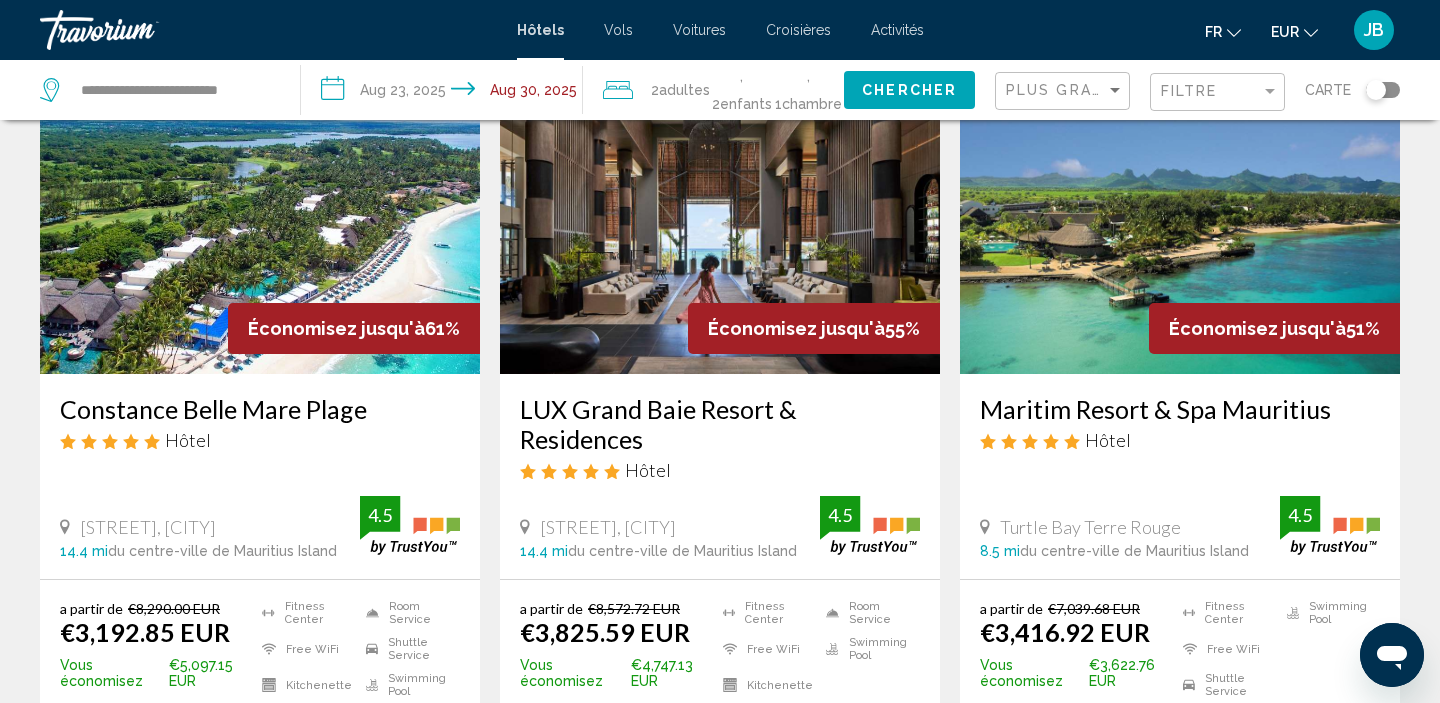 scroll, scrollTop: 0, scrollLeft: 0, axis: both 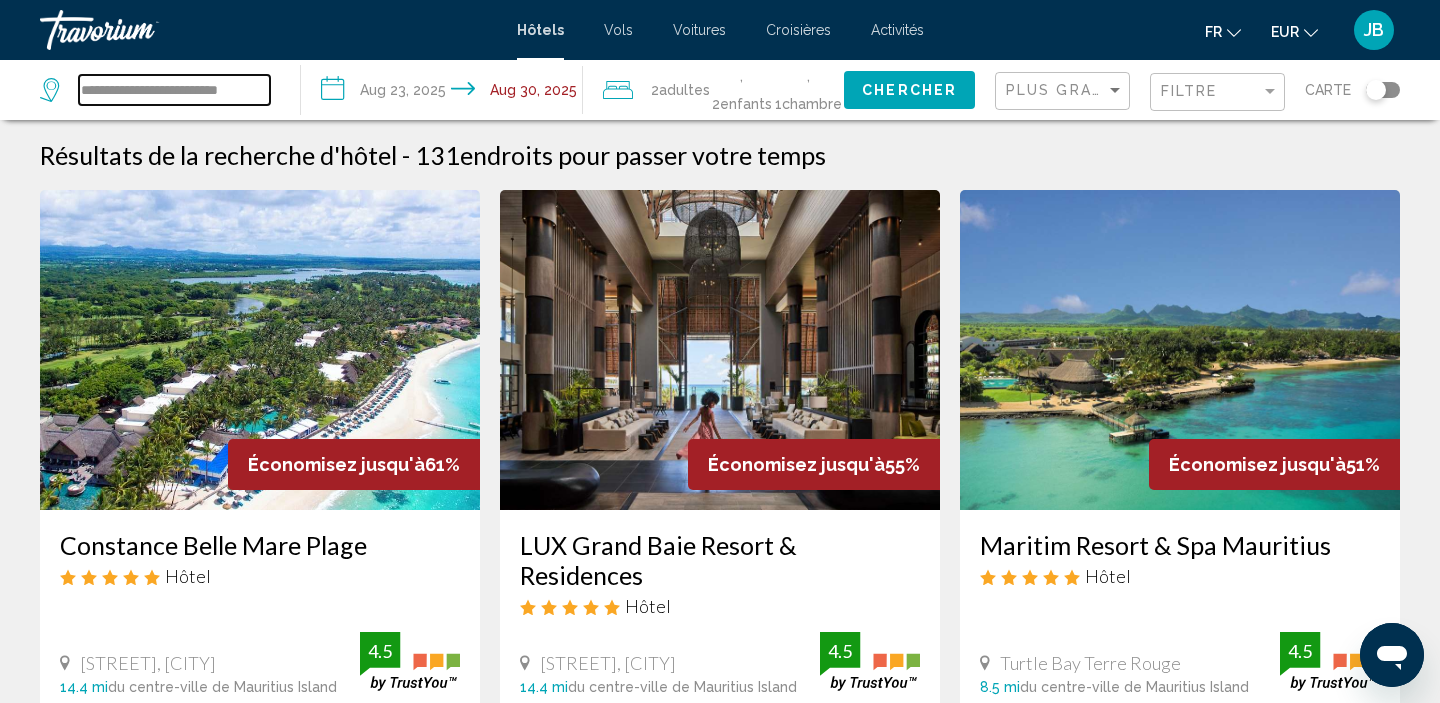 click on "**********" at bounding box center [174, 90] 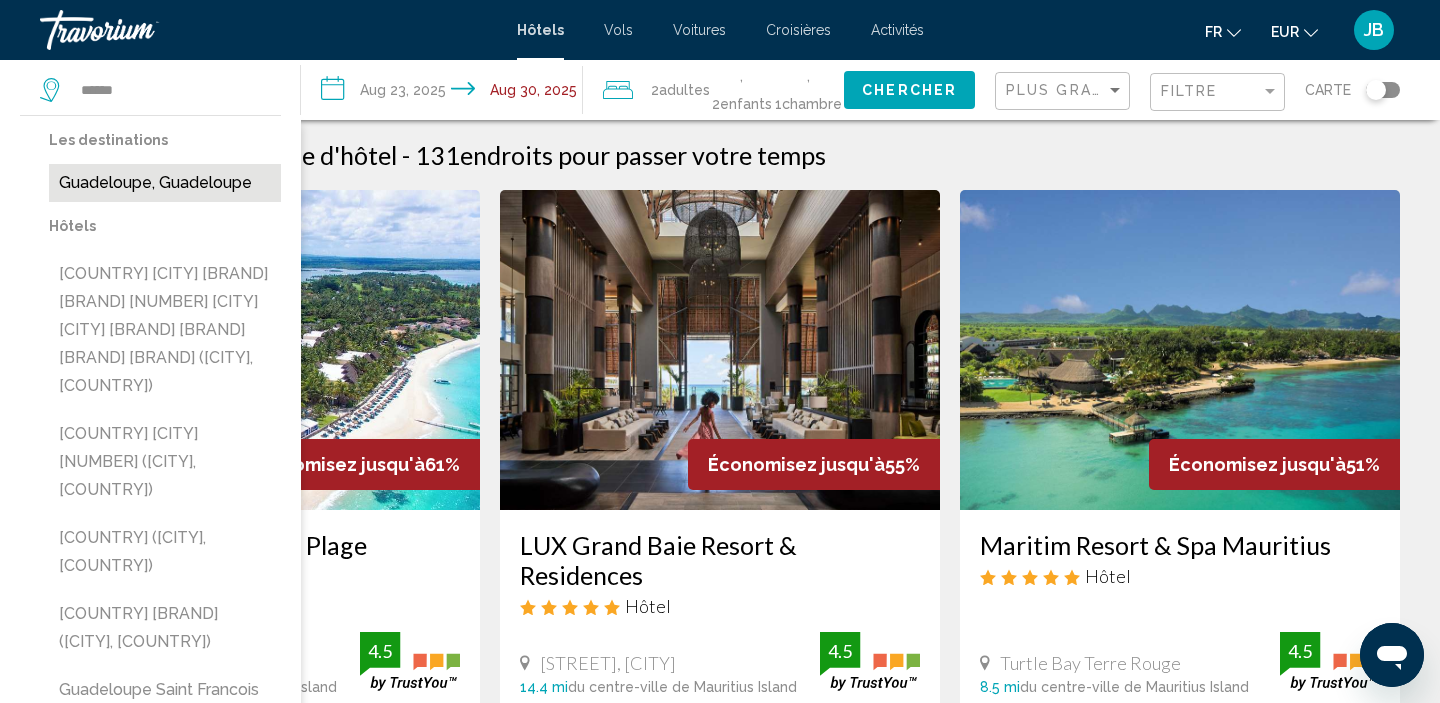 click on "Guadeloupe, Guadeloupe" at bounding box center (165, 183) 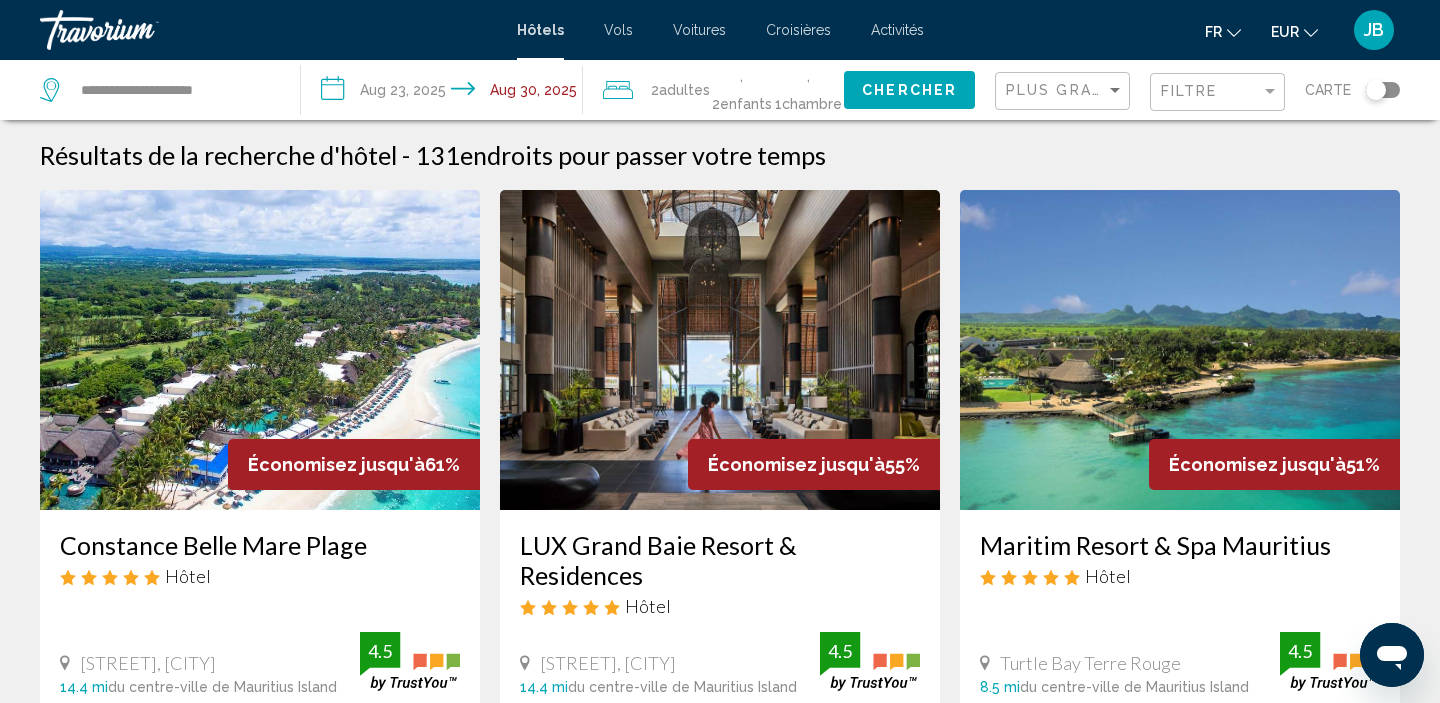 click on "Chercher" 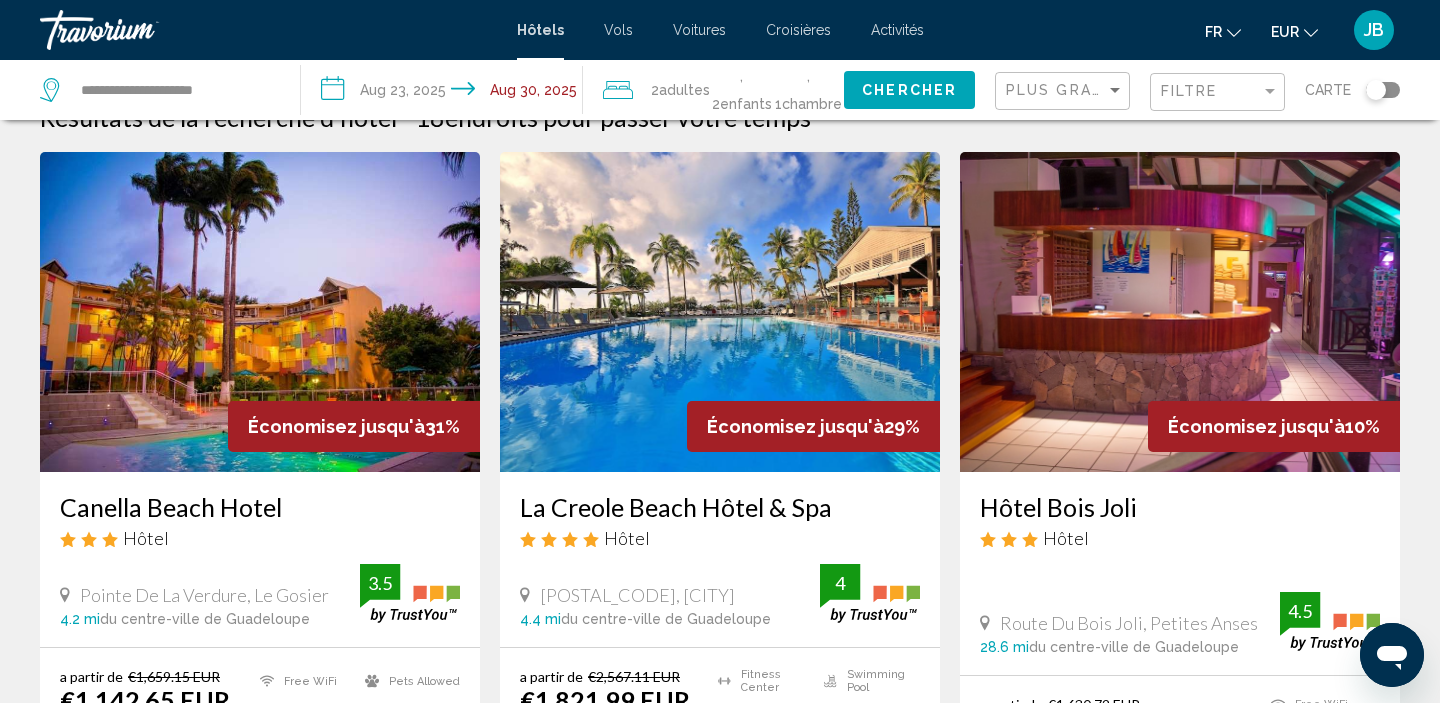 scroll, scrollTop: 0, scrollLeft: 0, axis: both 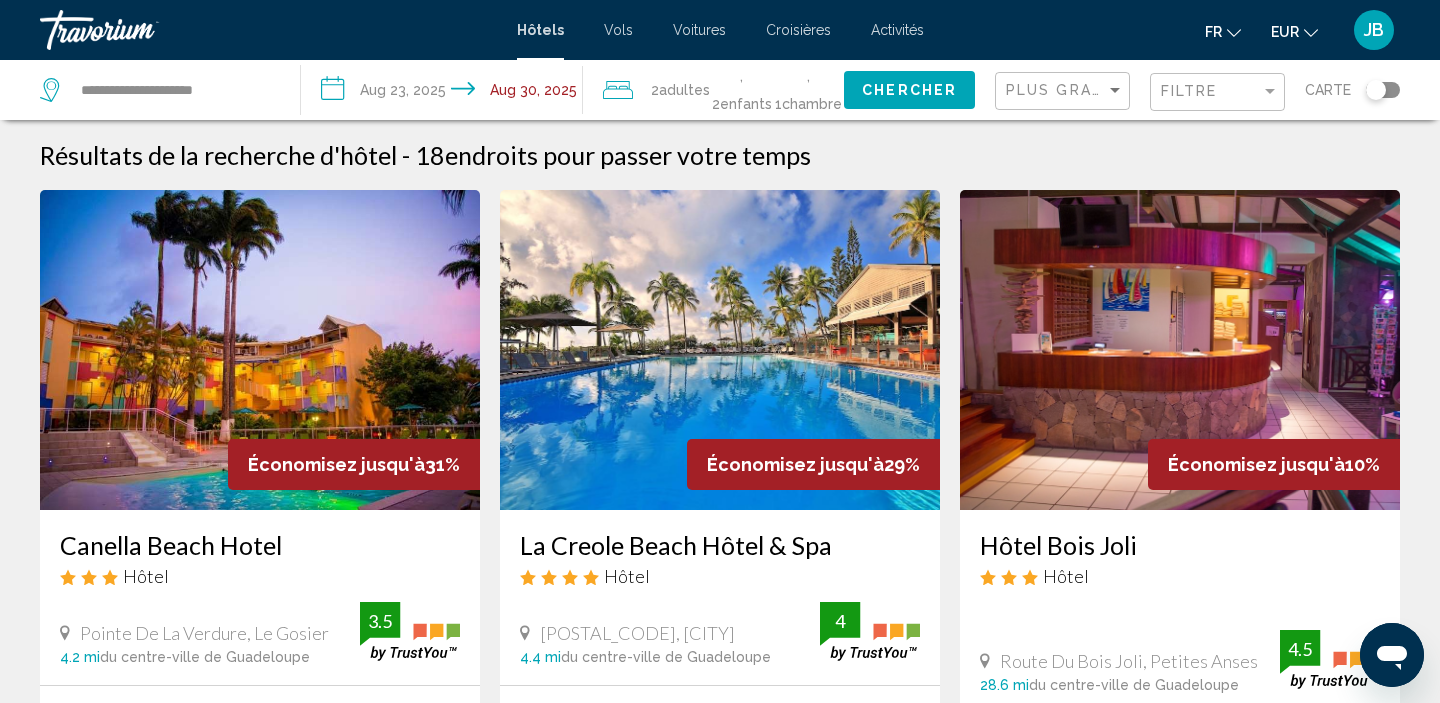 drag, startPoint x: 271, startPoint y: 87, endPoint x: 251, endPoint y: 87, distance: 20 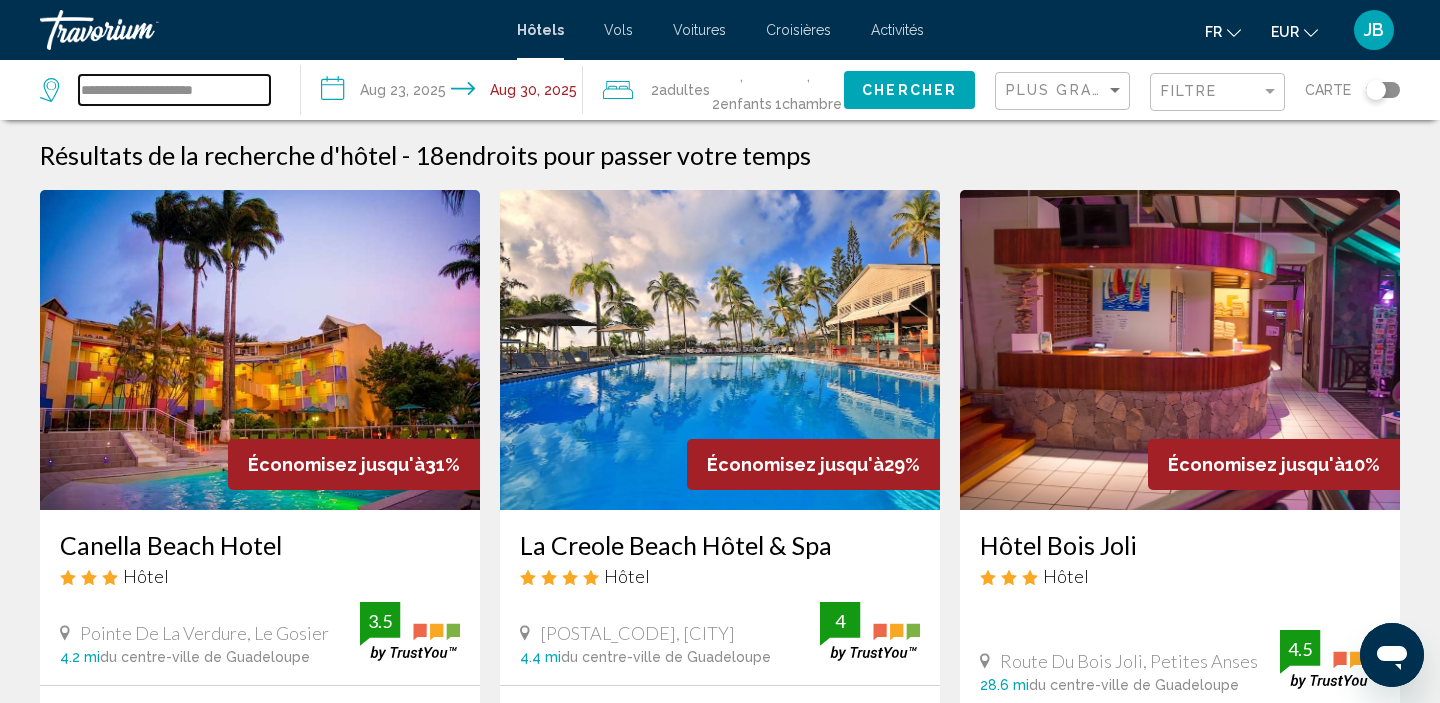 drag, startPoint x: 251, startPoint y: 87, endPoint x: 6, endPoint y: 91, distance: 245.03265 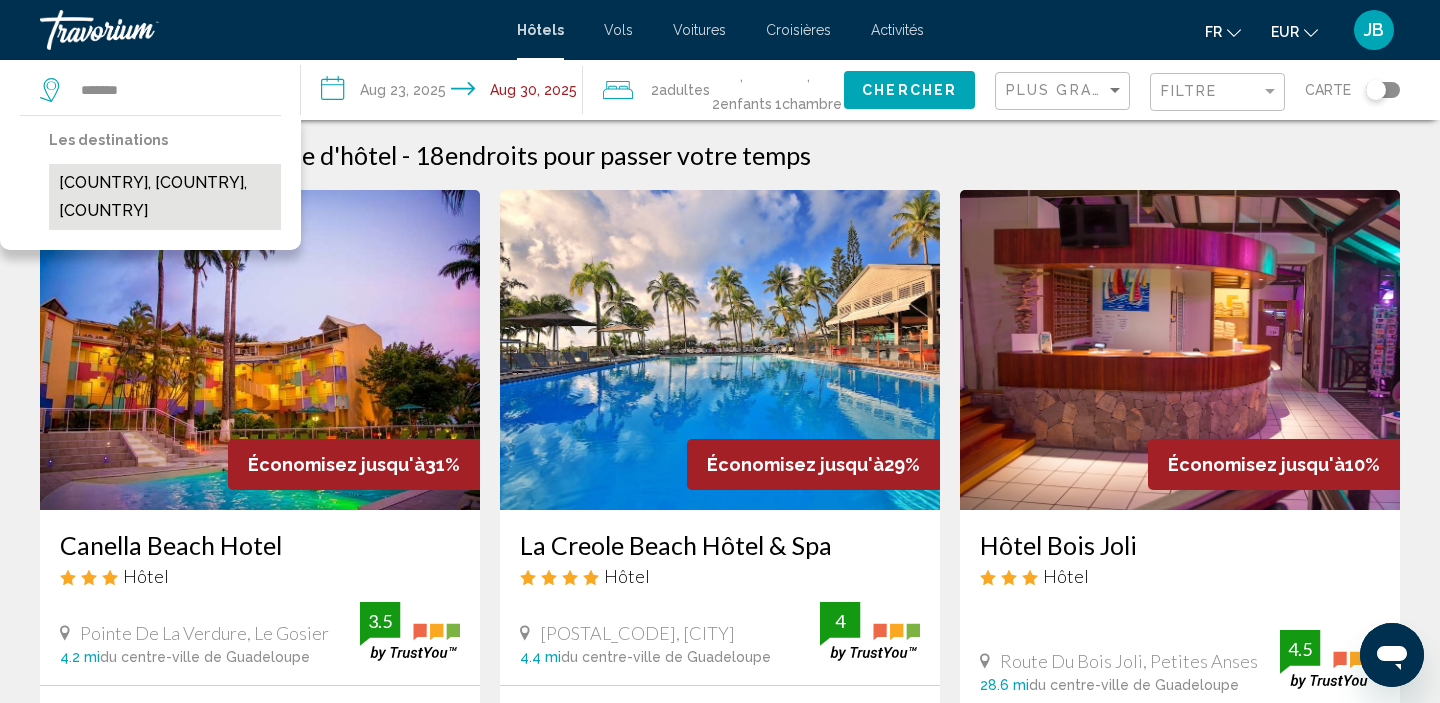 click on "[COUNTRY], [COUNTRY], [COUNTRY]" at bounding box center (165, 197) 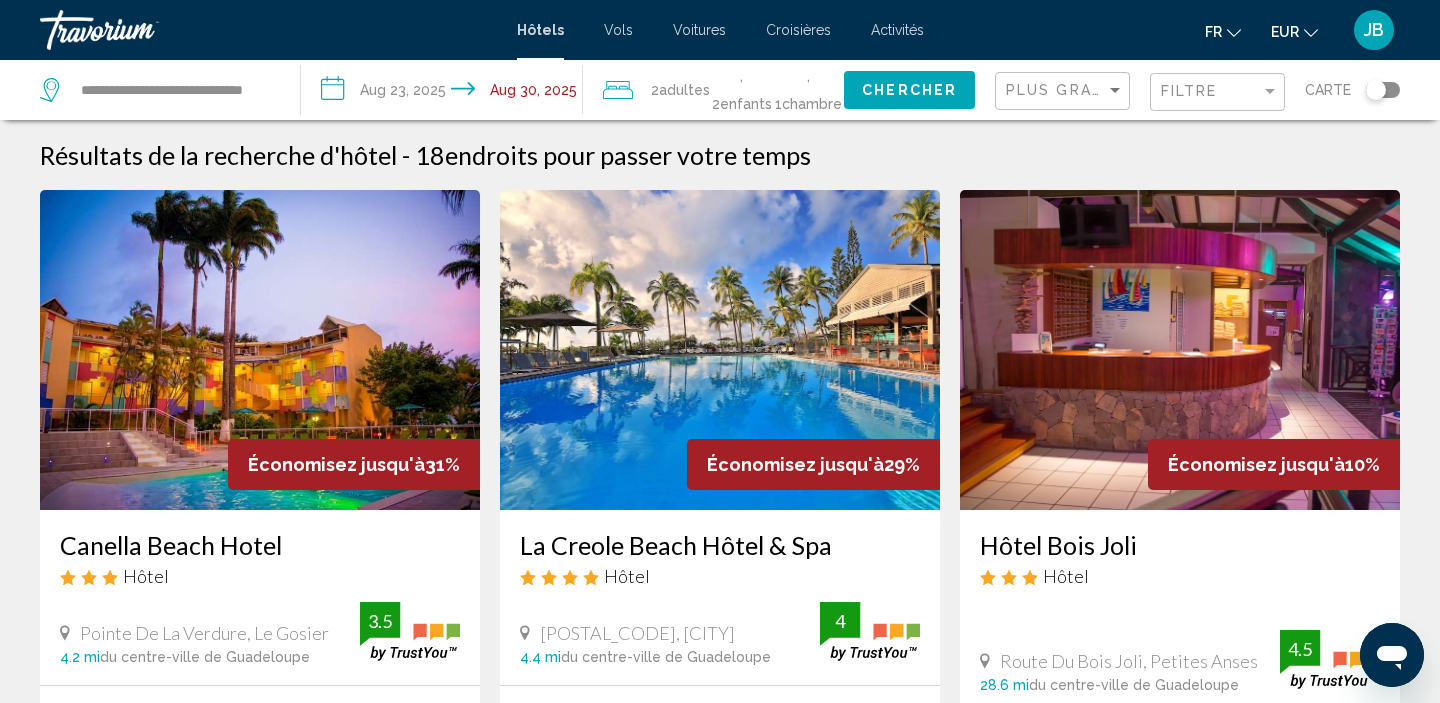 click on "Chercher" 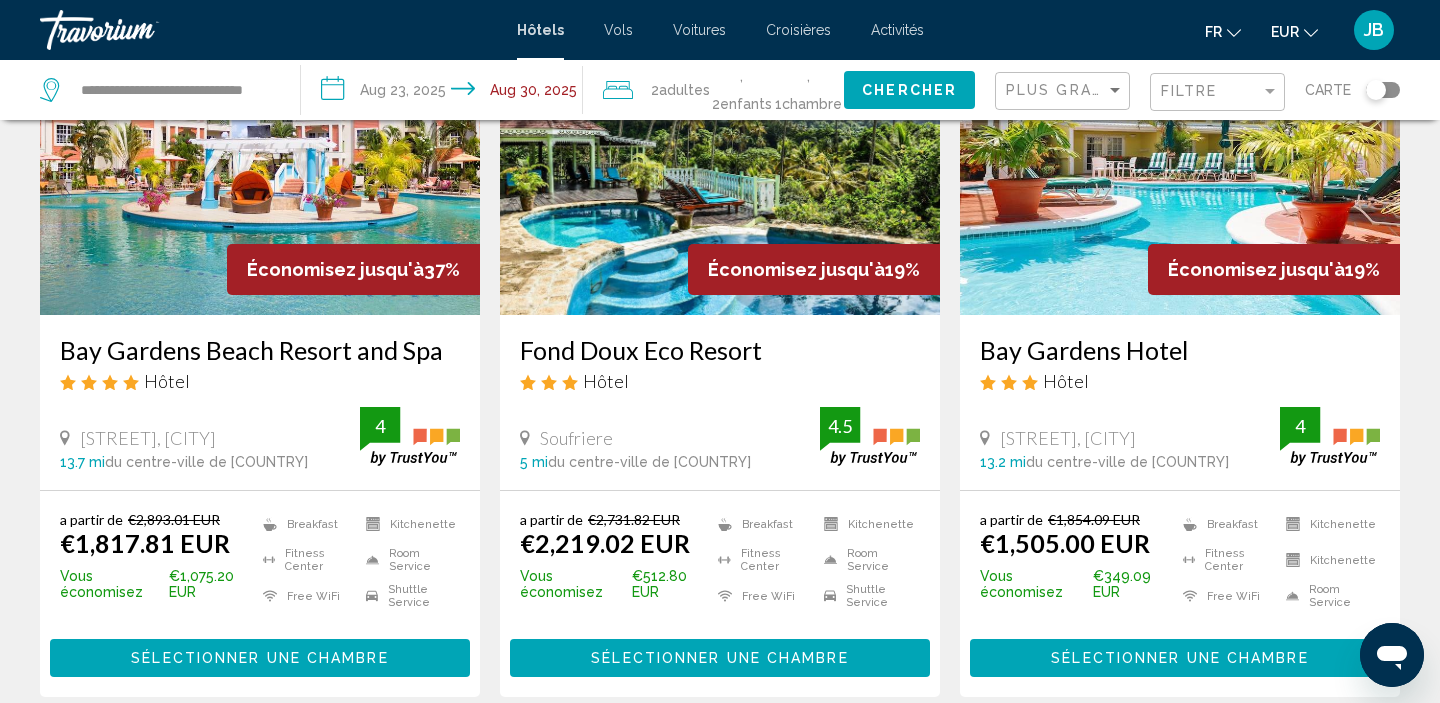 scroll, scrollTop: 224, scrollLeft: 0, axis: vertical 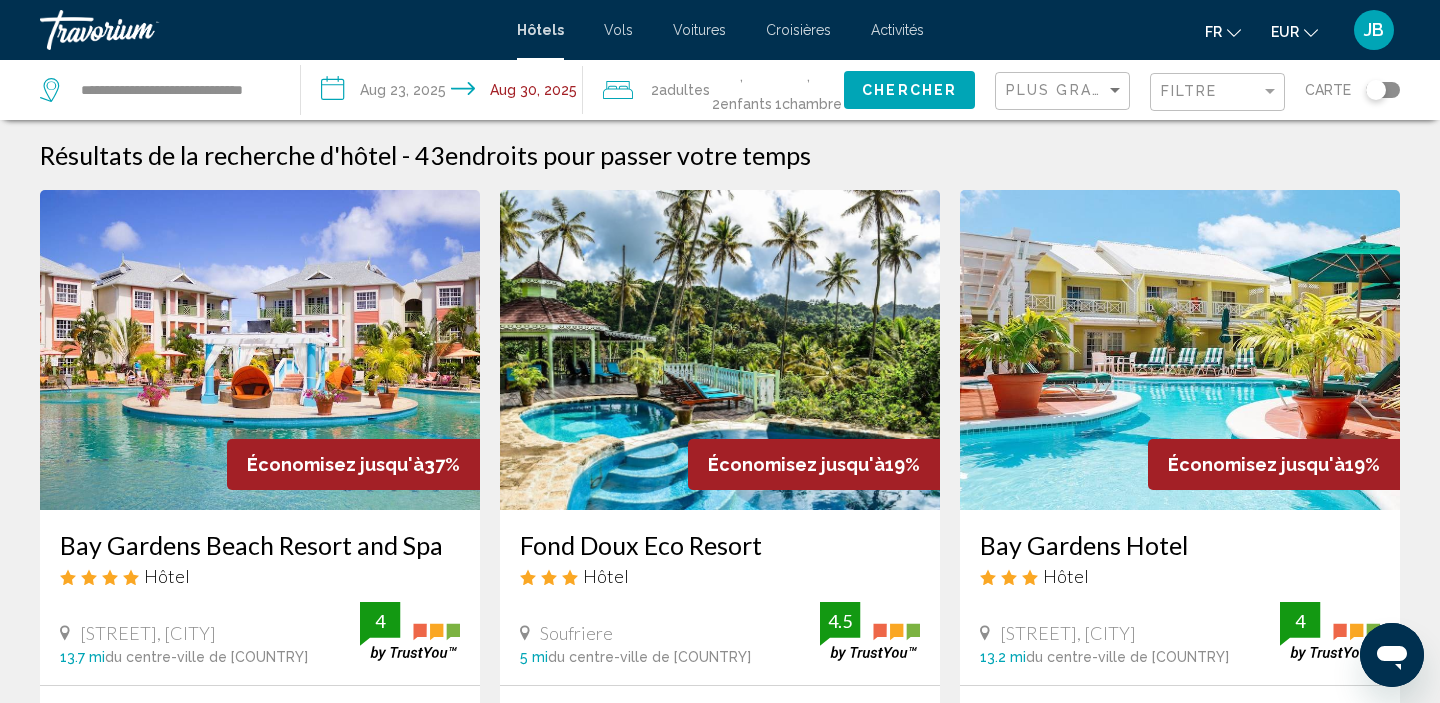 click on "**********" 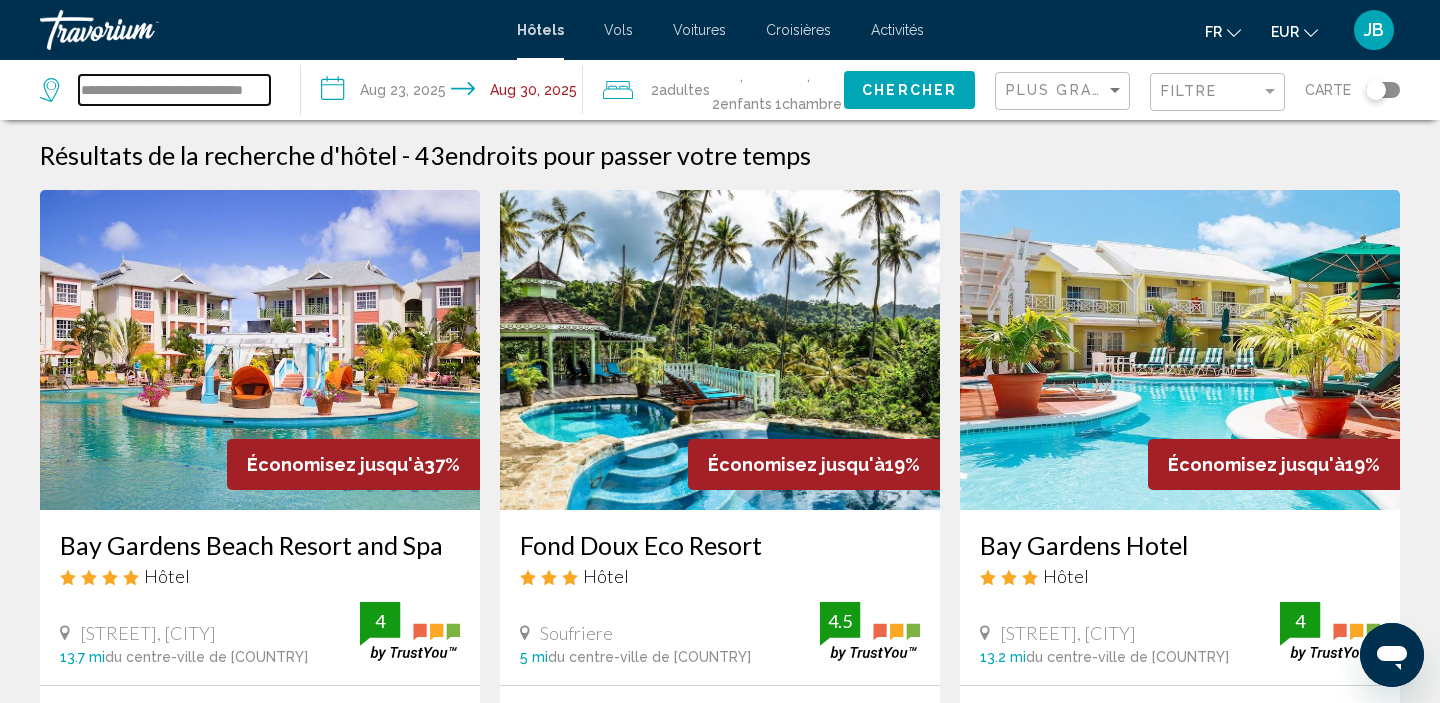 click on "**********" at bounding box center (174, 90) 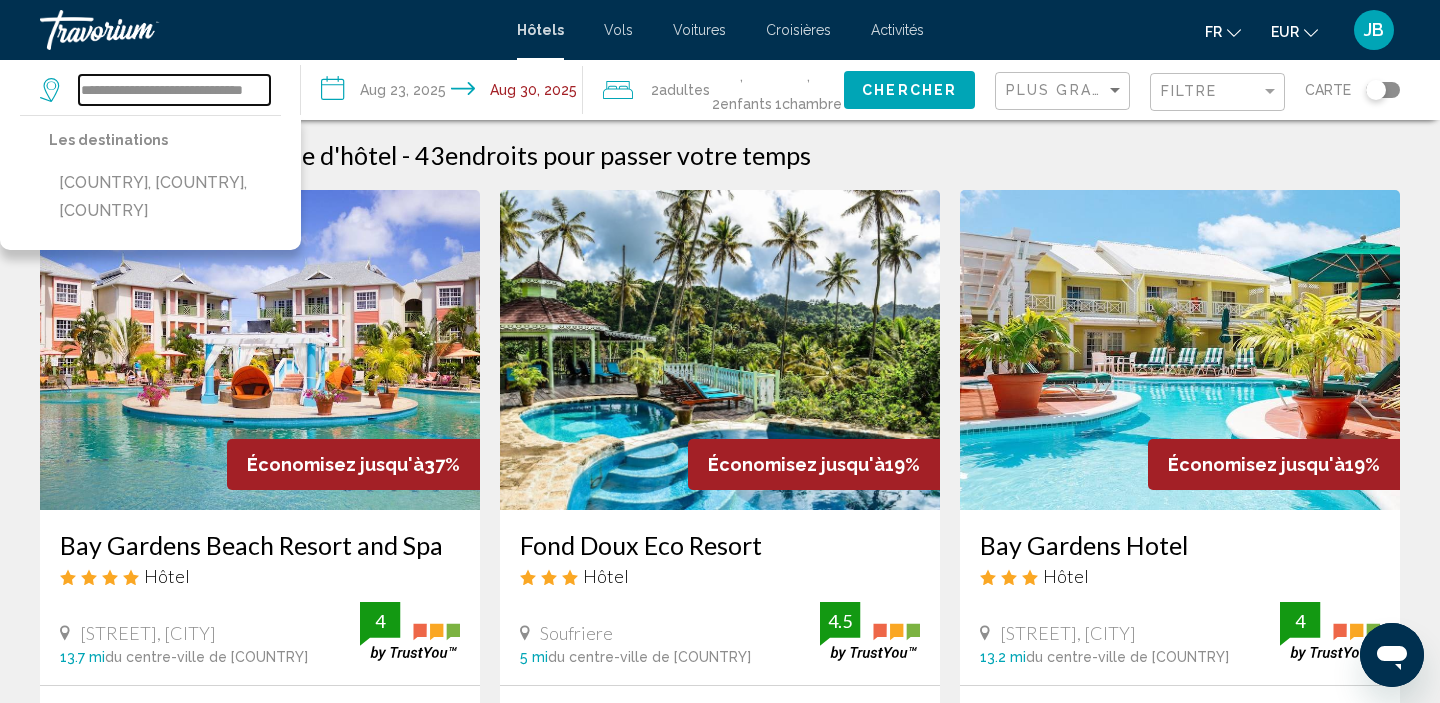 scroll, scrollTop: 0, scrollLeft: 8, axis: horizontal 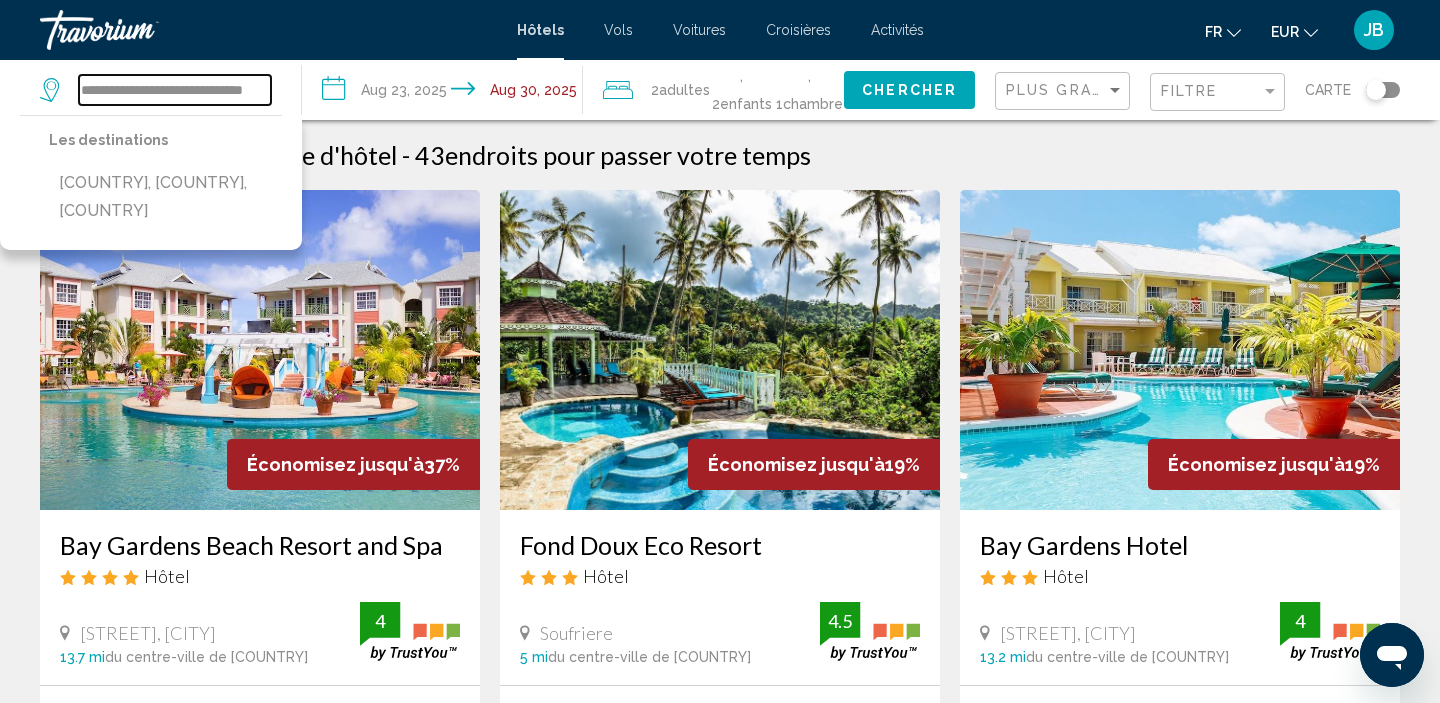 drag, startPoint x: 147, startPoint y: 88, endPoint x: 350, endPoint y: 121, distance: 205.66478 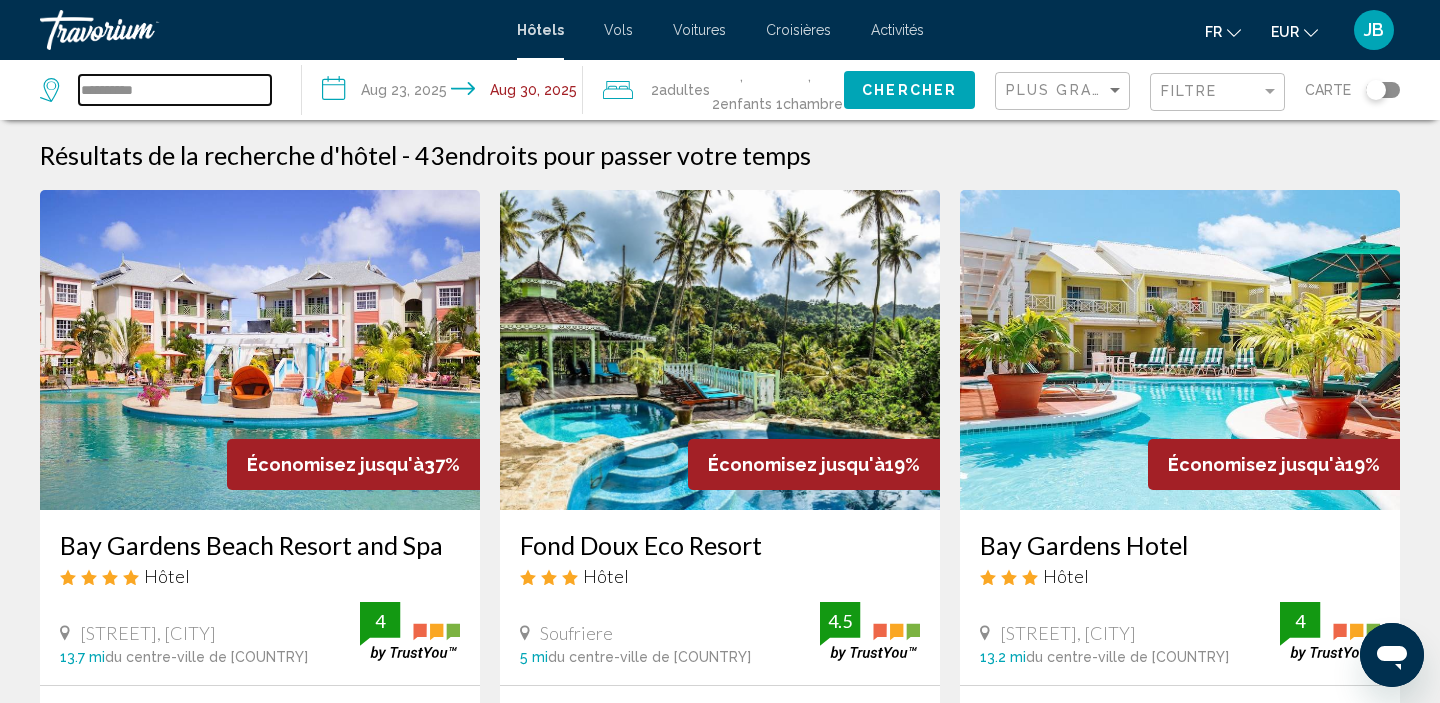 scroll, scrollTop: 0, scrollLeft: 0, axis: both 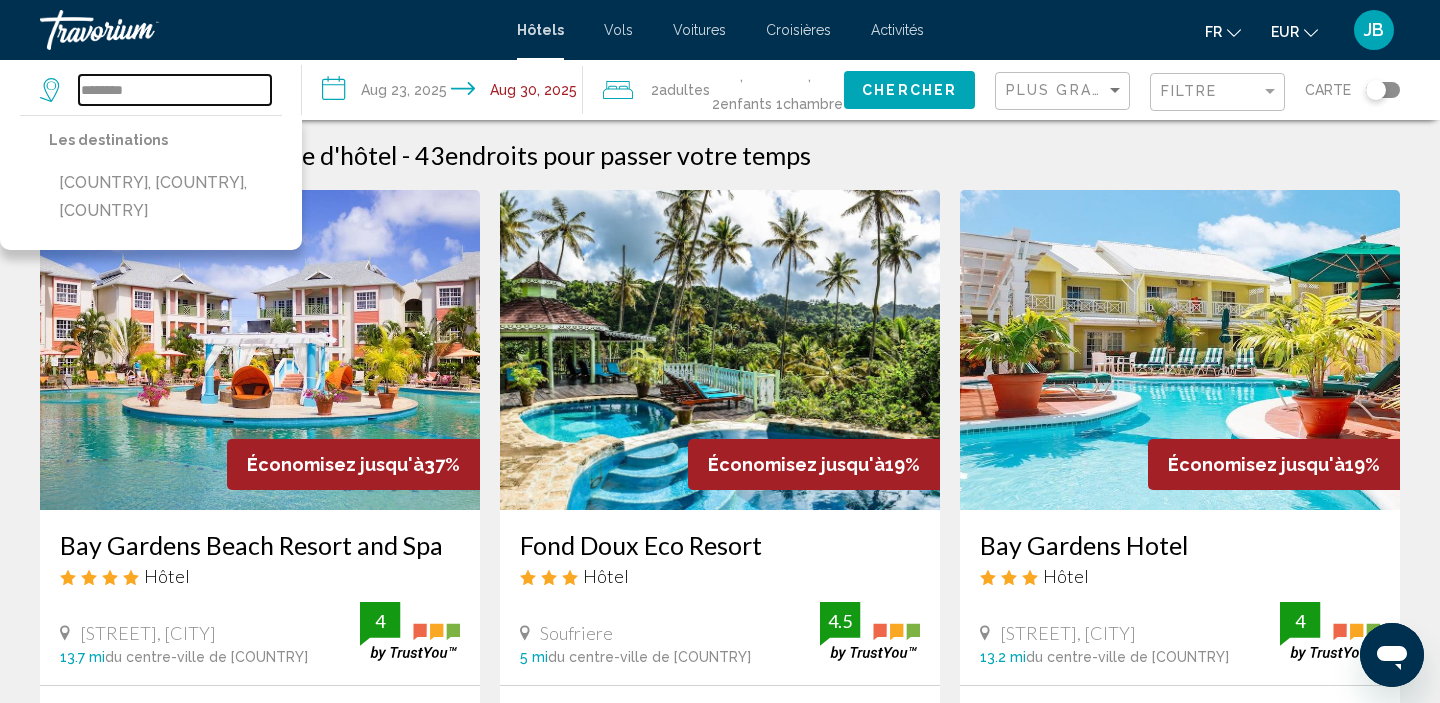drag, startPoint x: 183, startPoint y: 85, endPoint x: 5, endPoint y: 93, distance: 178.17969 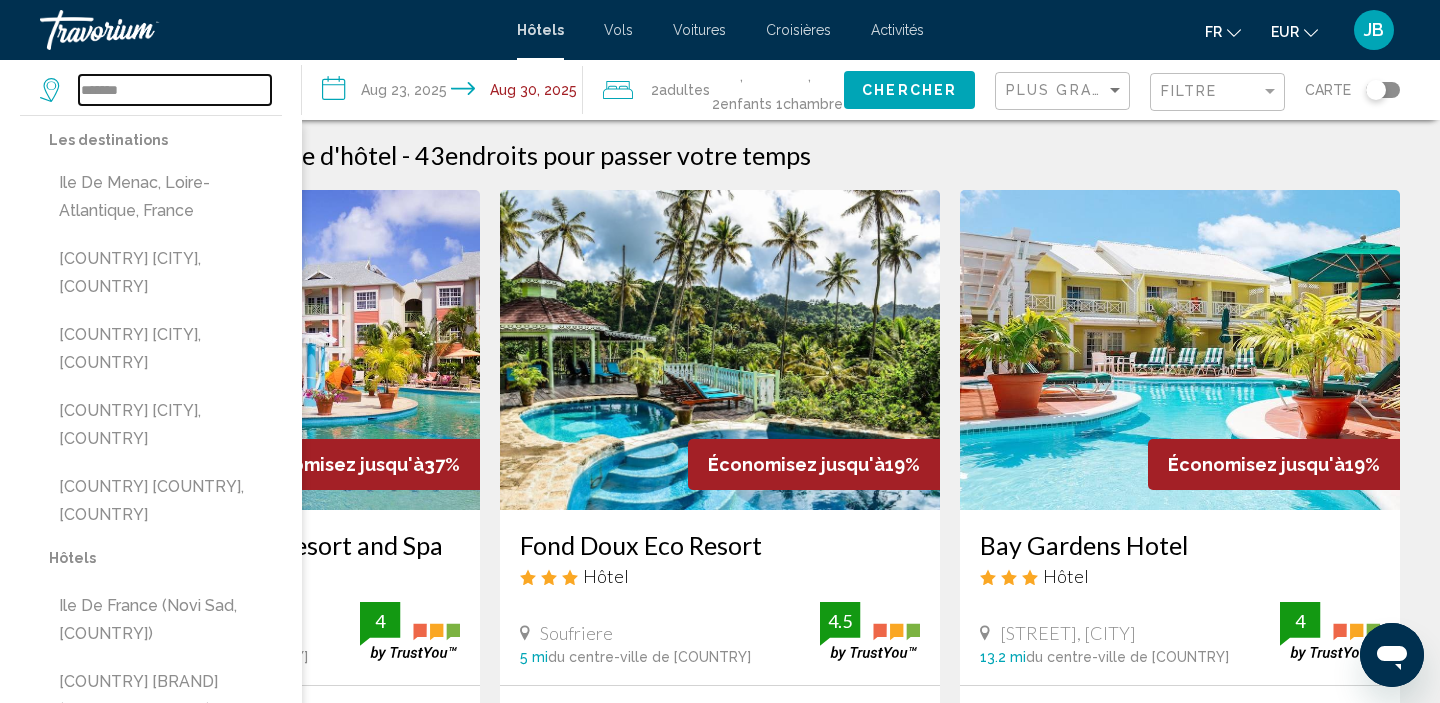 drag, startPoint x: 173, startPoint y: 88, endPoint x: 64, endPoint y: 94, distance: 109.165016 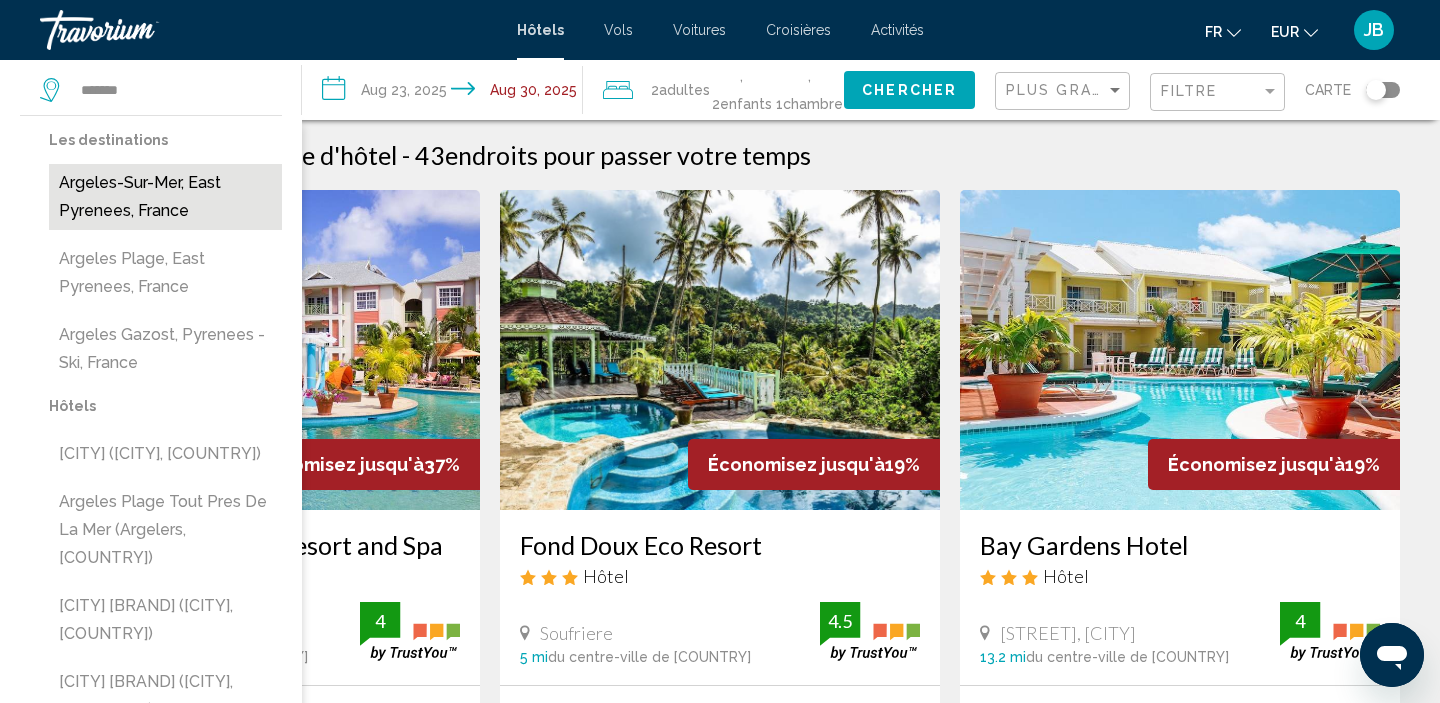 click on "Argeles-Sur-Mer, East Pyrenees, France" at bounding box center [165, 197] 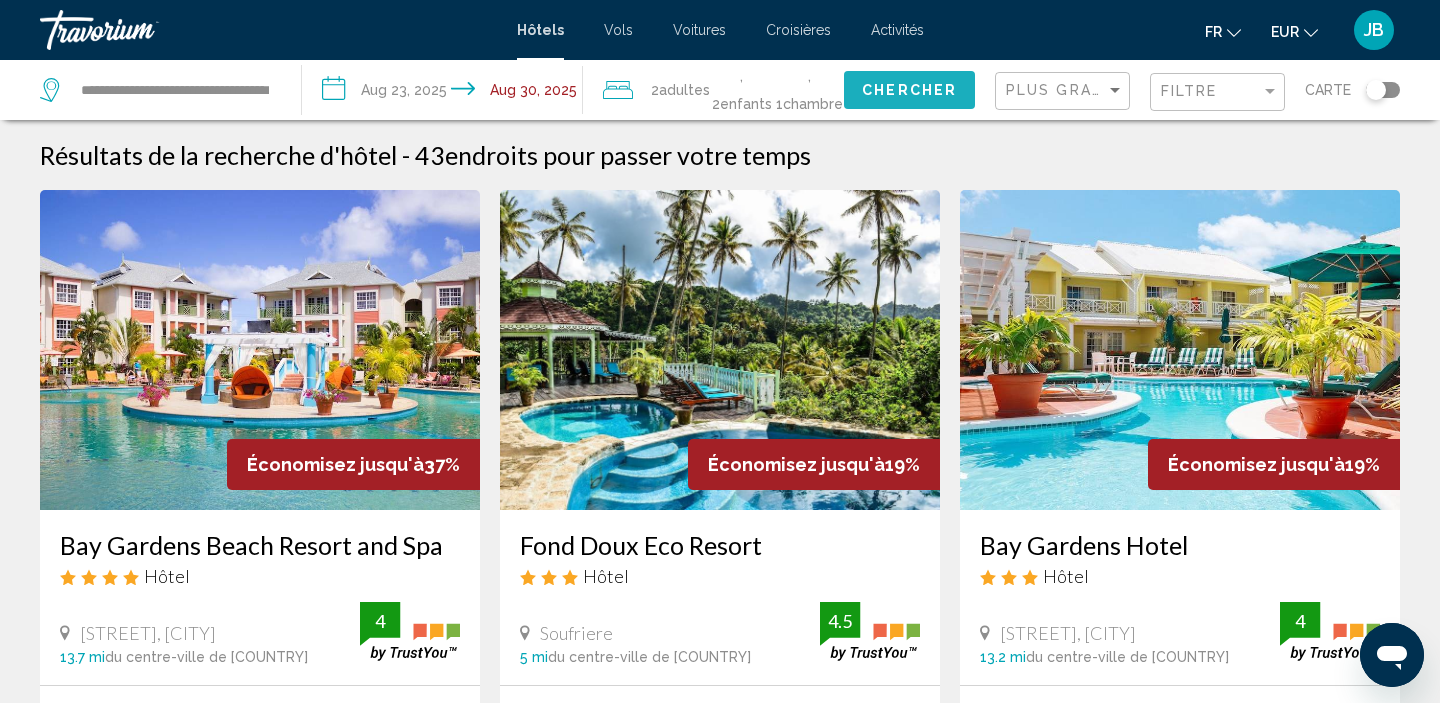 click on "Chercher" 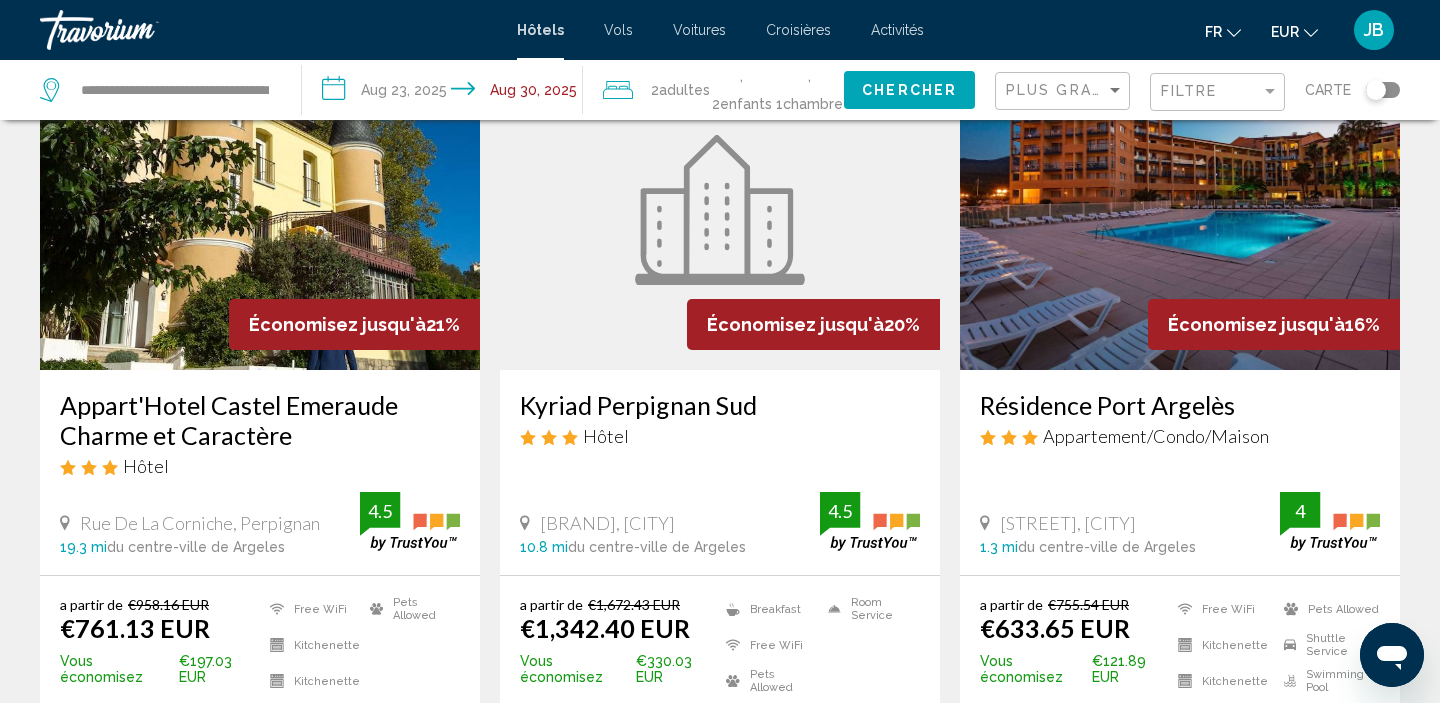 scroll, scrollTop: 0, scrollLeft: 0, axis: both 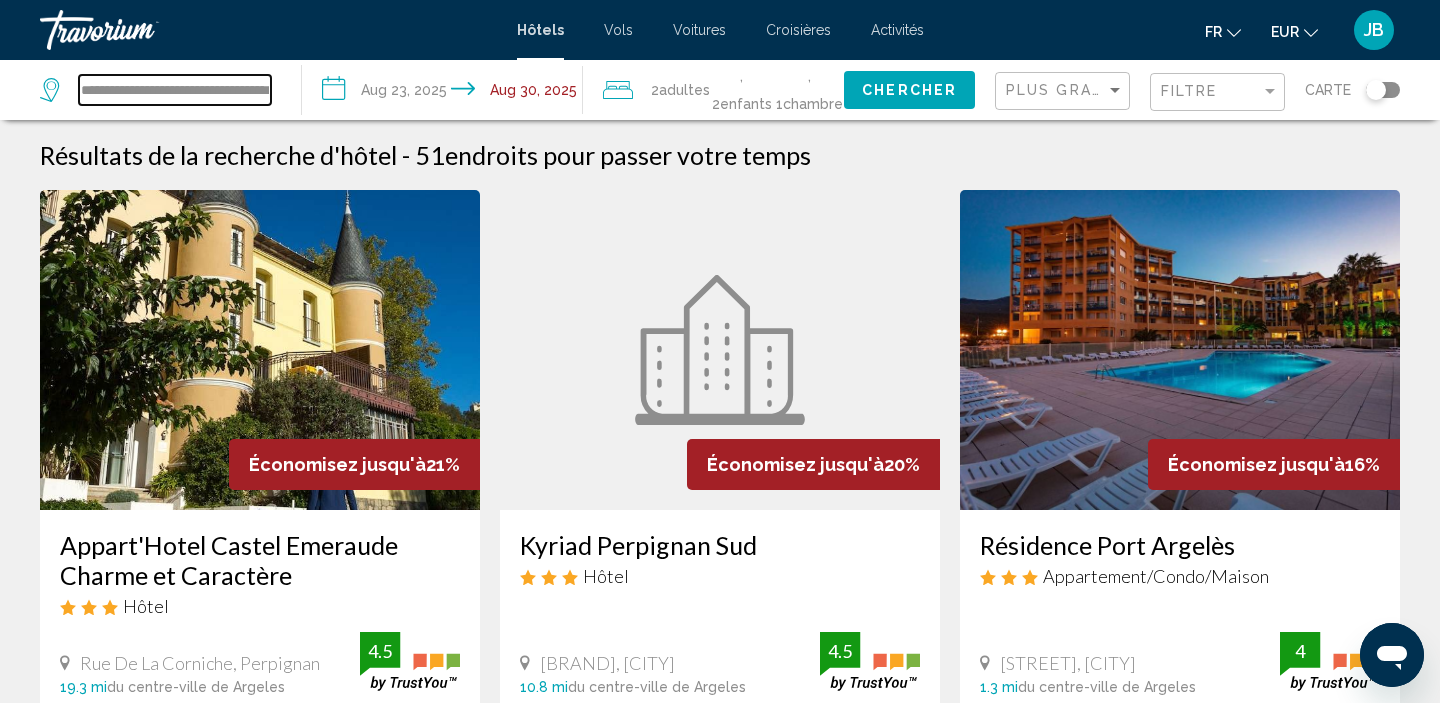 click on "**********" at bounding box center [175, 90] 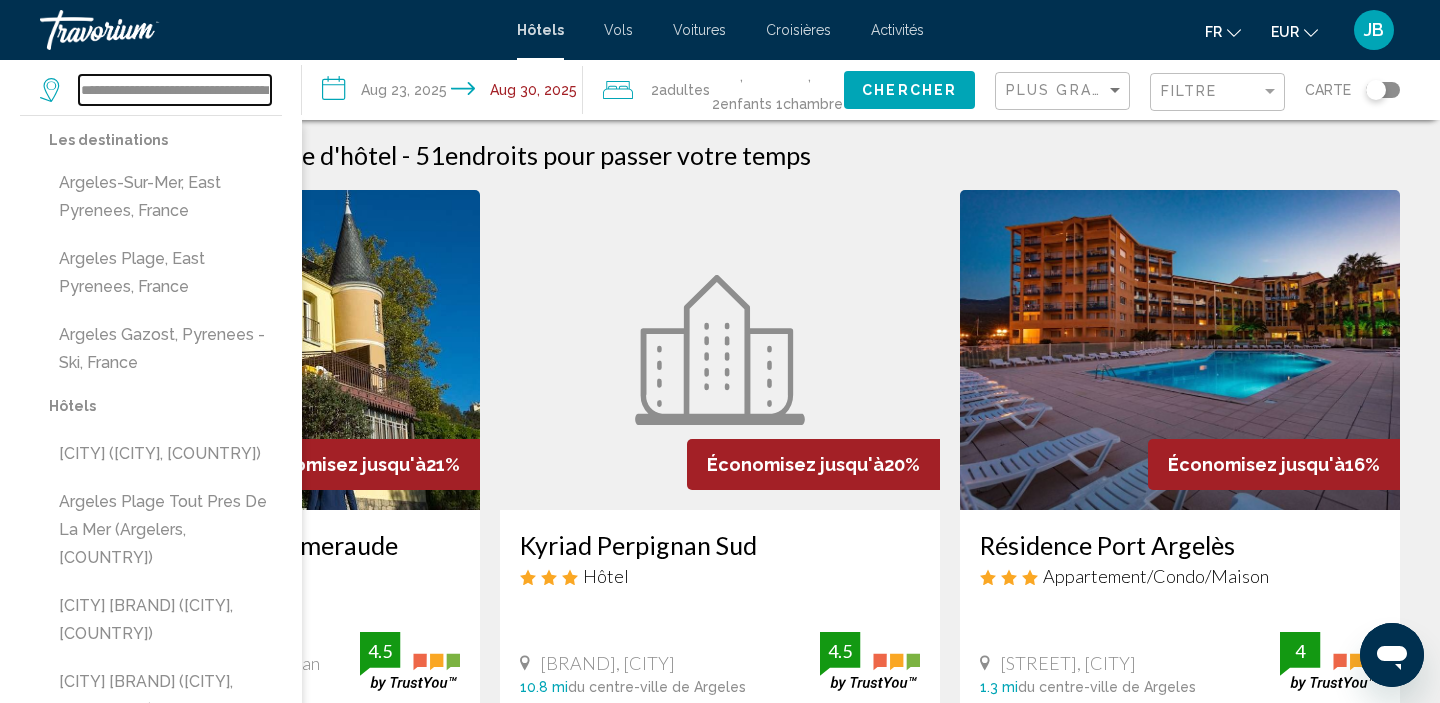 scroll, scrollTop: 0, scrollLeft: 71, axis: horizontal 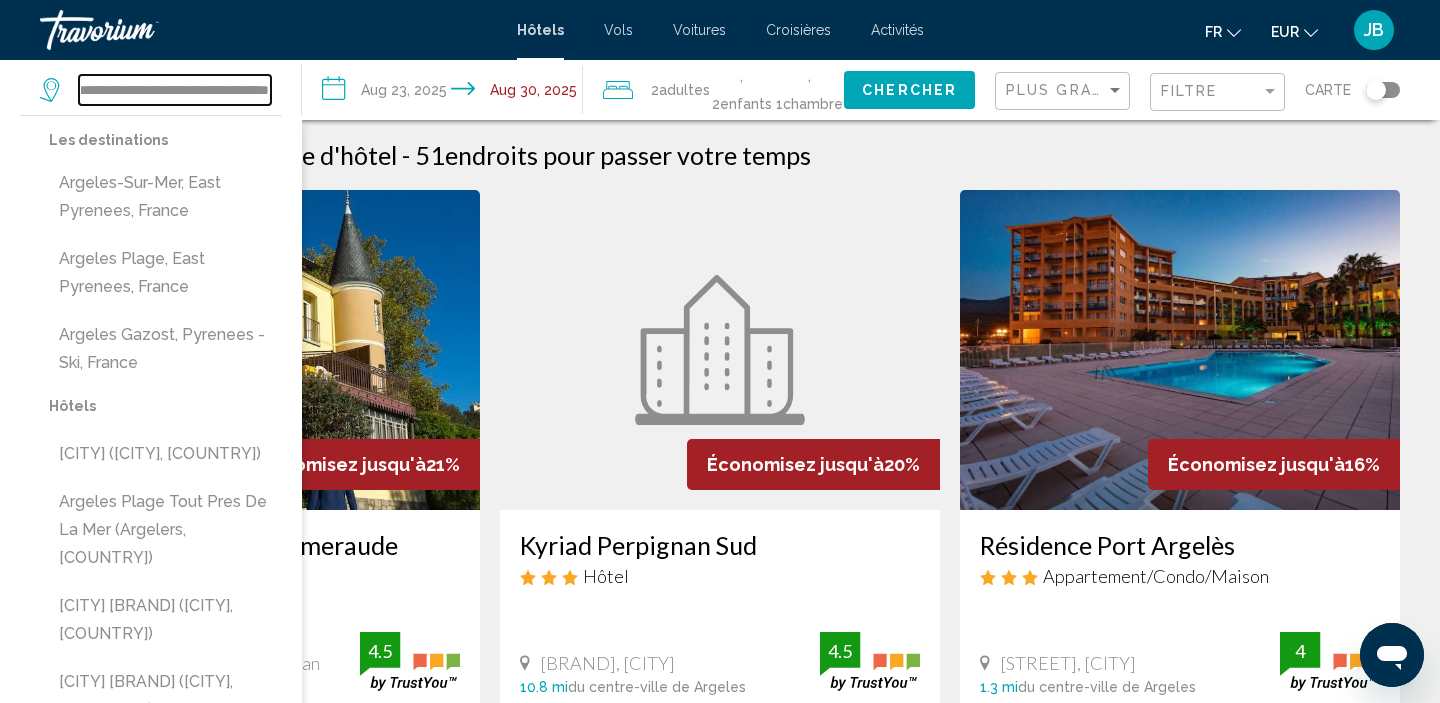 drag, startPoint x: 87, startPoint y: 91, endPoint x: 345, endPoint y: 121, distance: 259.73834 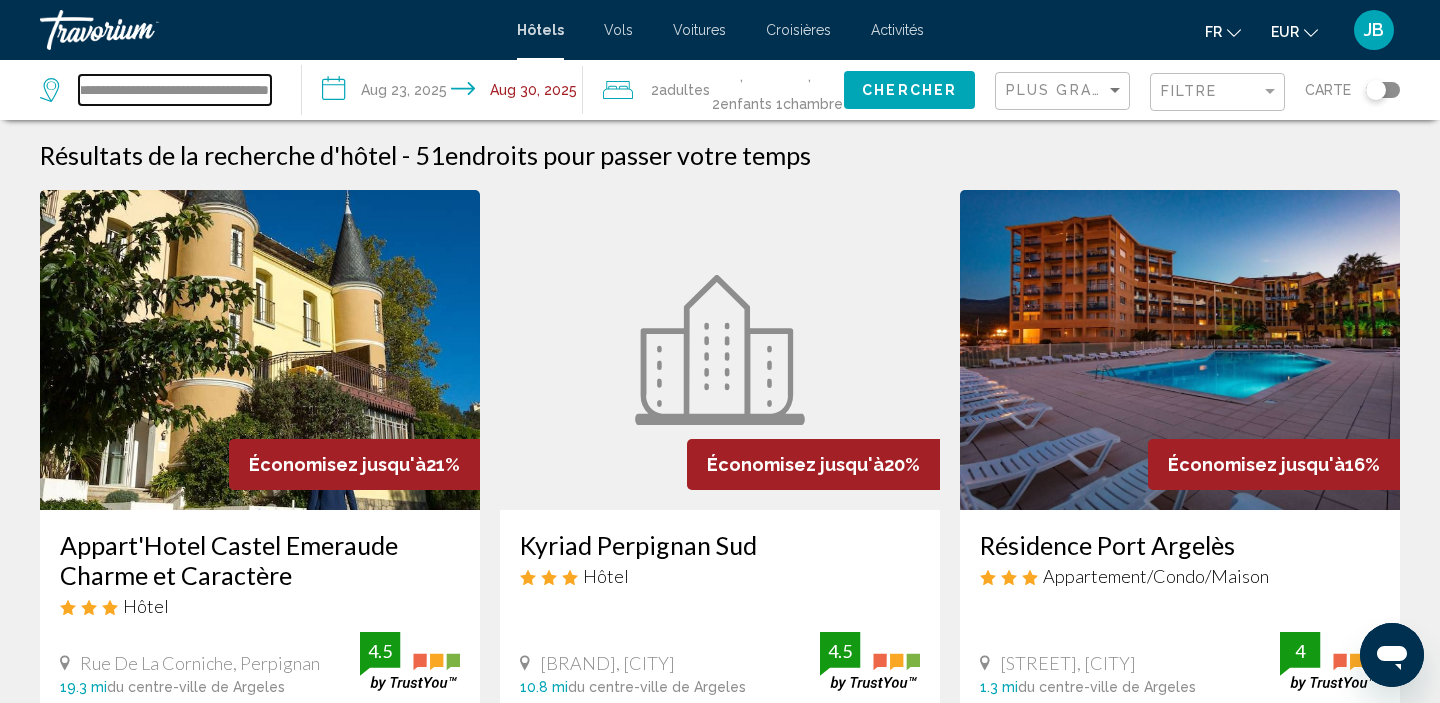 type on "*" 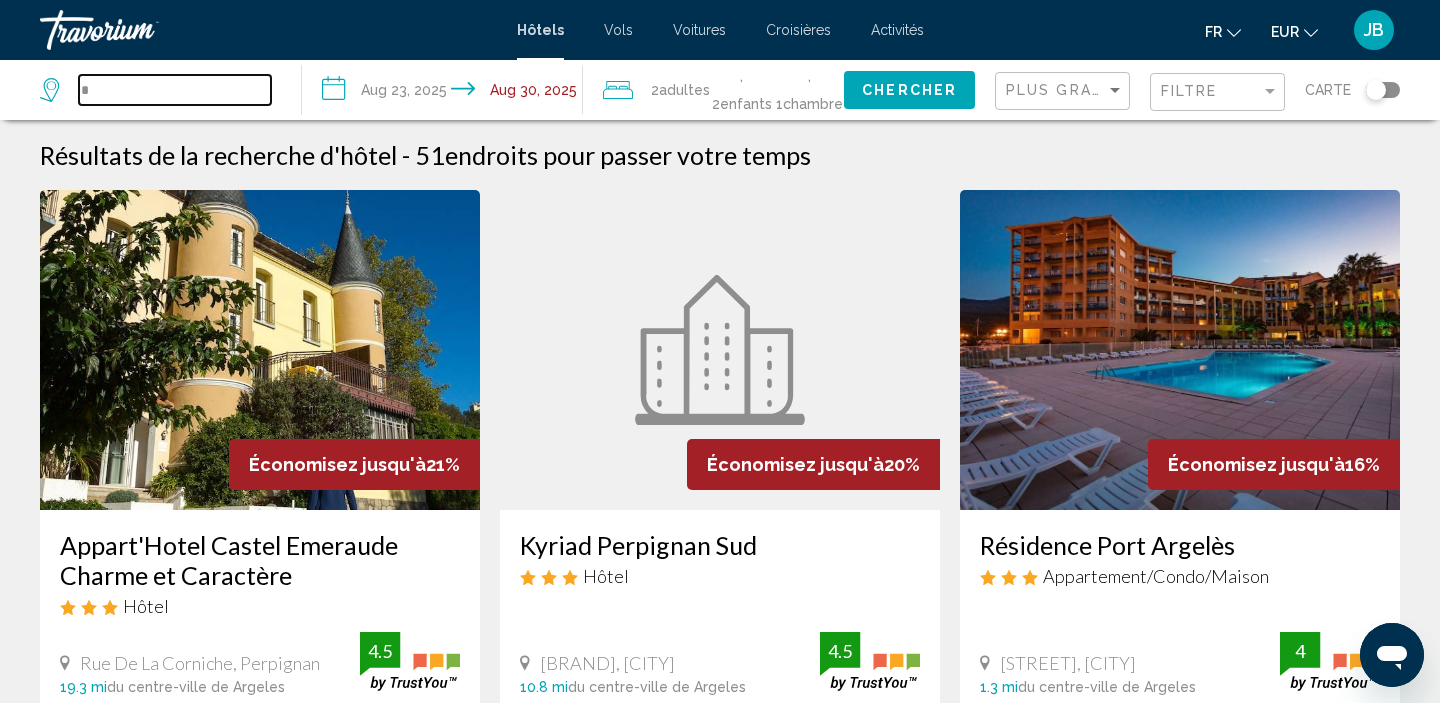 scroll, scrollTop: 0, scrollLeft: 0, axis: both 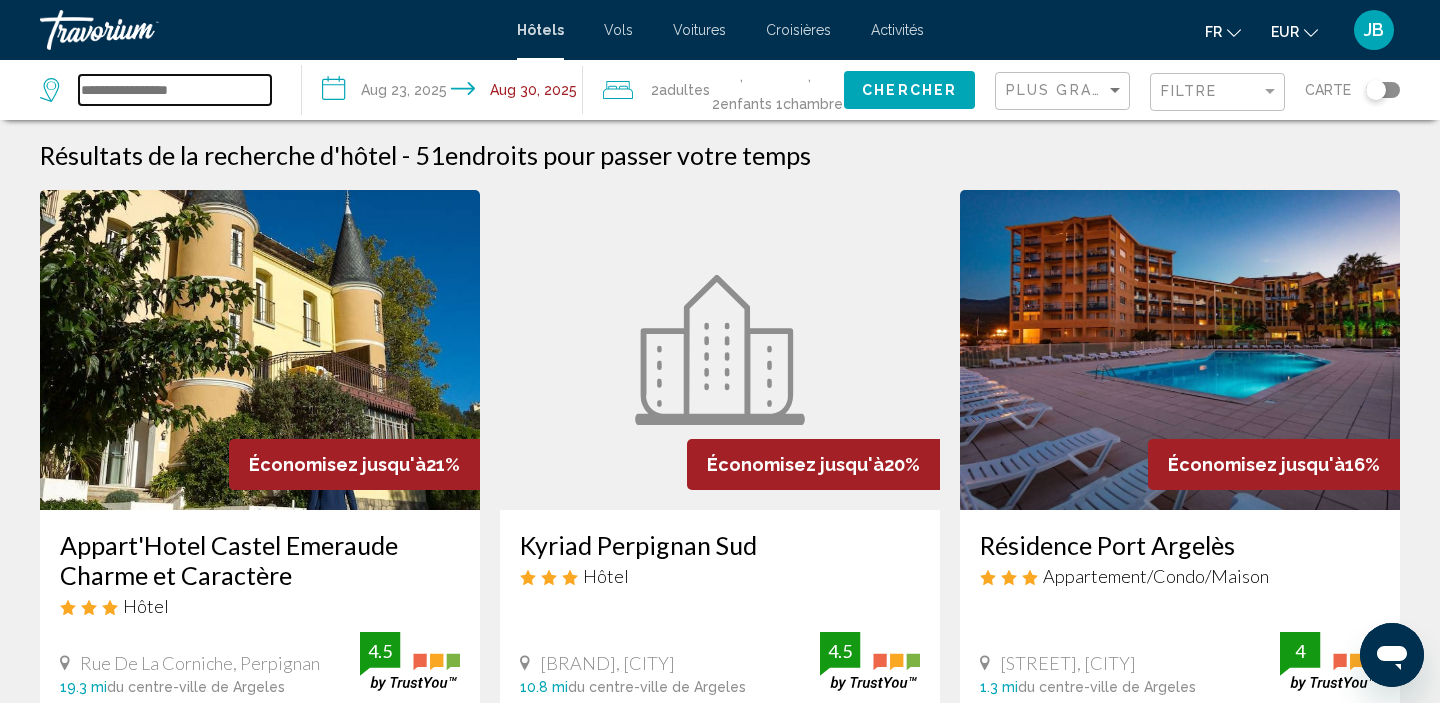 type 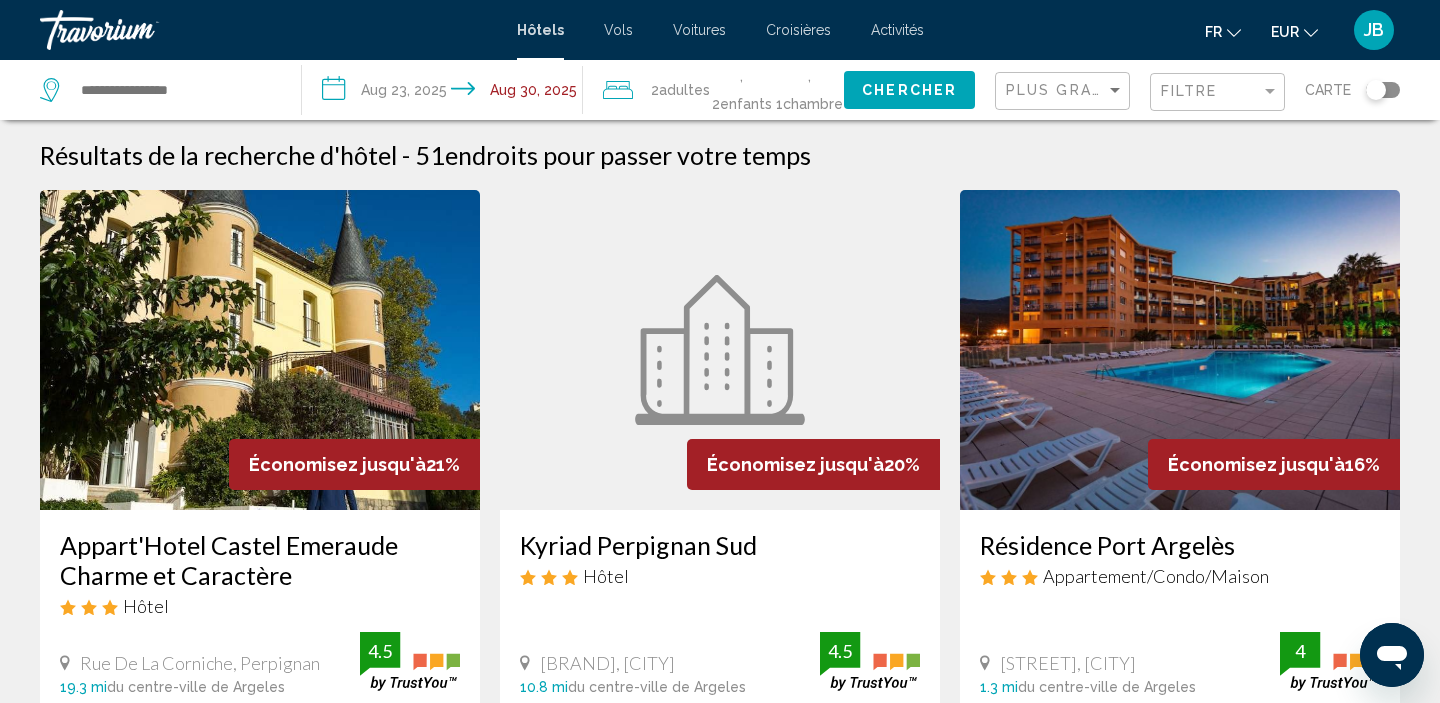 click 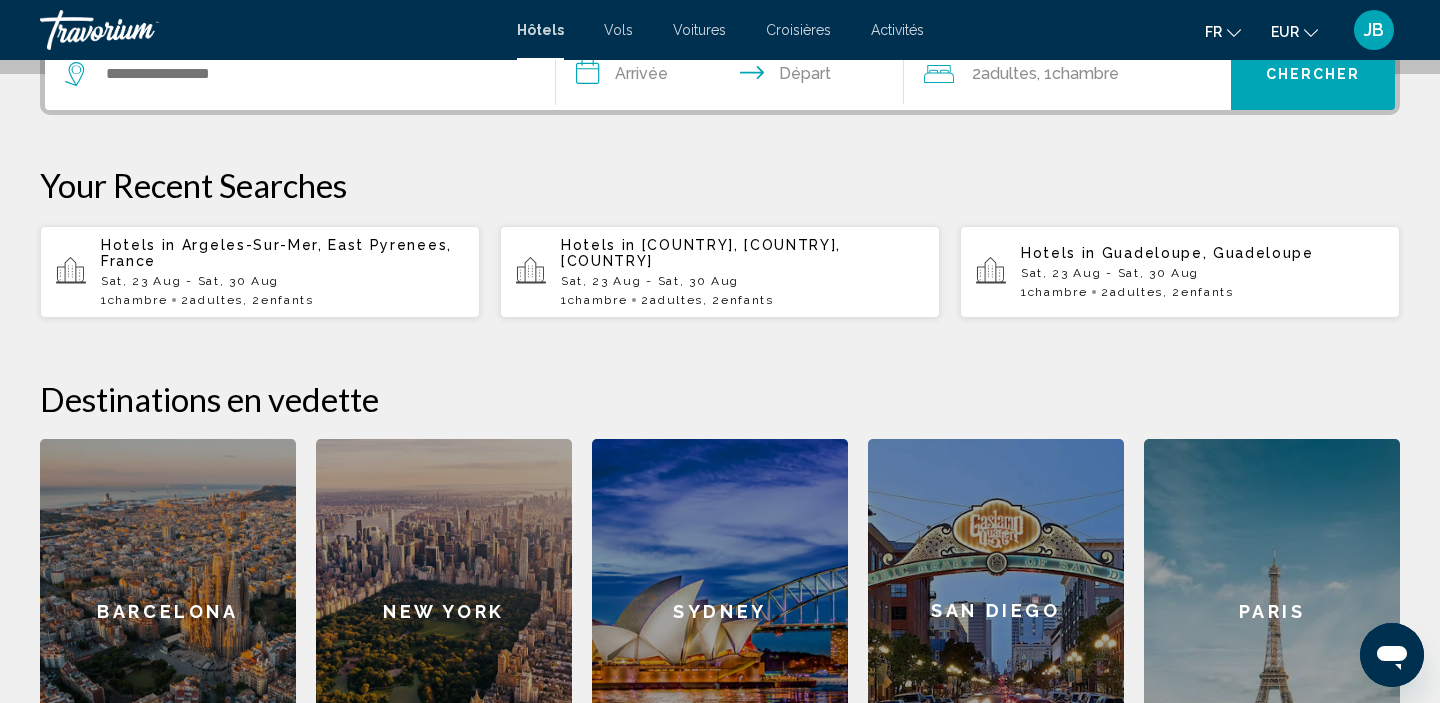 scroll, scrollTop: 529, scrollLeft: 0, axis: vertical 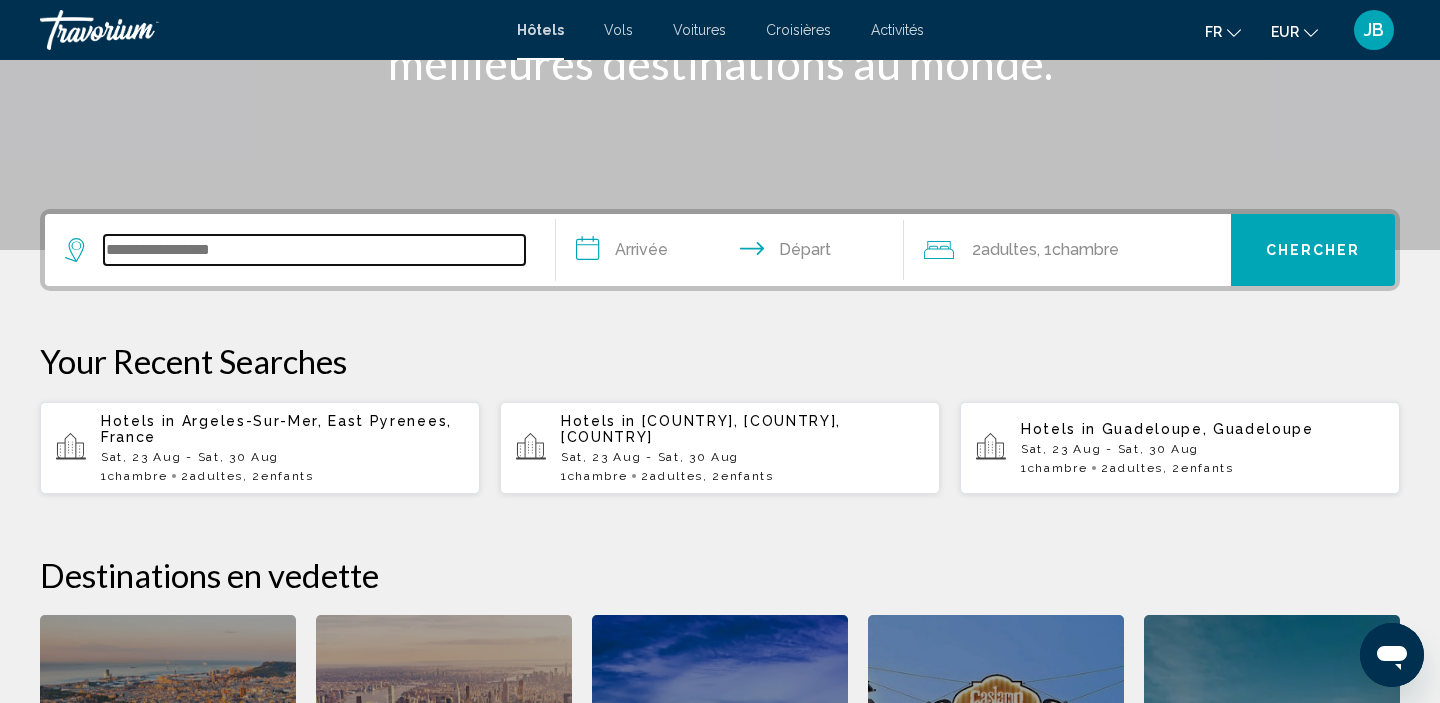 click at bounding box center [314, 250] 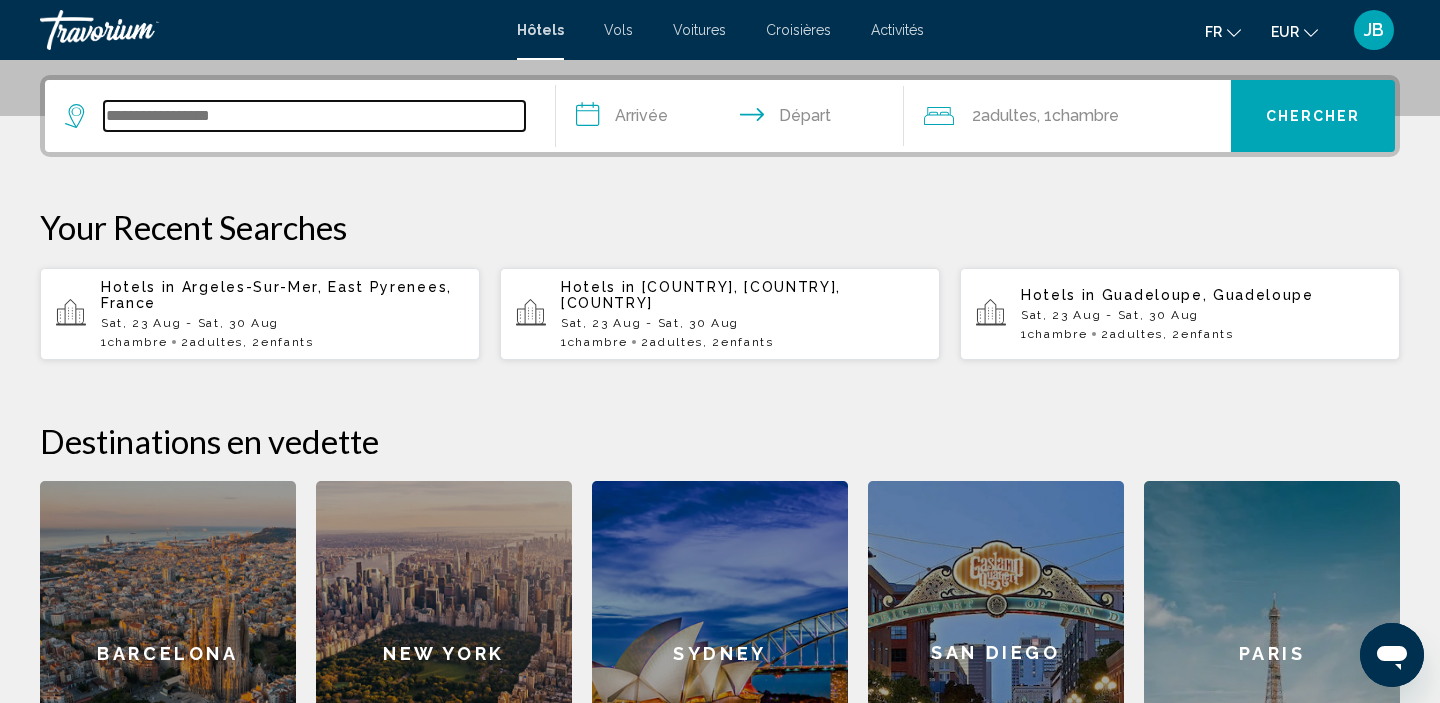 scroll, scrollTop: 494, scrollLeft: 0, axis: vertical 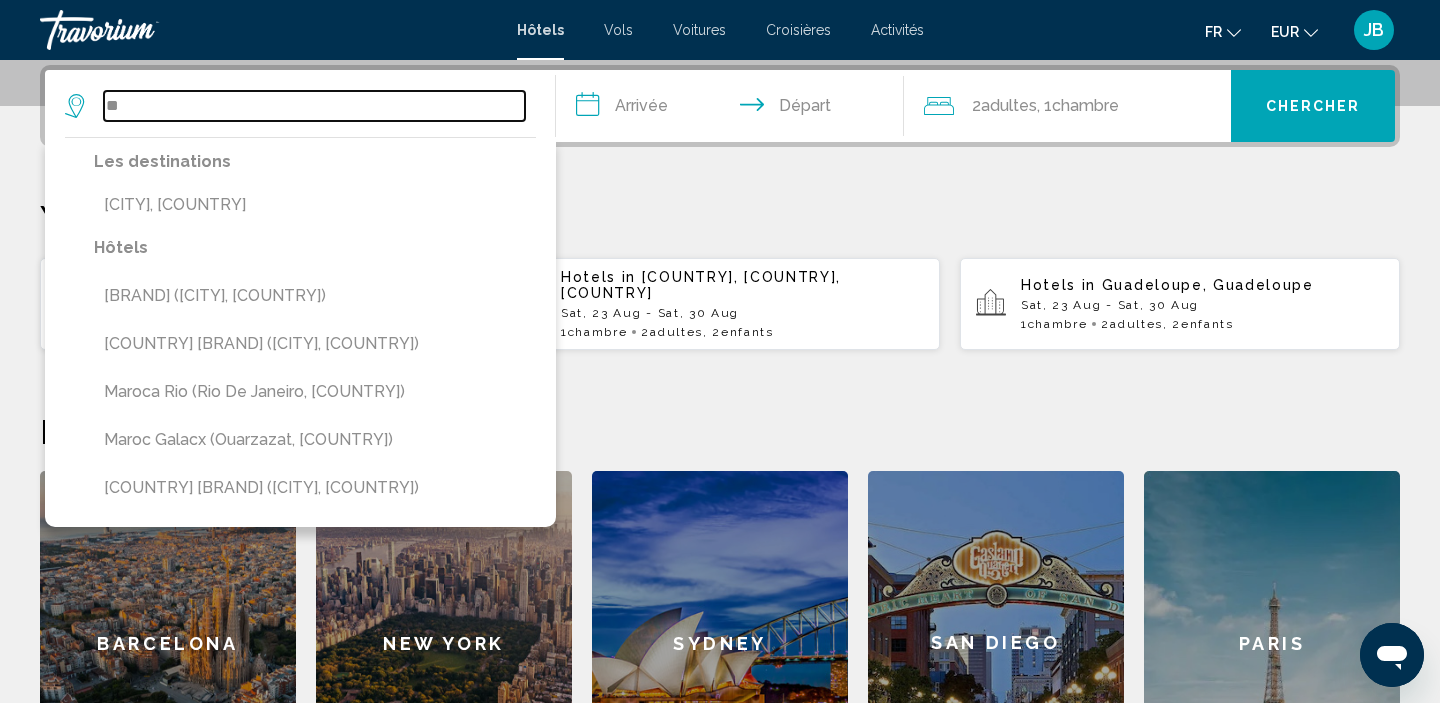 type on "*" 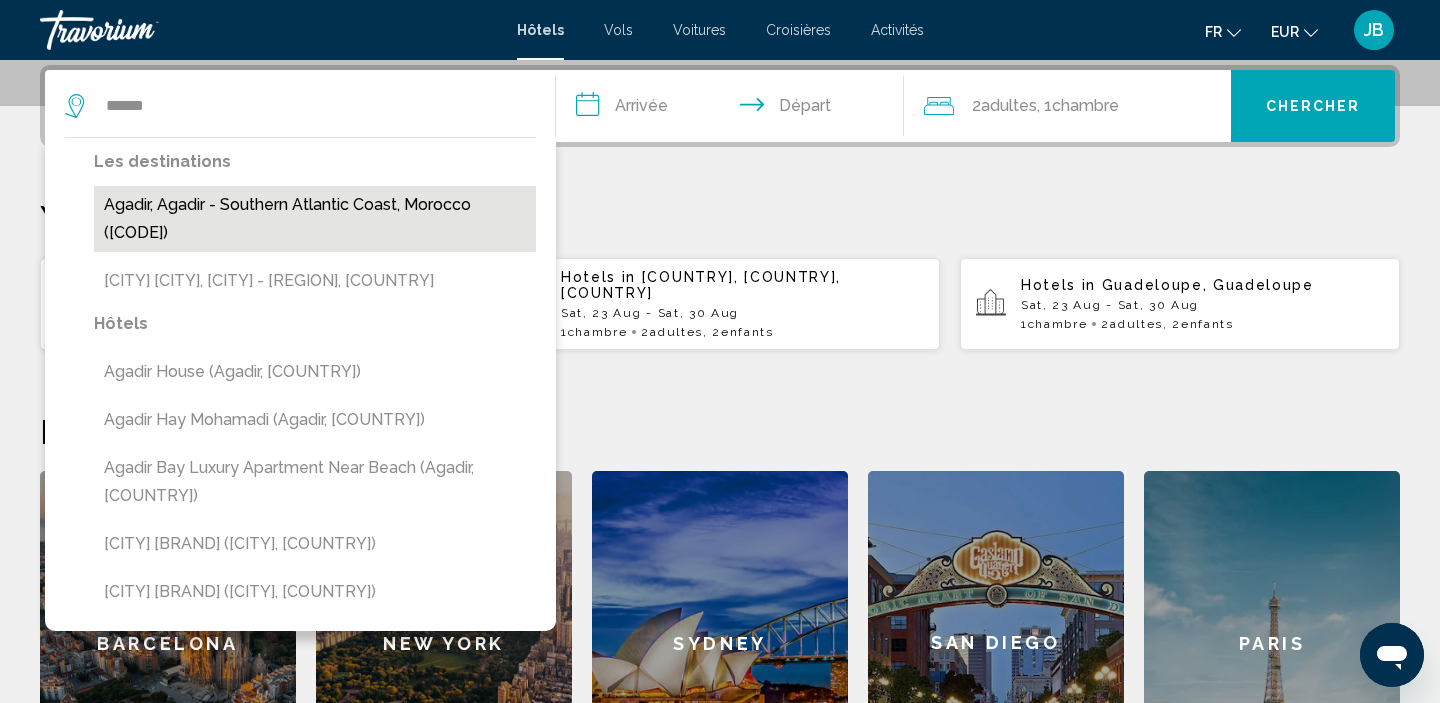 click on "Agadir, Agadir - Southern Atlantic Coast, Morocco ([CODE])" at bounding box center (315, 219) 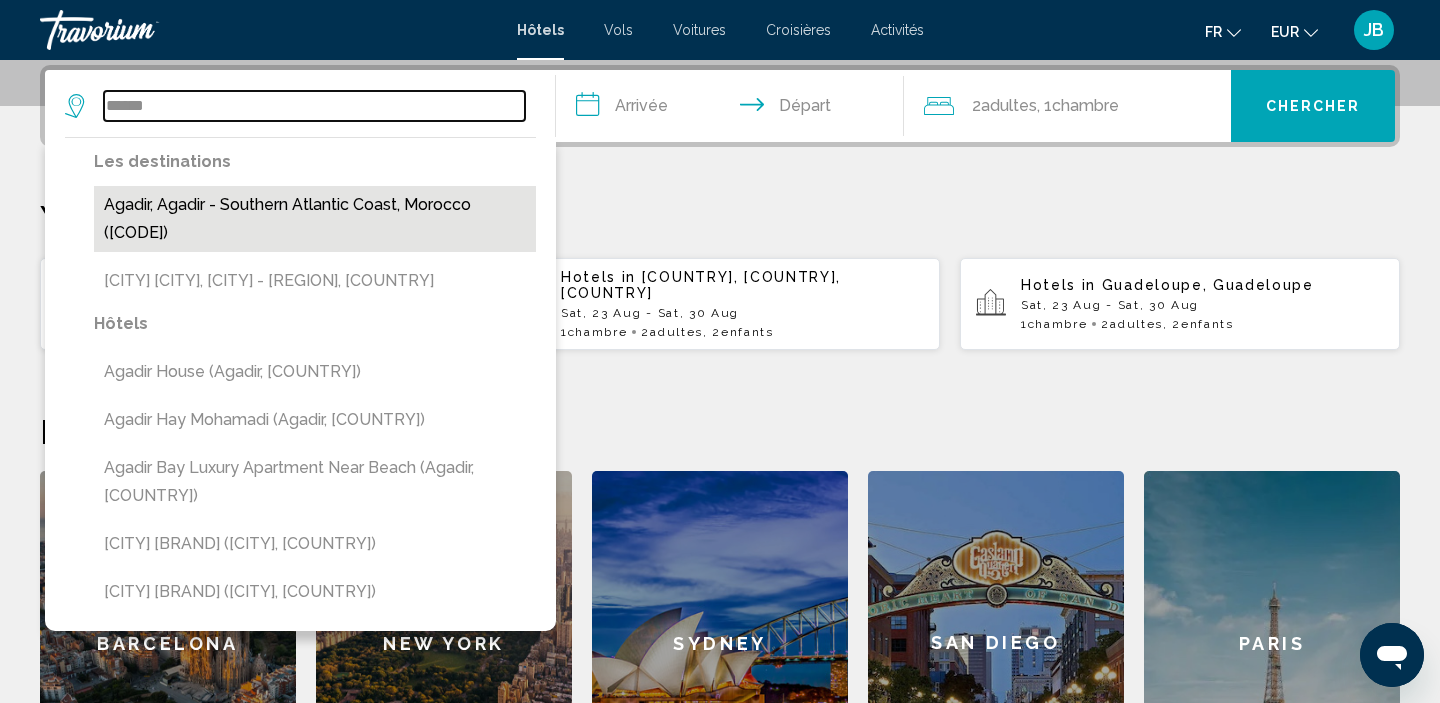type on "**********" 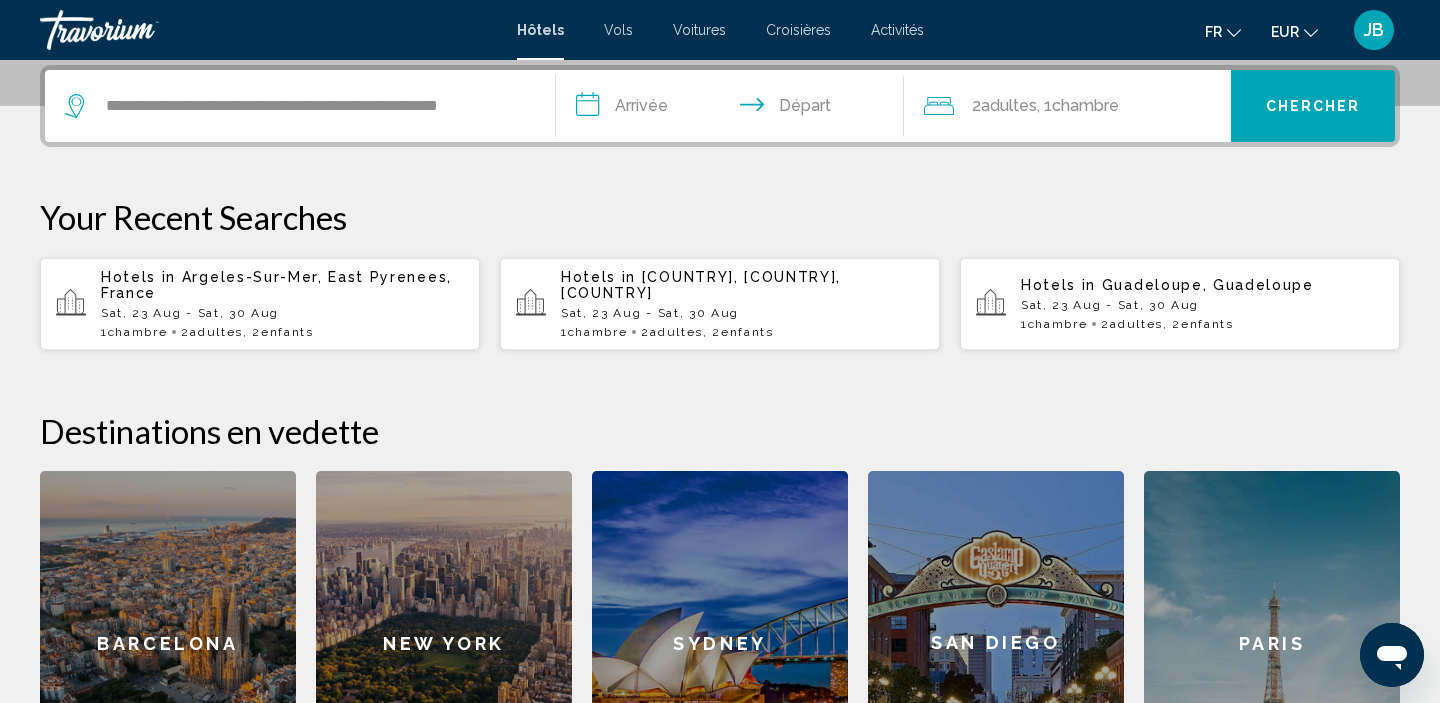 click on "**********" at bounding box center (734, 109) 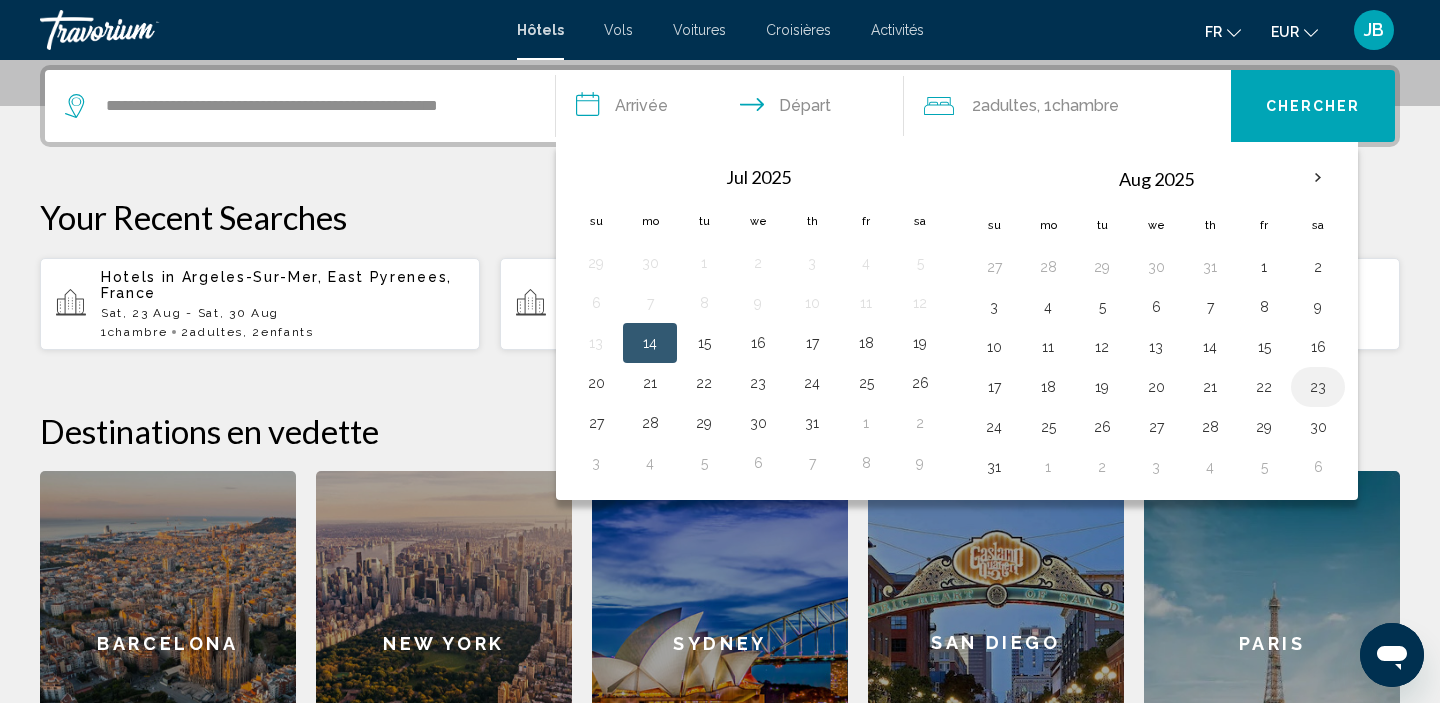 click on "23" at bounding box center (1318, 387) 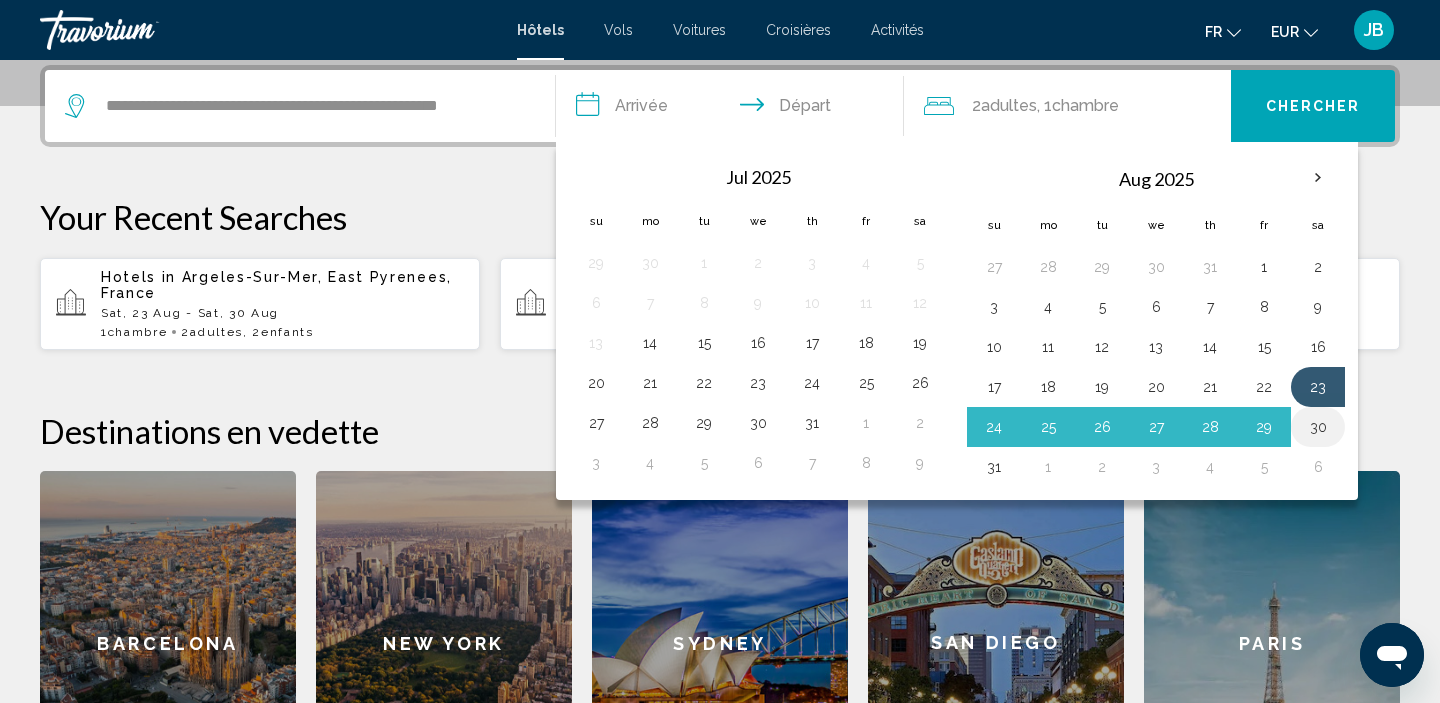 click on "30" at bounding box center [1318, 427] 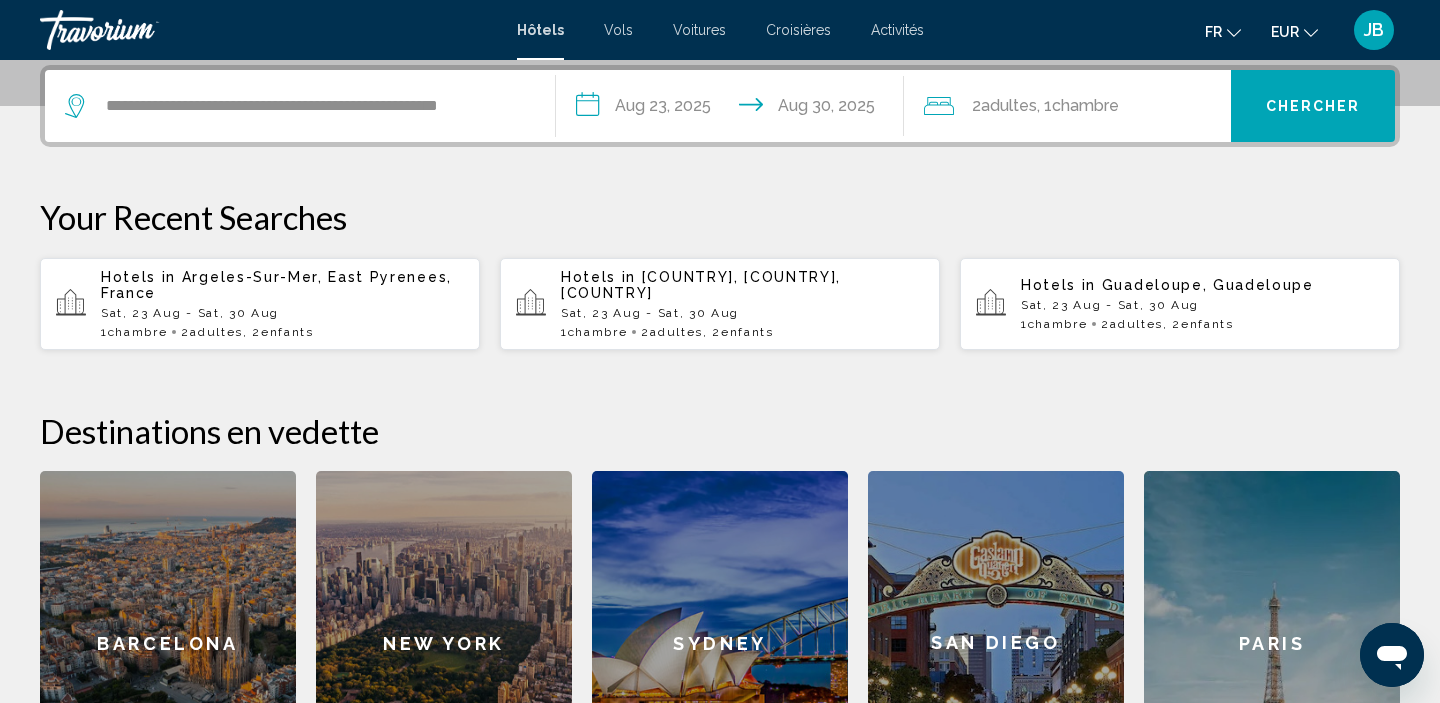 click on "2  Adulte Adultes , 1  Chambre pièces" 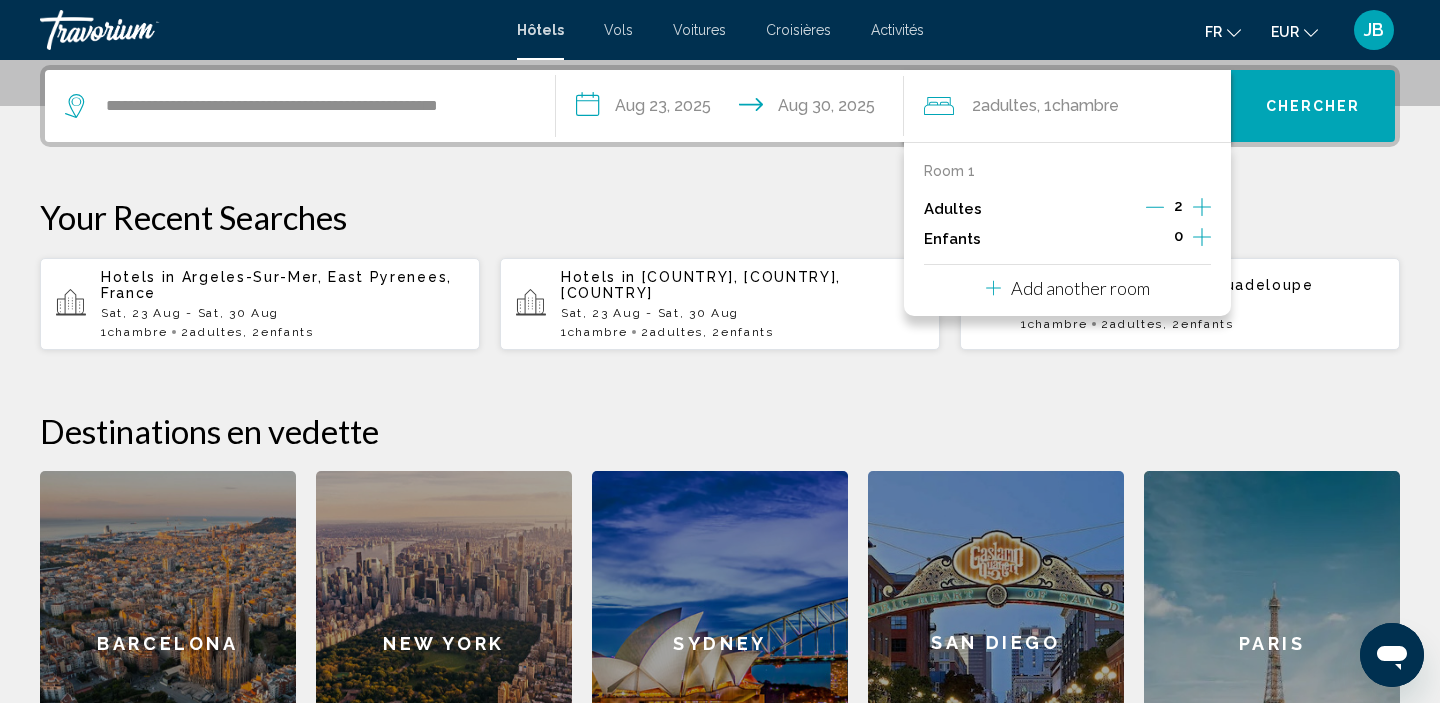 click 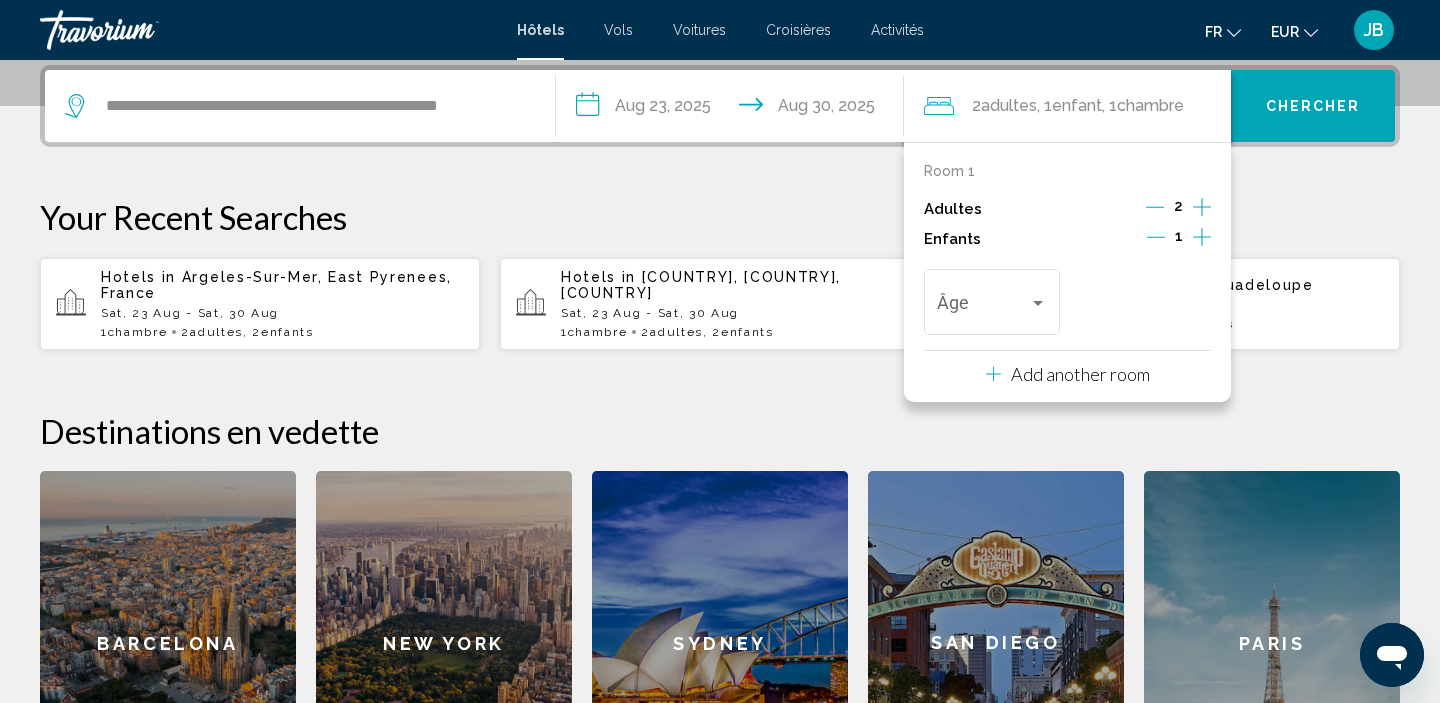 click 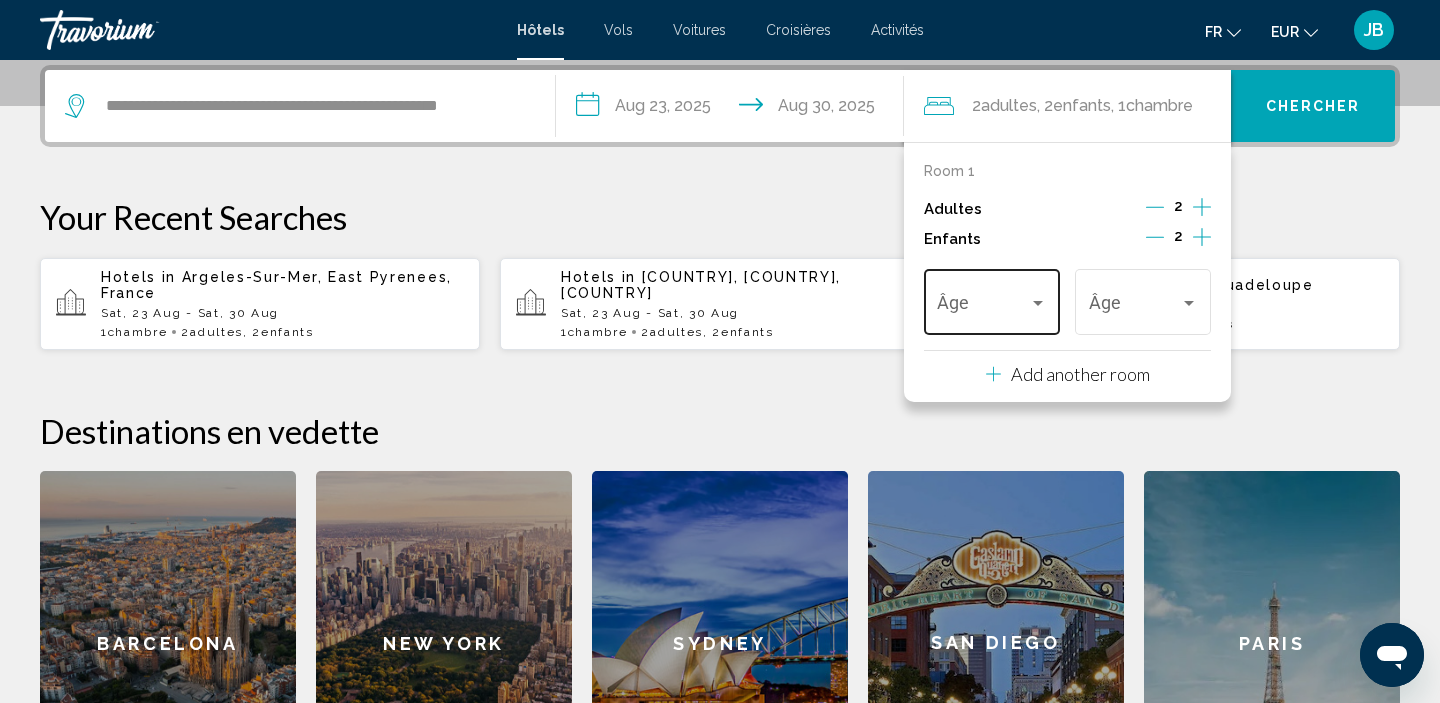 click on "Âge" at bounding box center [991, 299] 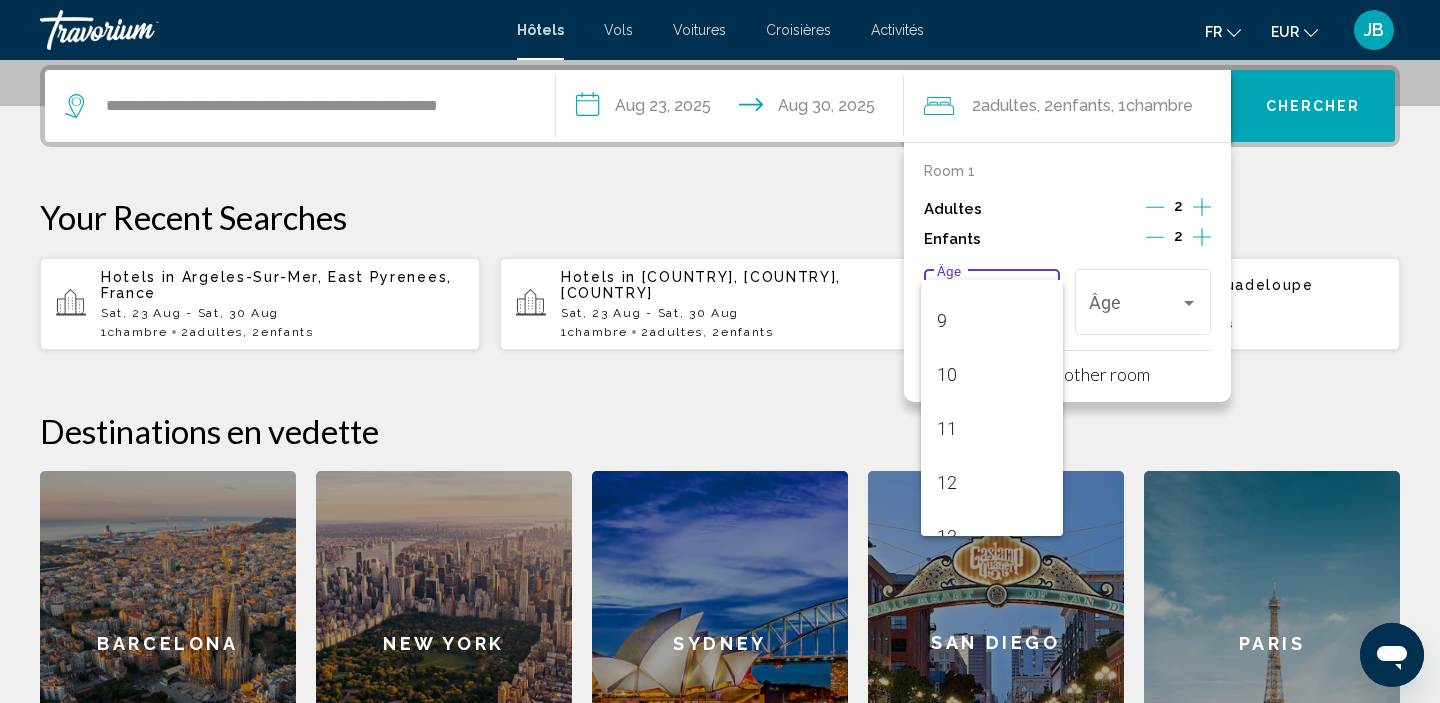 scroll, scrollTop: 541, scrollLeft: 0, axis: vertical 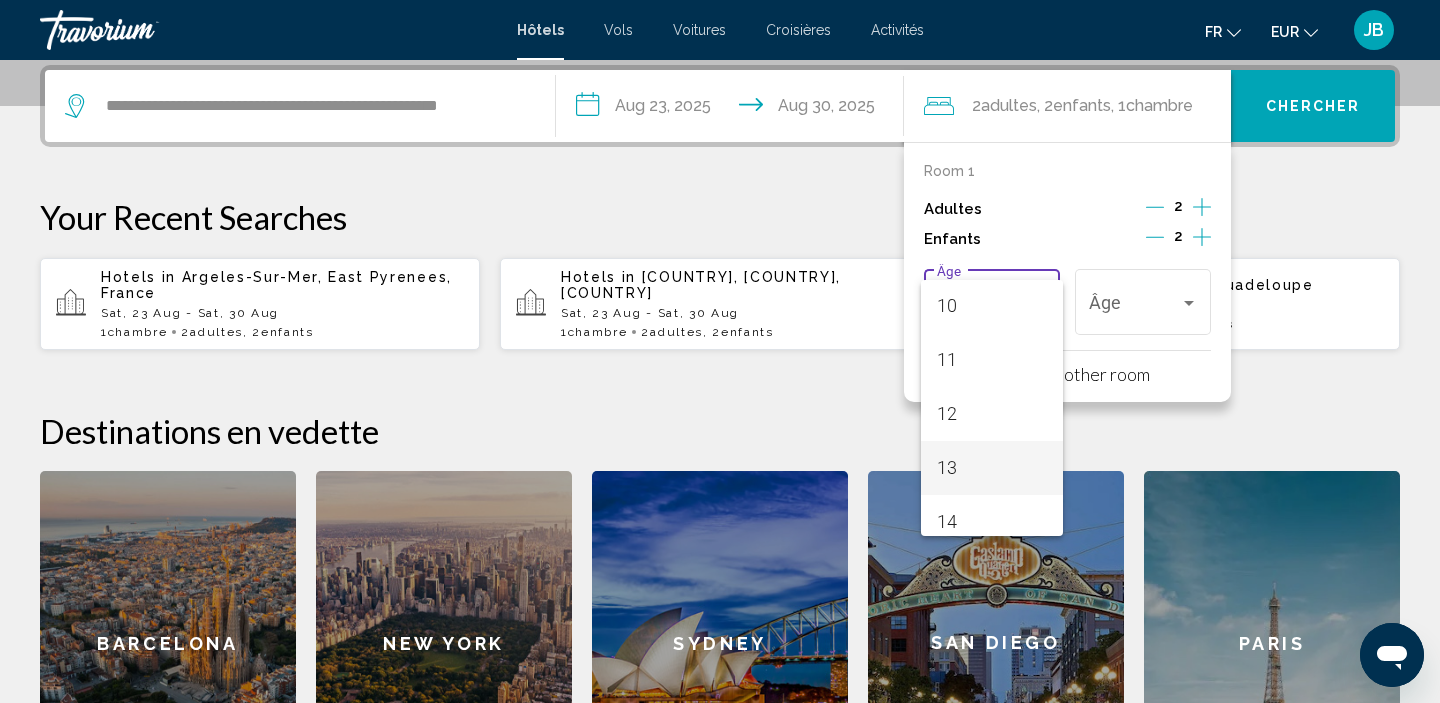 click on "13" at bounding box center [991, 468] 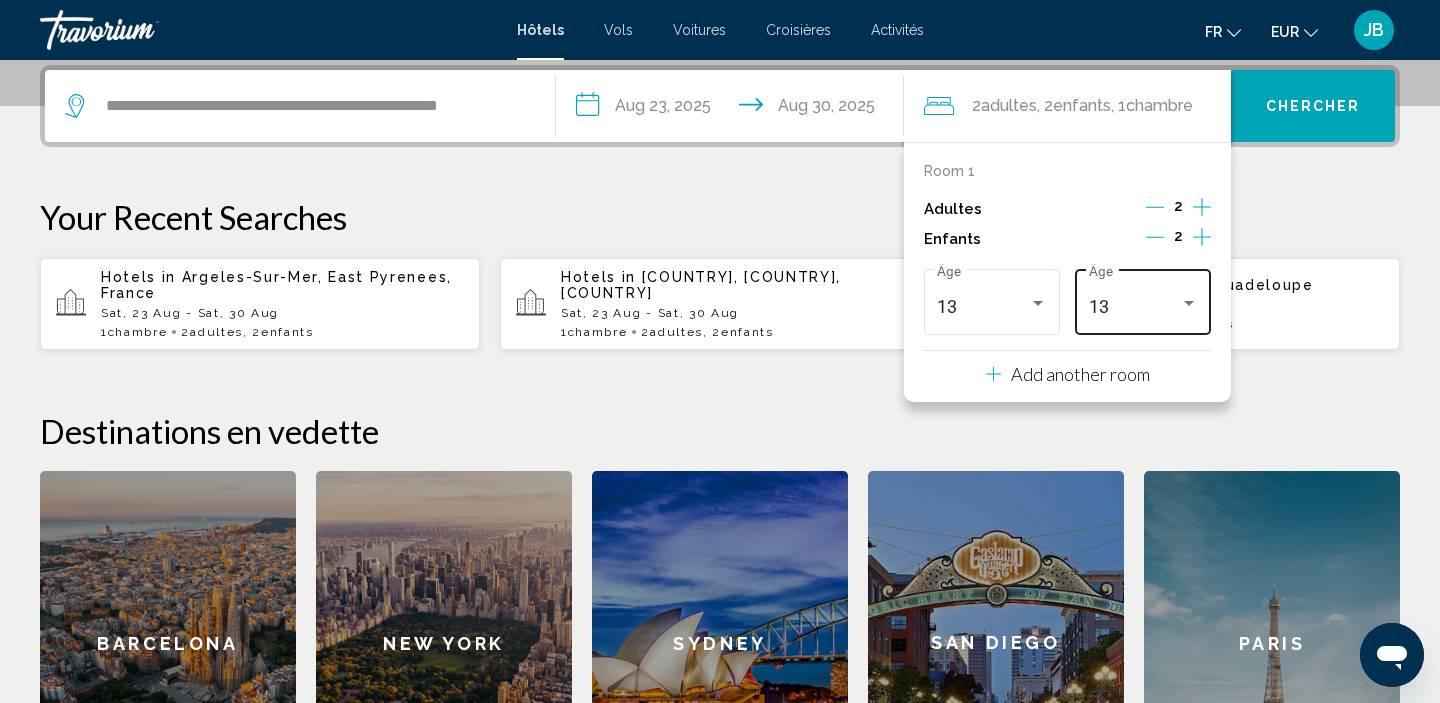 click on "13 Âge" at bounding box center (1143, 299) 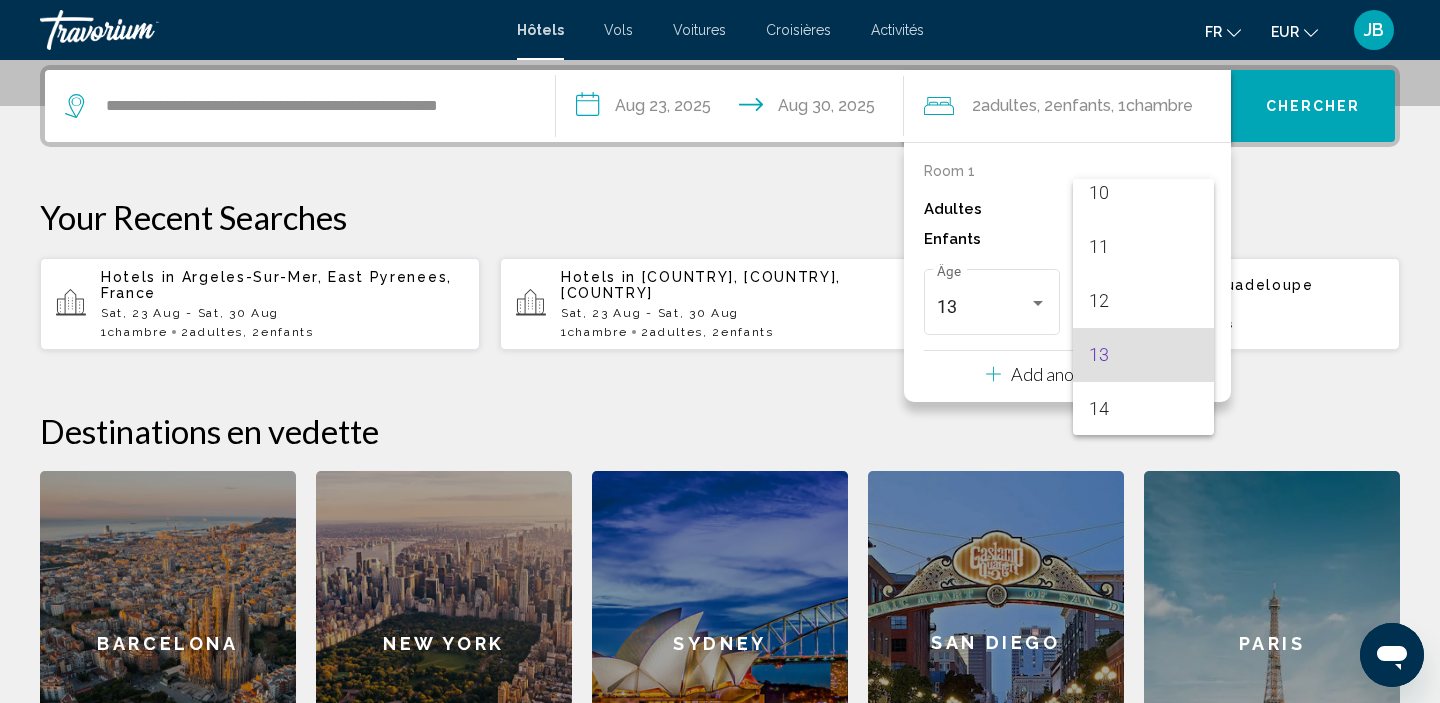 scroll, scrollTop: 549, scrollLeft: 0, axis: vertical 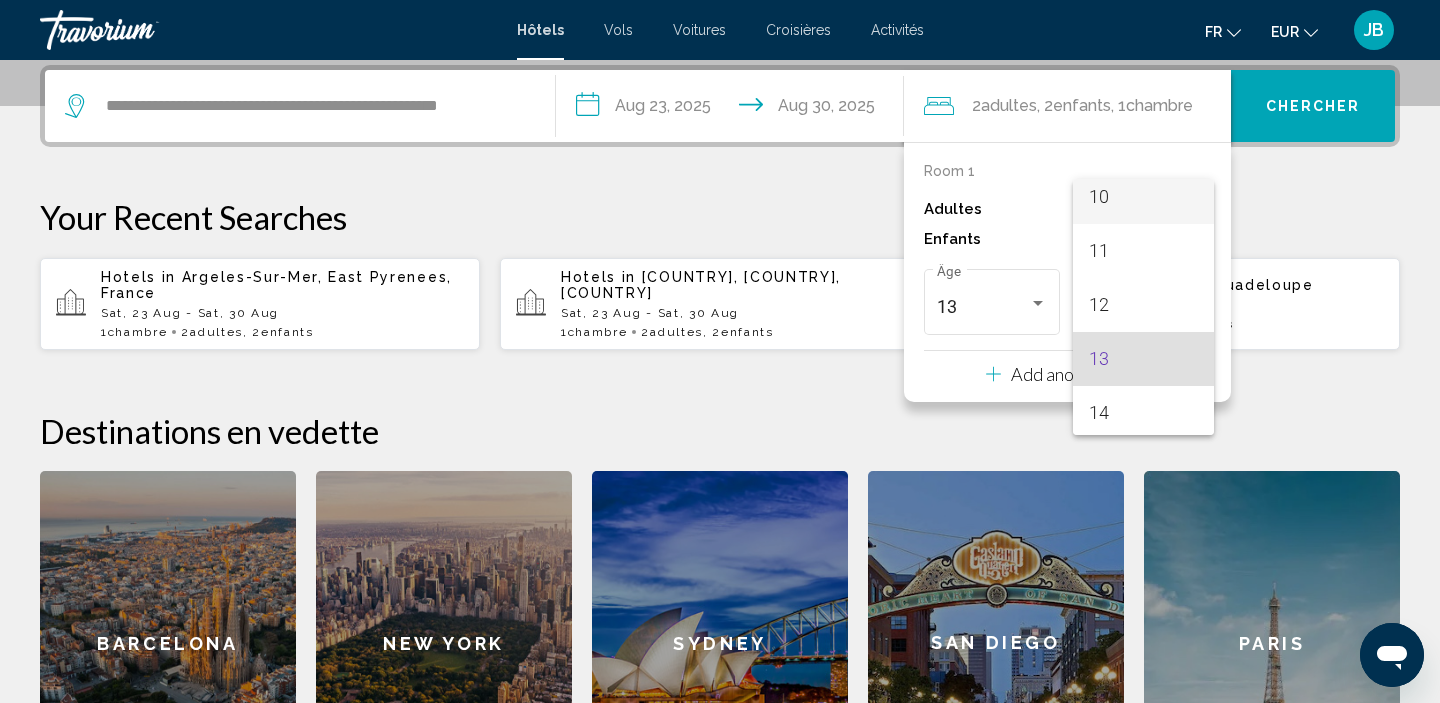 click on "10" at bounding box center (1143, 197) 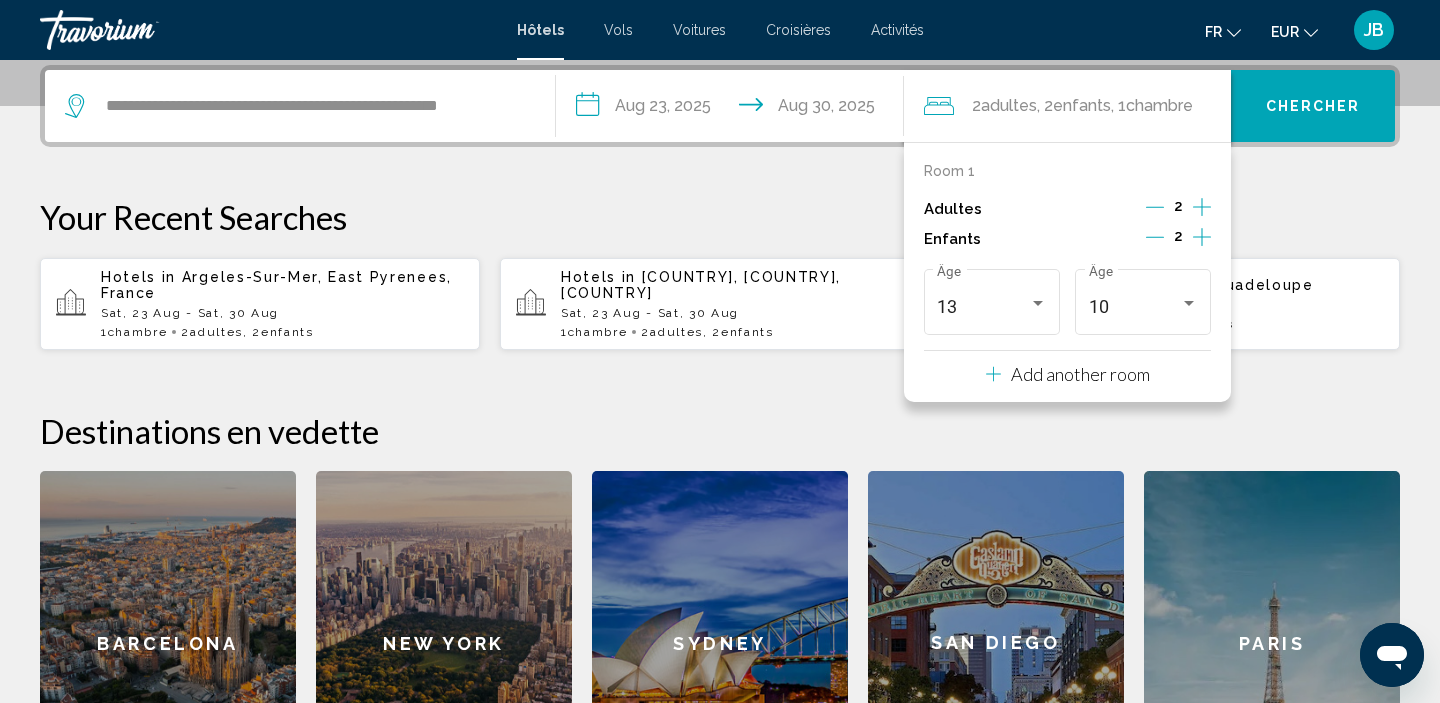click on "Chercher" at bounding box center (1313, 106) 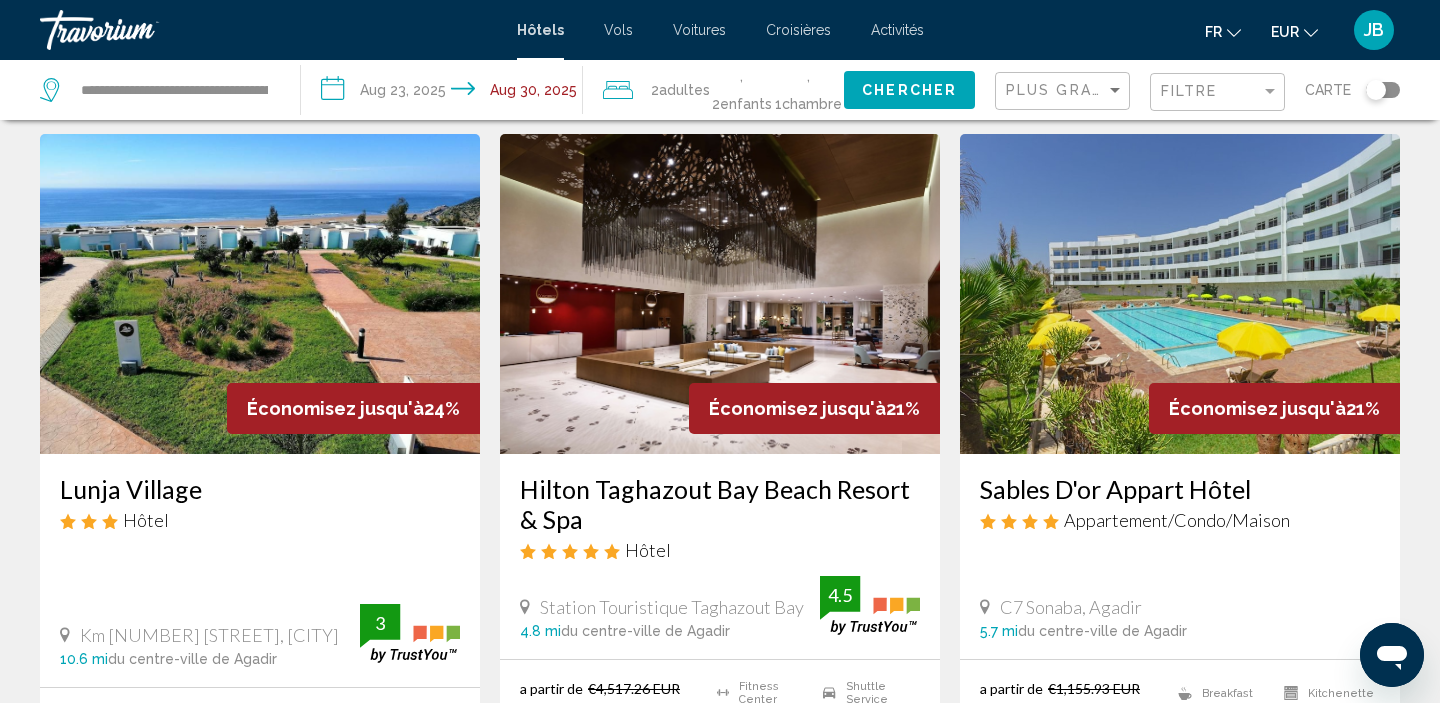 scroll, scrollTop: 0, scrollLeft: 0, axis: both 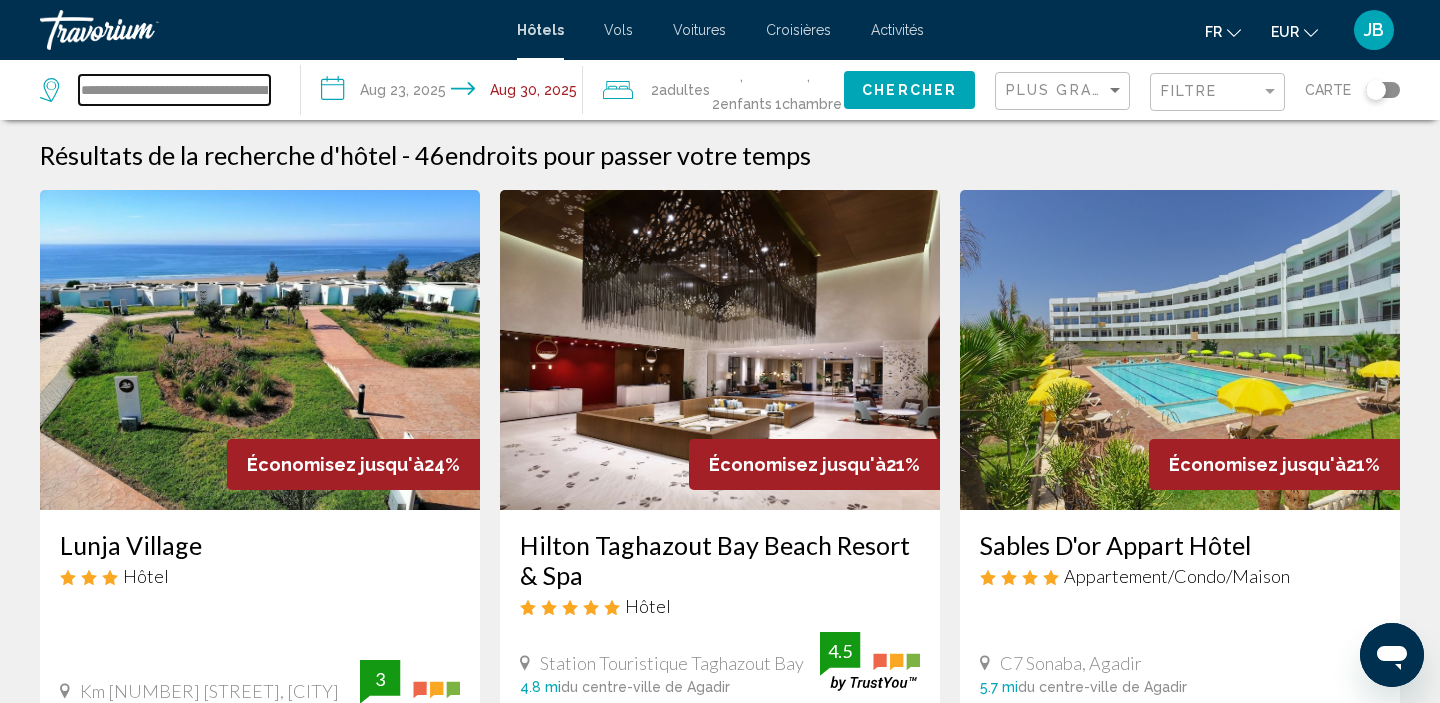 click on "**********" at bounding box center (174, 90) 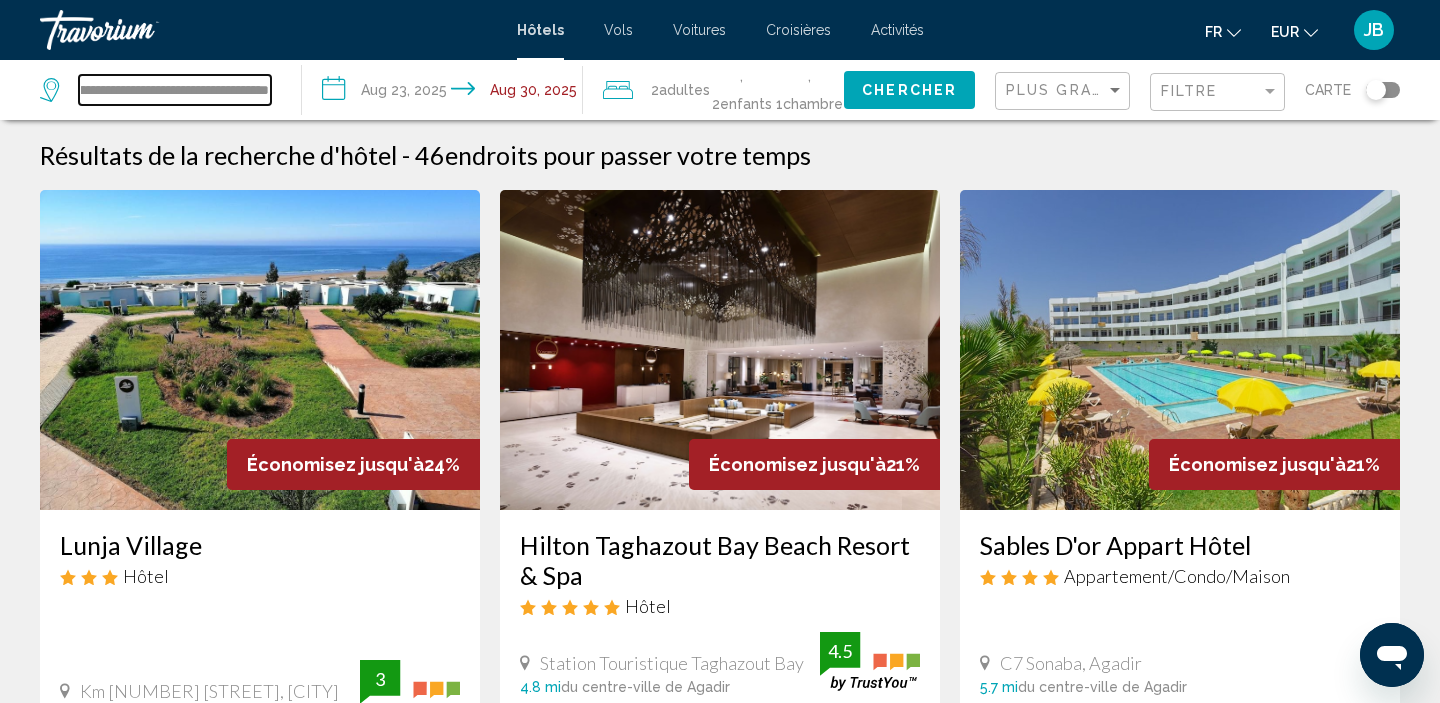 scroll, scrollTop: 0, scrollLeft: 174, axis: horizontal 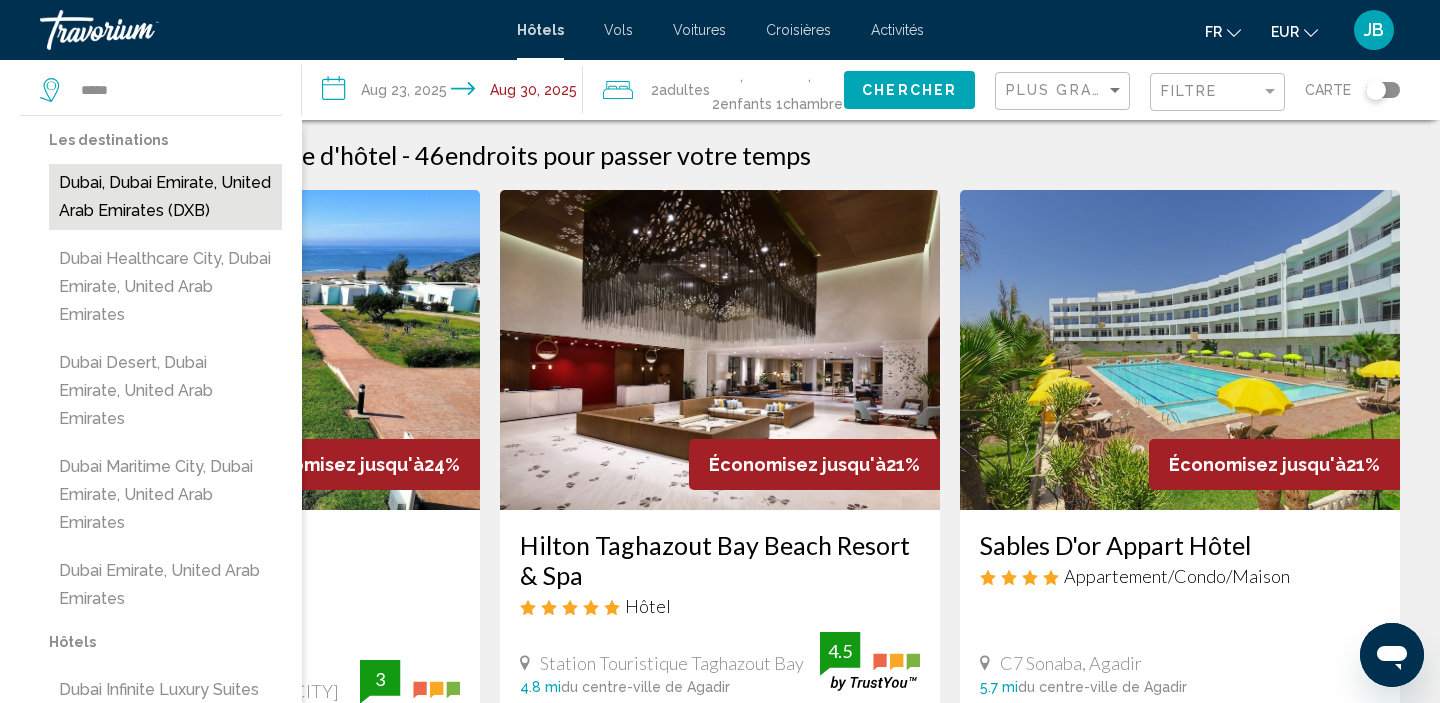 click on "Dubai, Dubai Emirate, United Arab Emirates (DXB)" at bounding box center [165, 197] 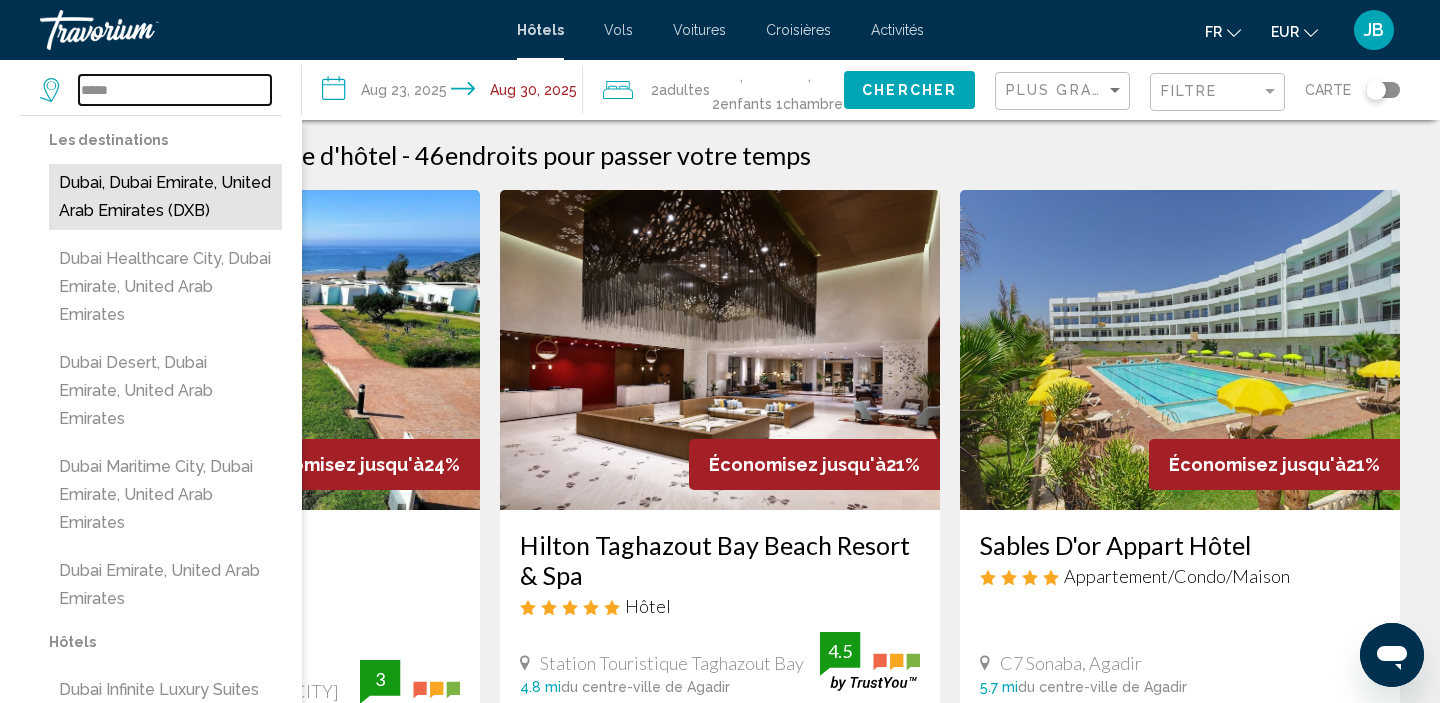 type on "**********" 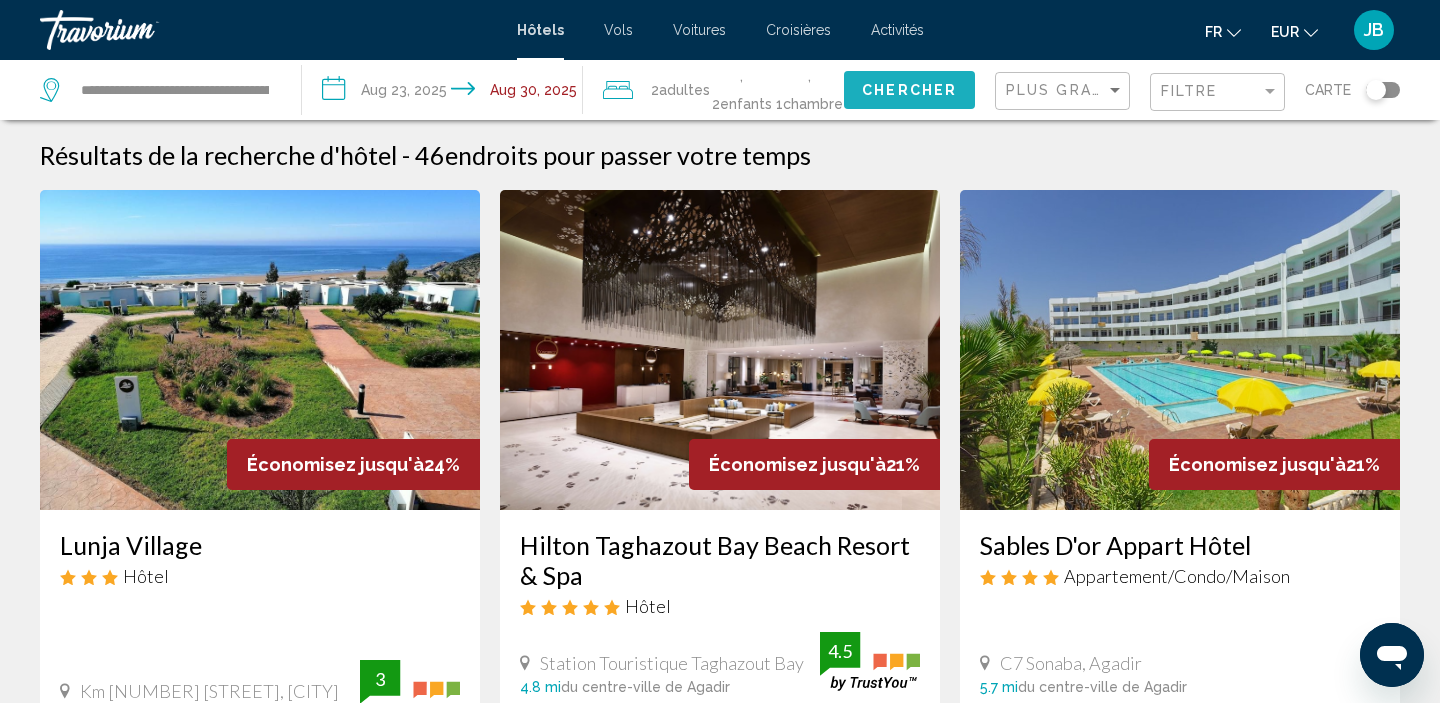 click on "Chercher" 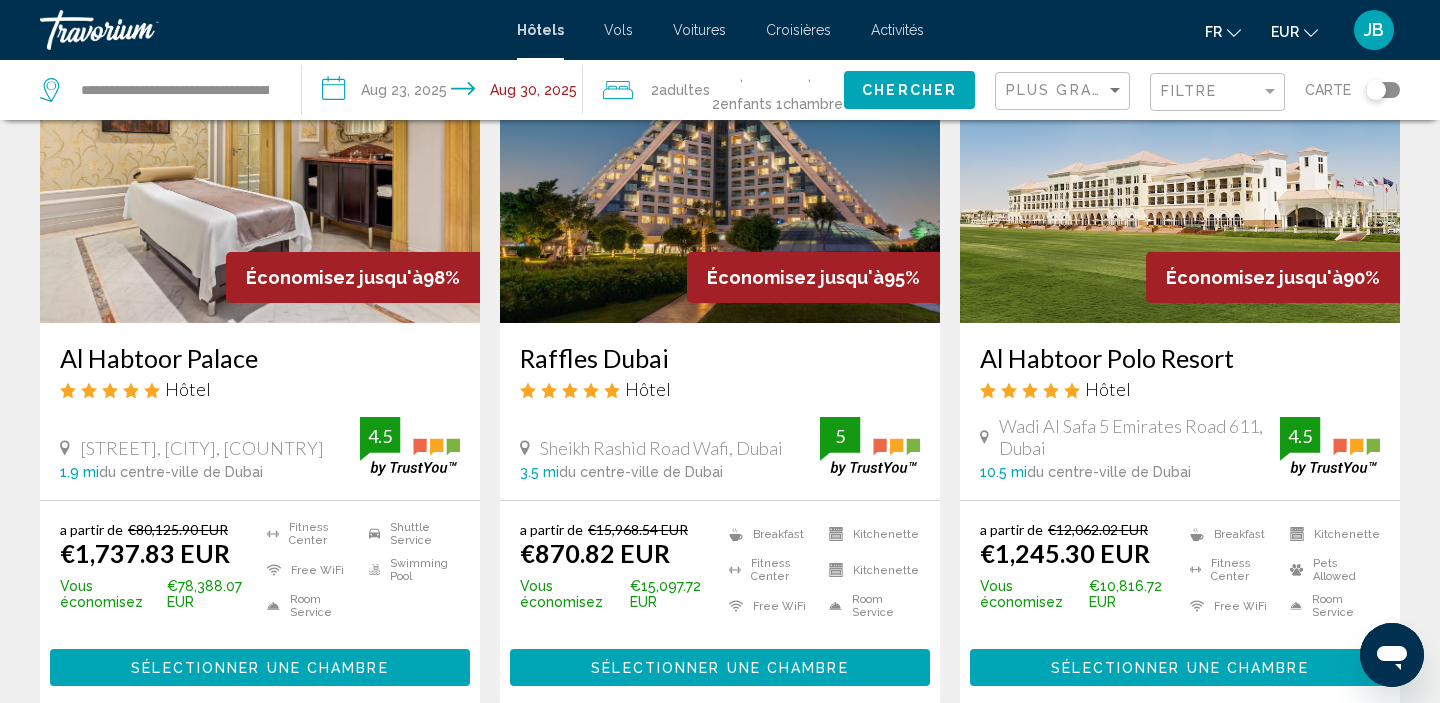 scroll, scrollTop: 208, scrollLeft: 0, axis: vertical 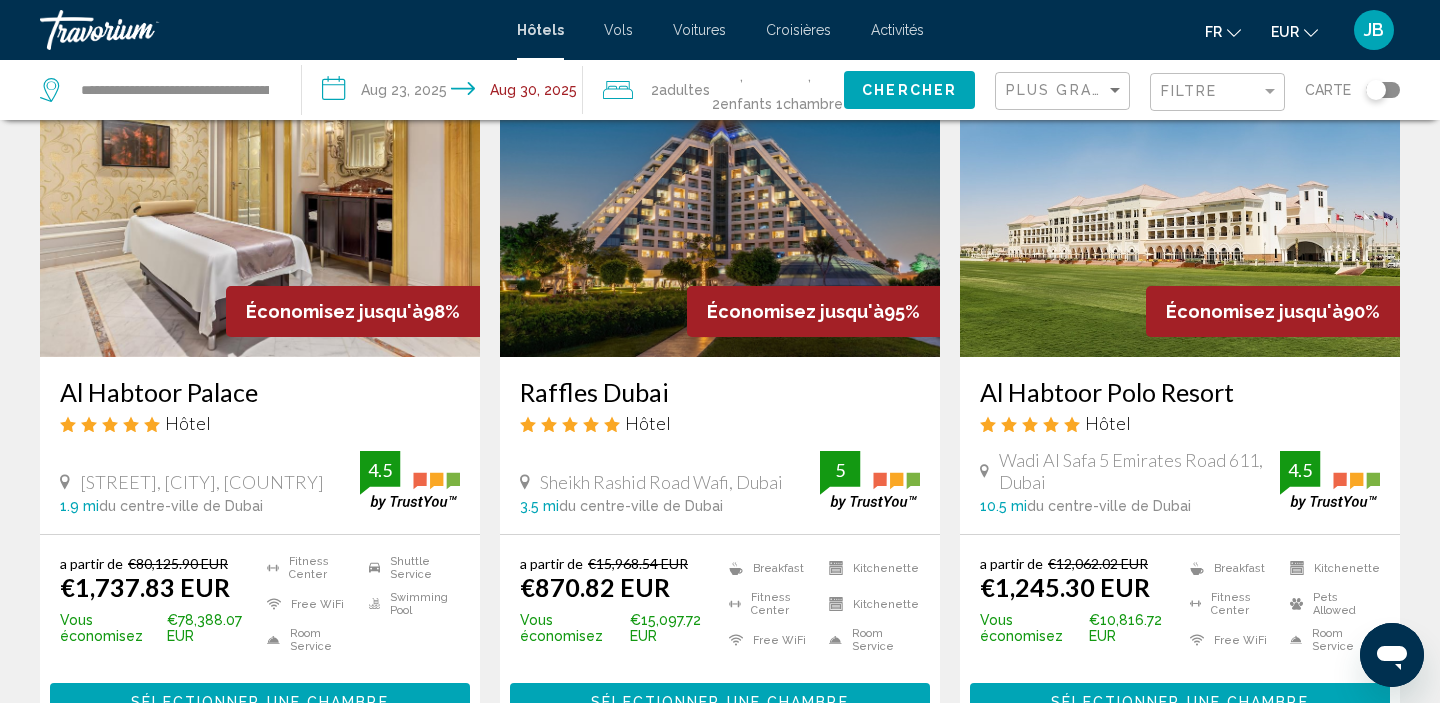 click at bounding box center [1180, 197] 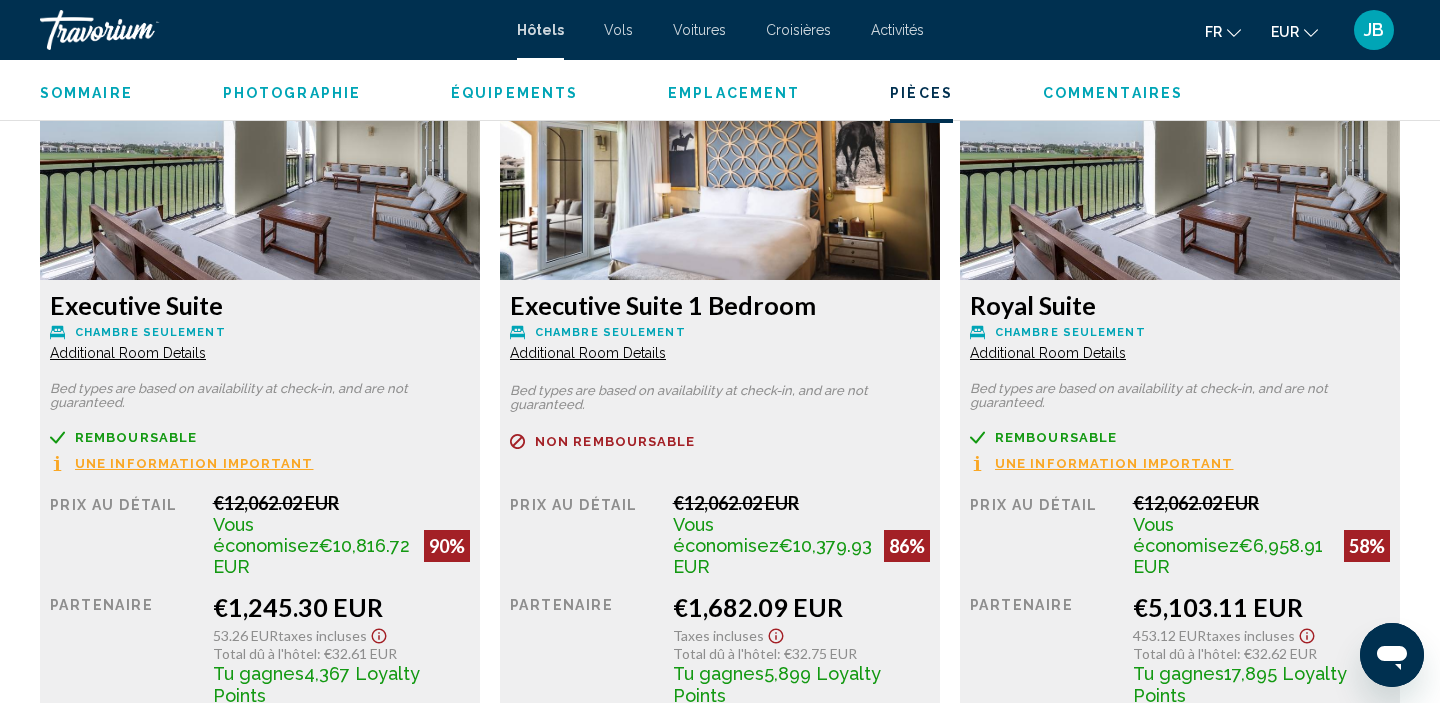 scroll, scrollTop: 2794, scrollLeft: 0, axis: vertical 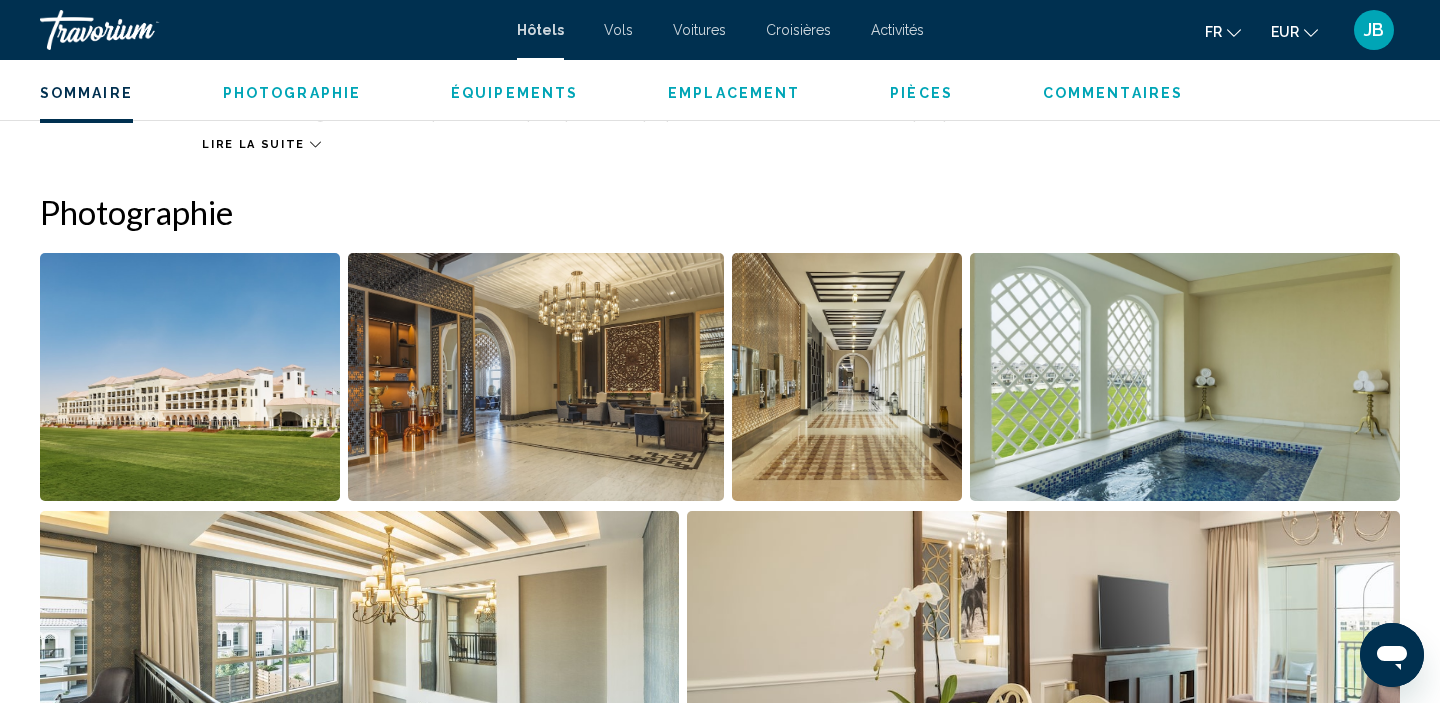 click at bounding box center (190, 377) 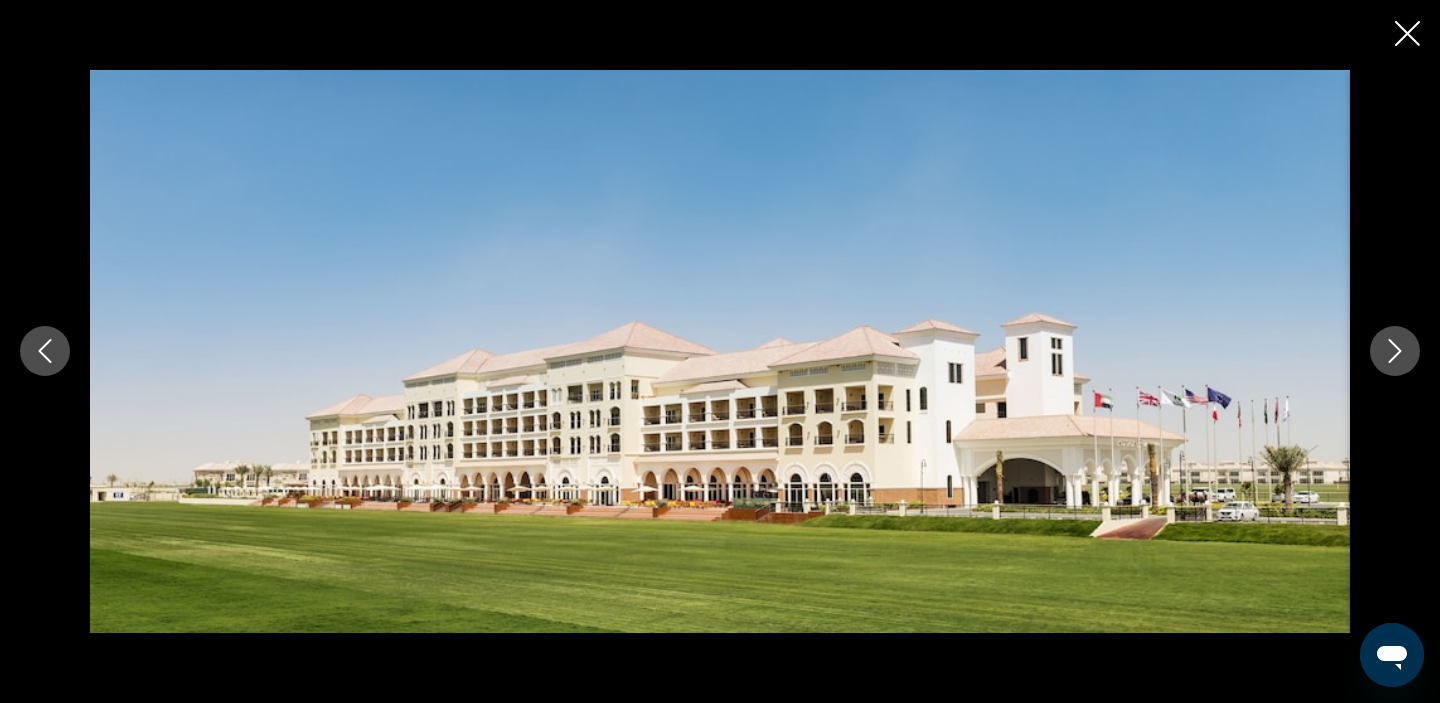 click at bounding box center [1395, 351] 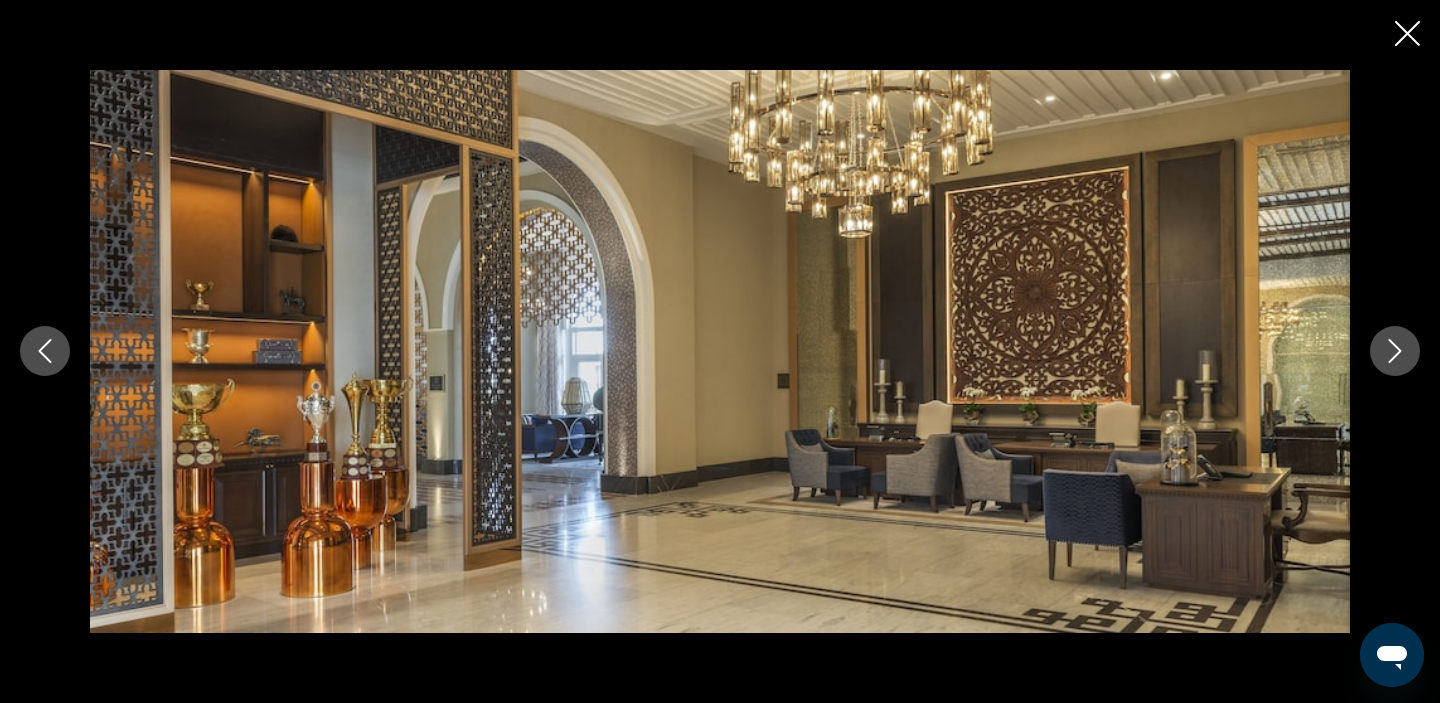 click at bounding box center (1395, 351) 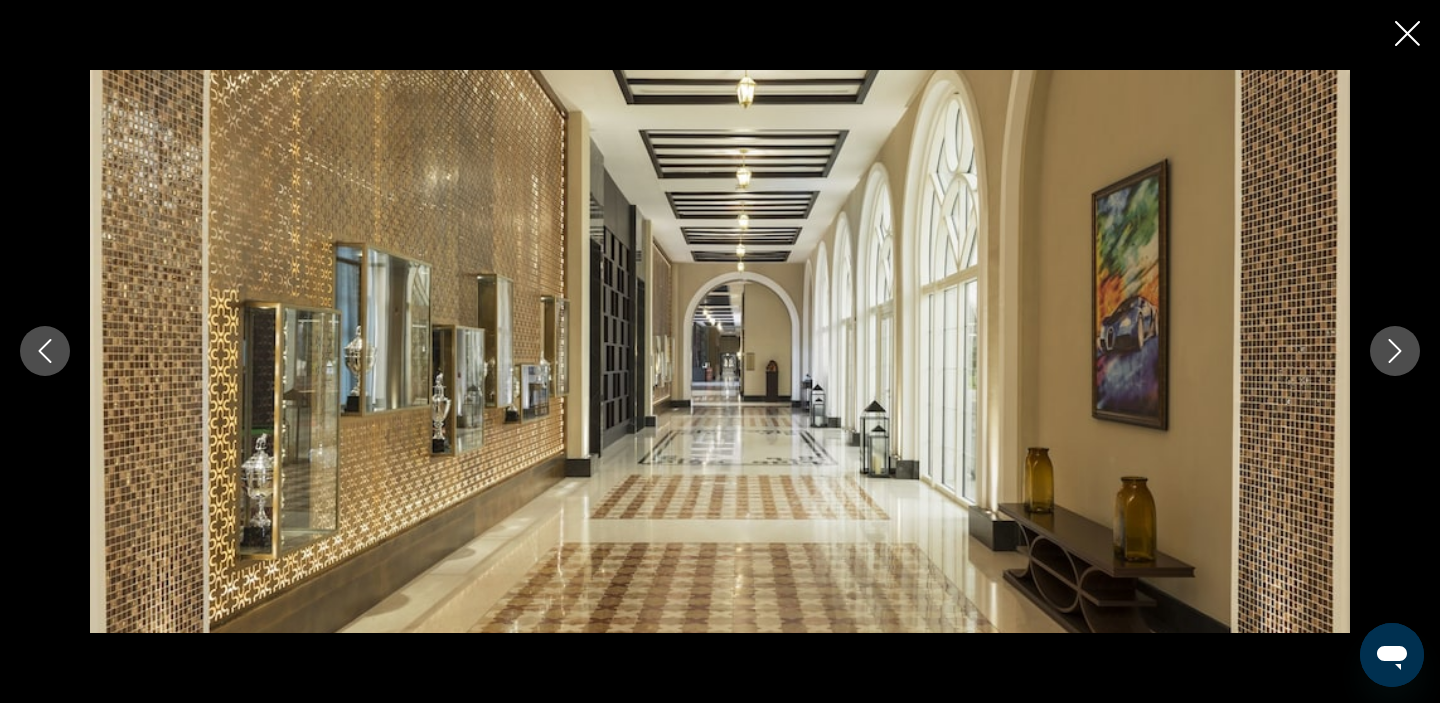 click at bounding box center [1395, 351] 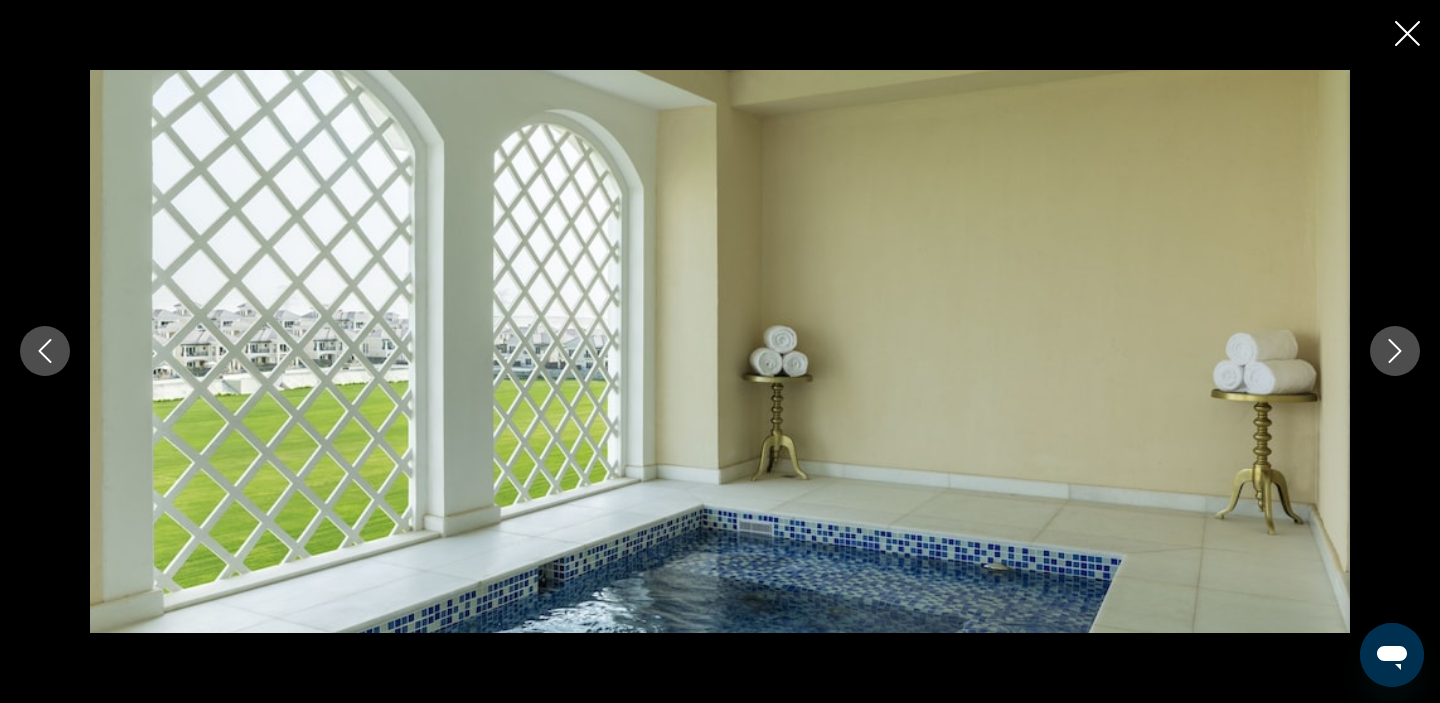click at bounding box center (1395, 351) 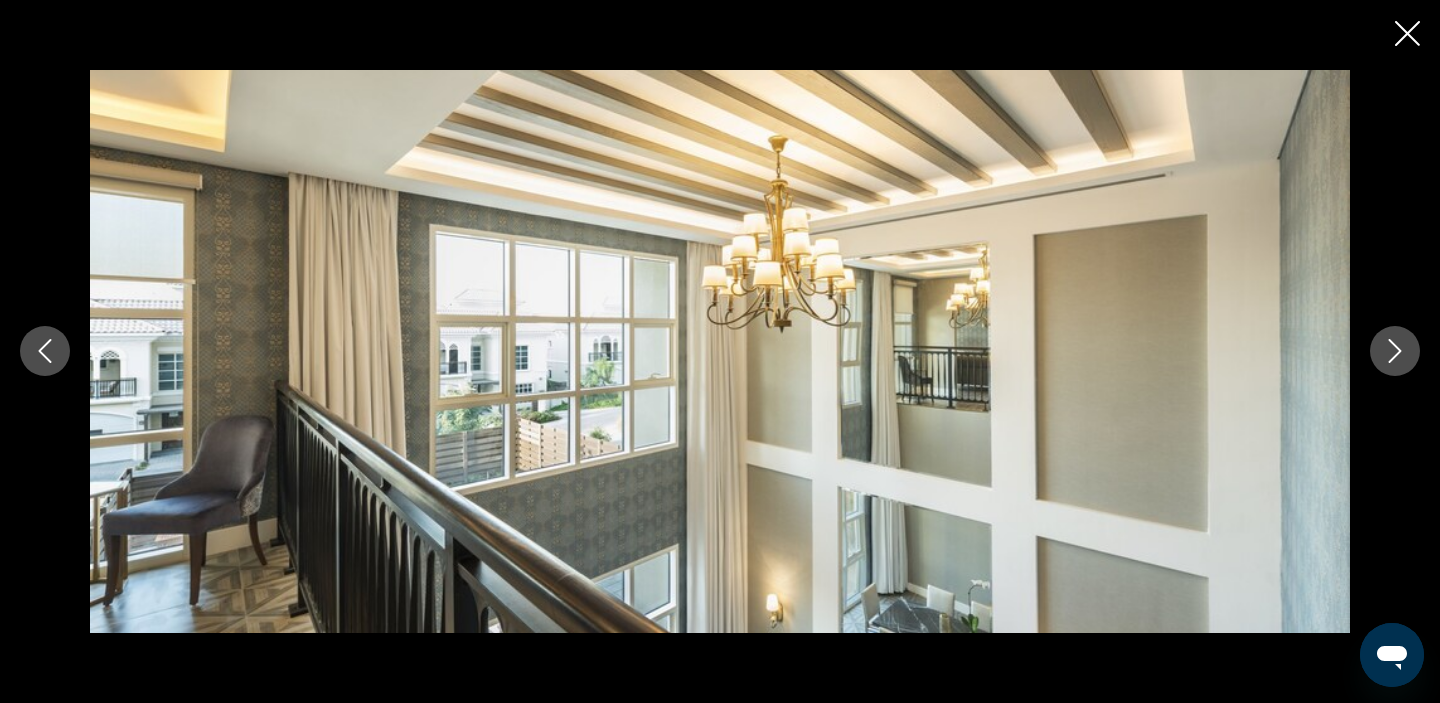 click at bounding box center (1395, 351) 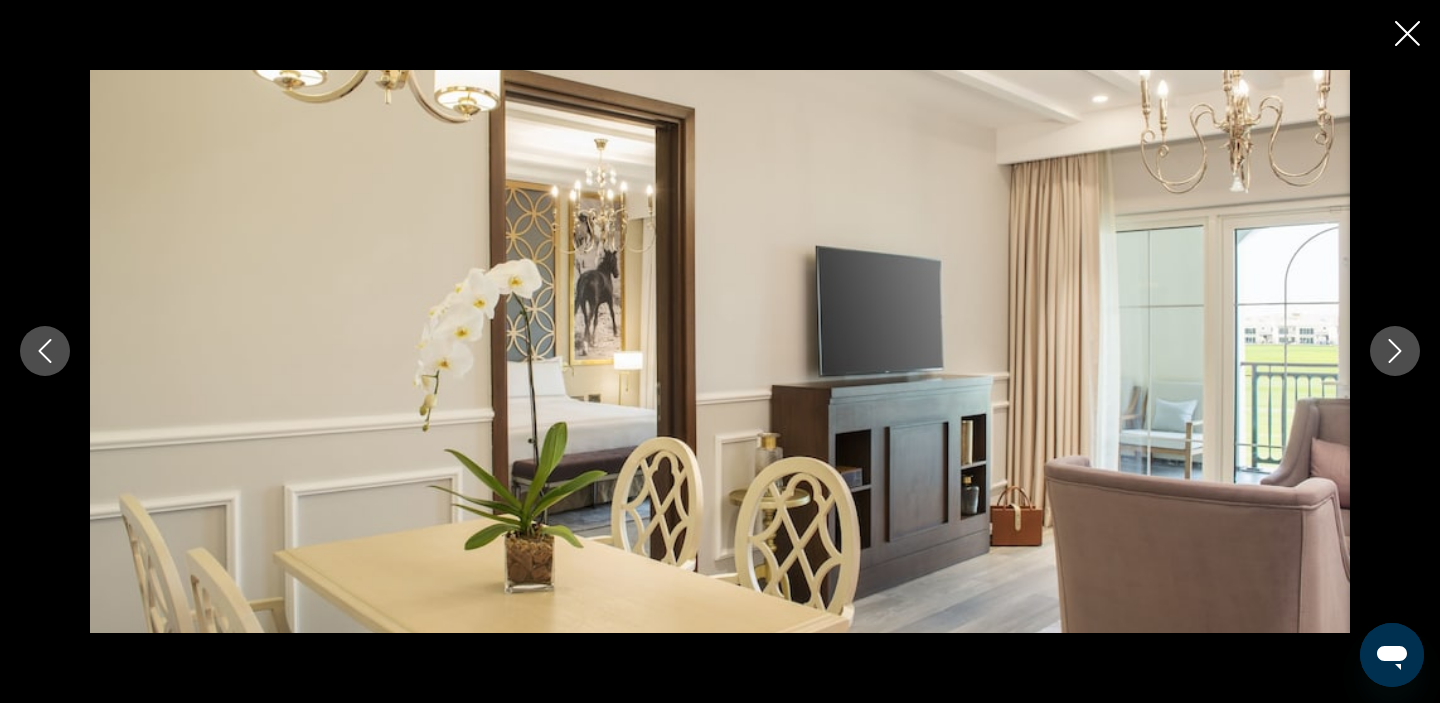 click at bounding box center [1395, 351] 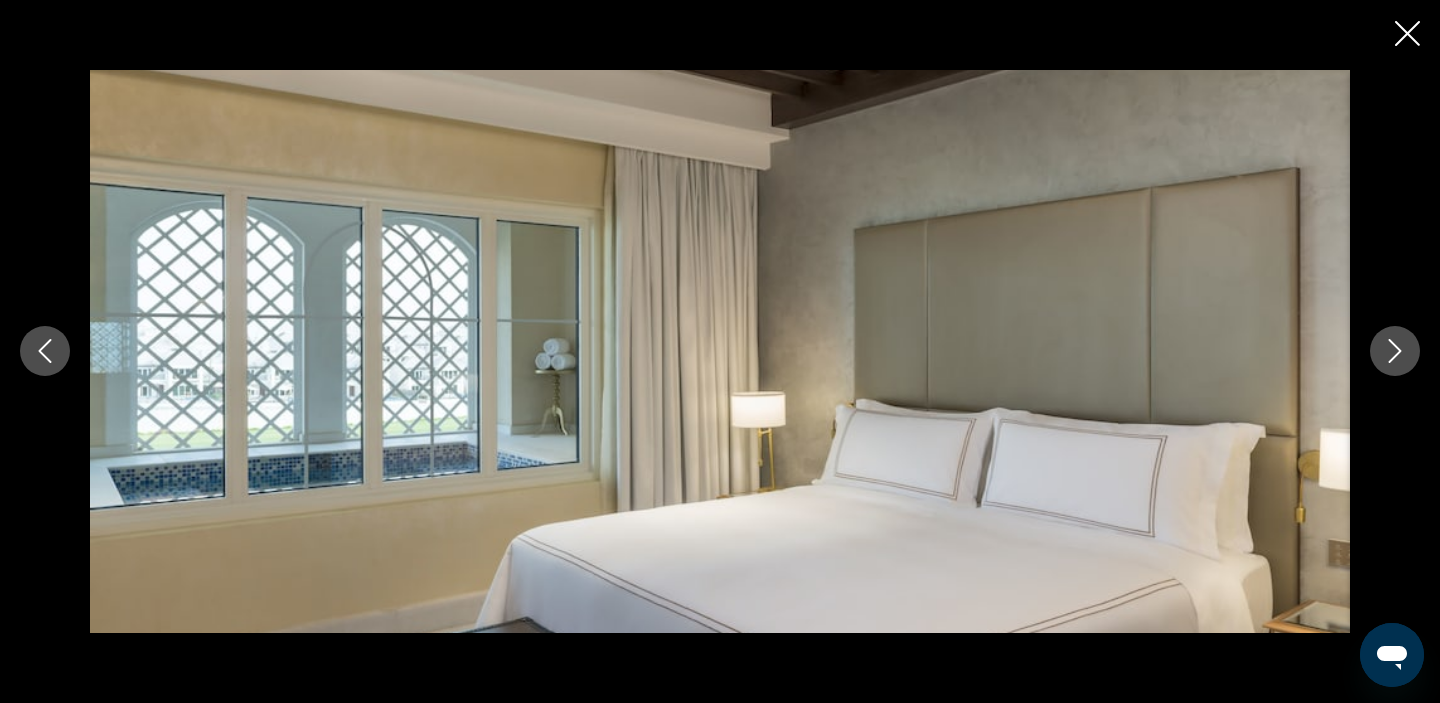 click at bounding box center (1395, 351) 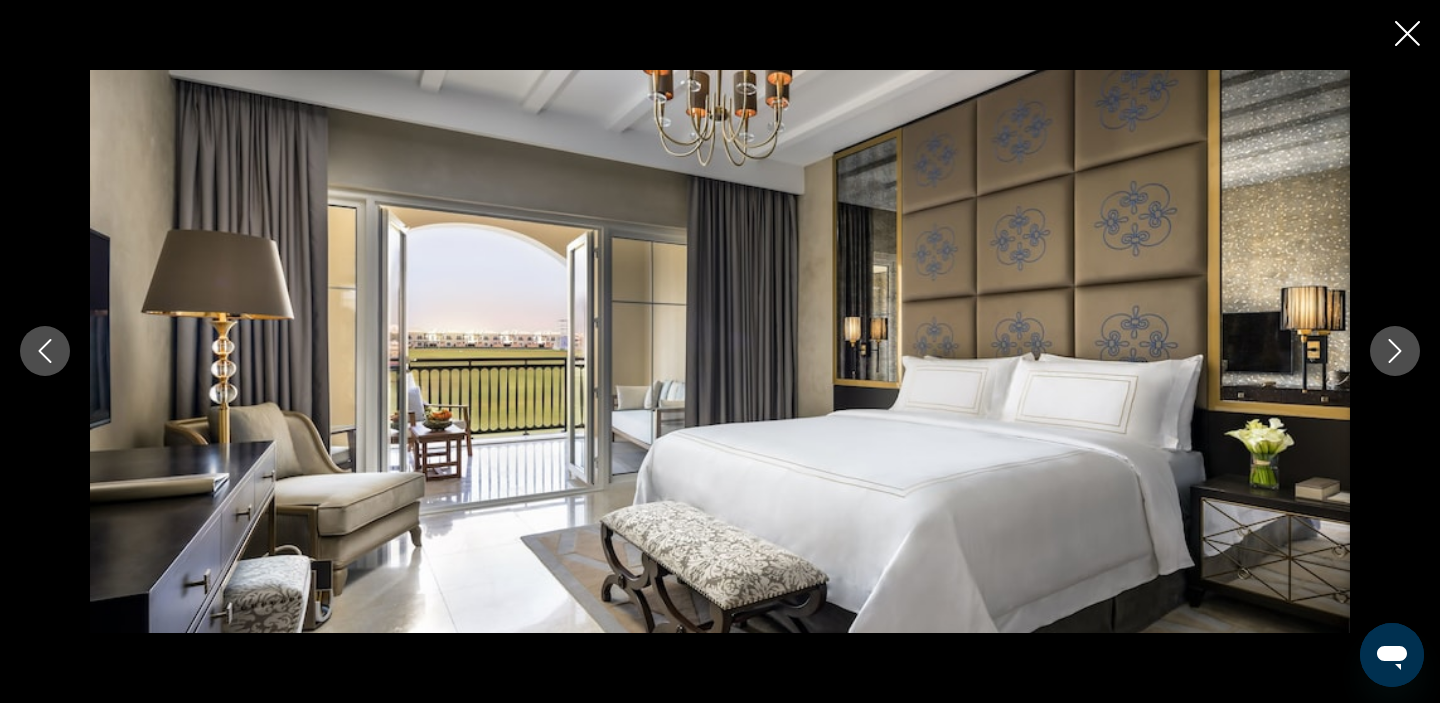 click at bounding box center (1395, 351) 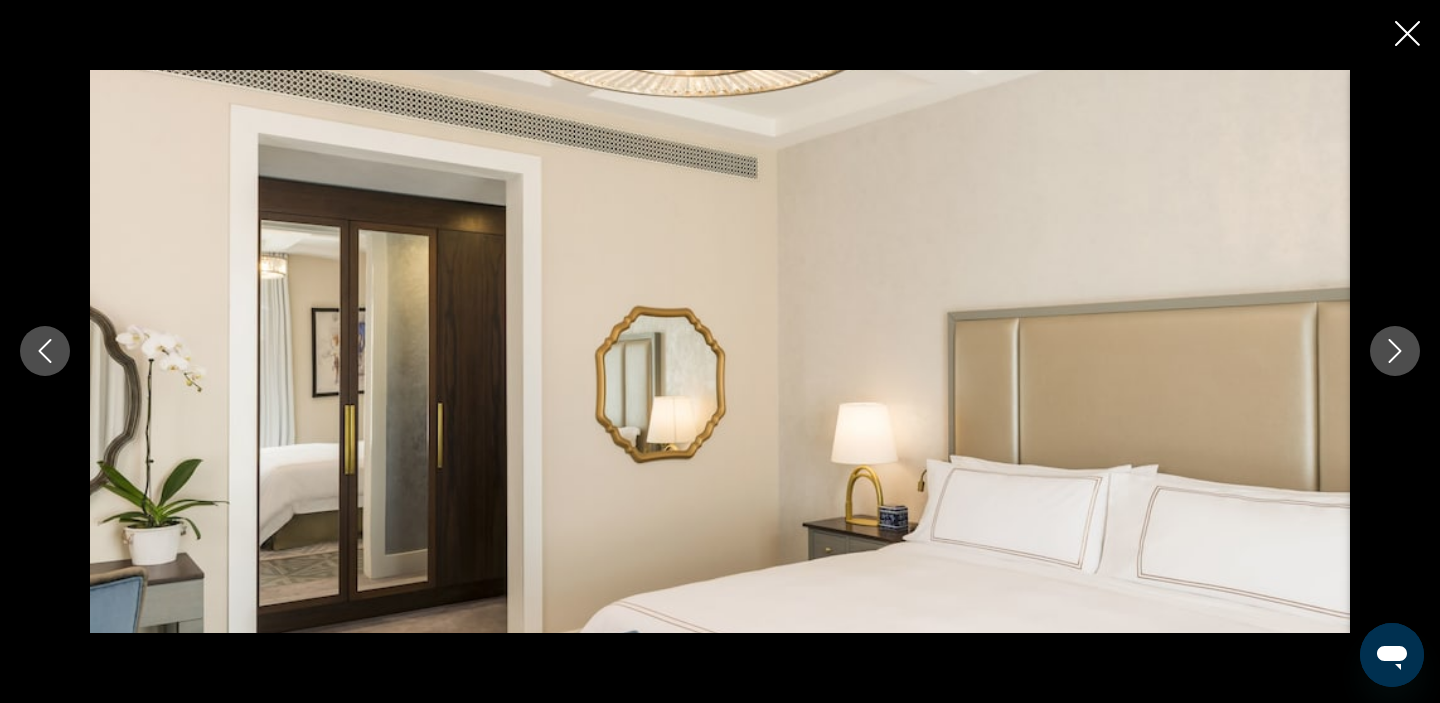 click at bounding box center (1395, 351) 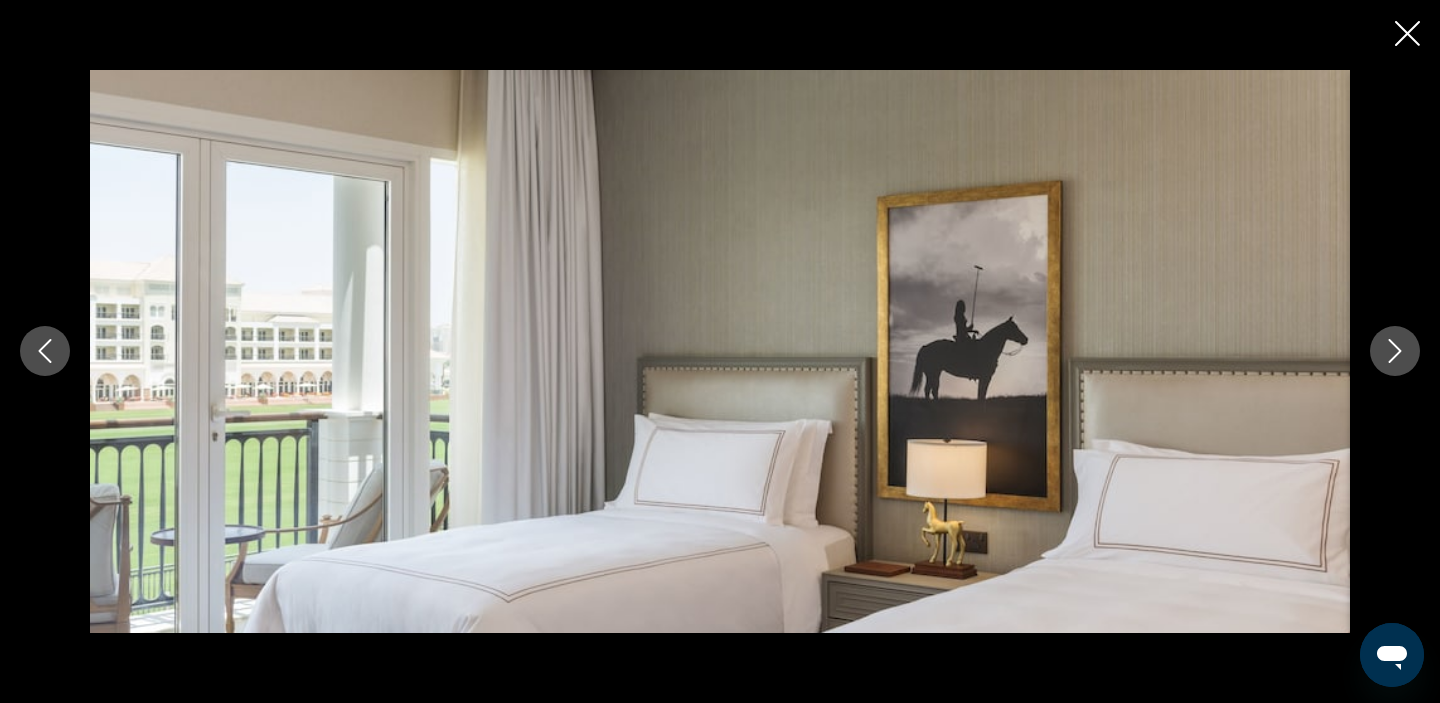 click at bounding box center [1395, 351] 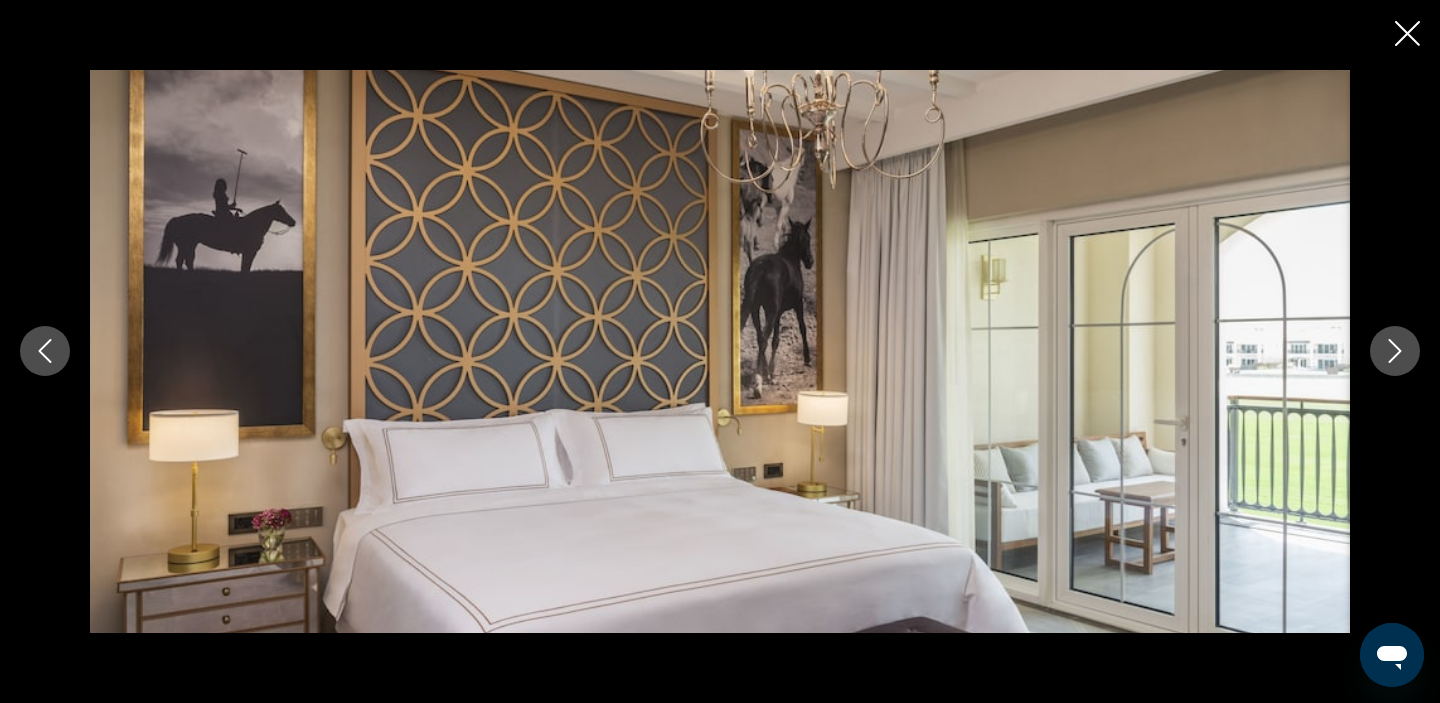 click at bounding box center (1395, 351) 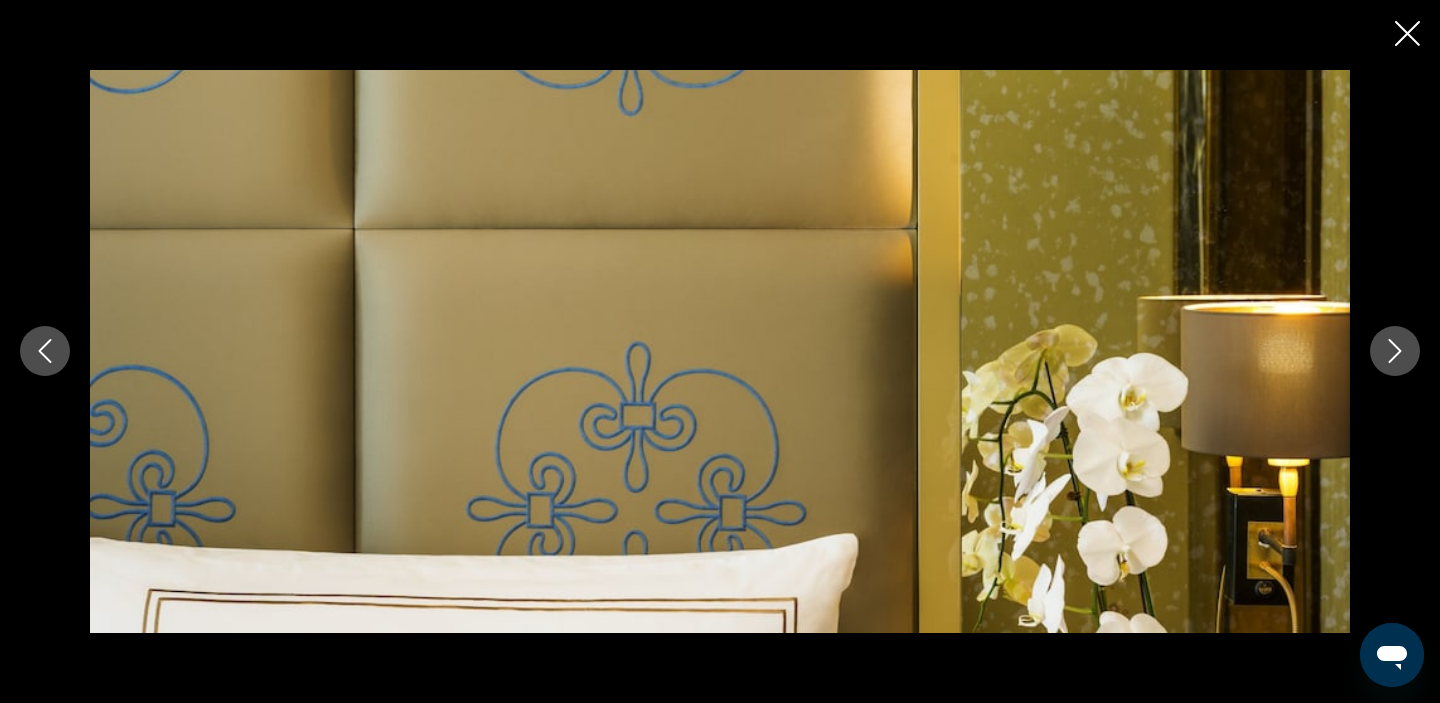 click at bounding box center (1395, 351) 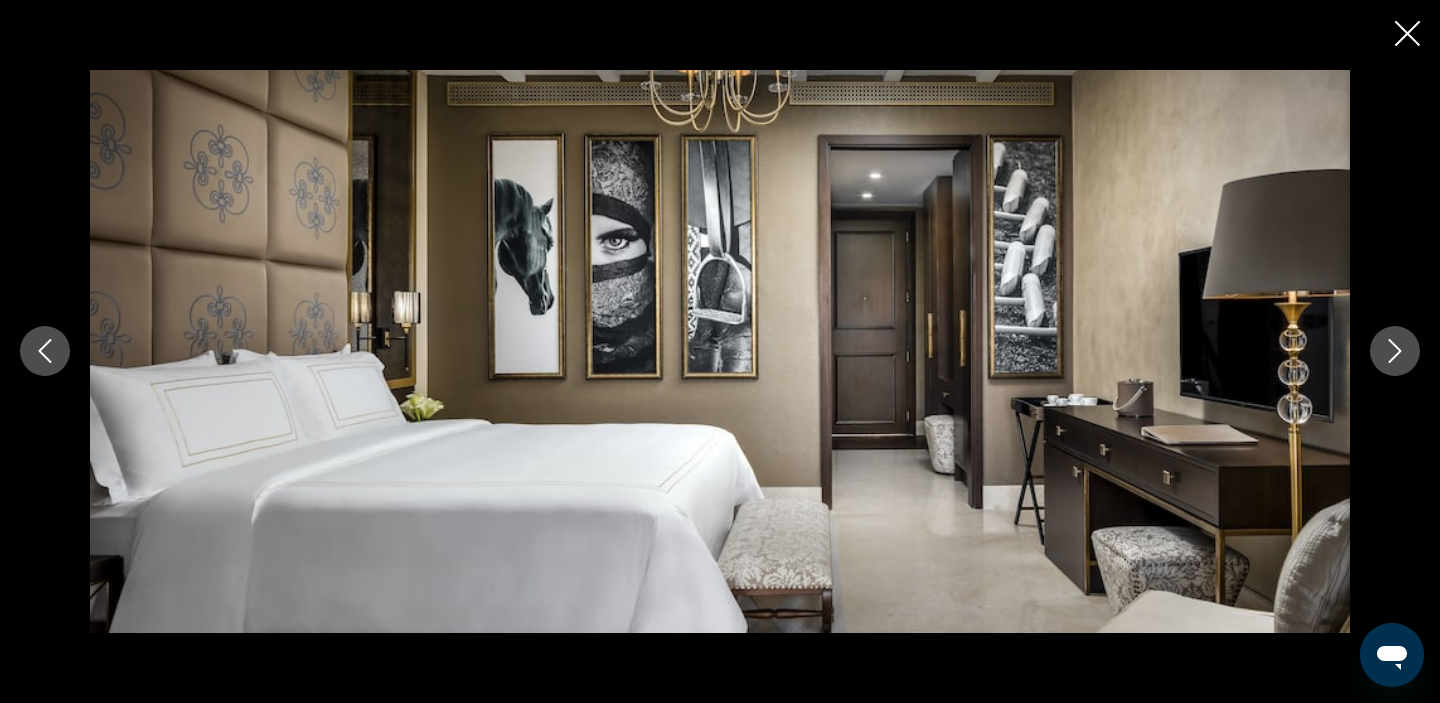 click at bounding box center [1395, 351] 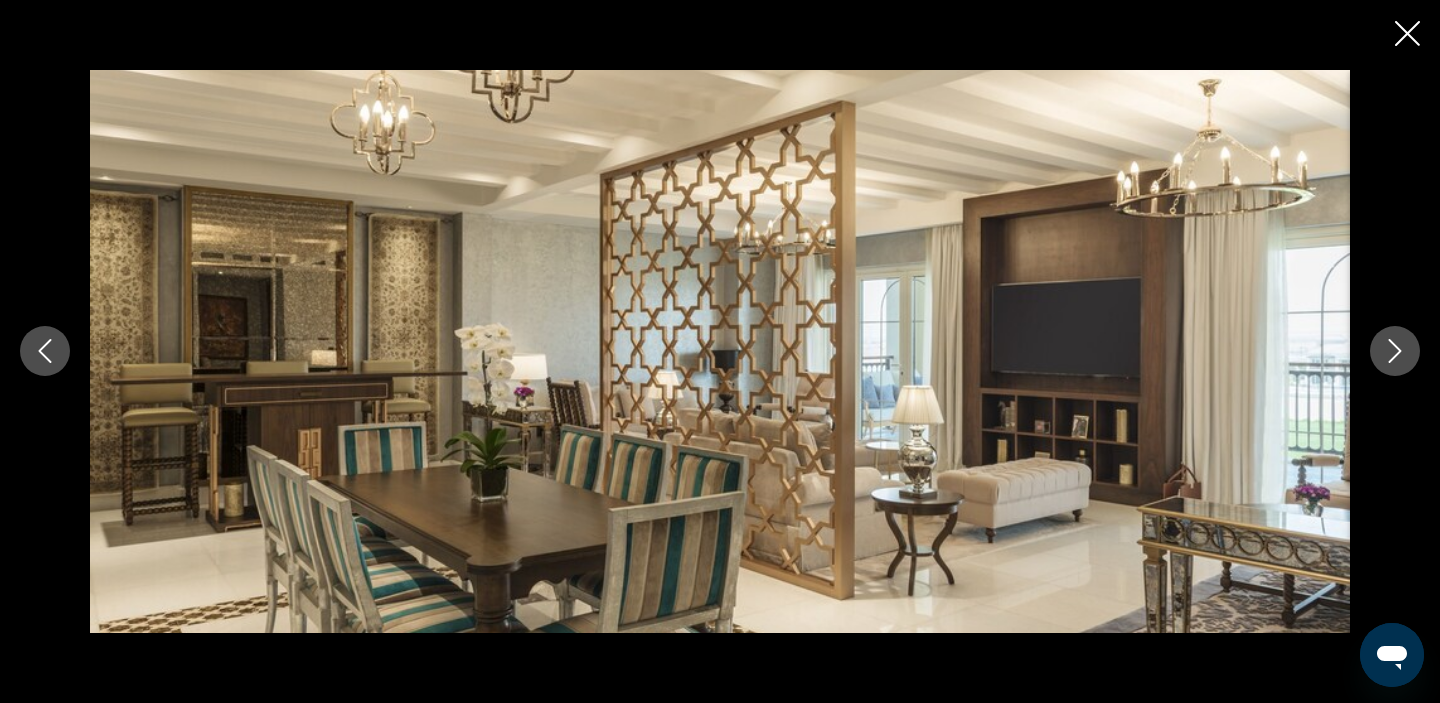 click at bounding box center (1395, 351) 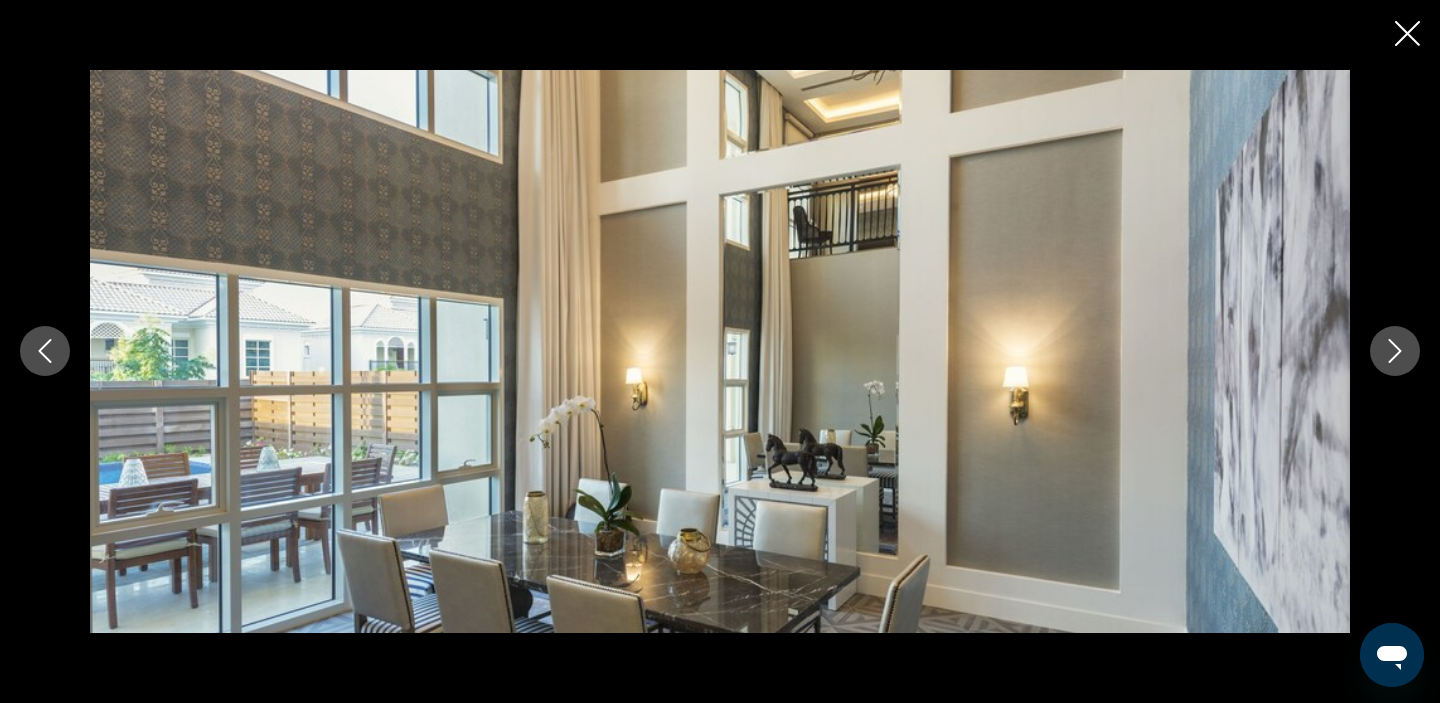 click at bounding box center (1395, 351) 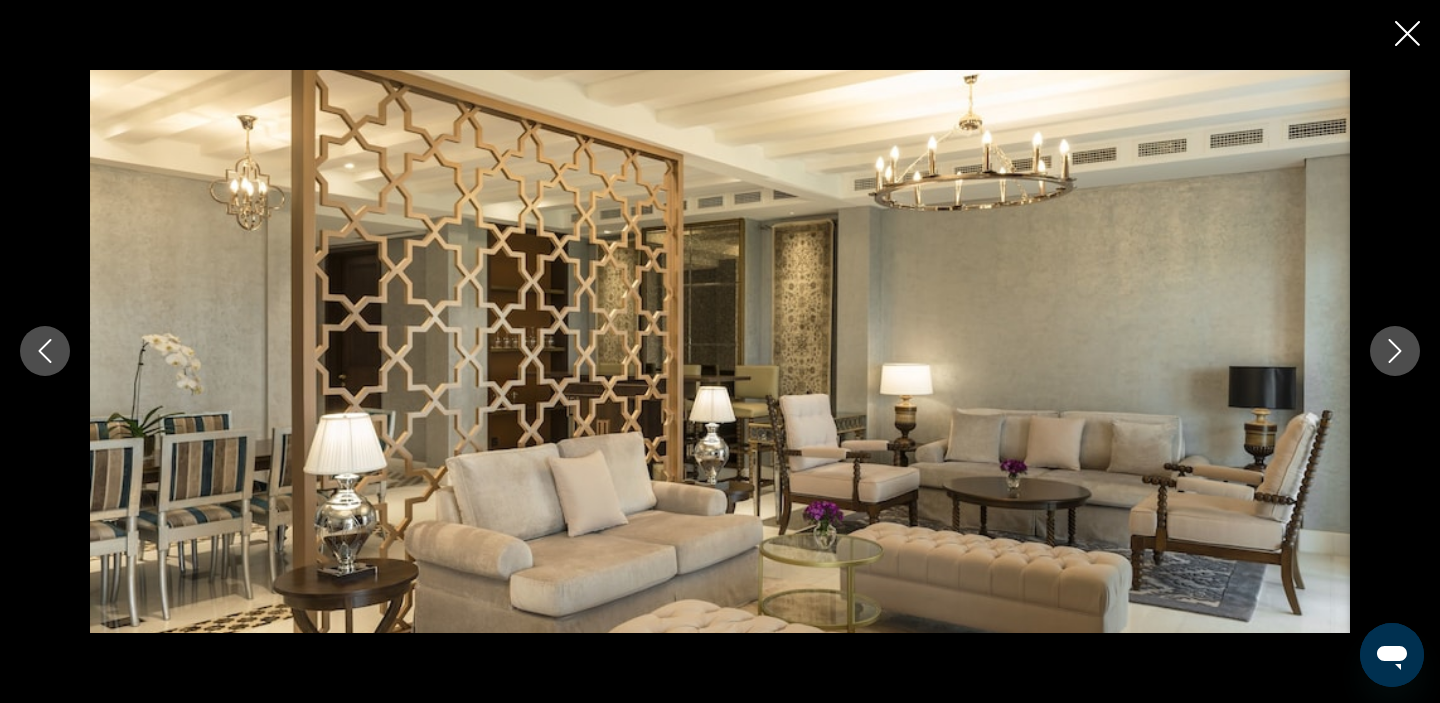 click at bounding box center [1395, 351] 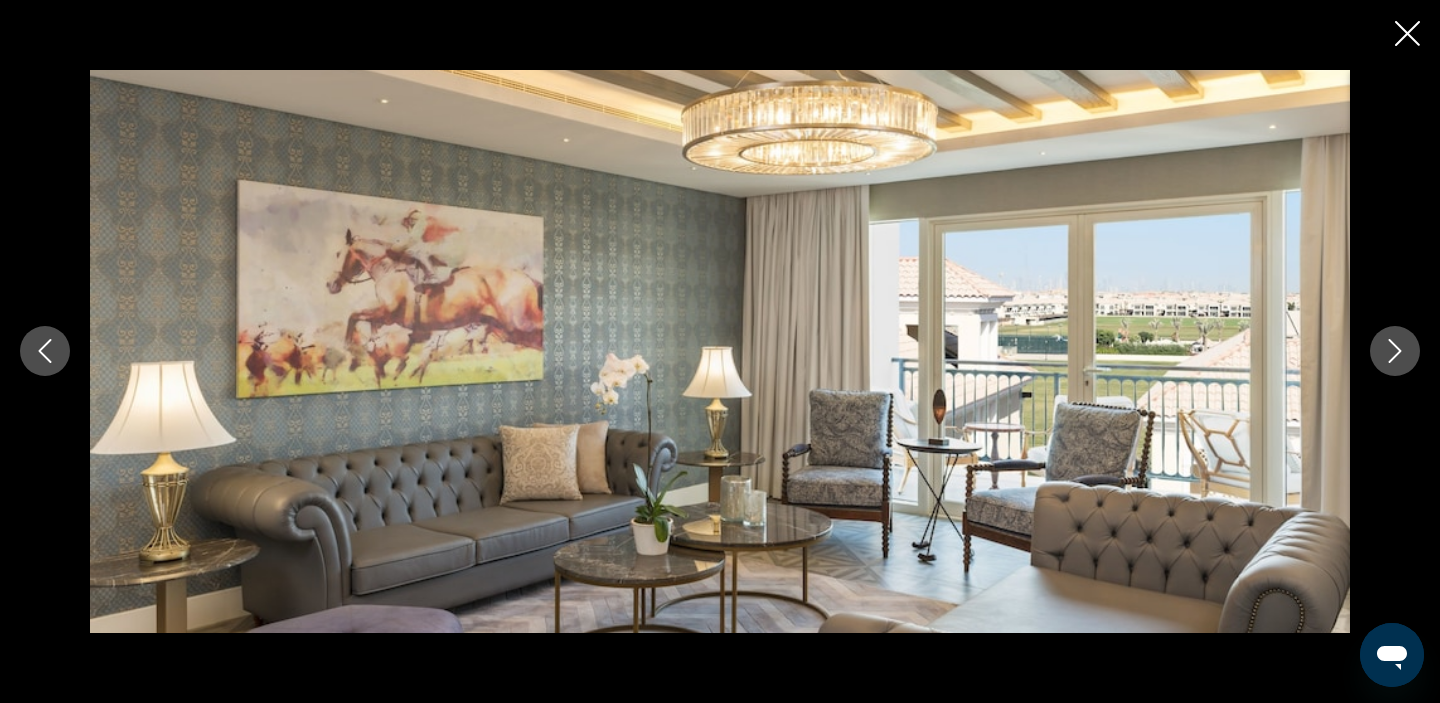 click at bounding box center (1395, 351) 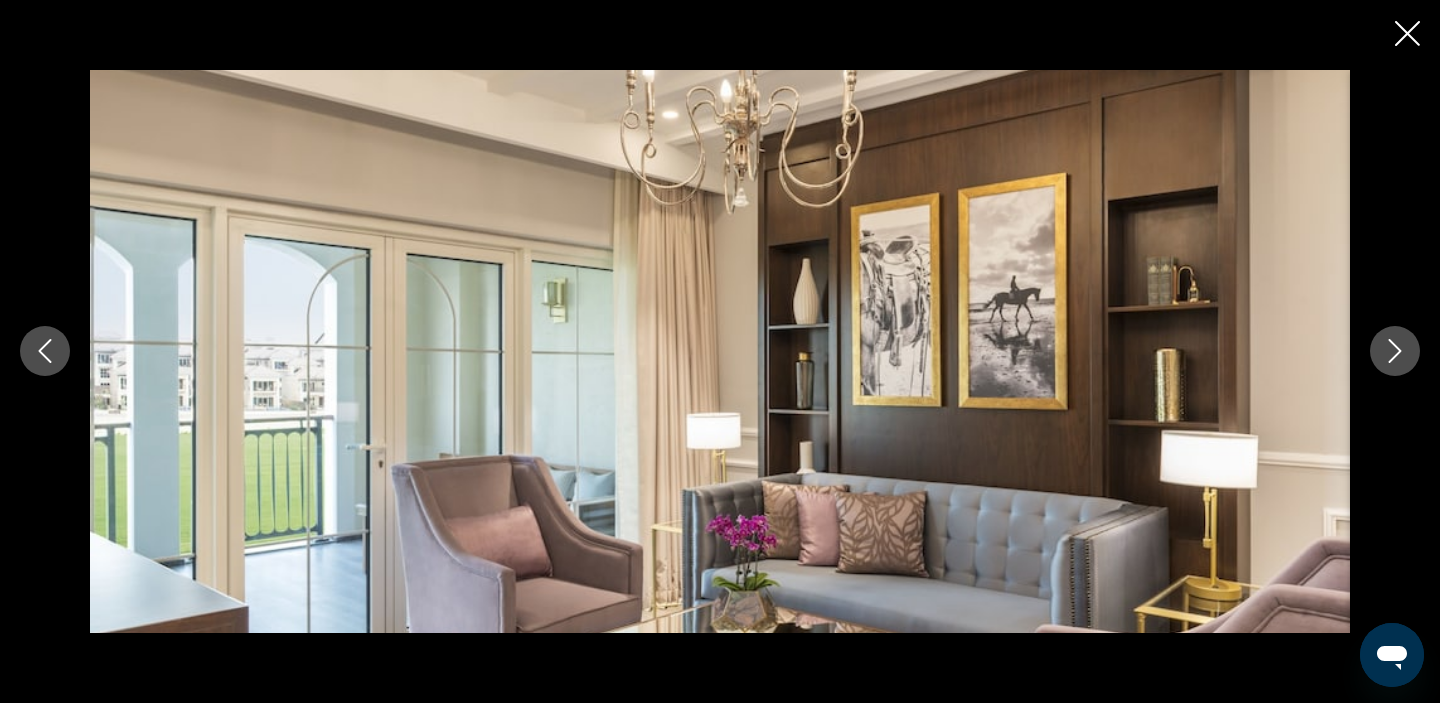 click at bounding box center [1395, 351] 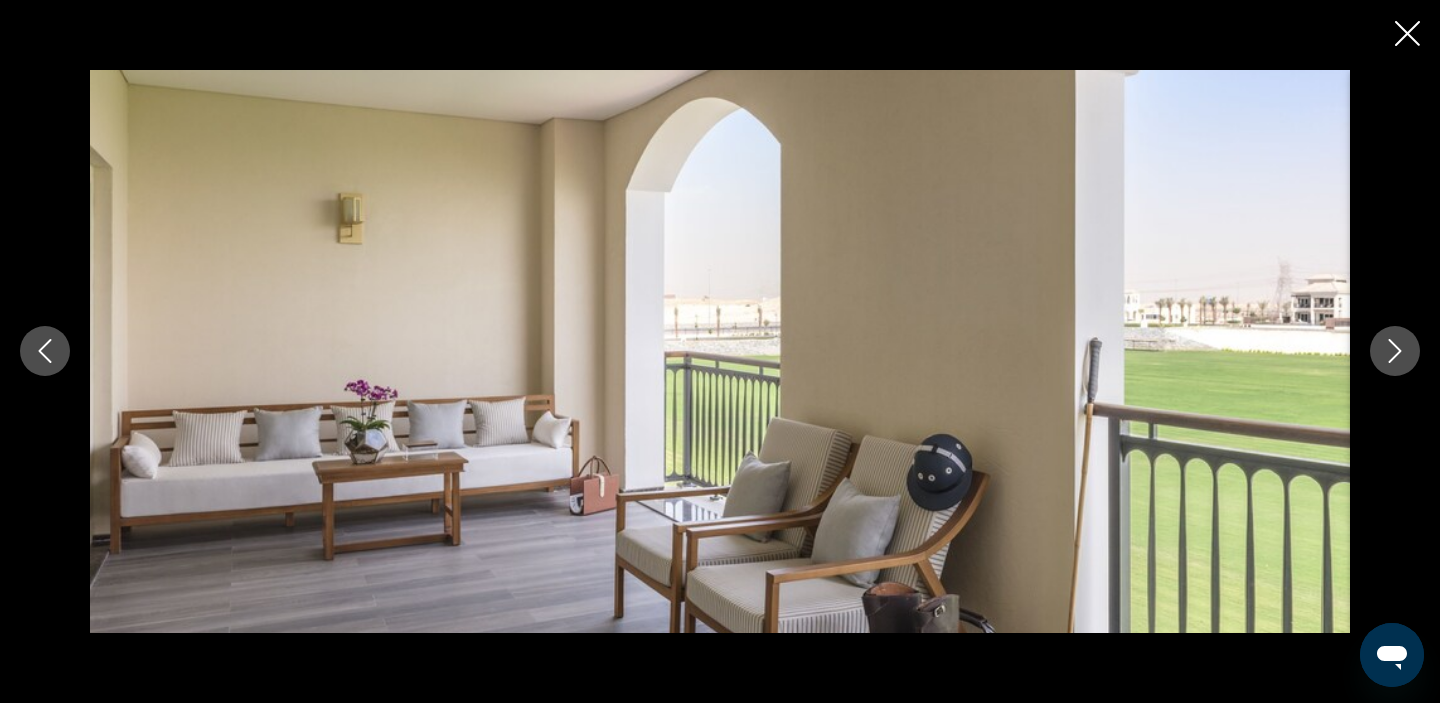 click at bounding box center [1395, 351] 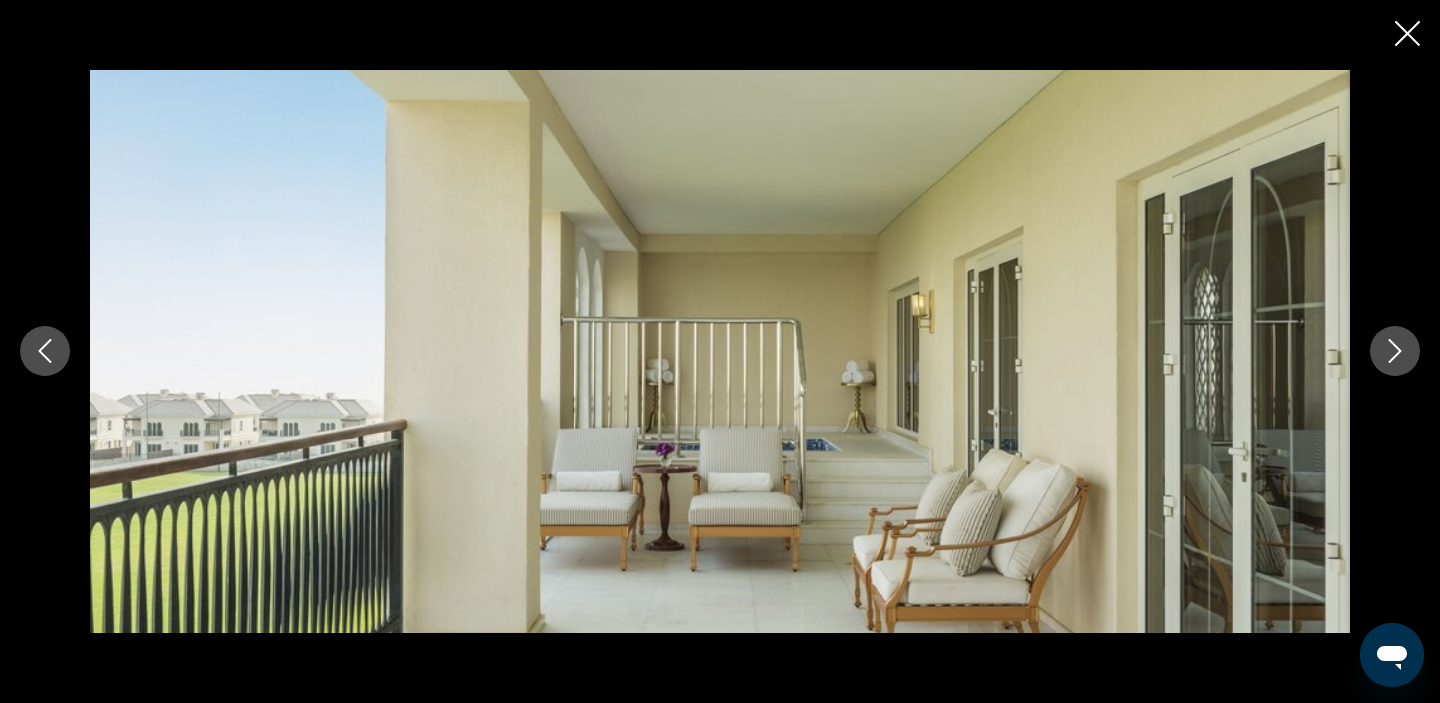 click at bounding box center [1395, 351] 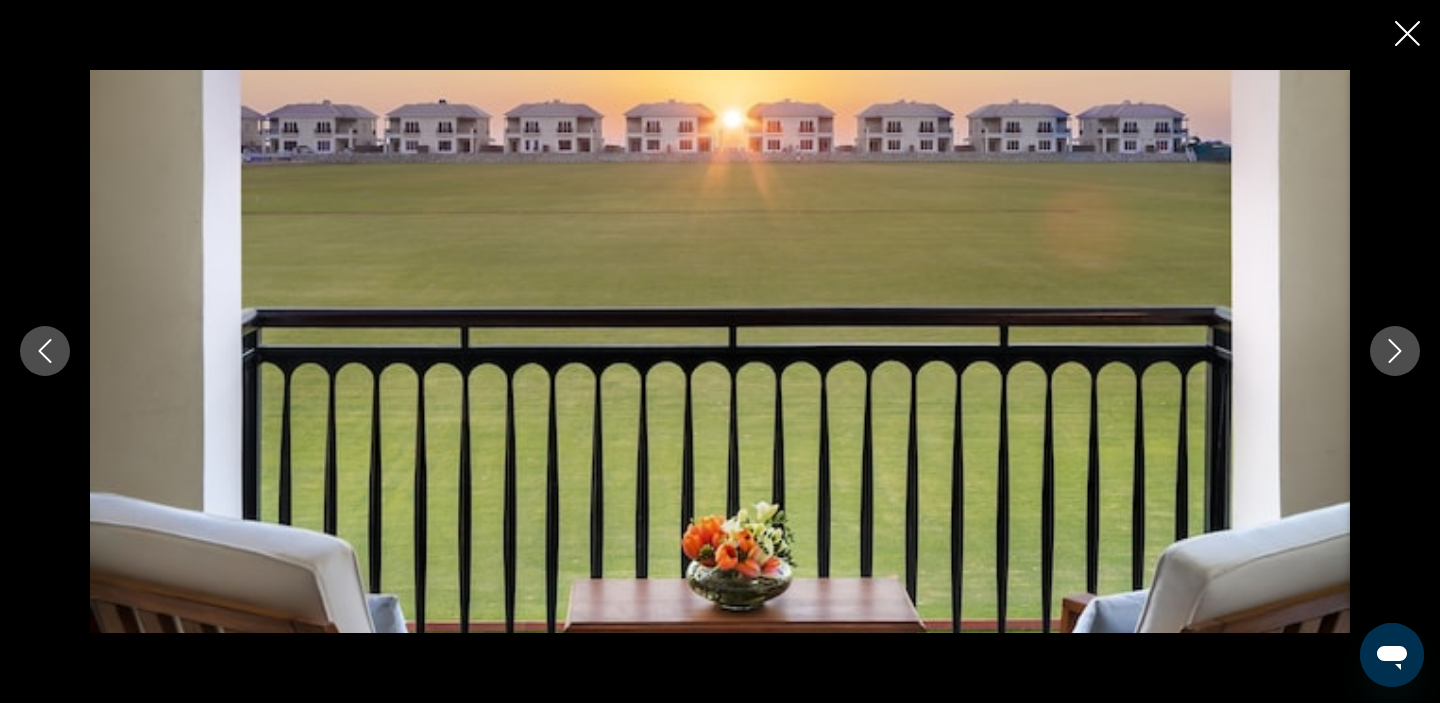 click at bounding box center [1395, 351] 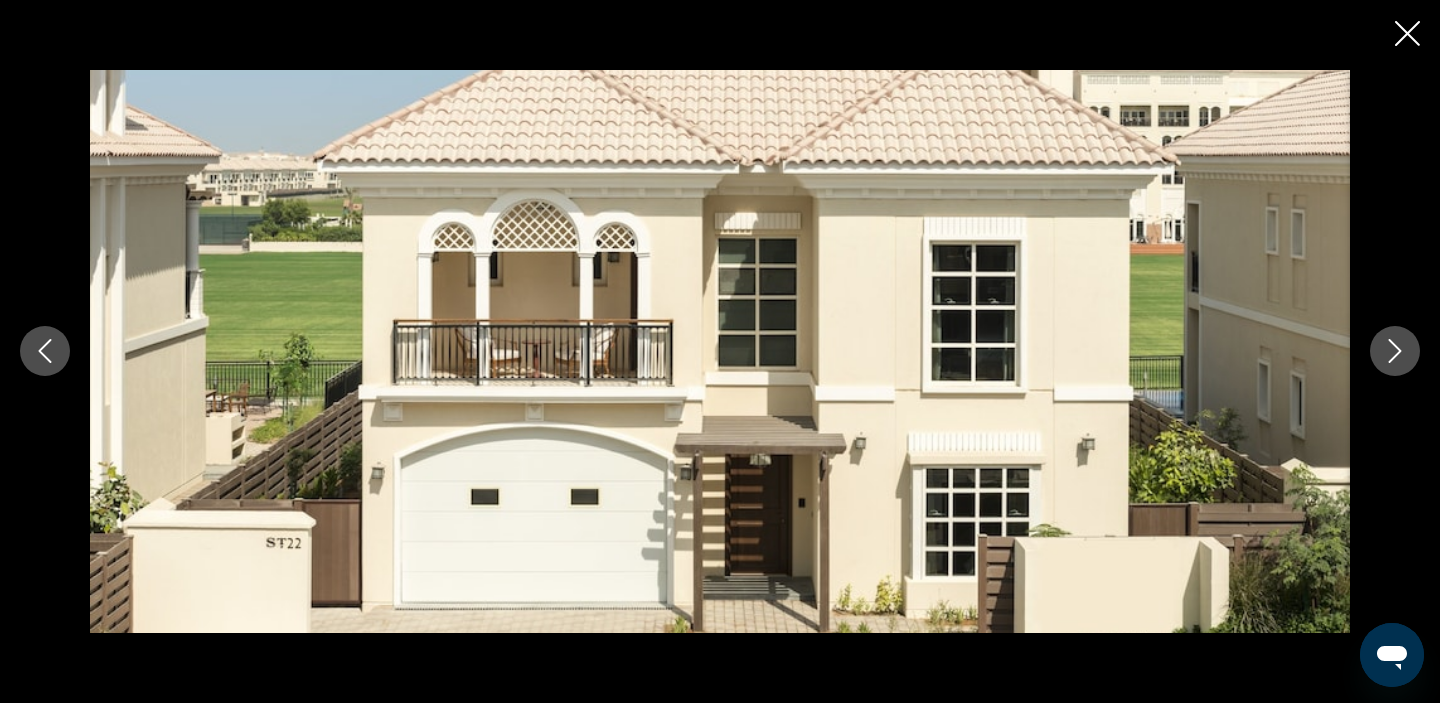 click at bounding box center (1395, 351) 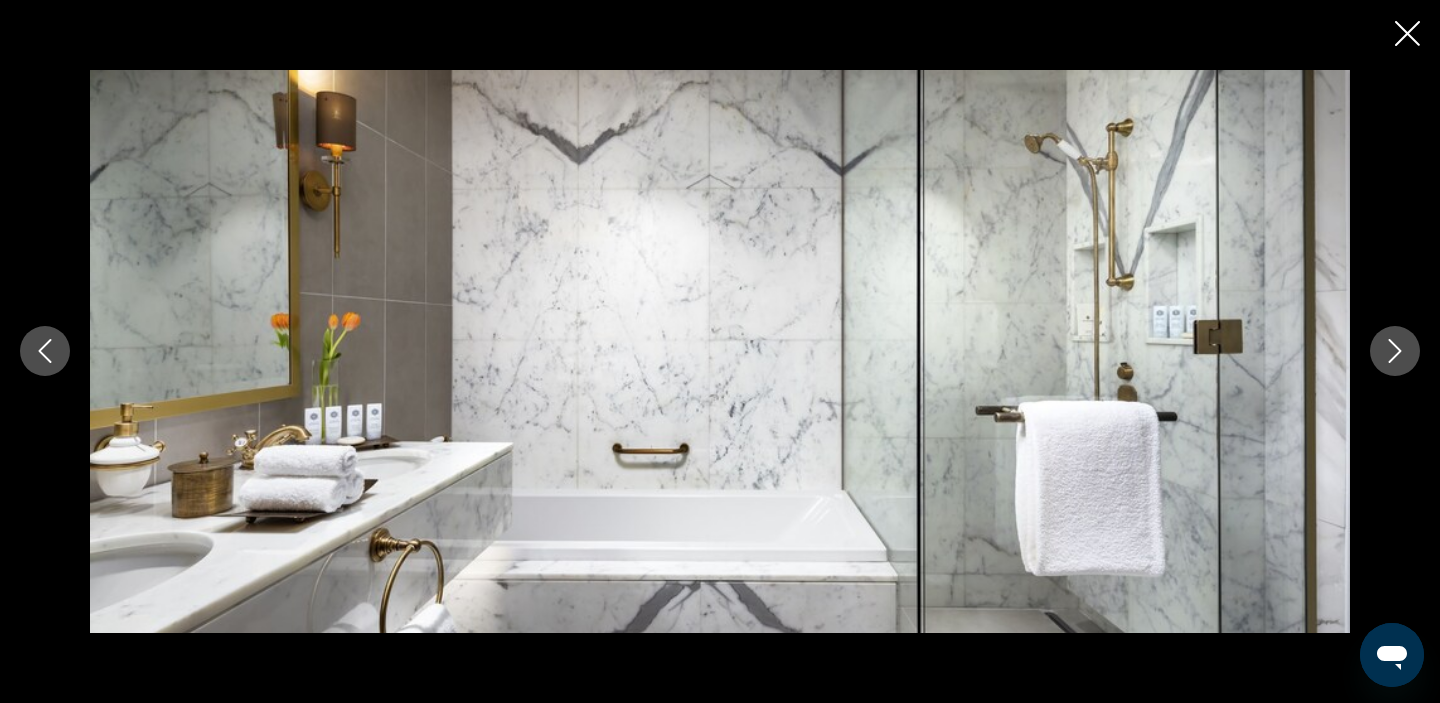 click at bounding box center (1395, 351) 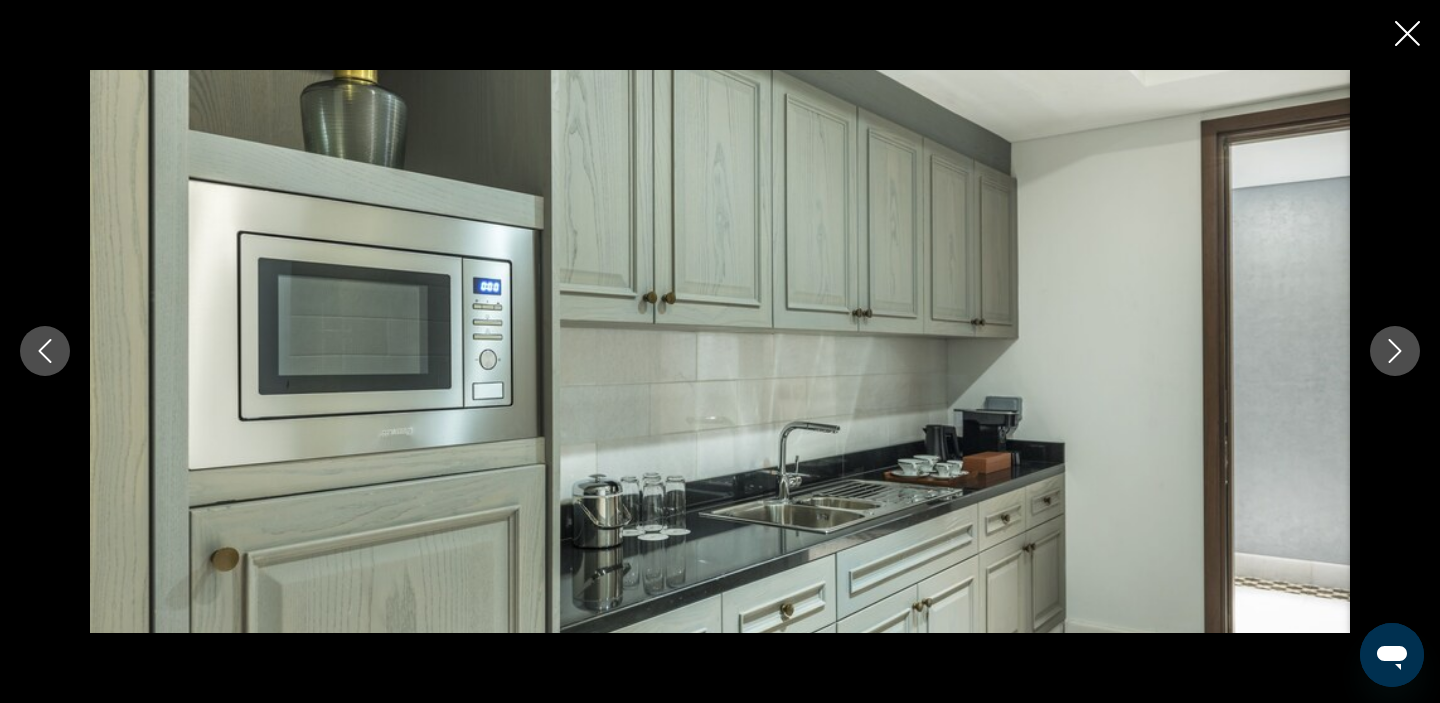click at bounding box center [1395, 351] 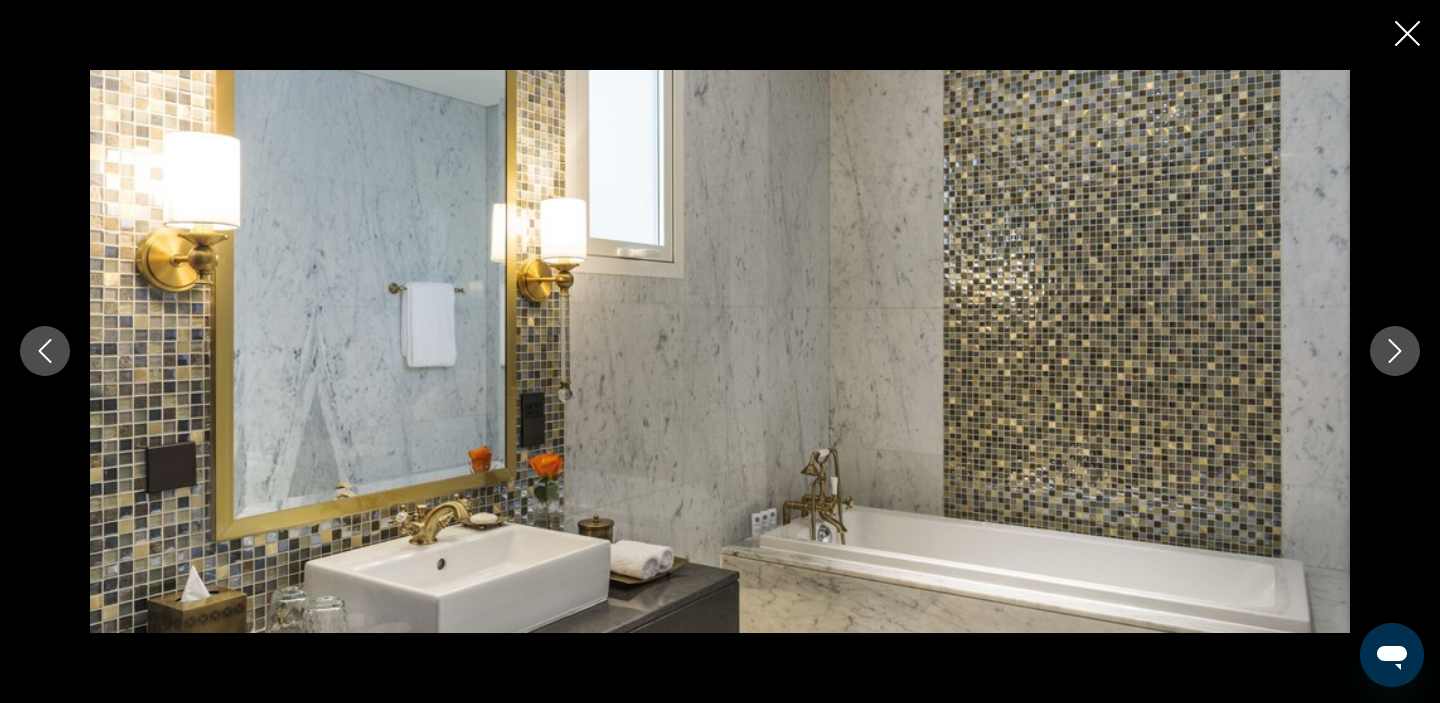 click at bounding box center [1395, 351] 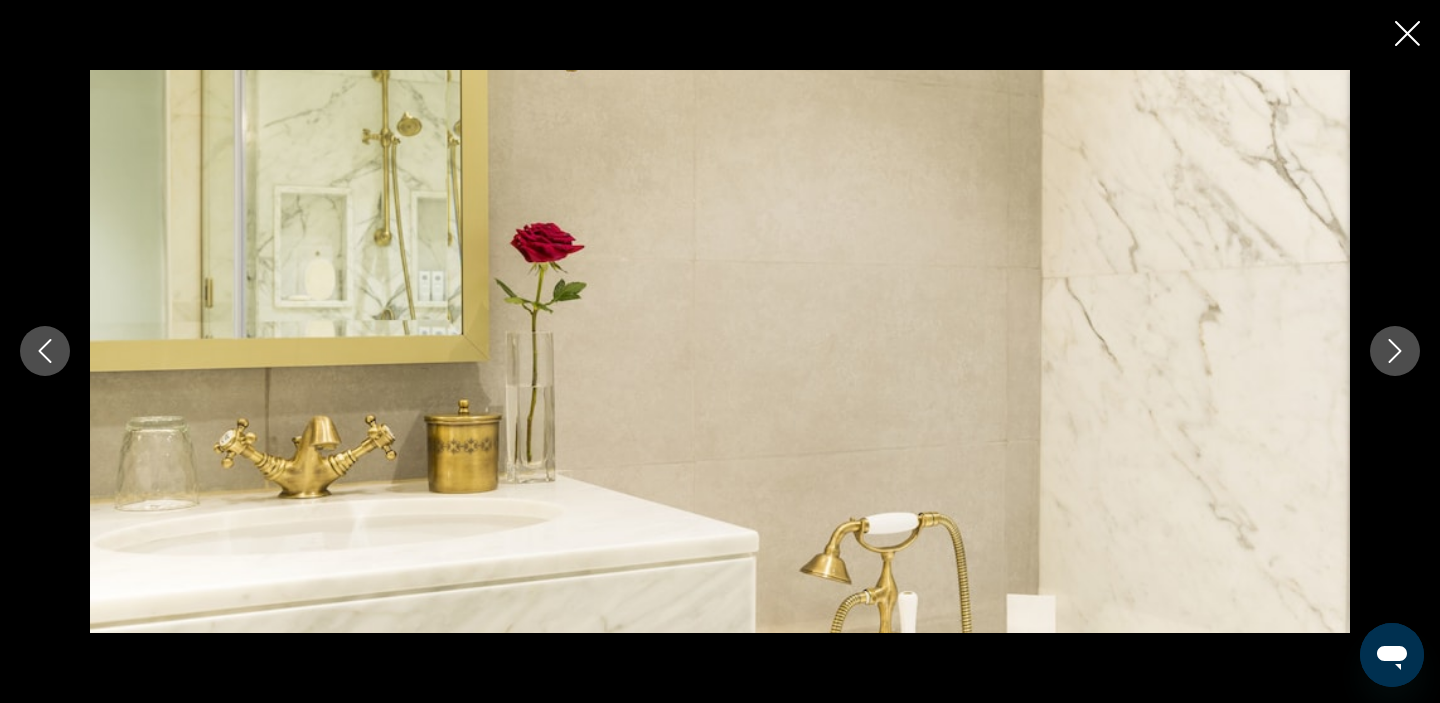 click at bounding box center (1395, 351) 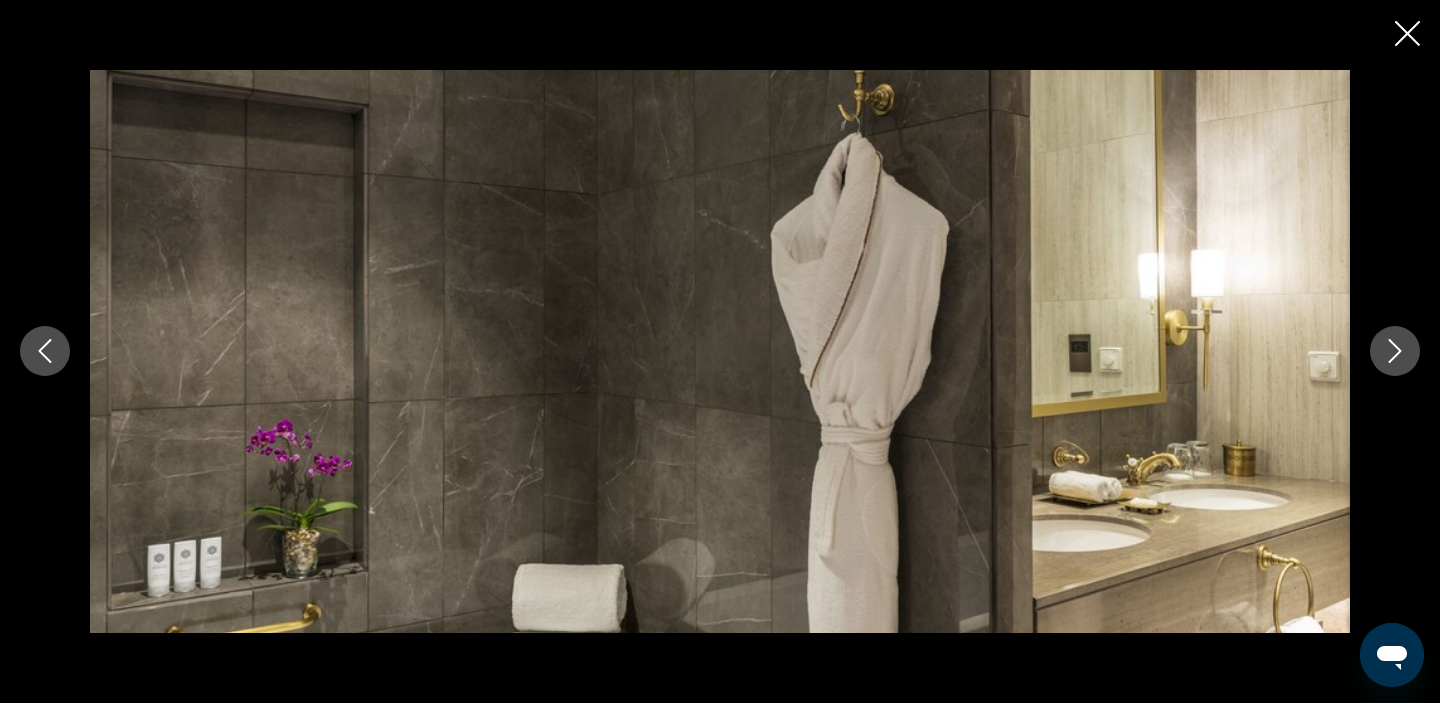 click at bounding box center [1395, 351] 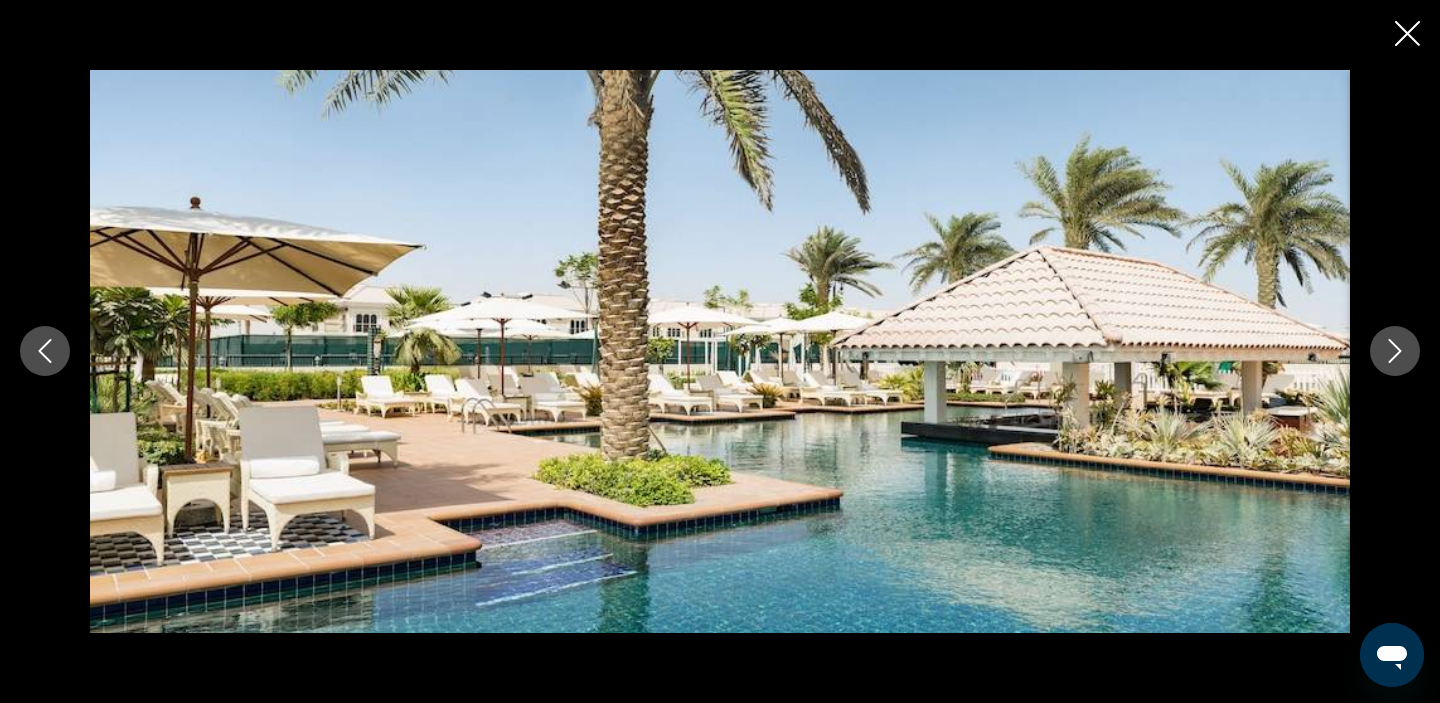 click 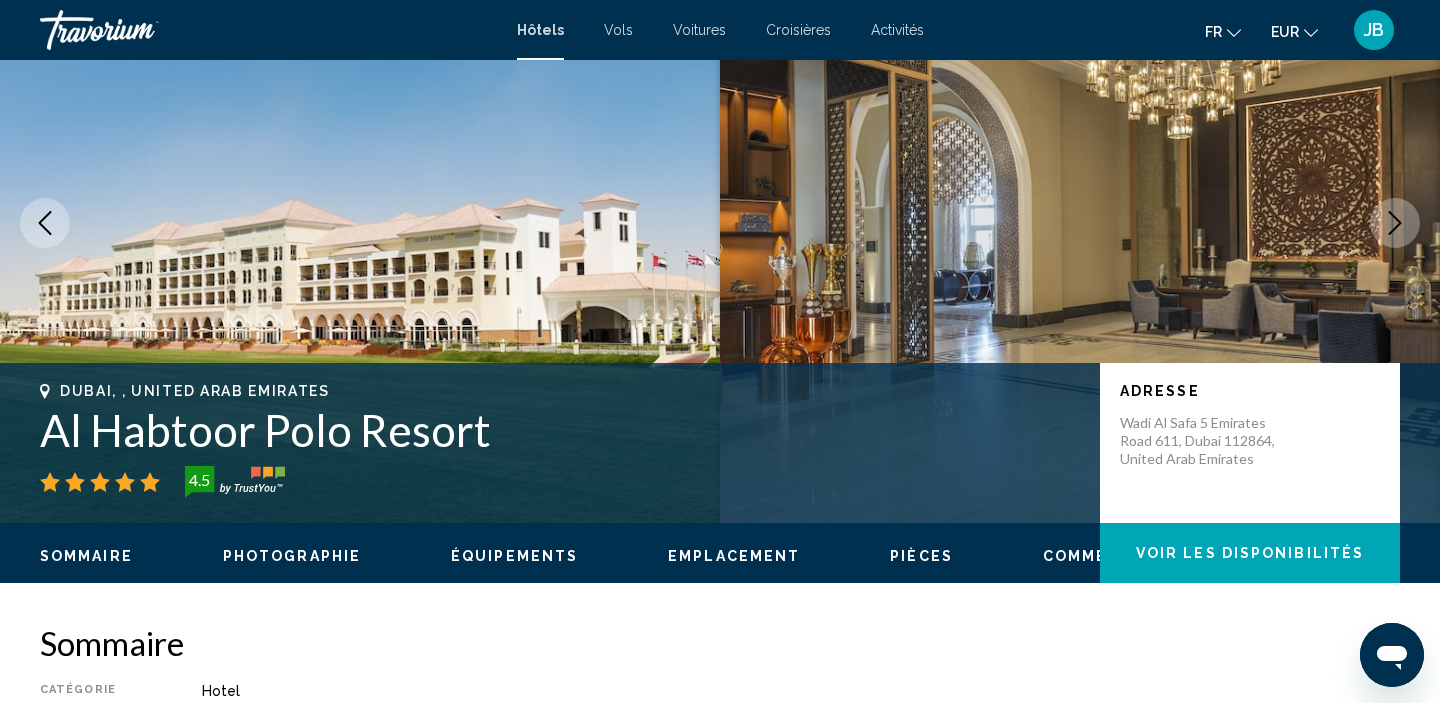 scroll, scrollTop: 0, scrollLeft: 0, axis: both 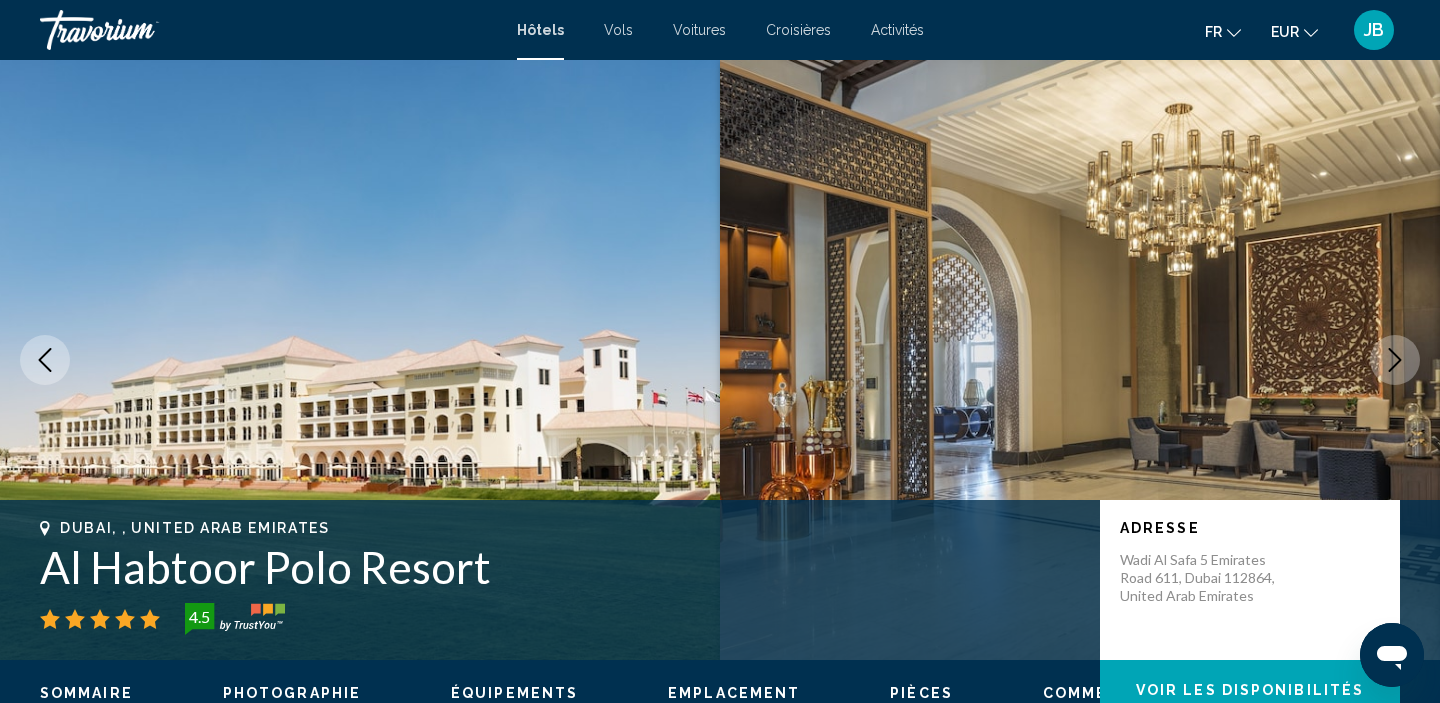 click at bounding box center [140, 30] 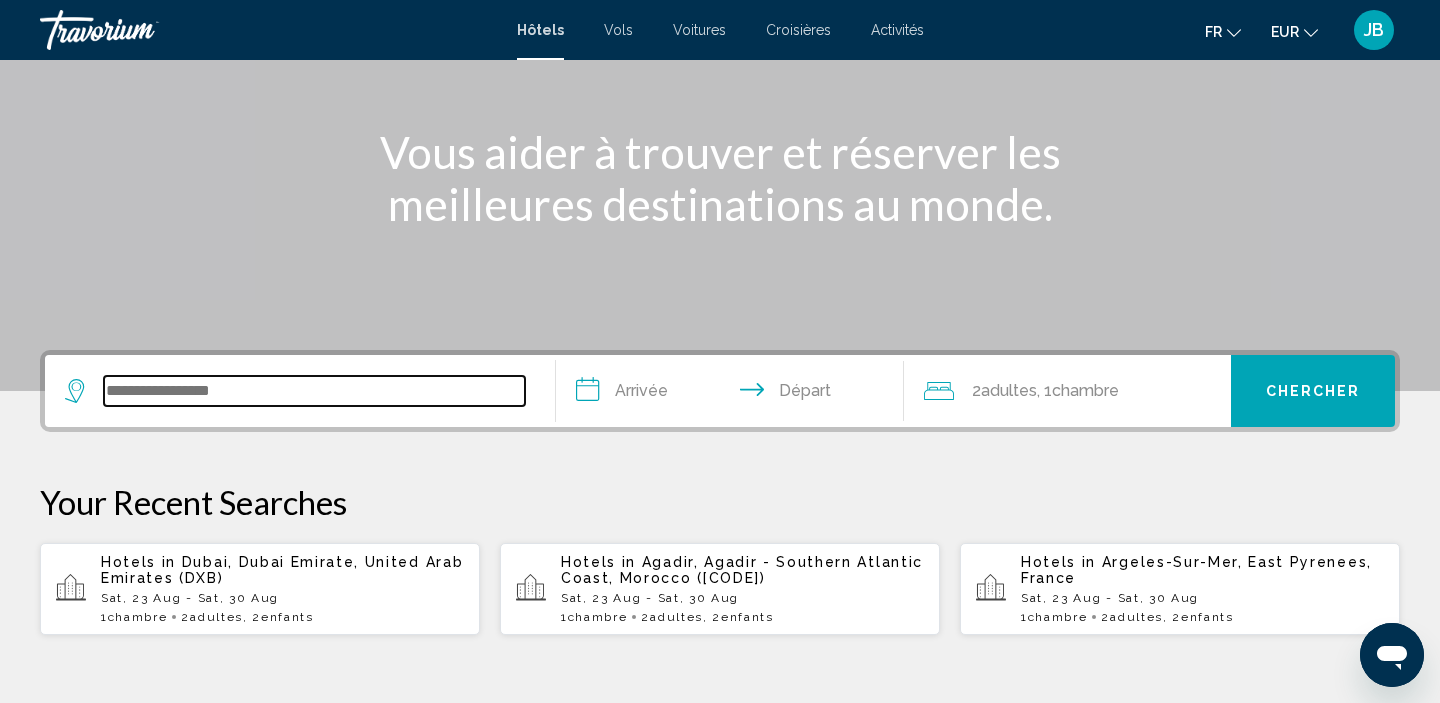 click at bounding box center (314, 391) 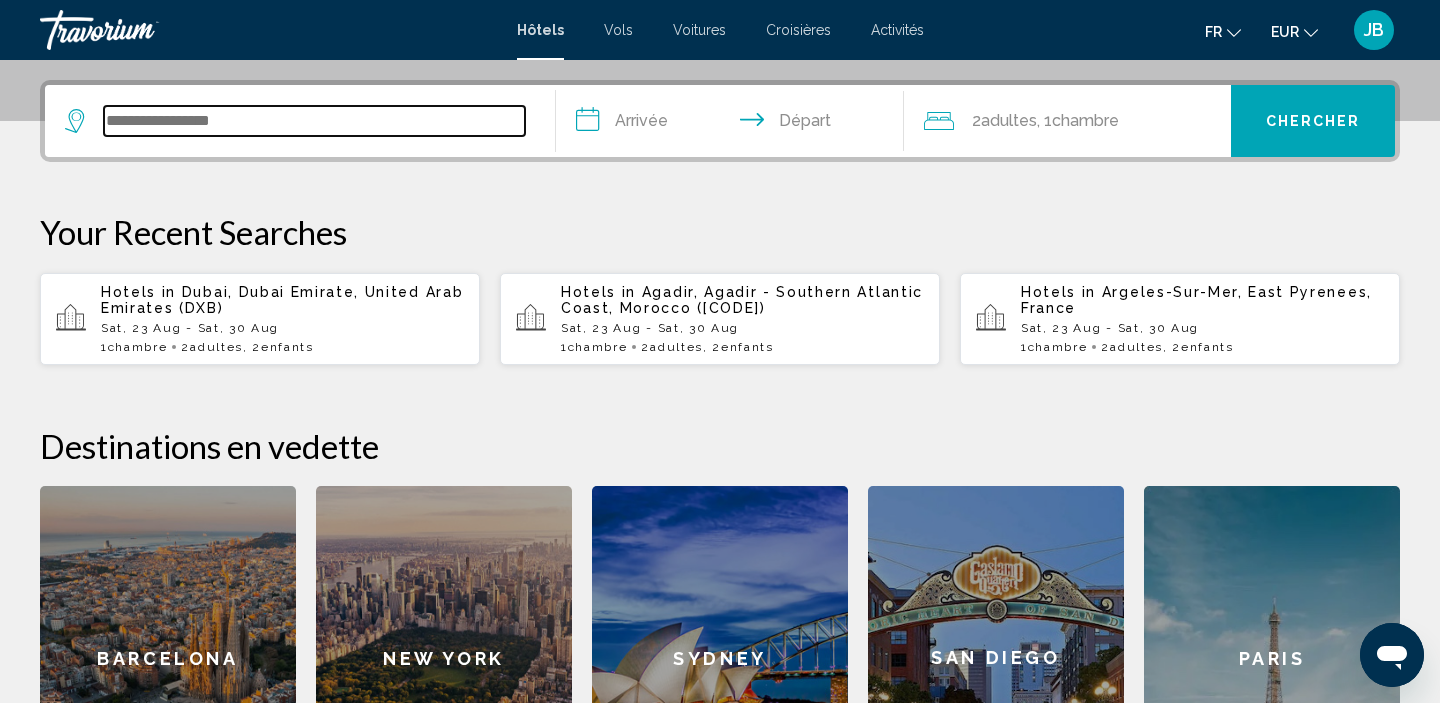 scroll, scrollTop: 494, scrollLeft: 0, axis: vertical 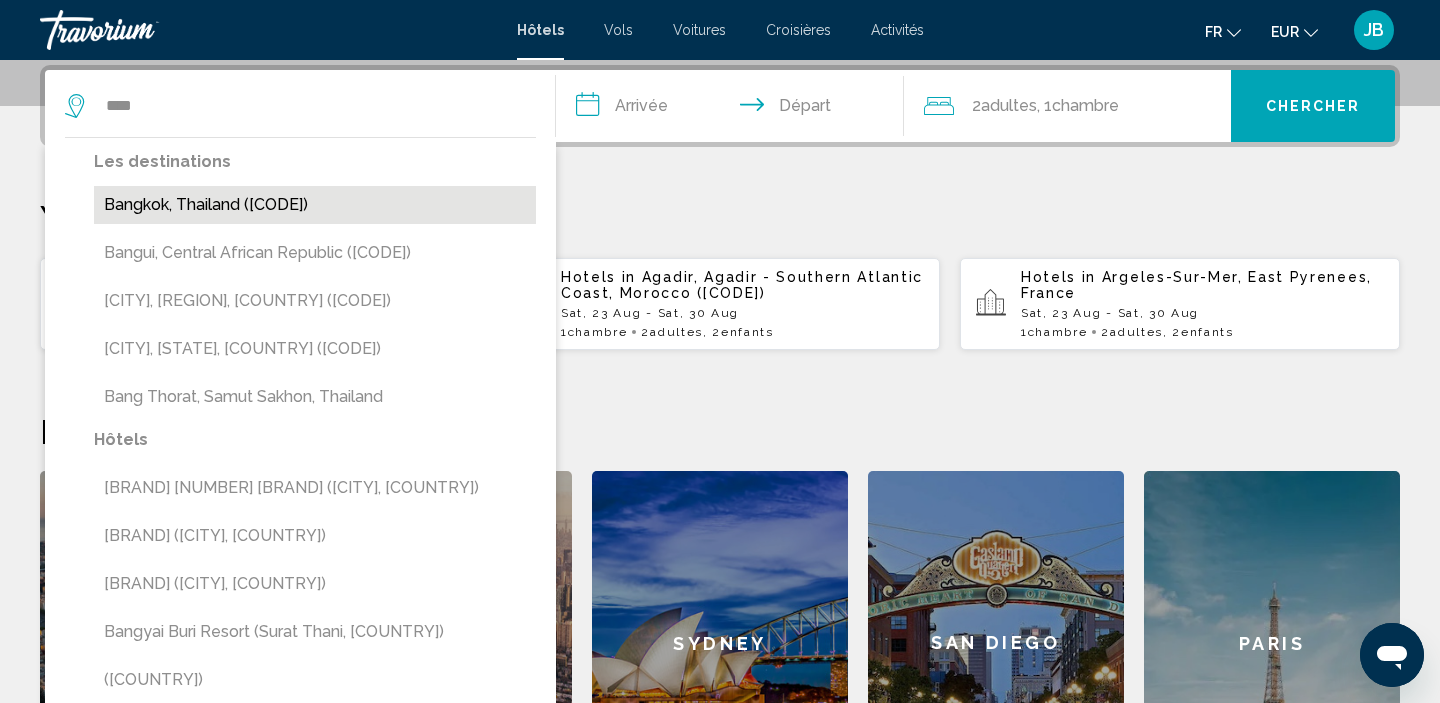 click on "Bangkok, Thailand ([CODE])" at bounding box center [315, 205] 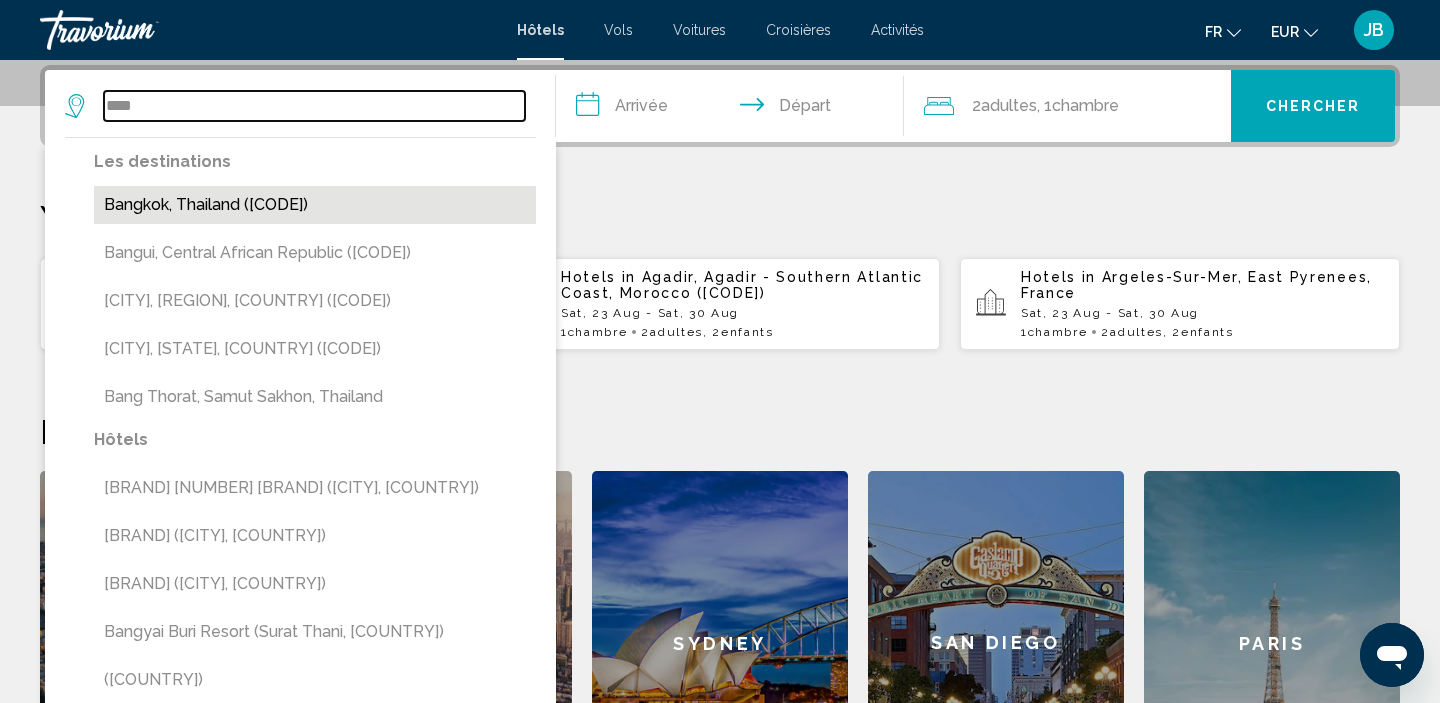 type on "**********" 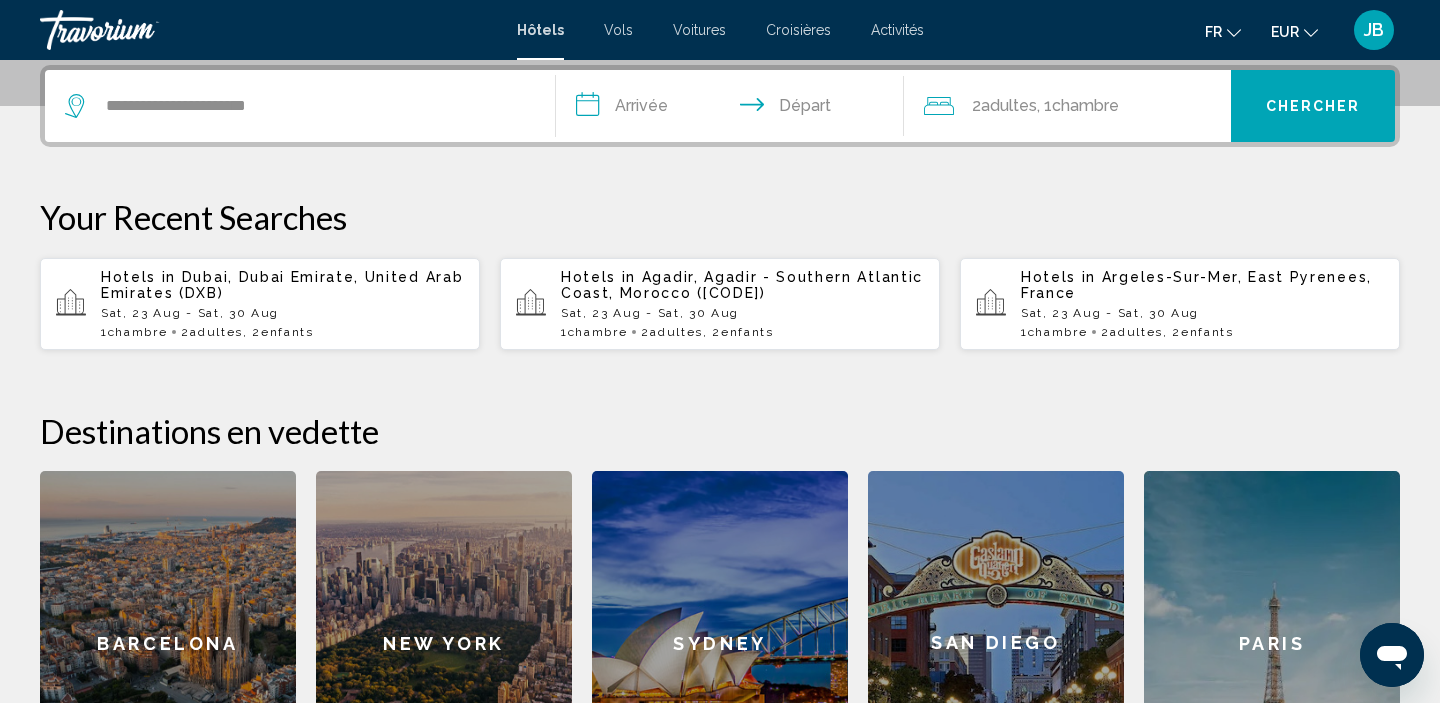 click on "**********" at bounding box center (734, 109) 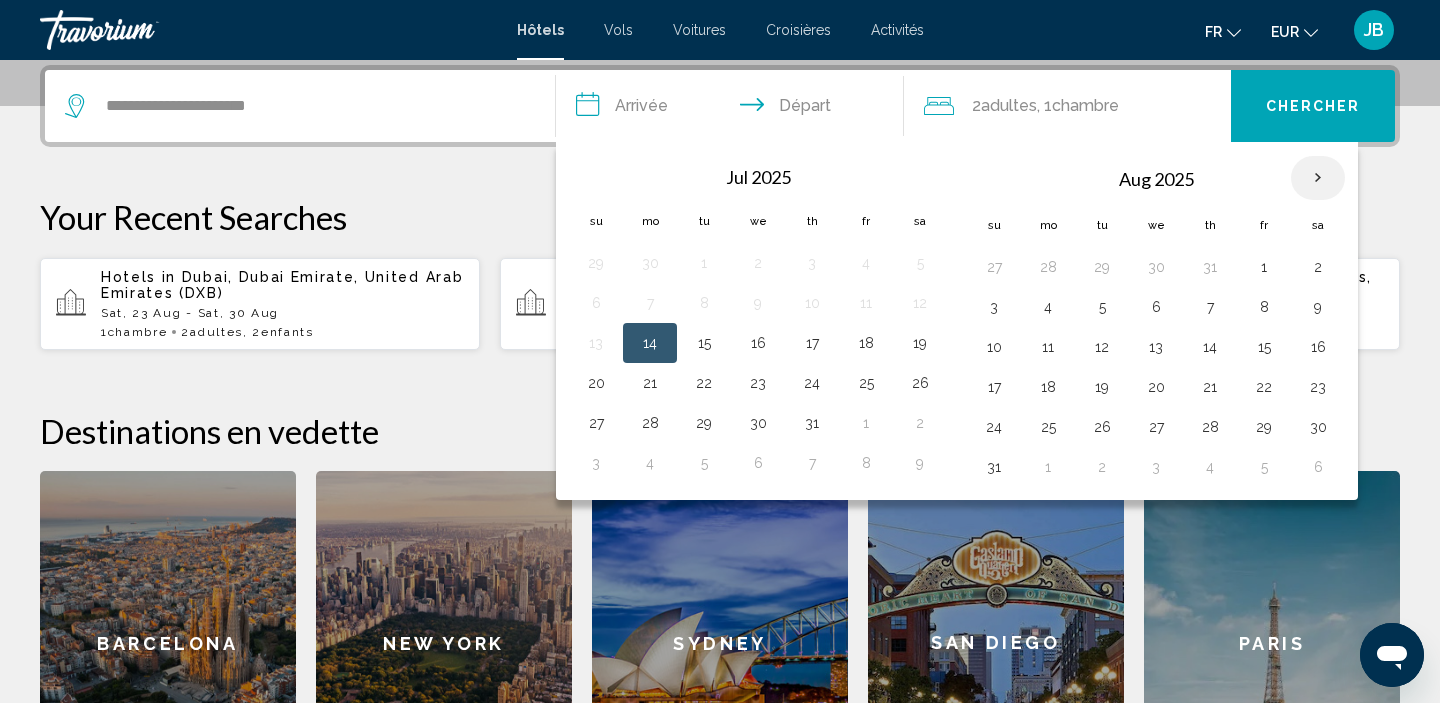 click at bounding box center [1318, 178] 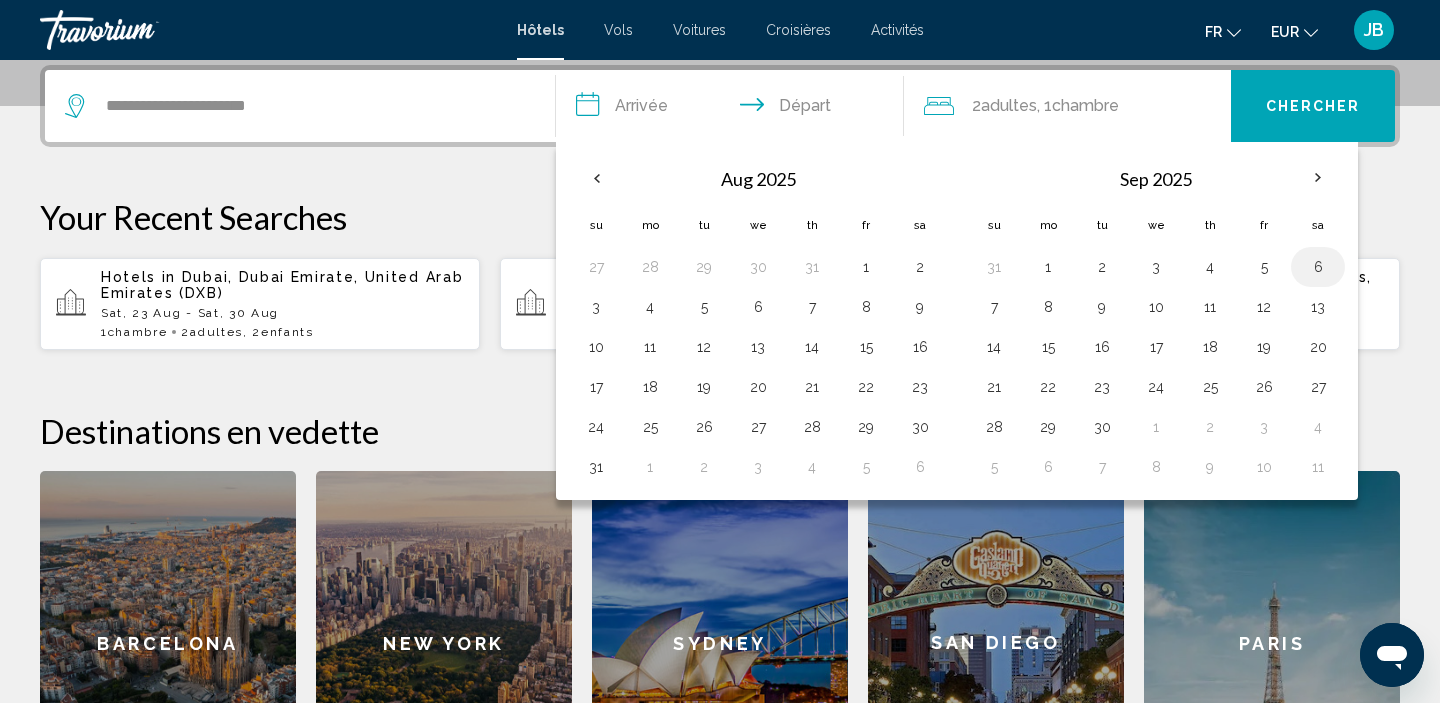click on "6" at bounding box center (1318, 267) 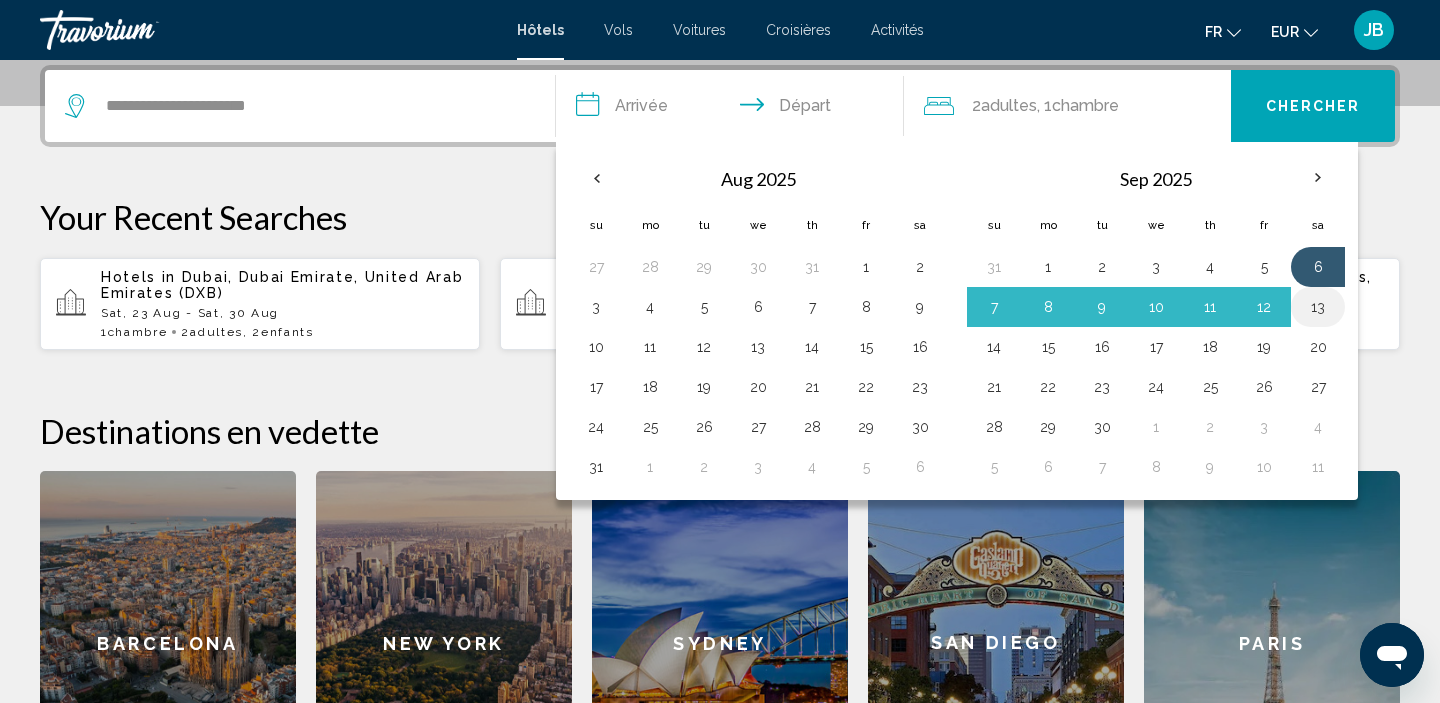 click on "13" at bounding box center [1318, 307] 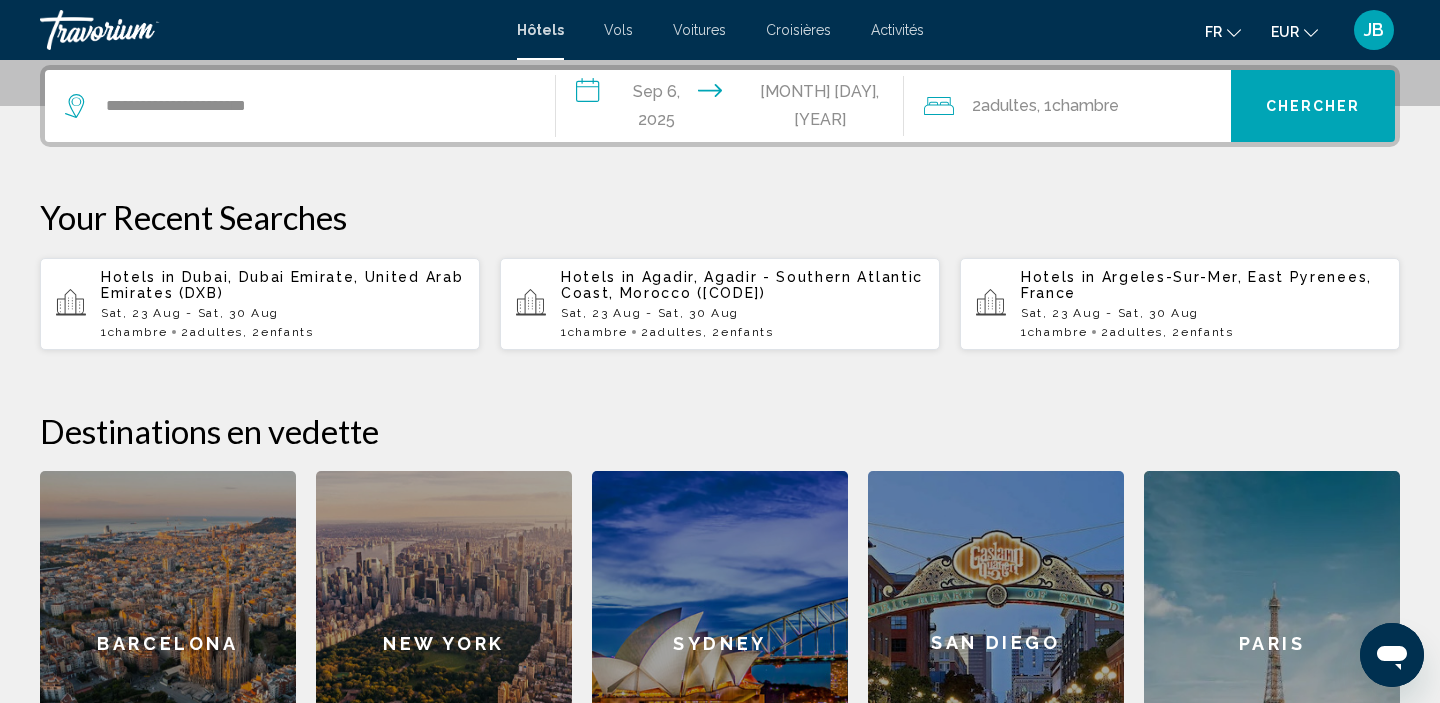 click on ", 1  Chambre pièces" 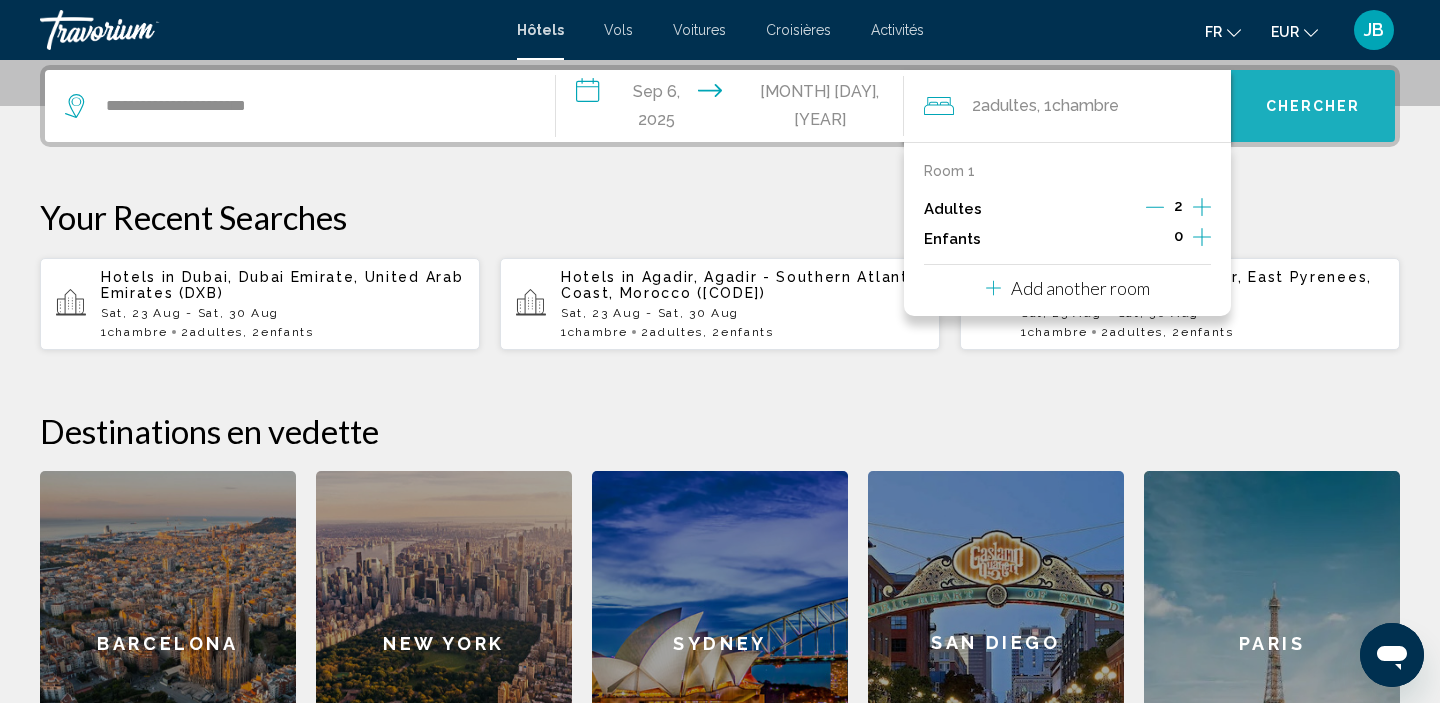 click on "Chercher" at bounding box center (1313, 106) 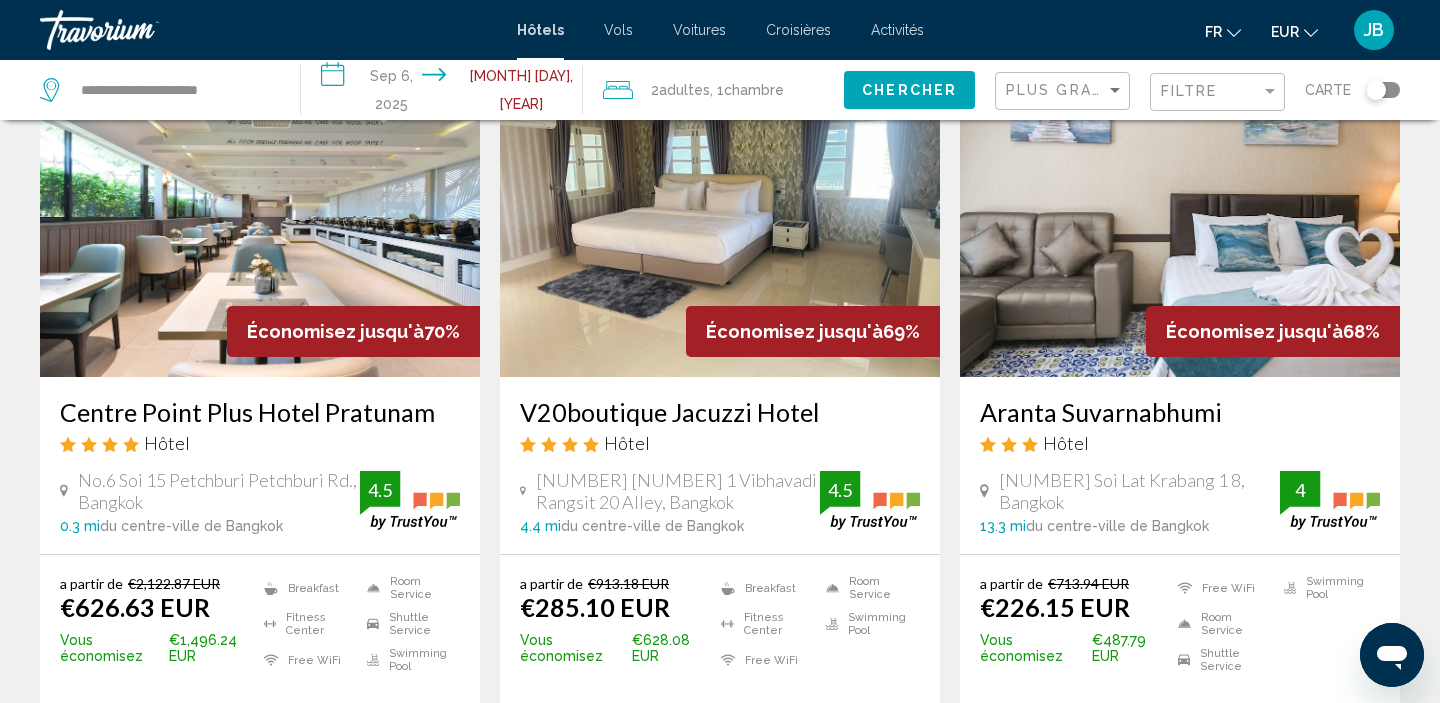 scroll, scrollTop: 139, scrollLeft: 0, axis: vertical 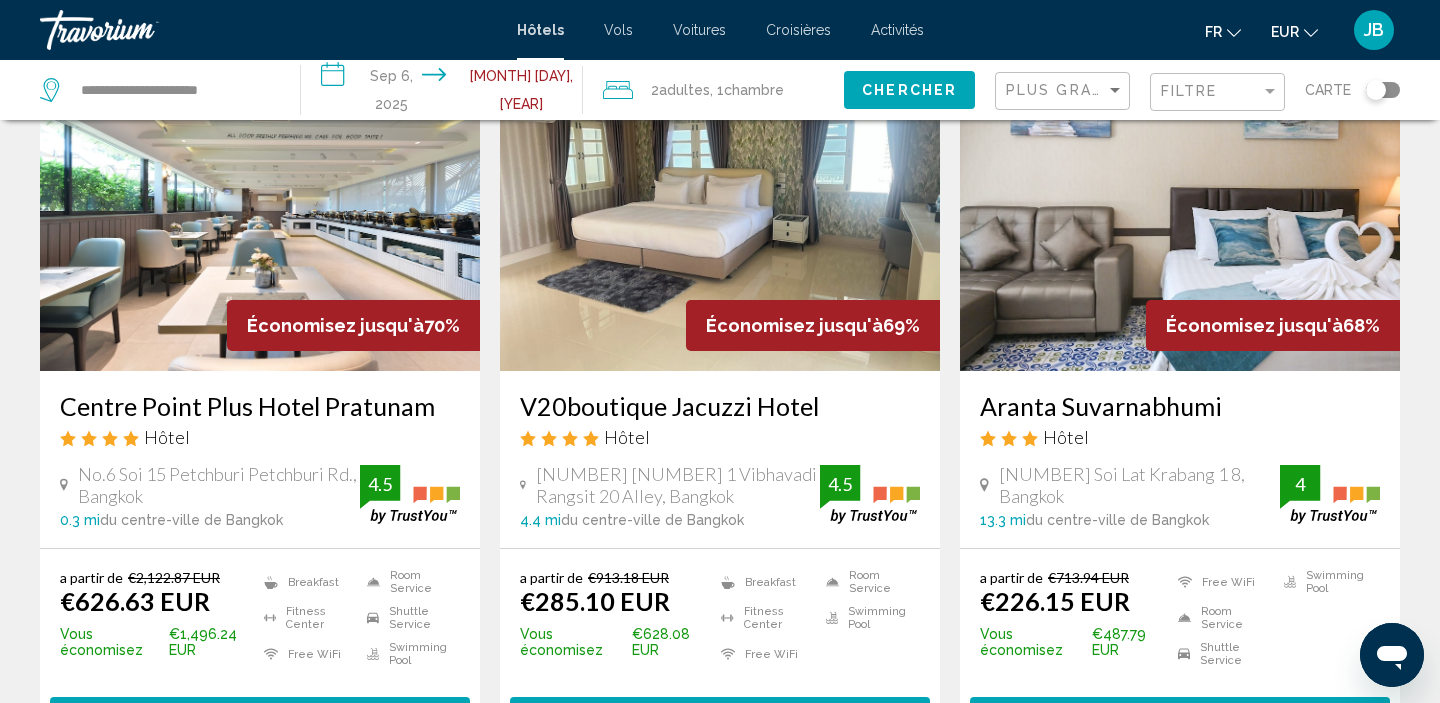 click at bounding box center [260, 211] 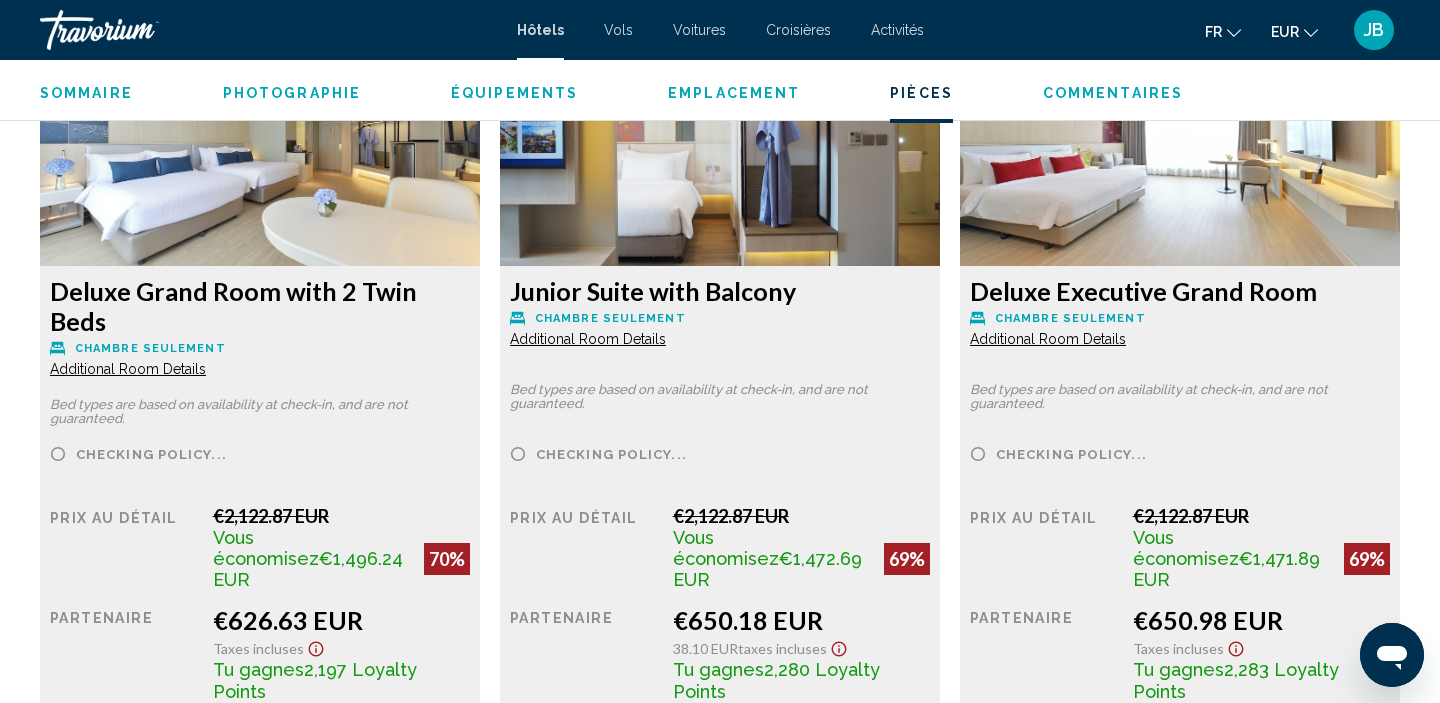 scroll, scrollTop: 2838, scrollLeft: 0, axis: vertical 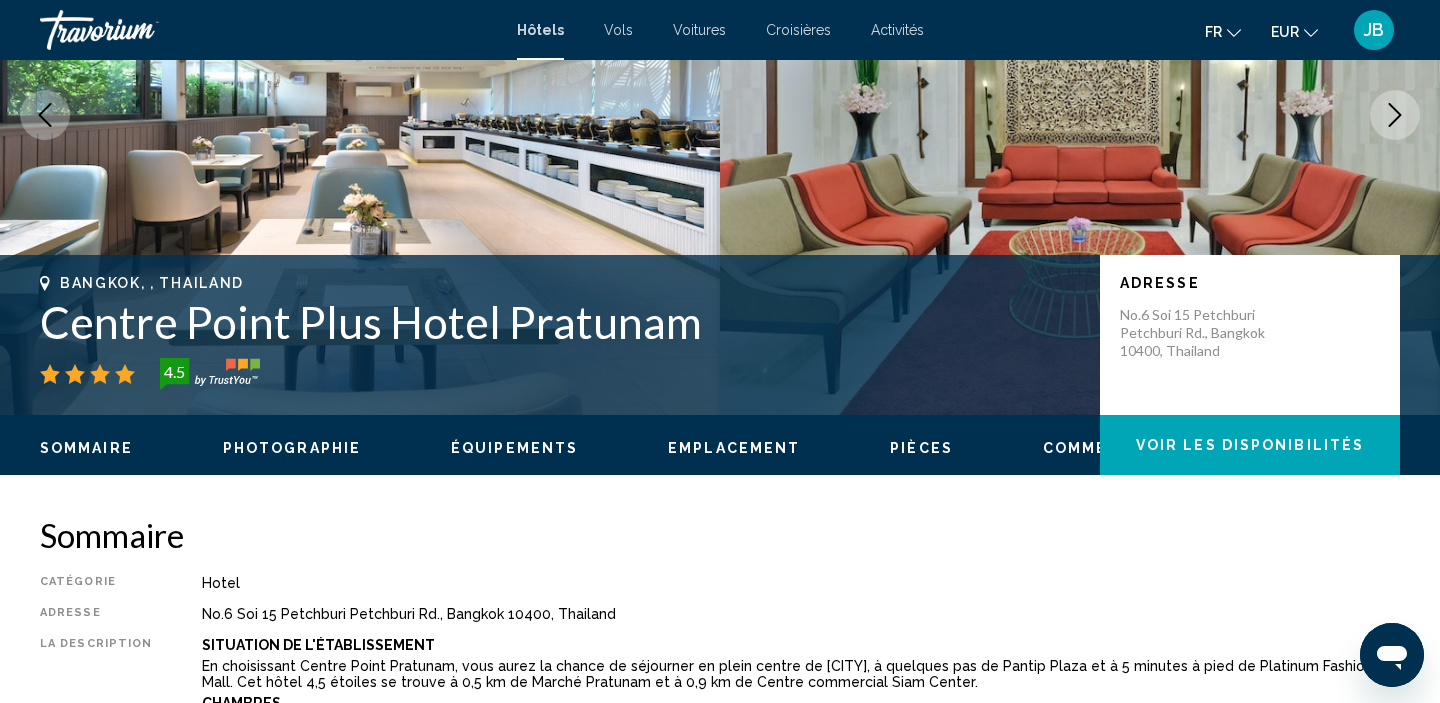 click at bounding box center [360, 115] 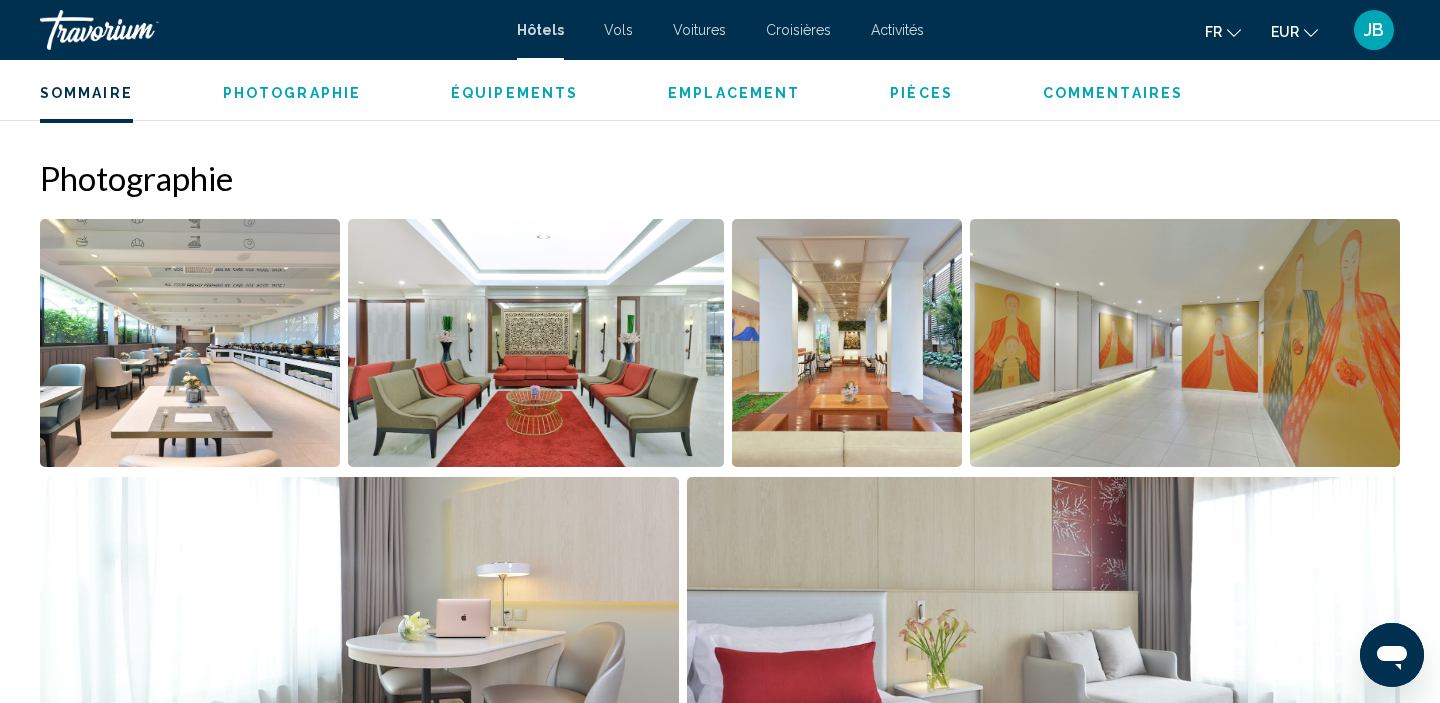 scroll, scrollTop: 927, scrollLeft: 0, axis: vertical 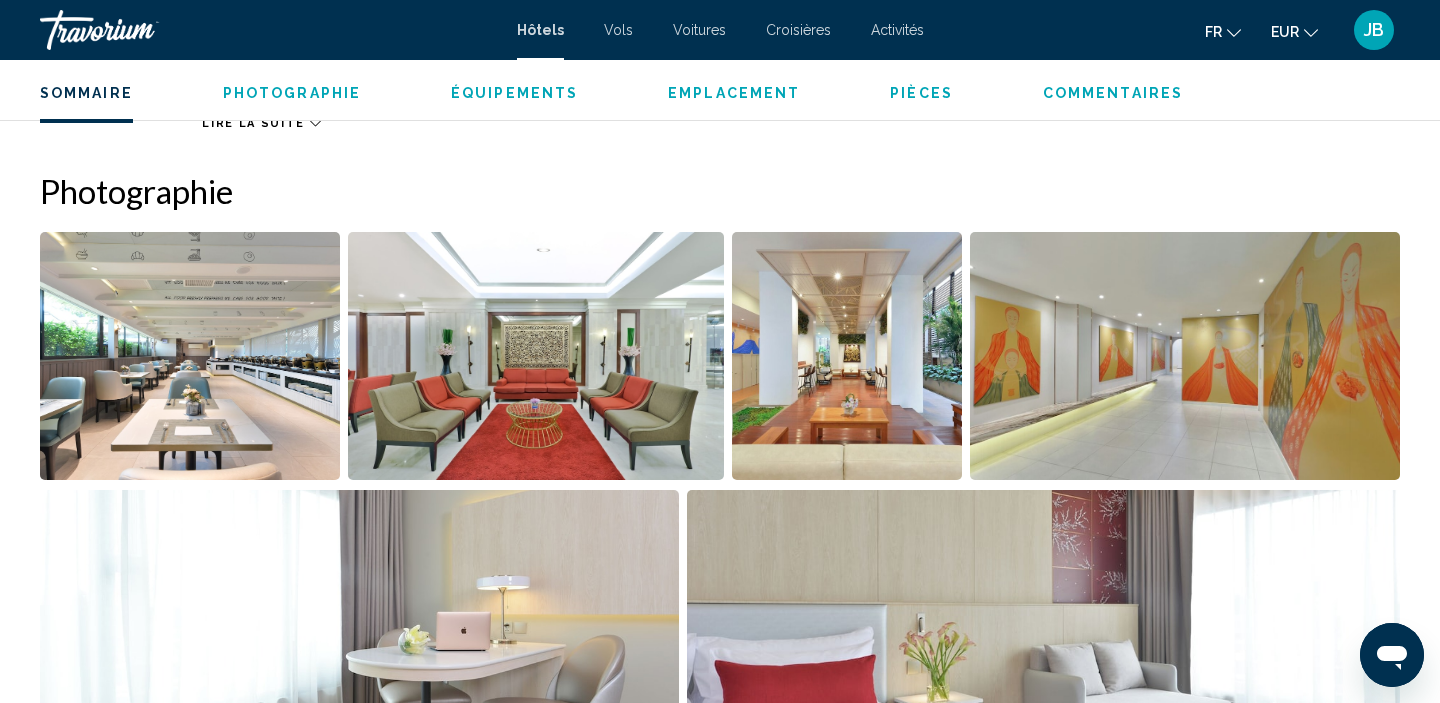 click at bounding box center (190, 356) 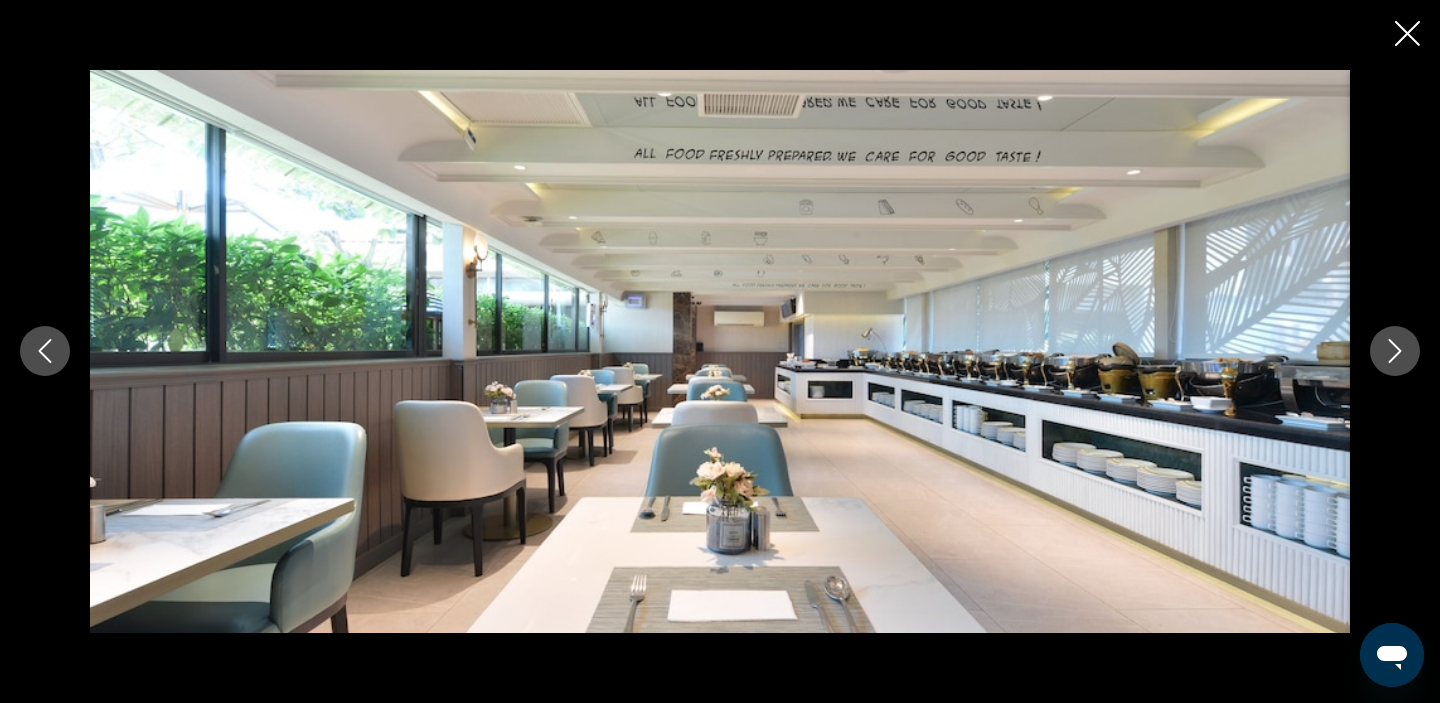 click 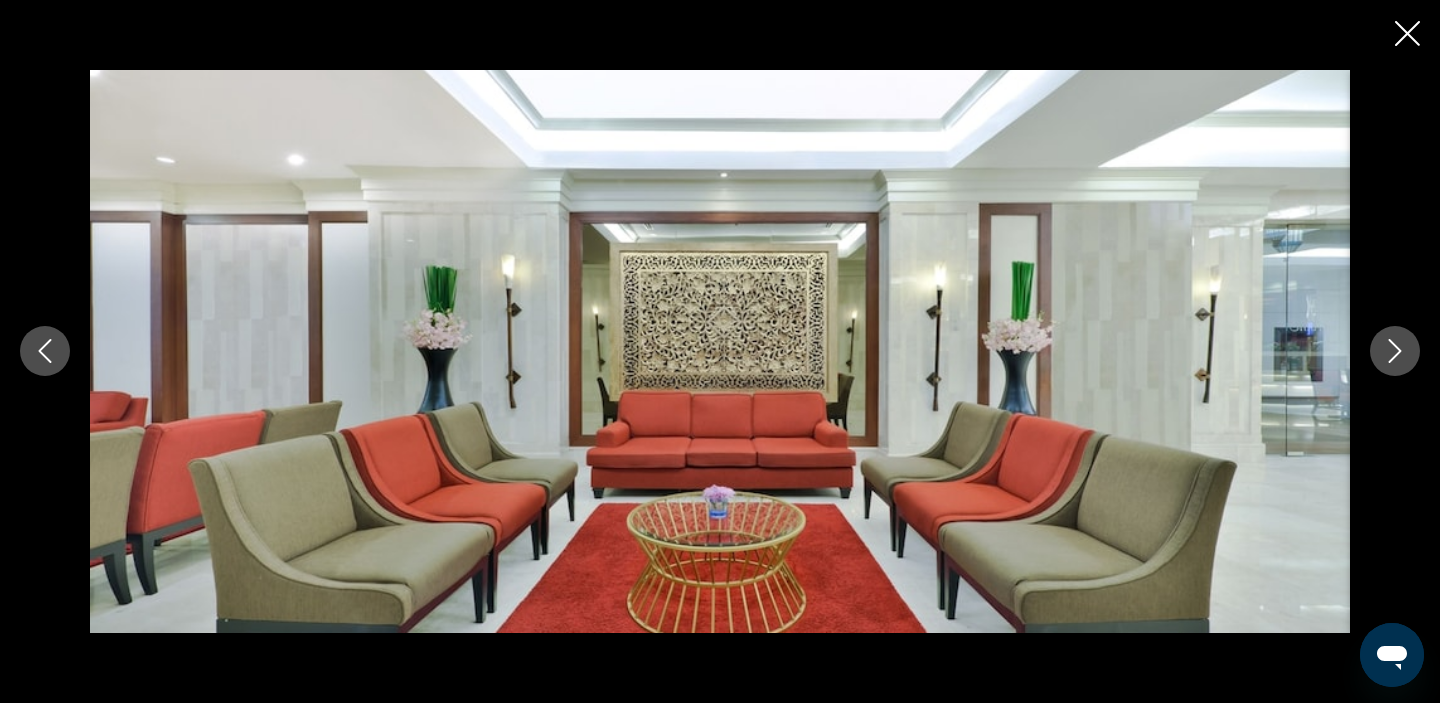 click 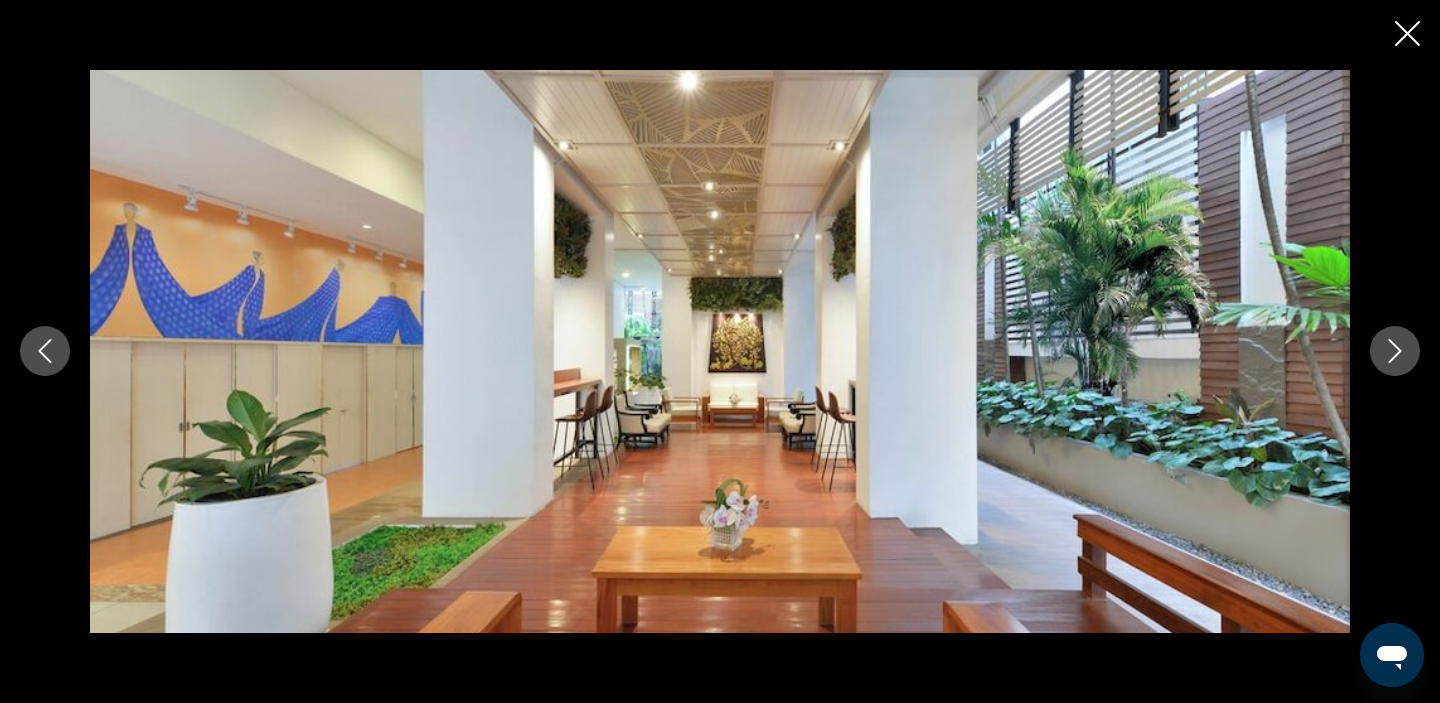click at bounding box center (45, 351) 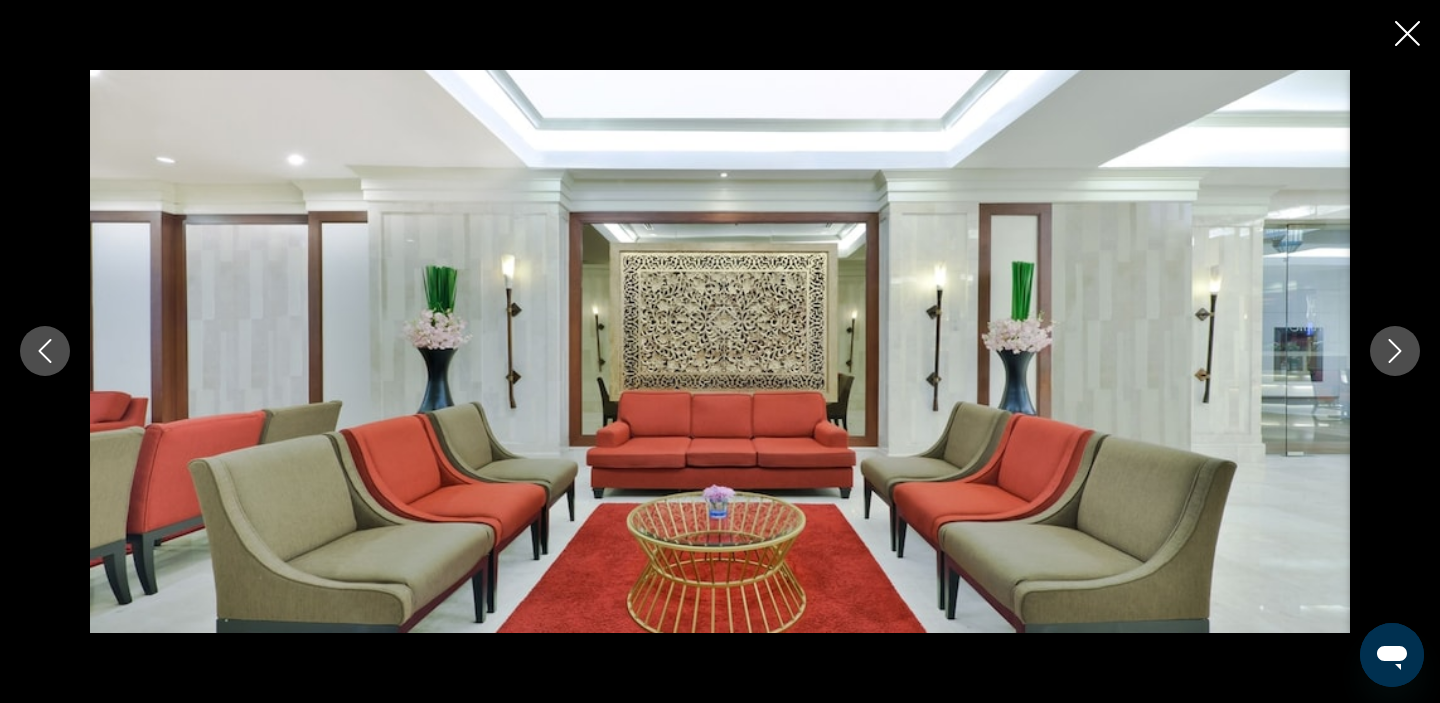 click at bounding box center [1395, 351] 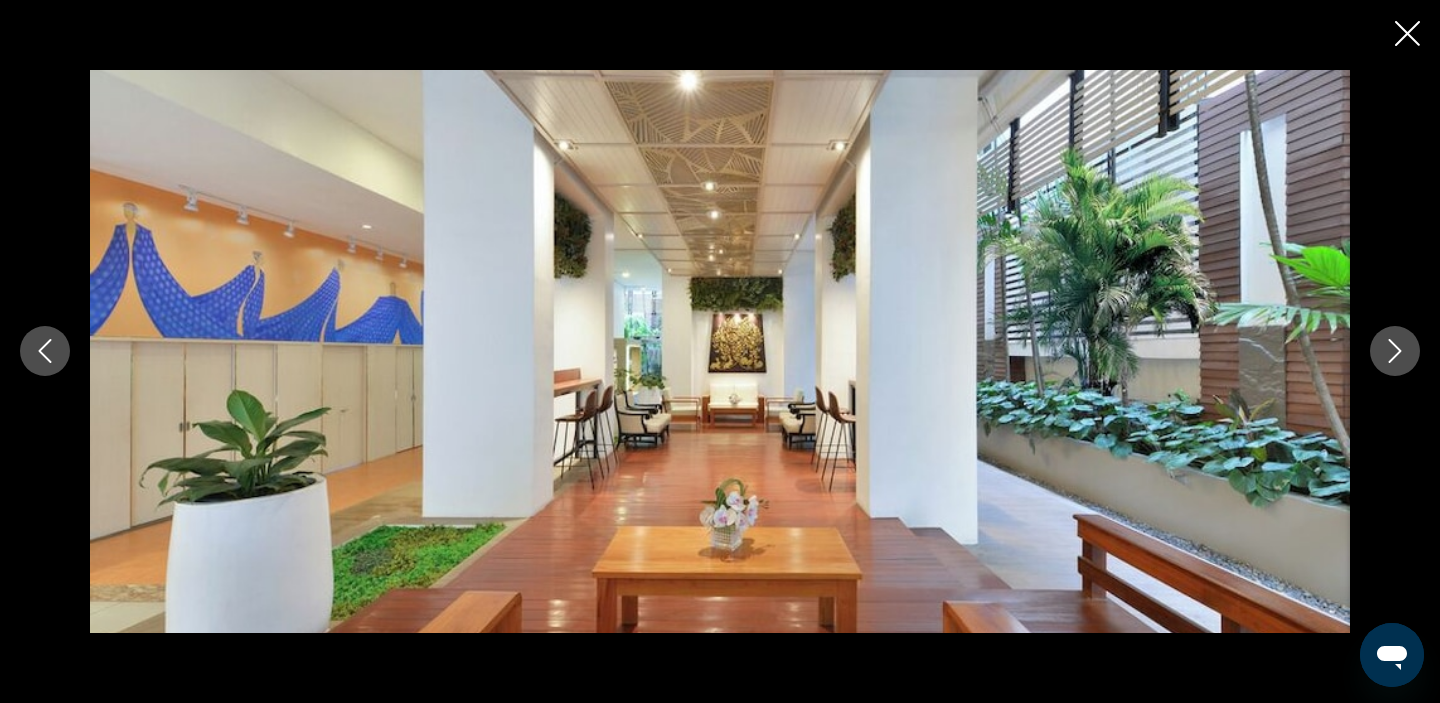 click at bounding box center [1395, 351] 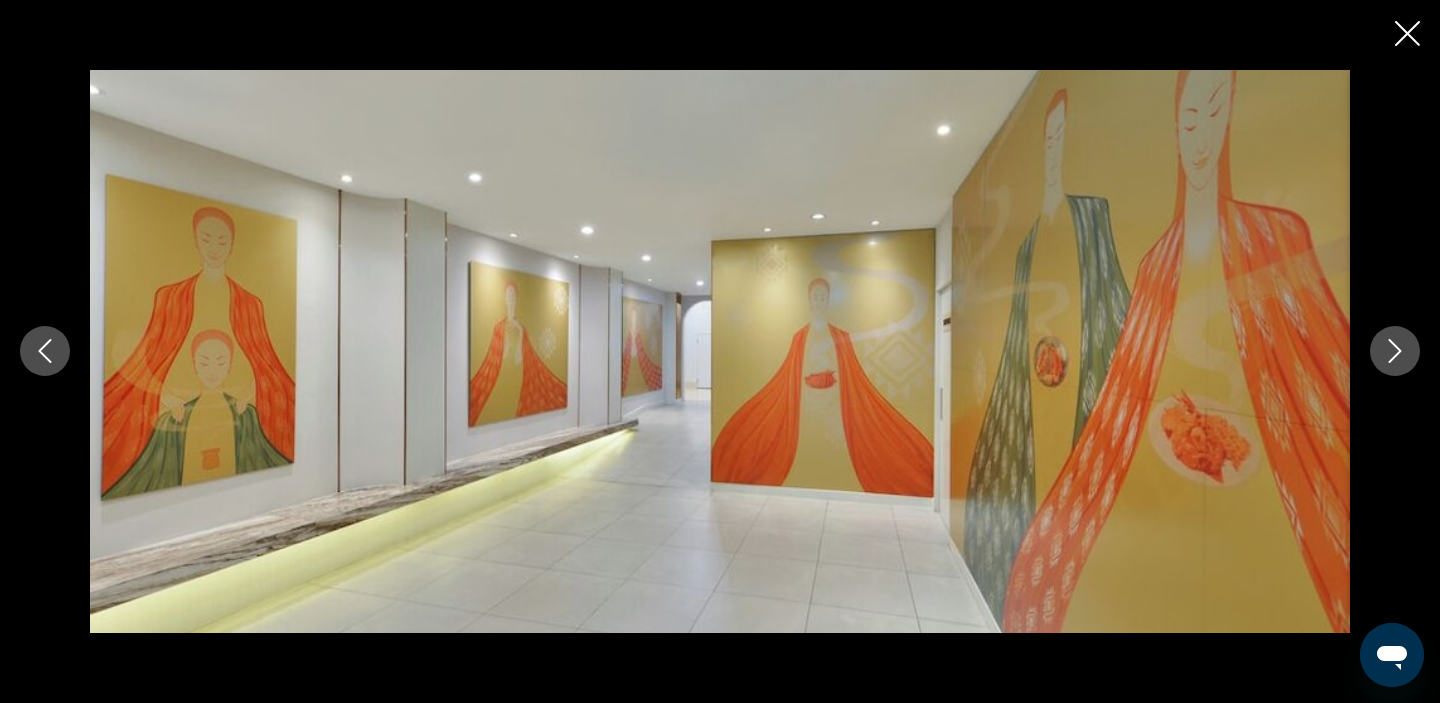 click at bounding box center [1395, 351] 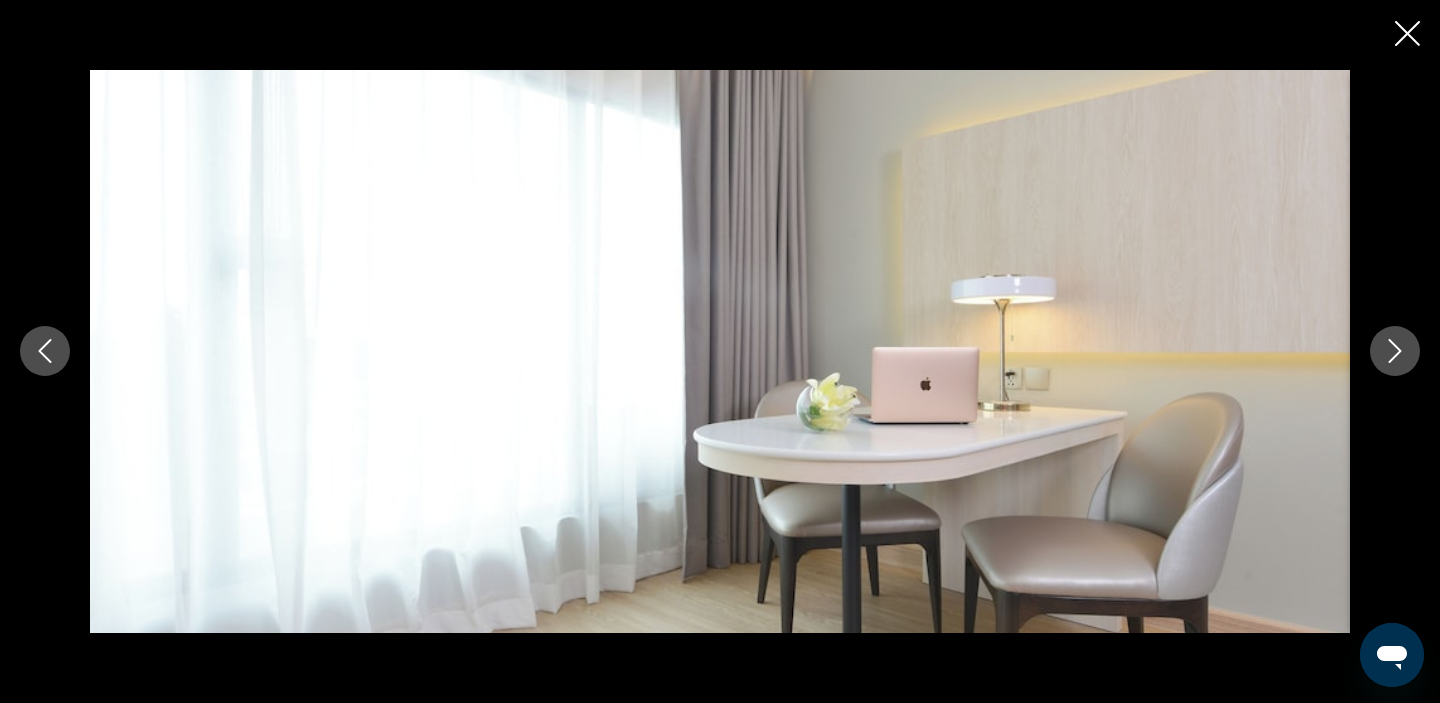 click at bounding box center (1395, 351) 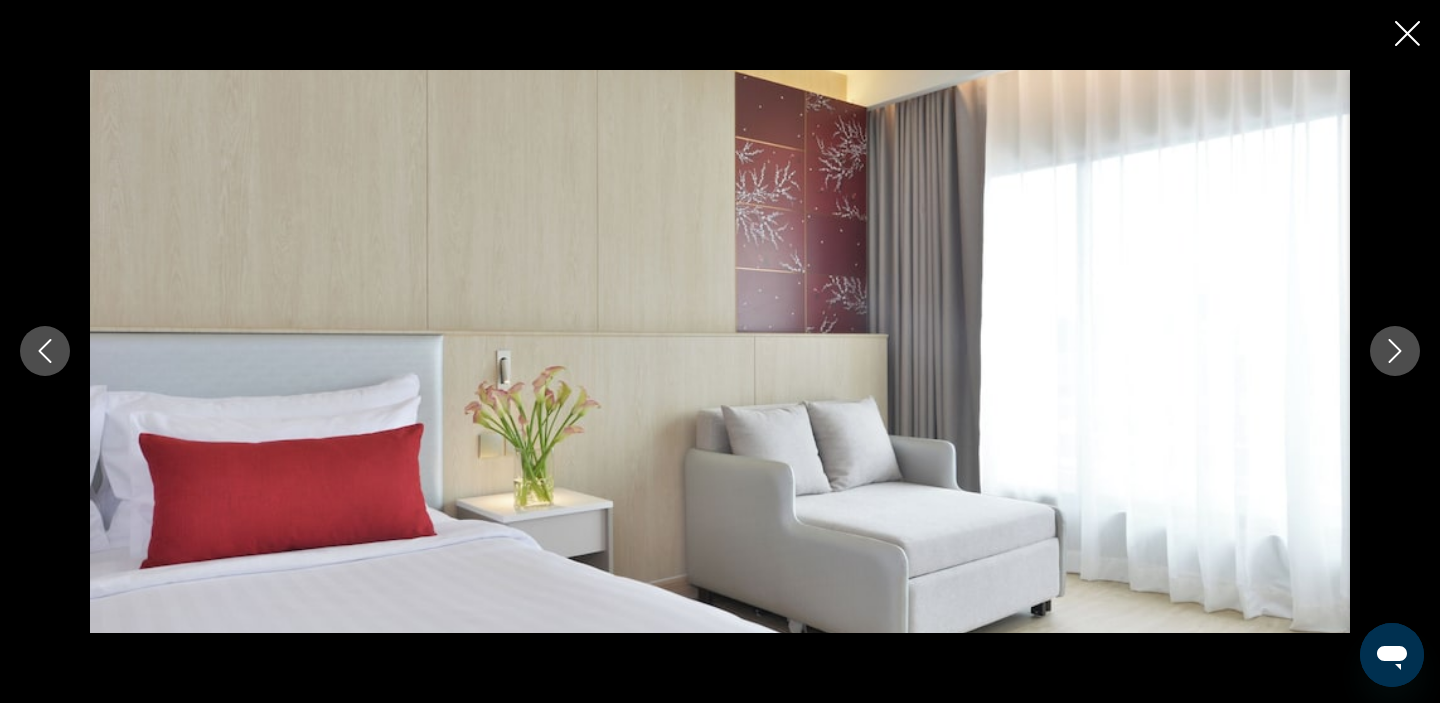 click at bounding box center [1395, 351] 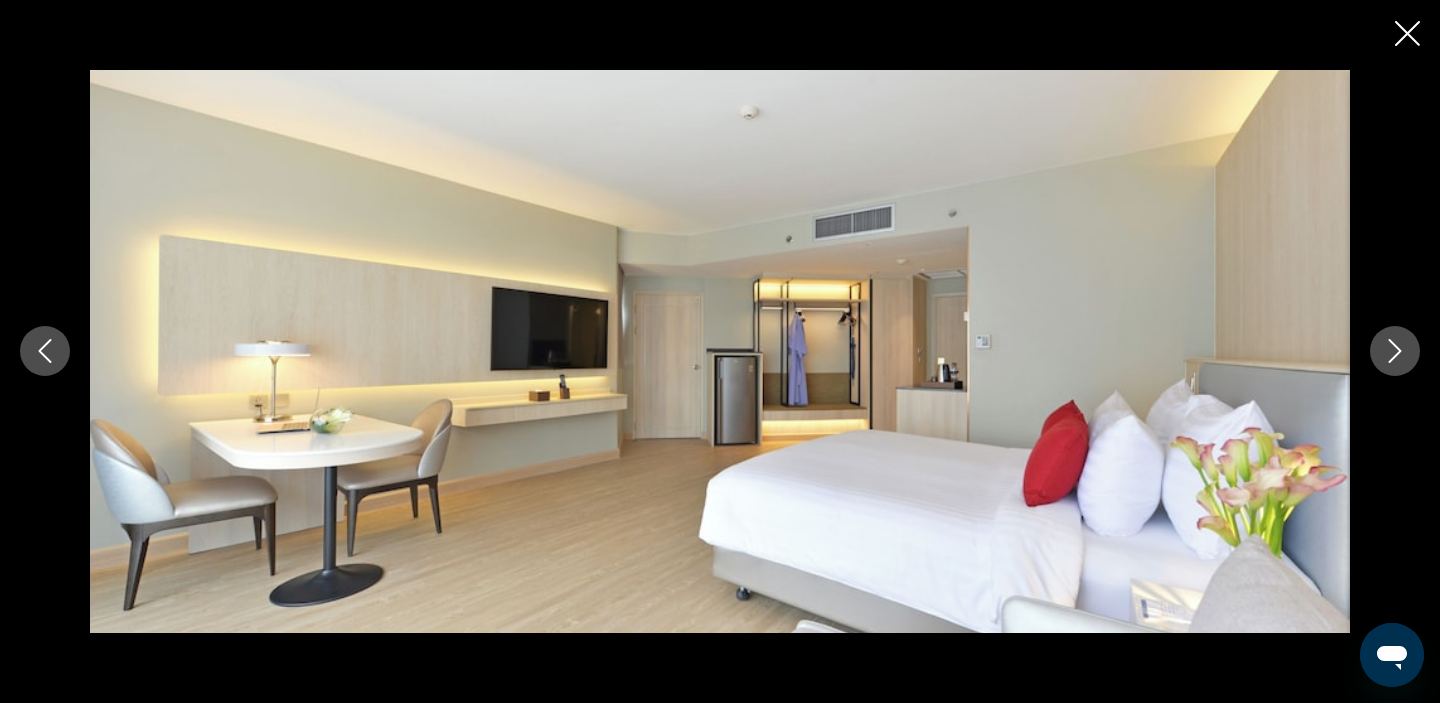 click at bounding box center (1395, 351) 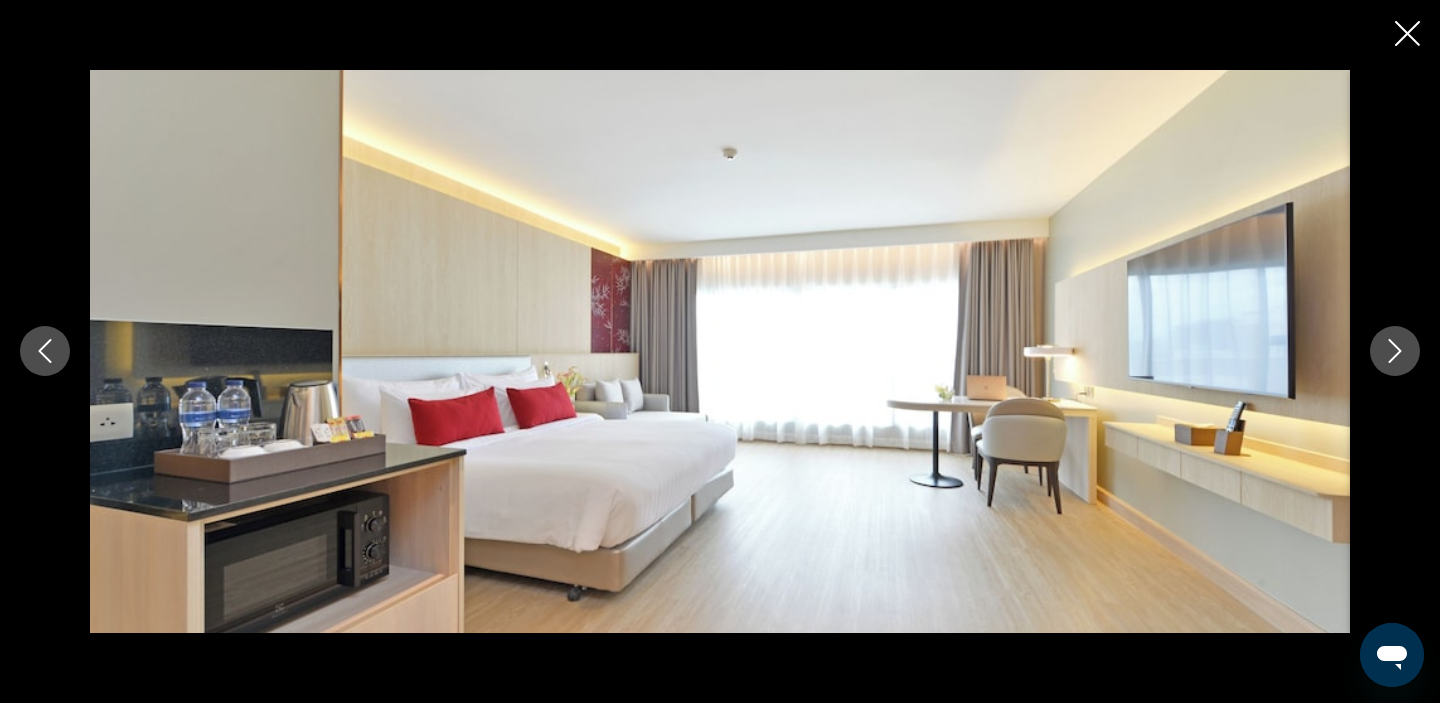 click at bounding box center [1395, 351] 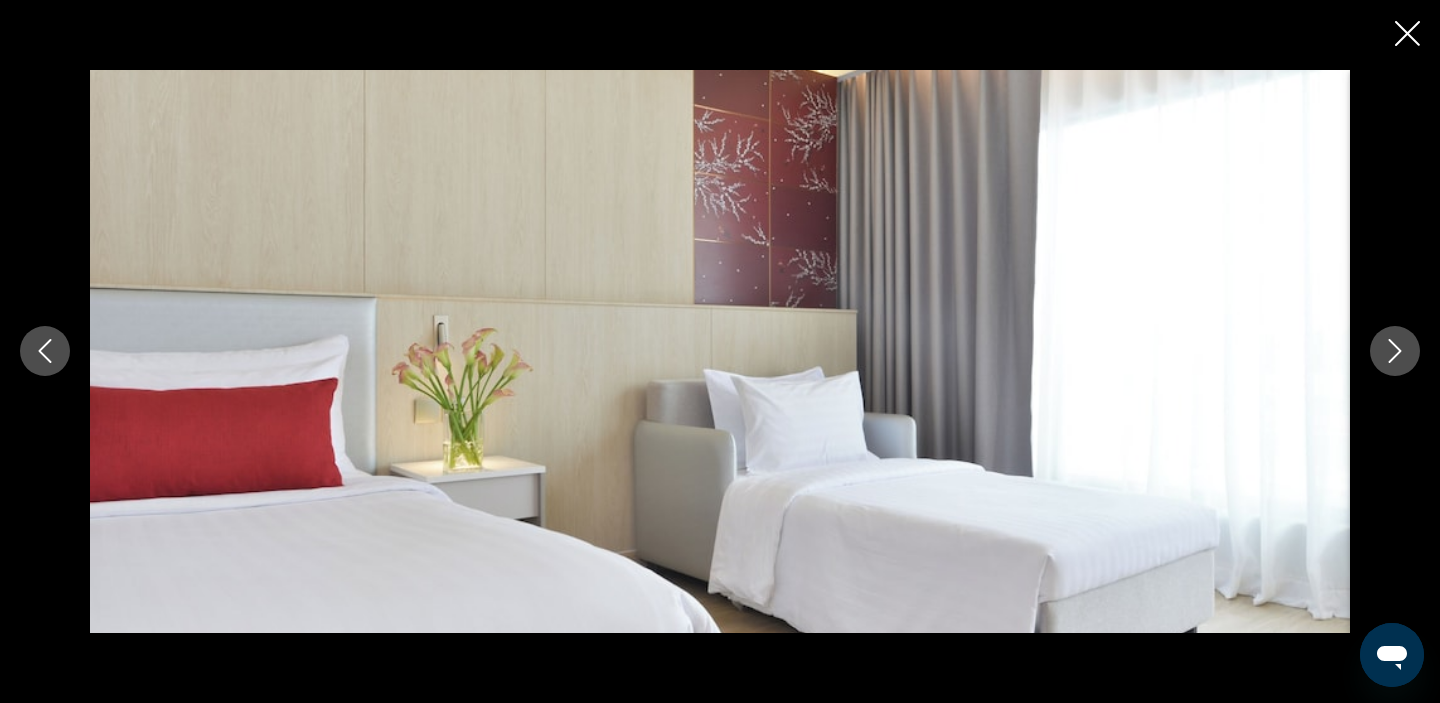 click 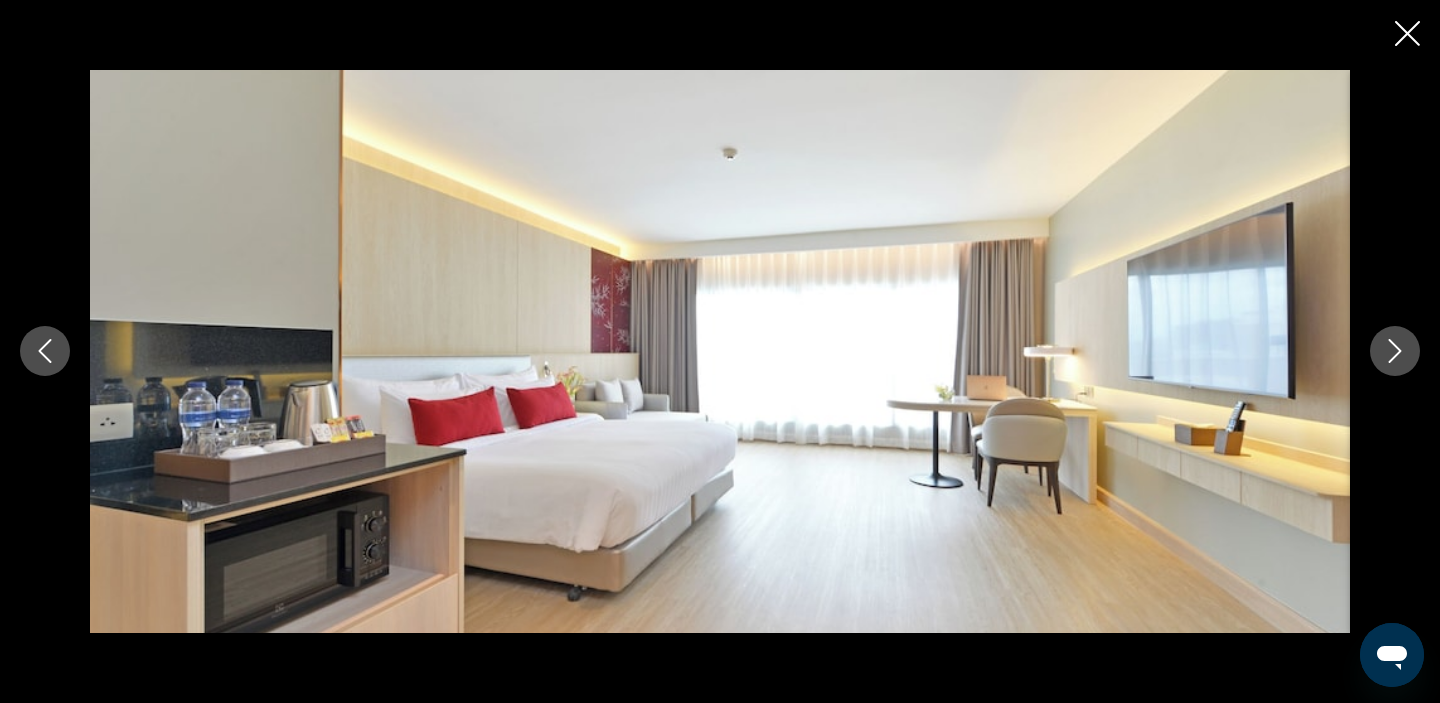 click 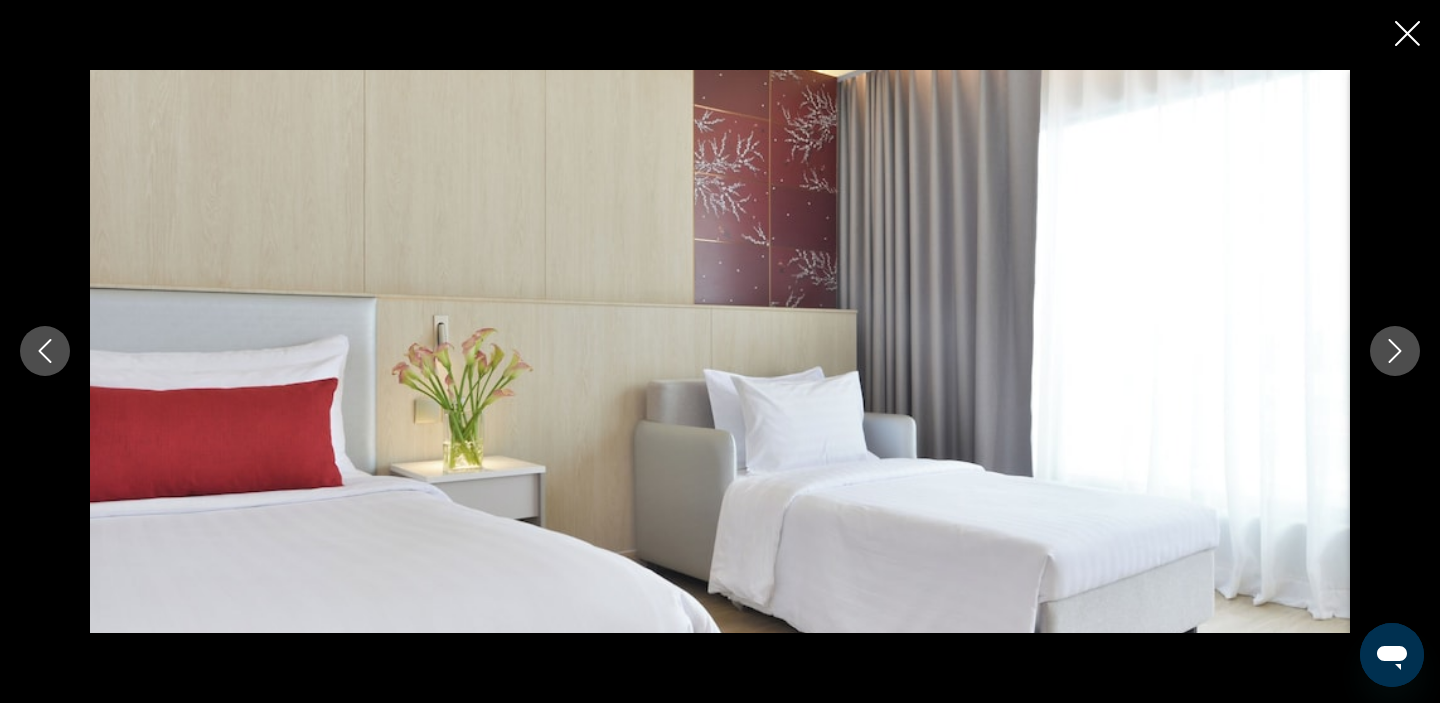 click 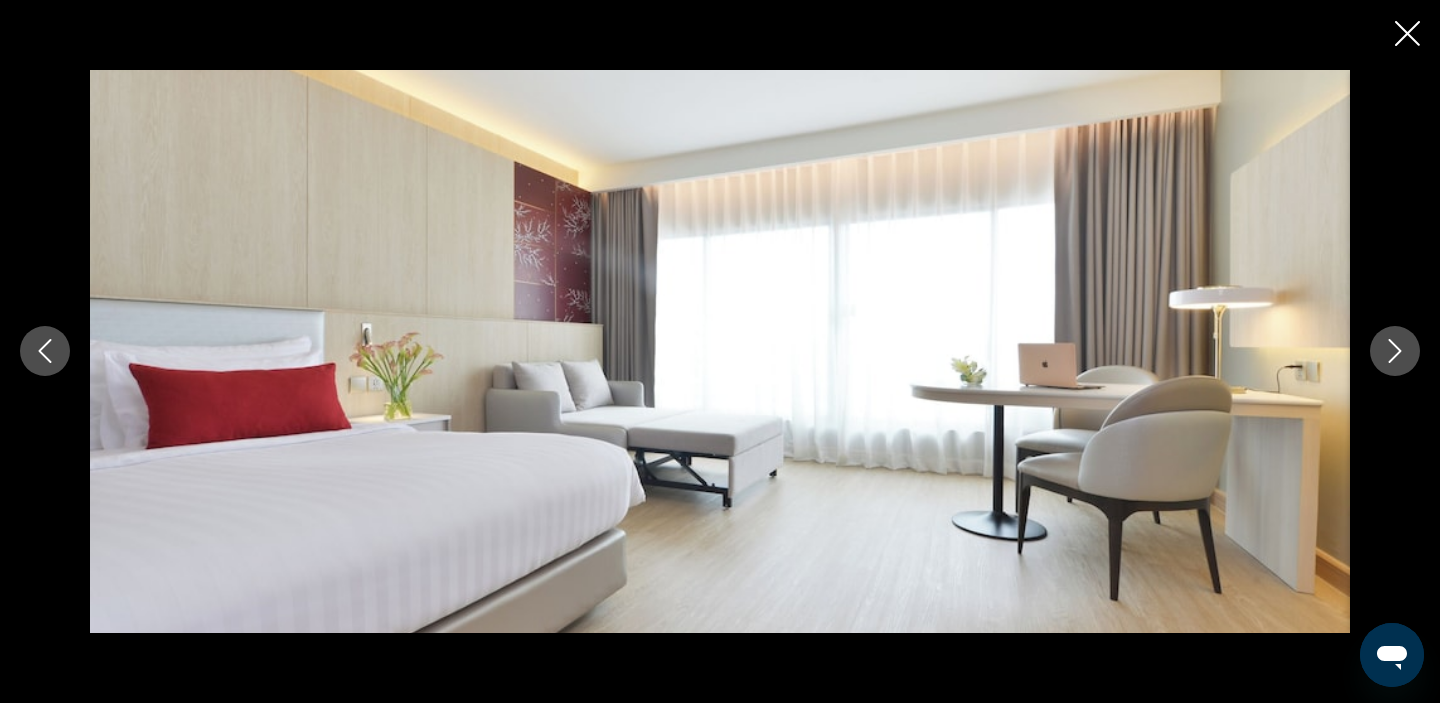 click 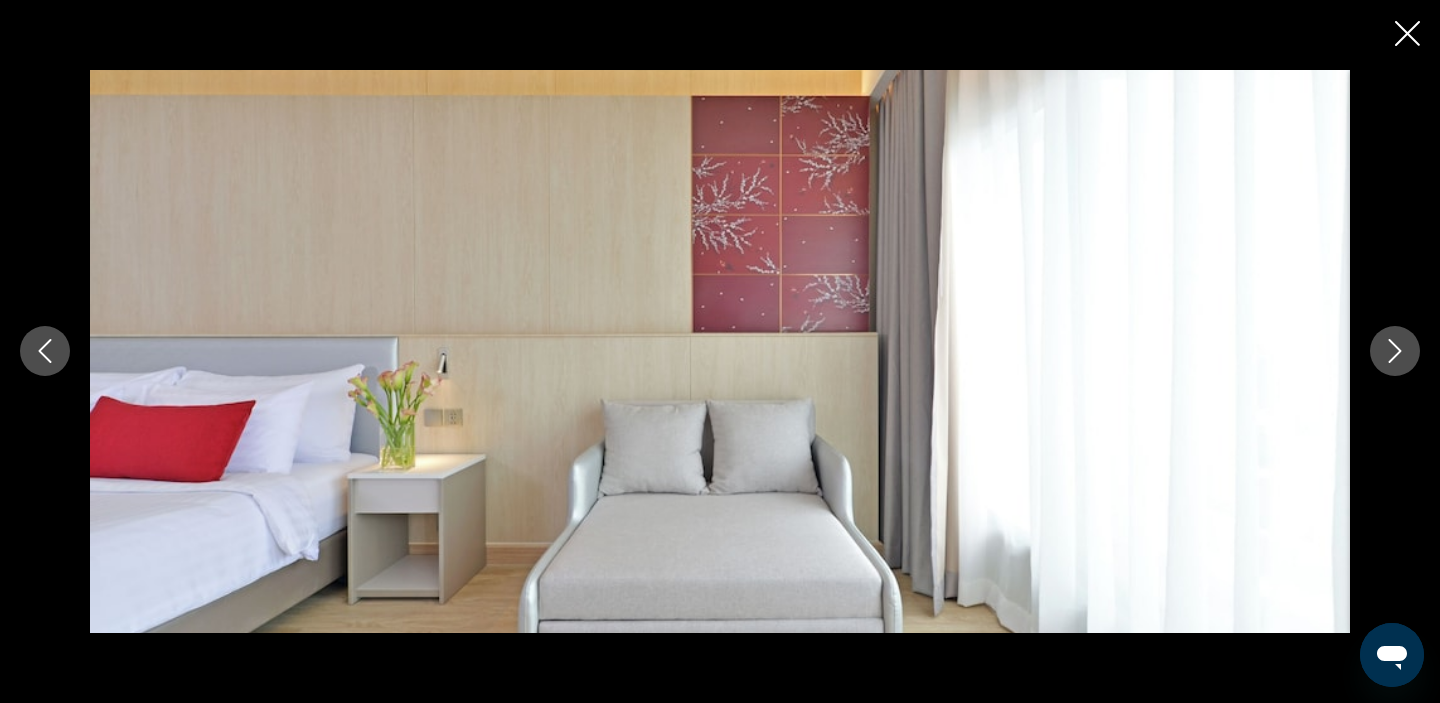 click 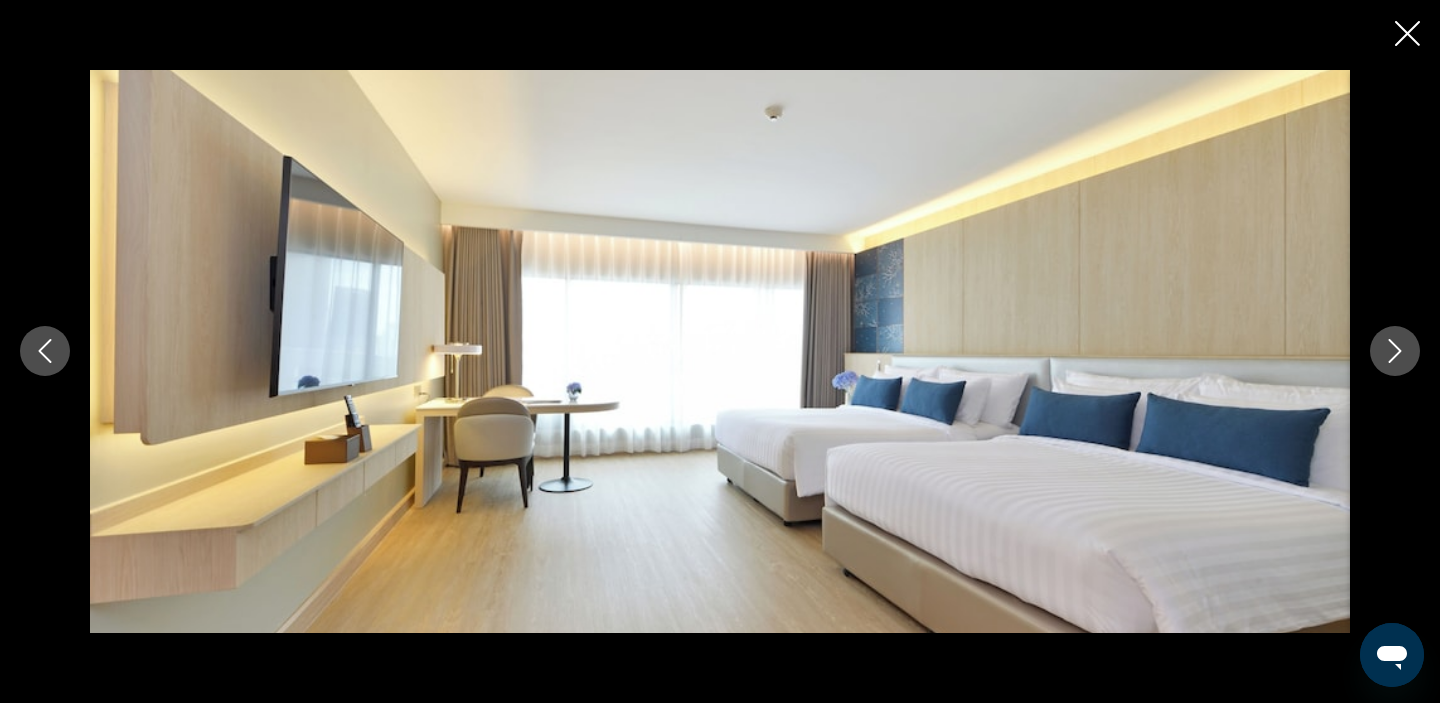 click 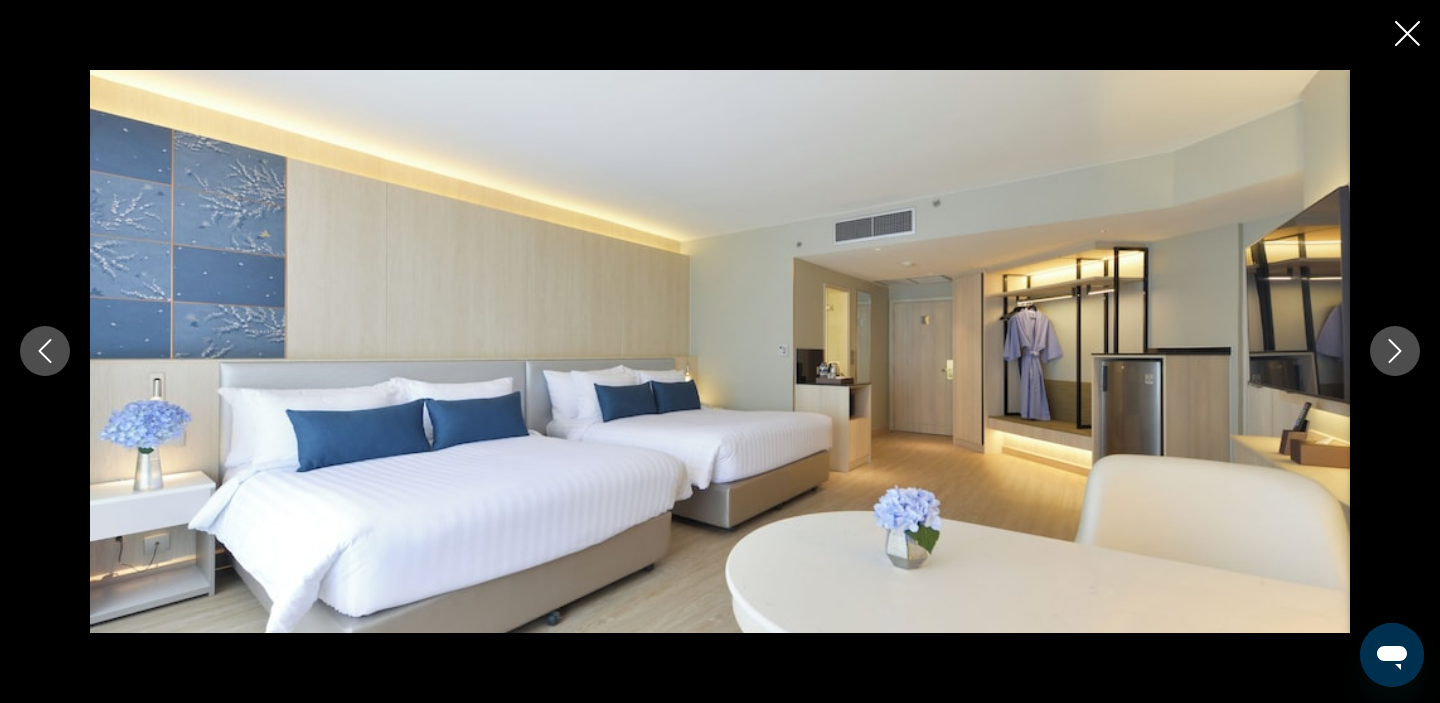 click 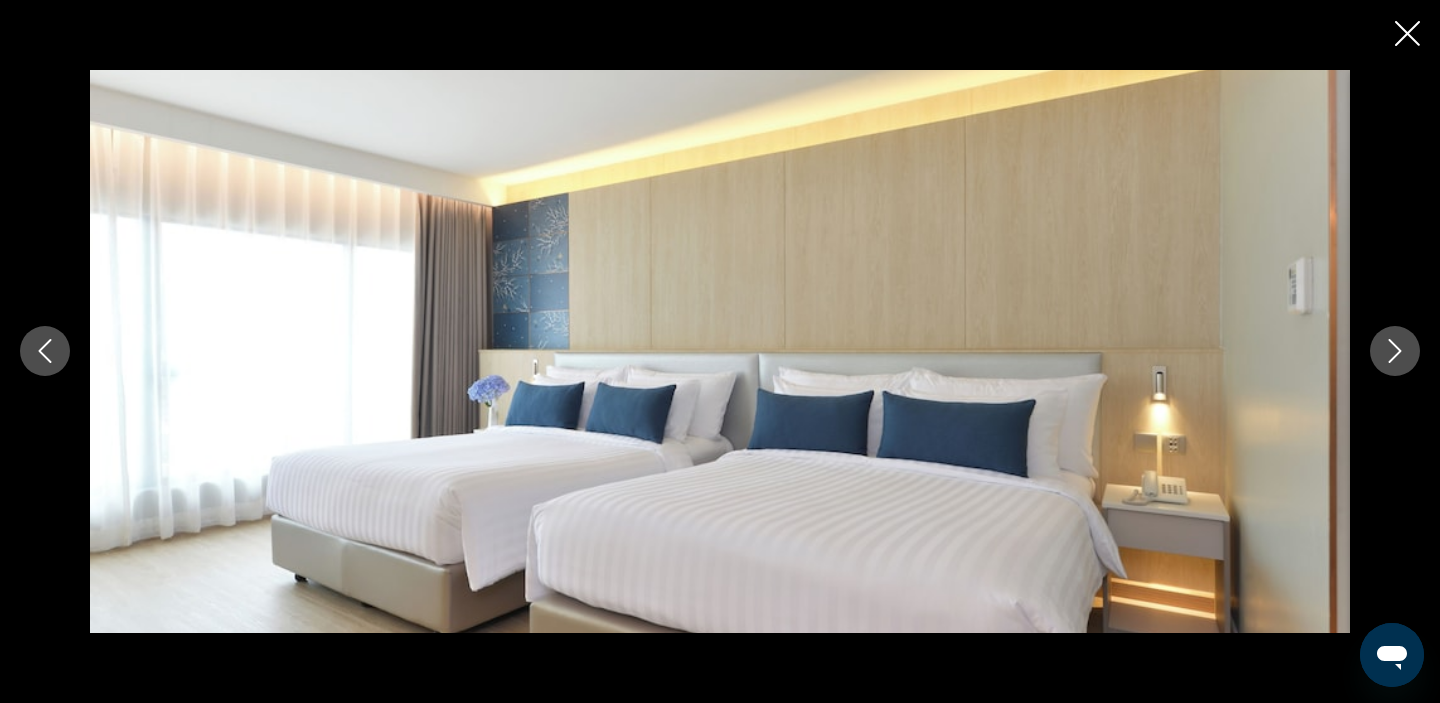 click 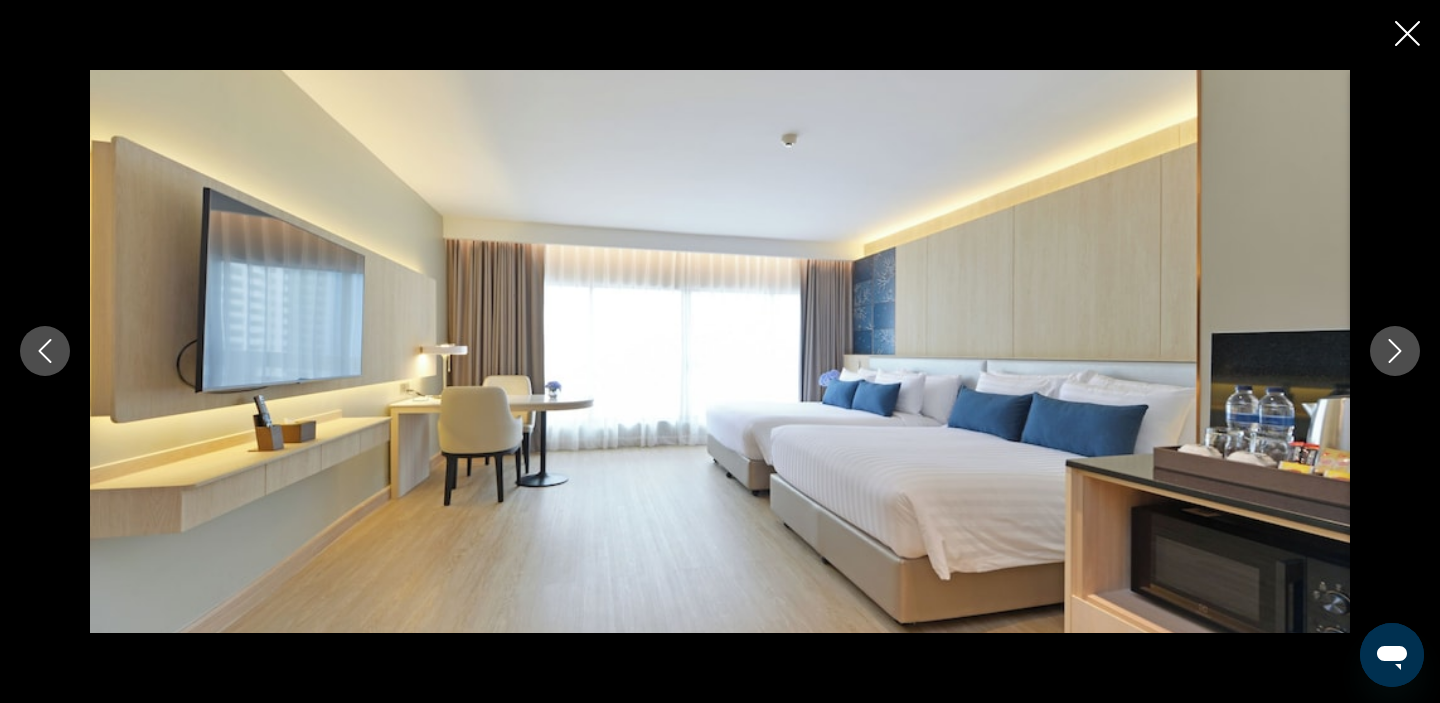 click 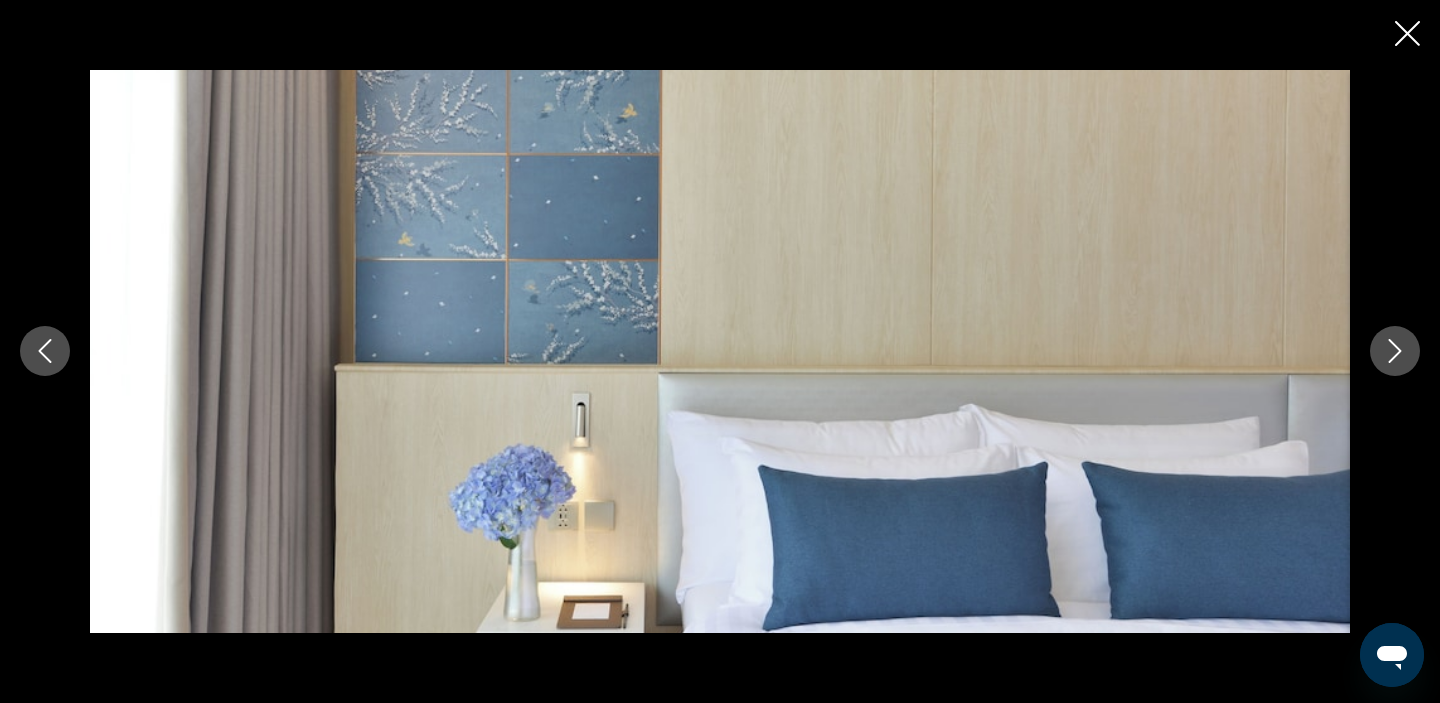 click 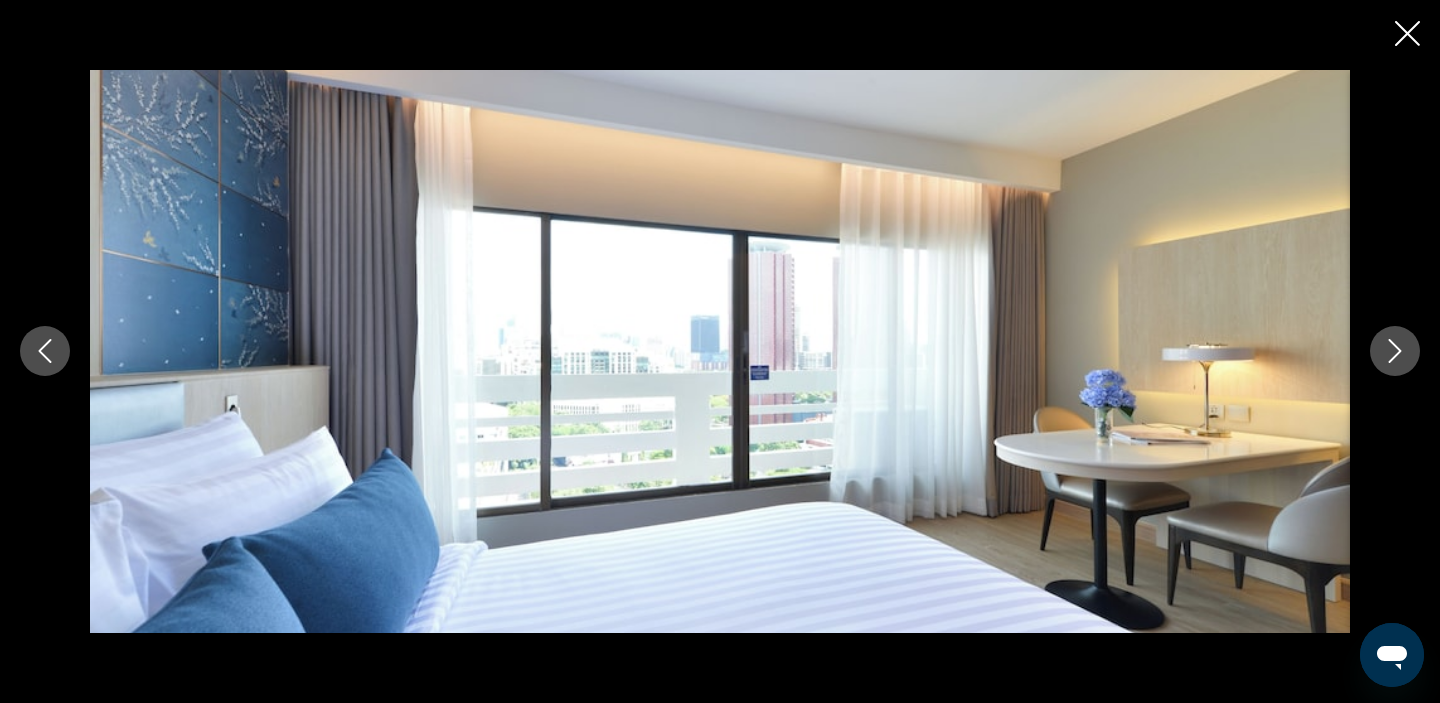 click 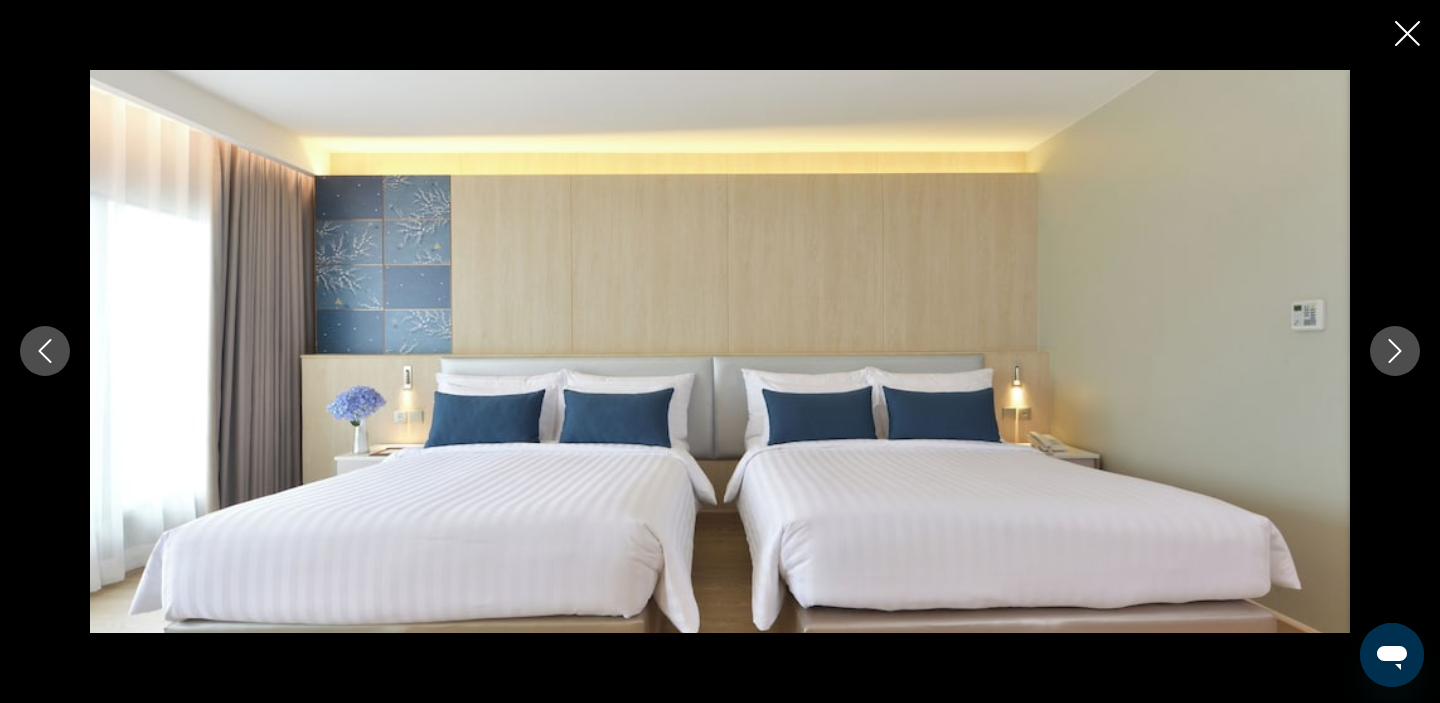 click 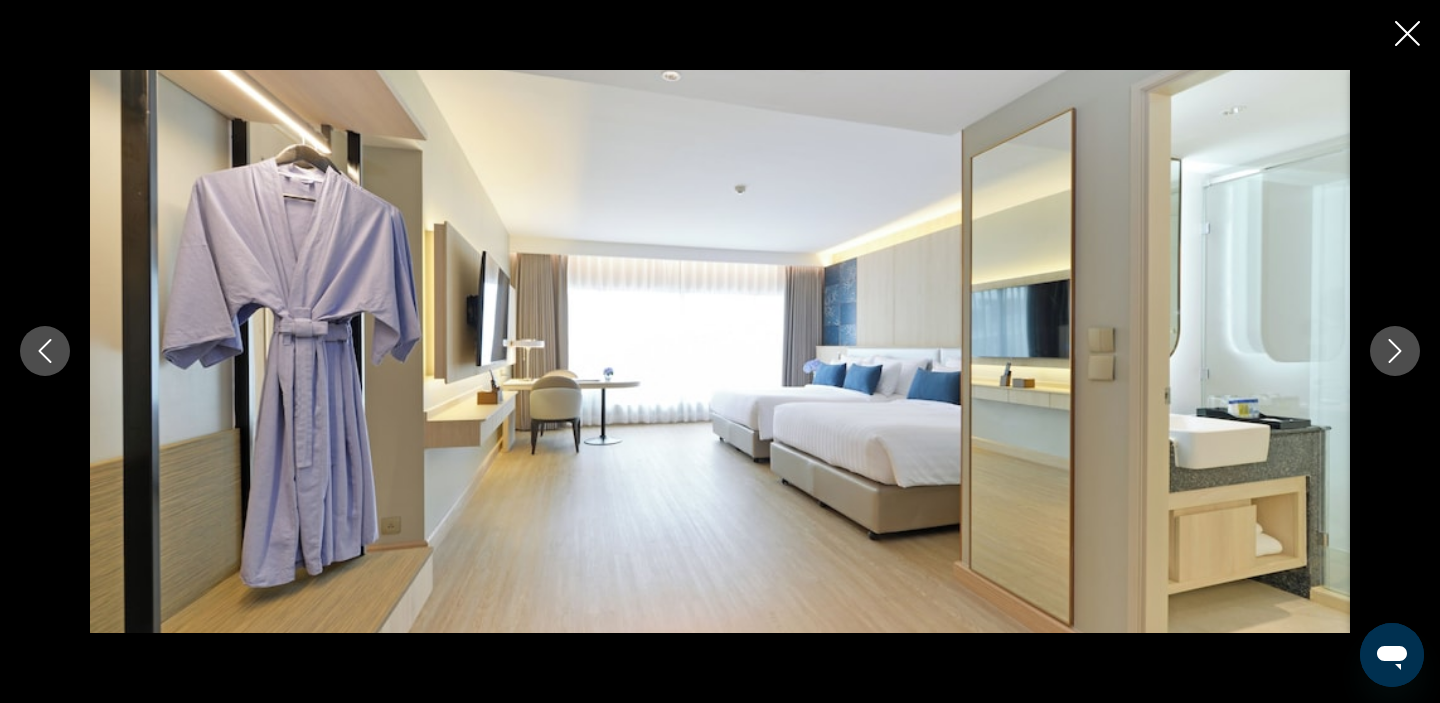 click 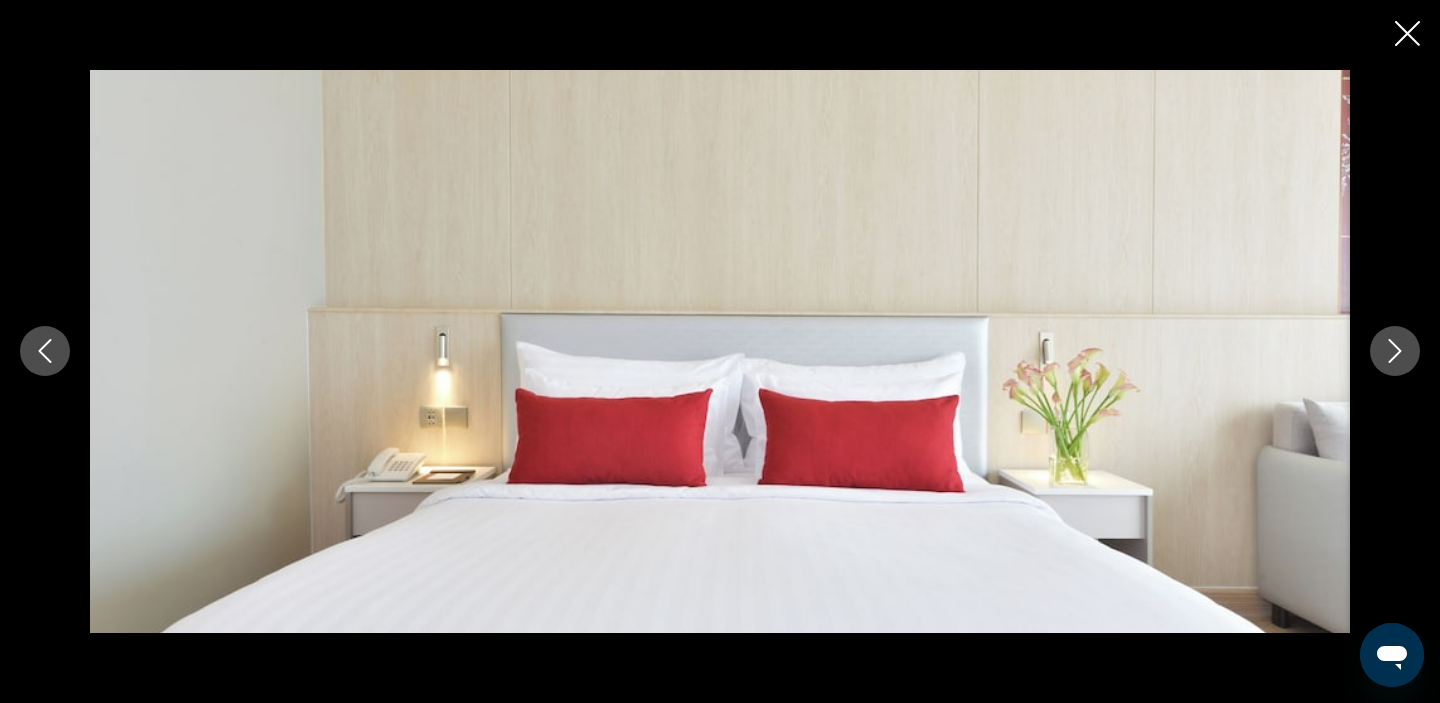 click 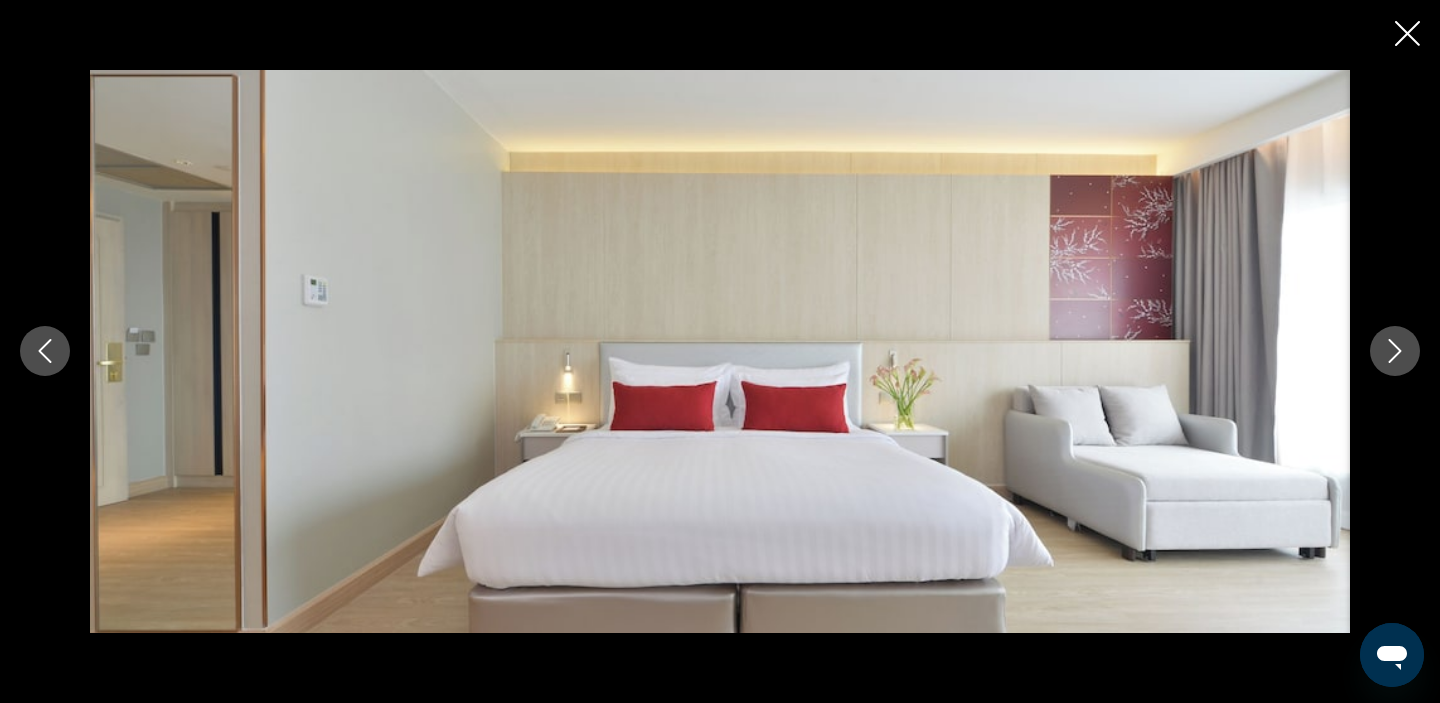 click 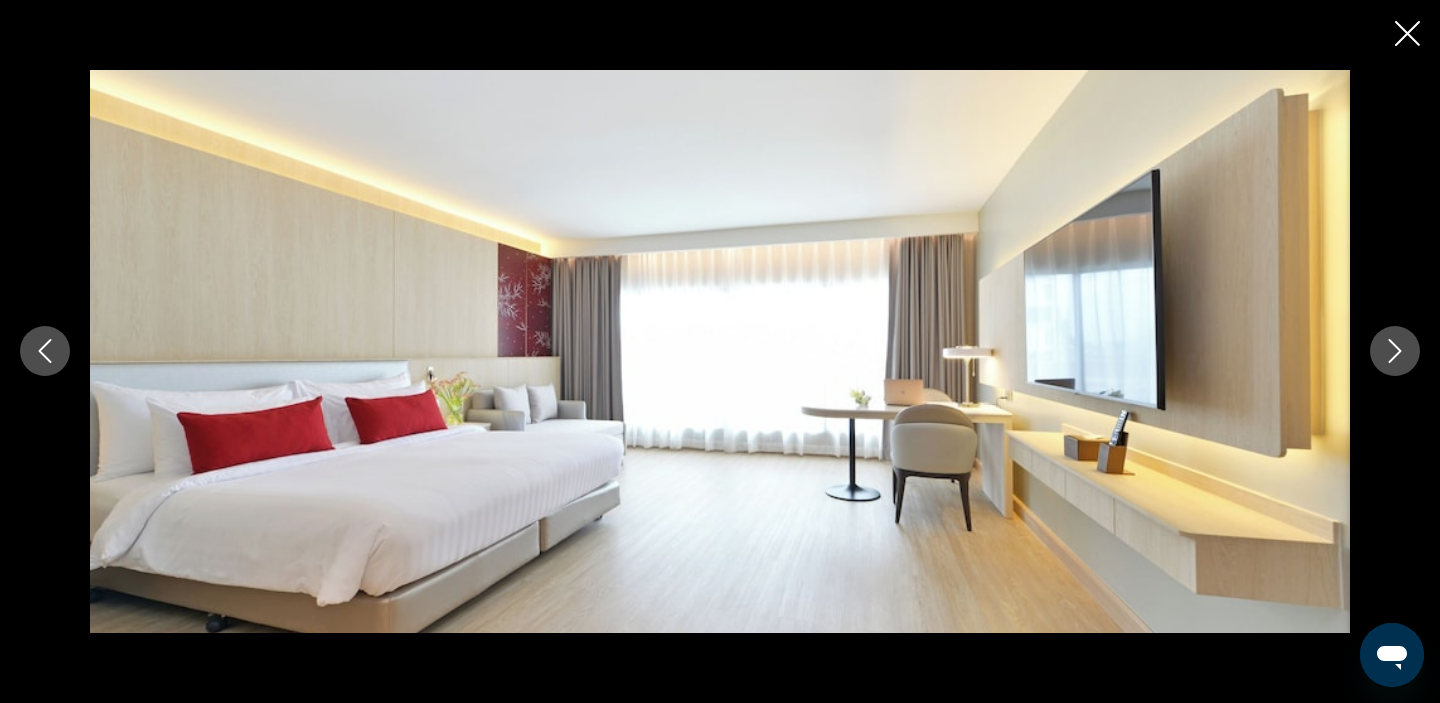 click 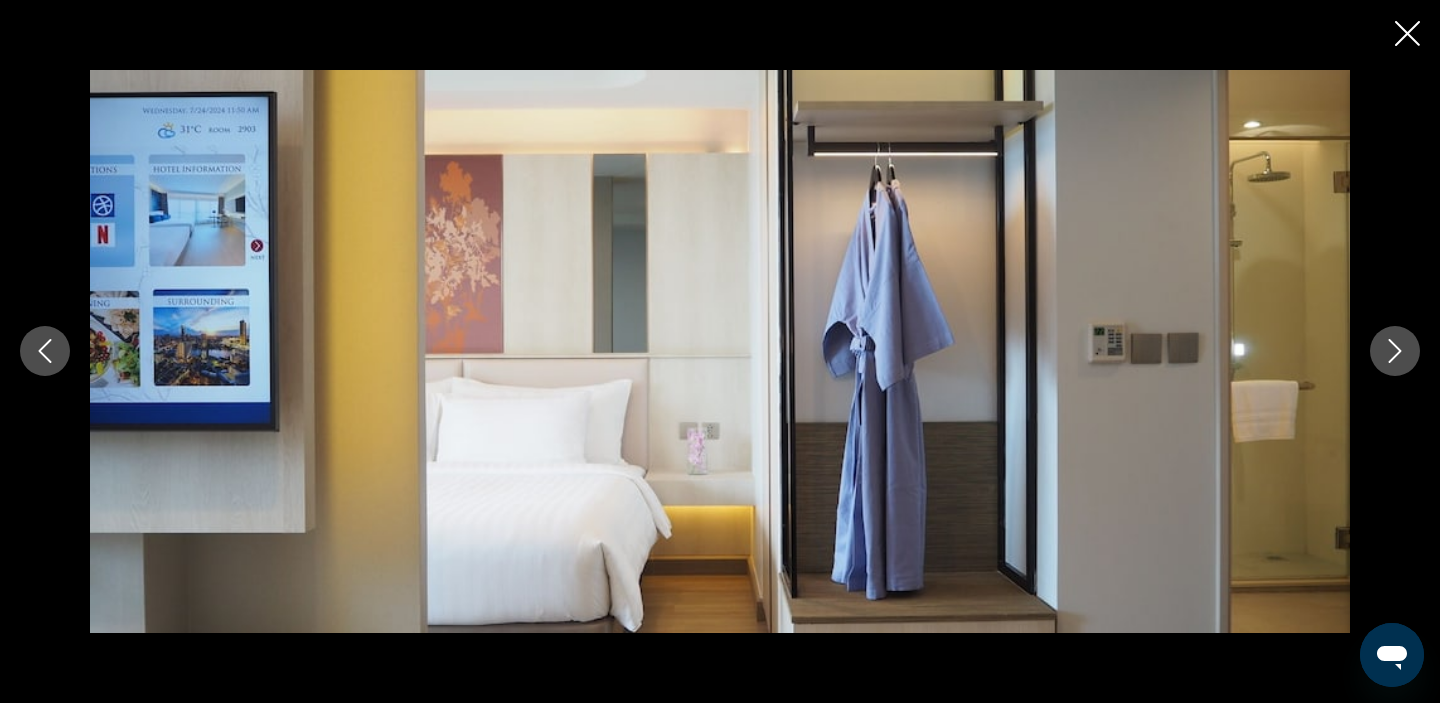 click 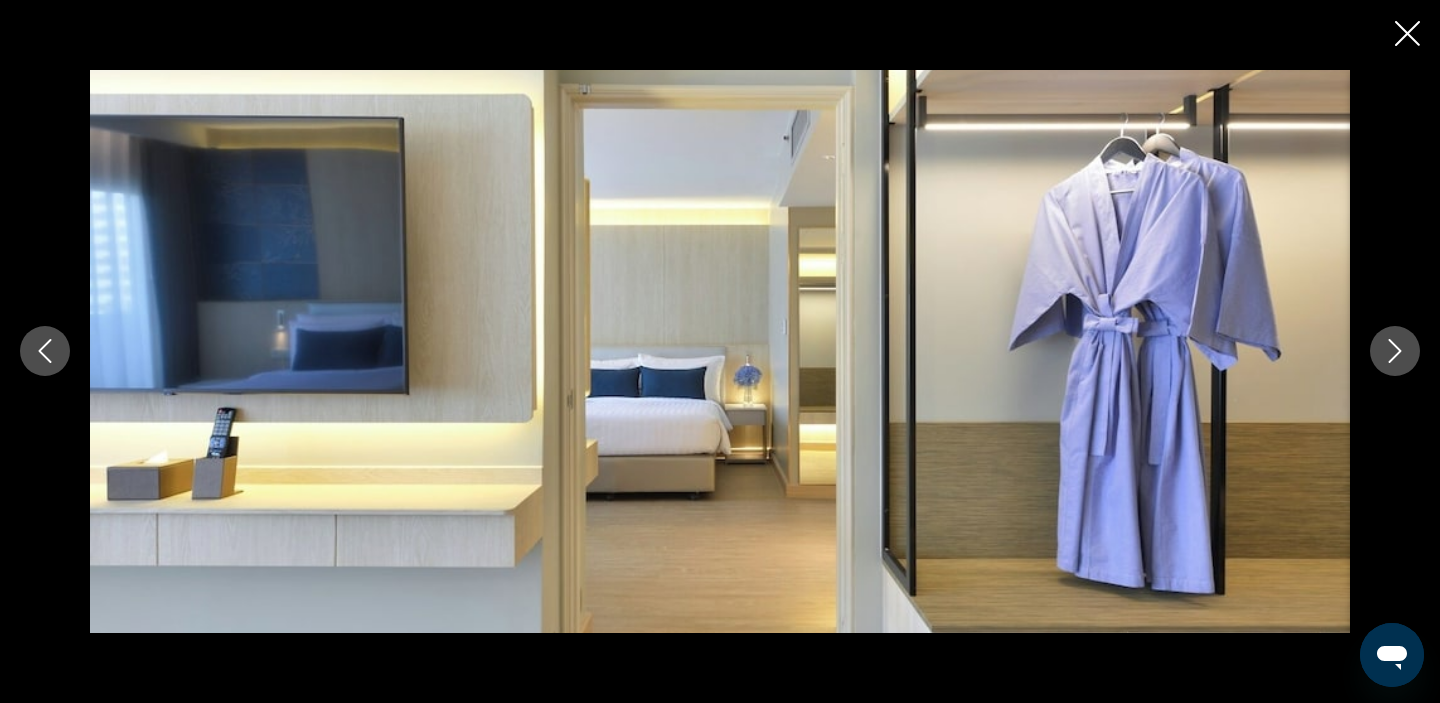 click 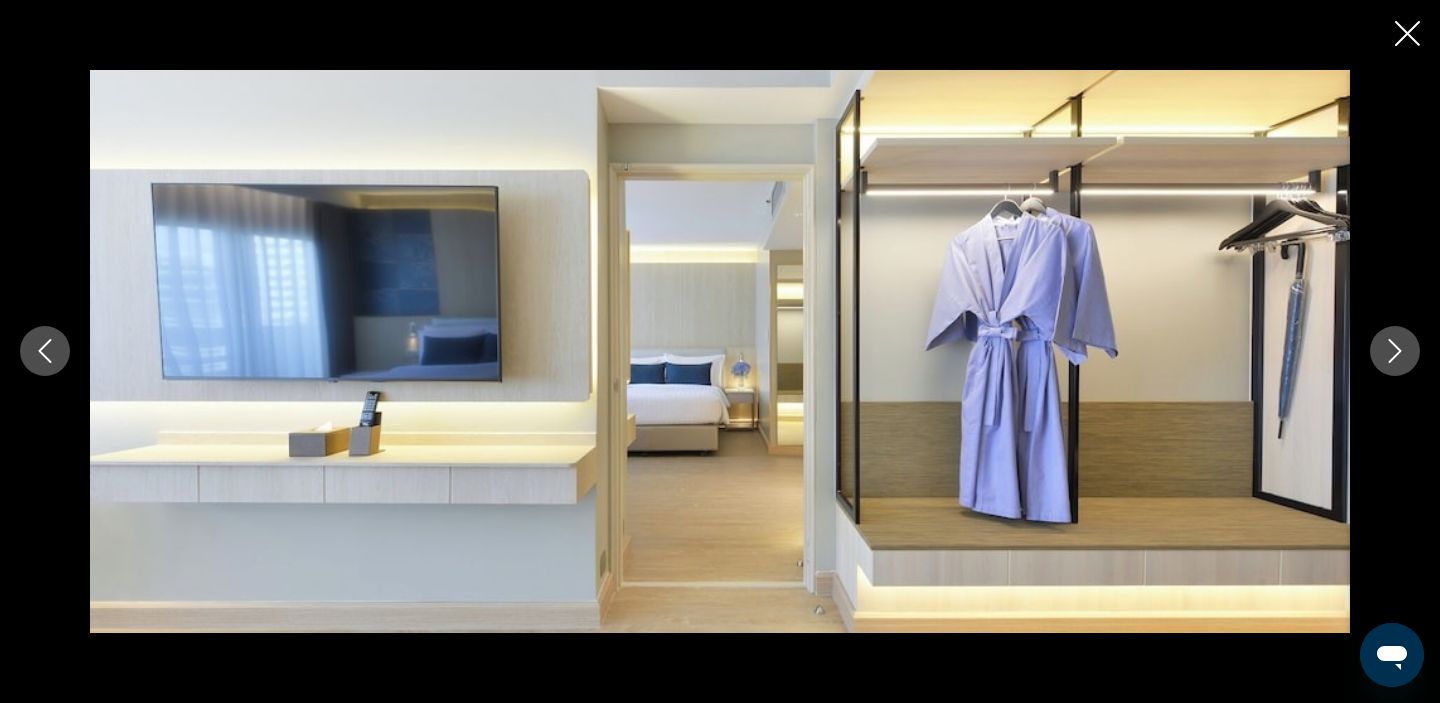 click 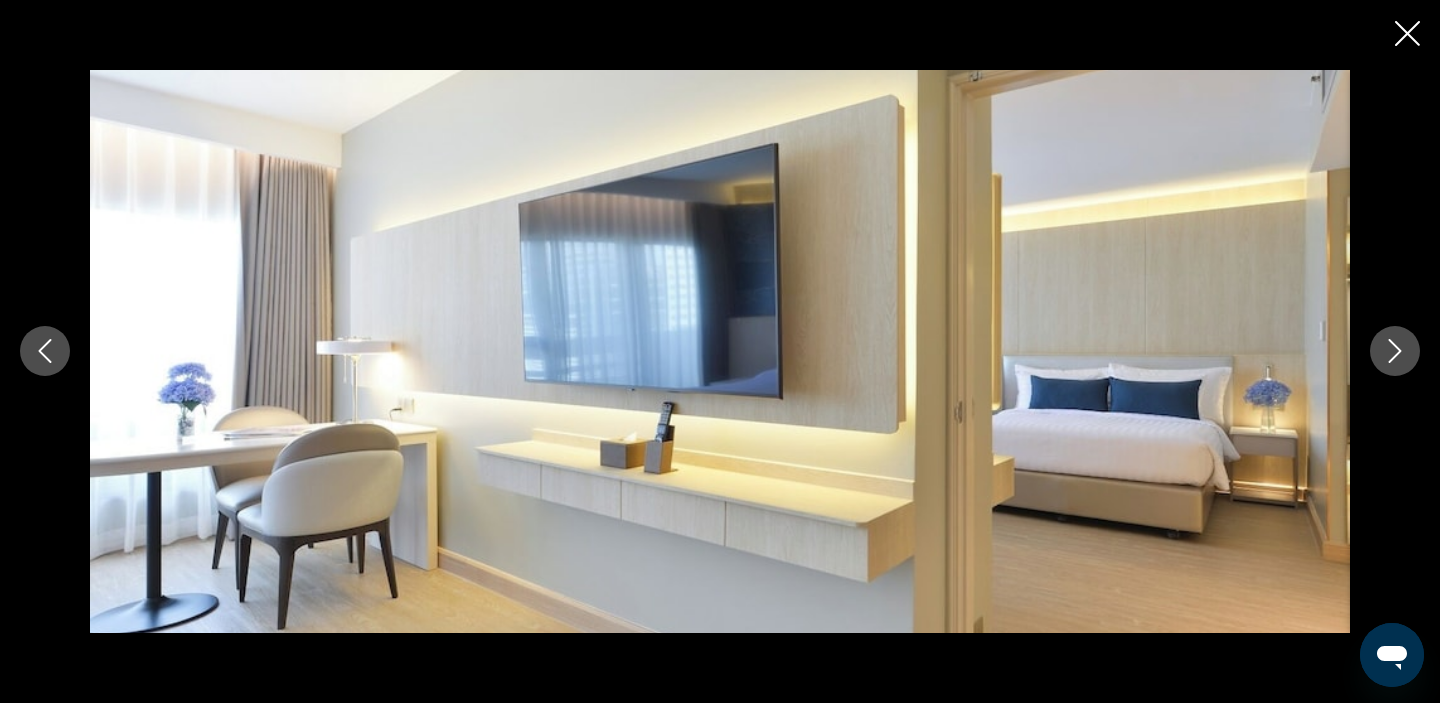 click 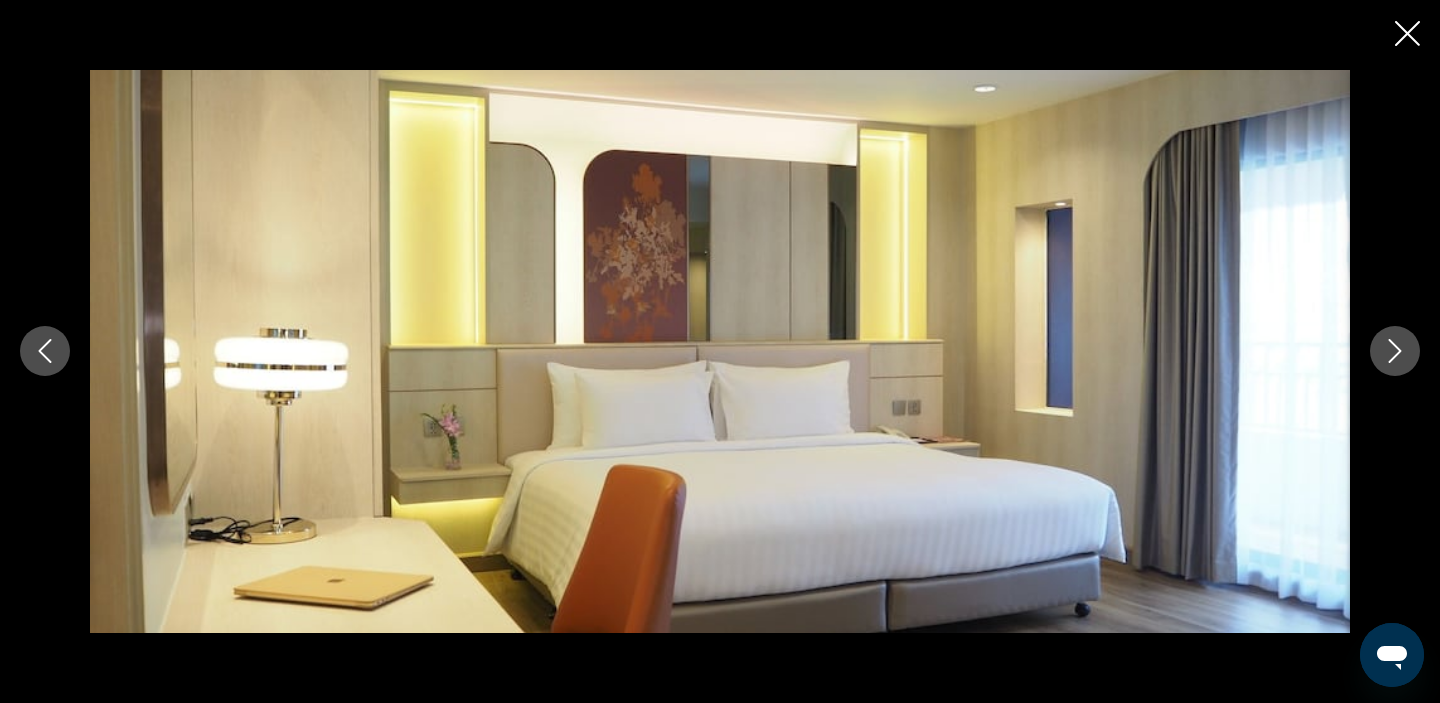 click 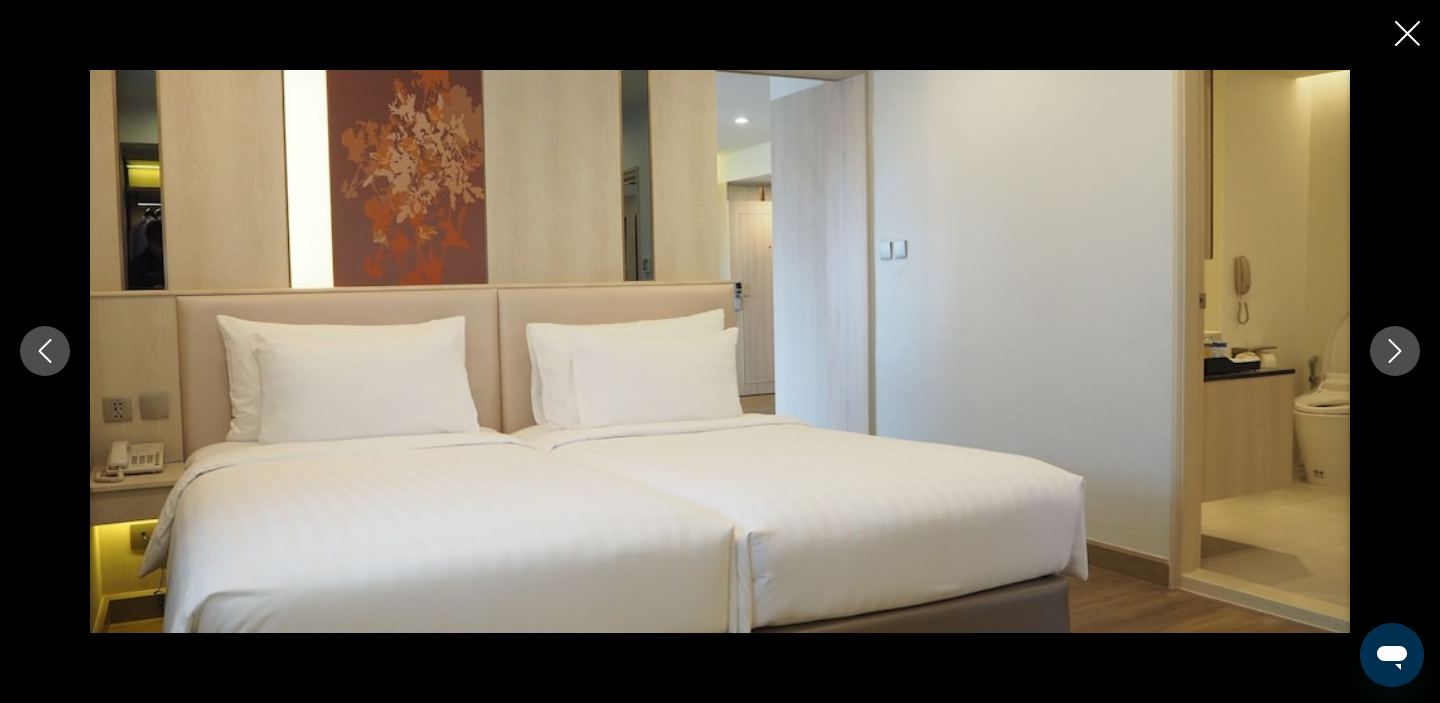 click 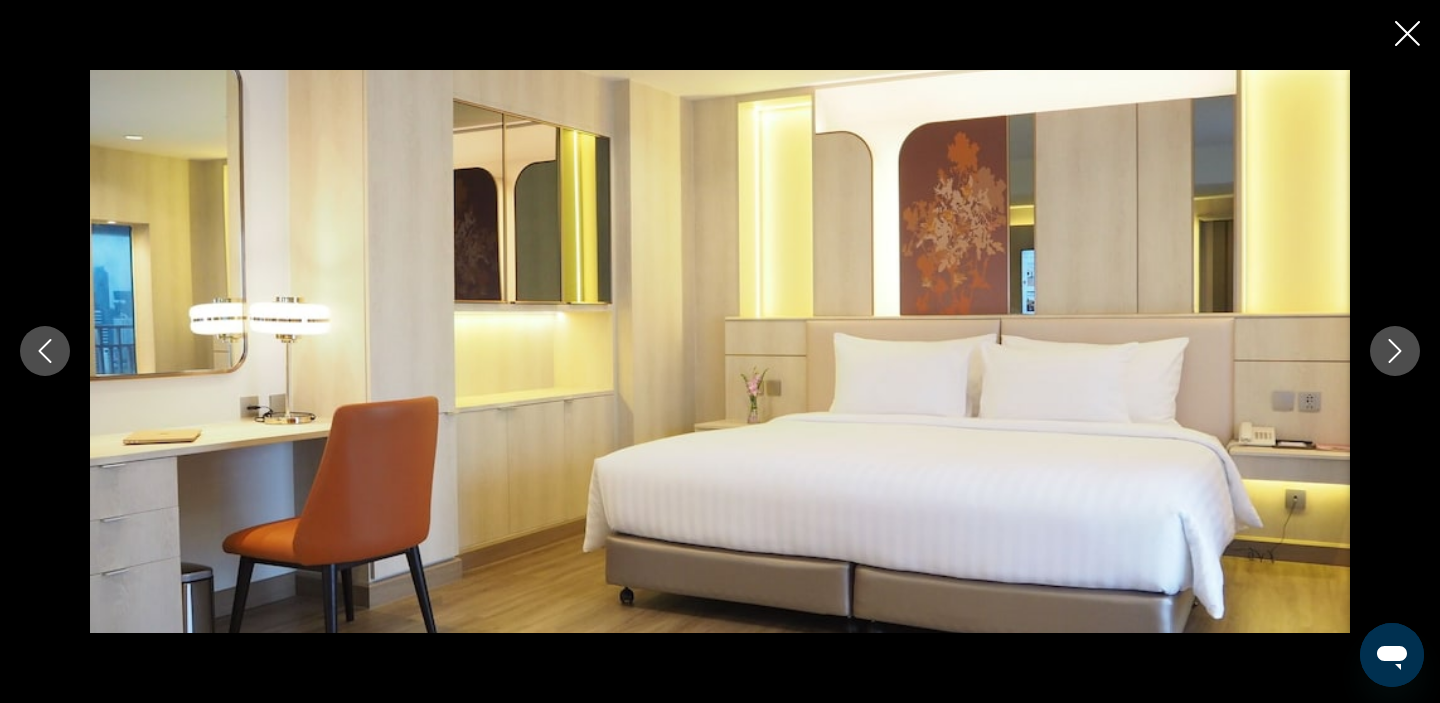 click 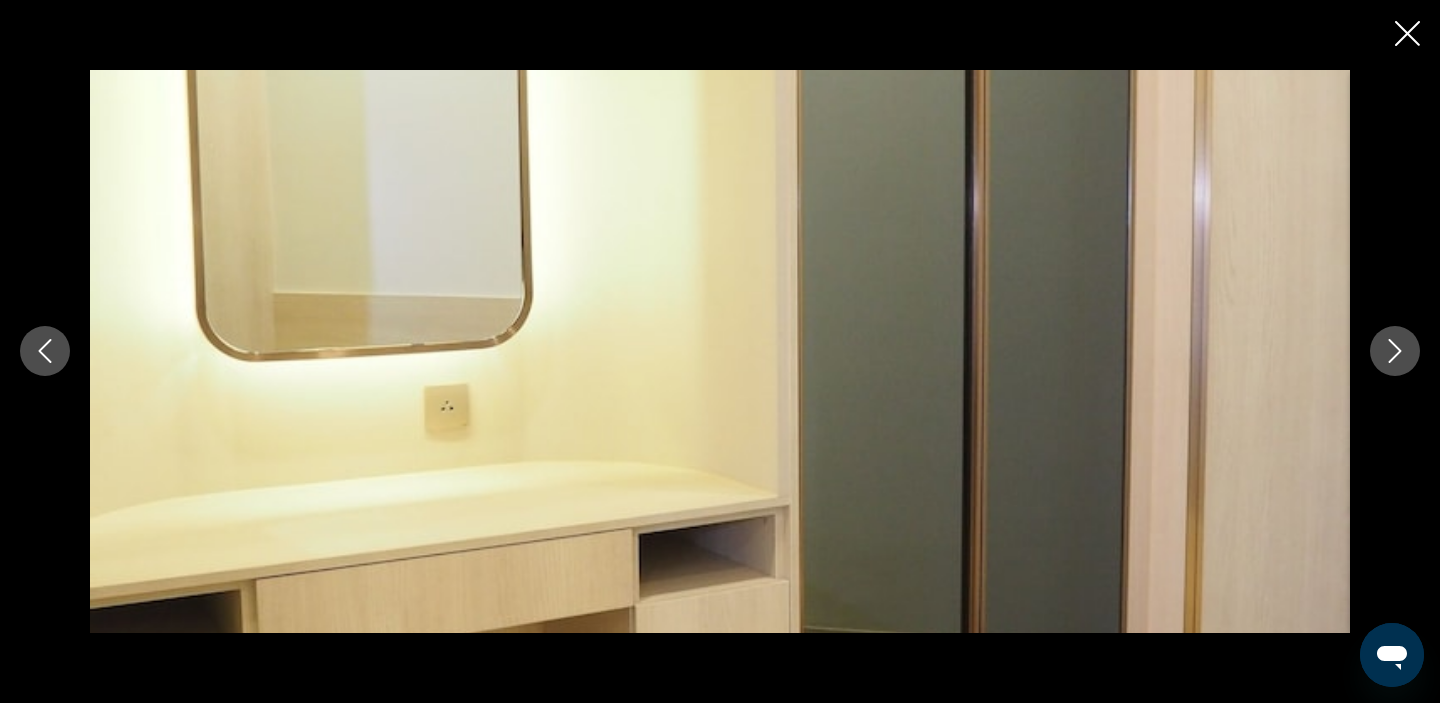 click 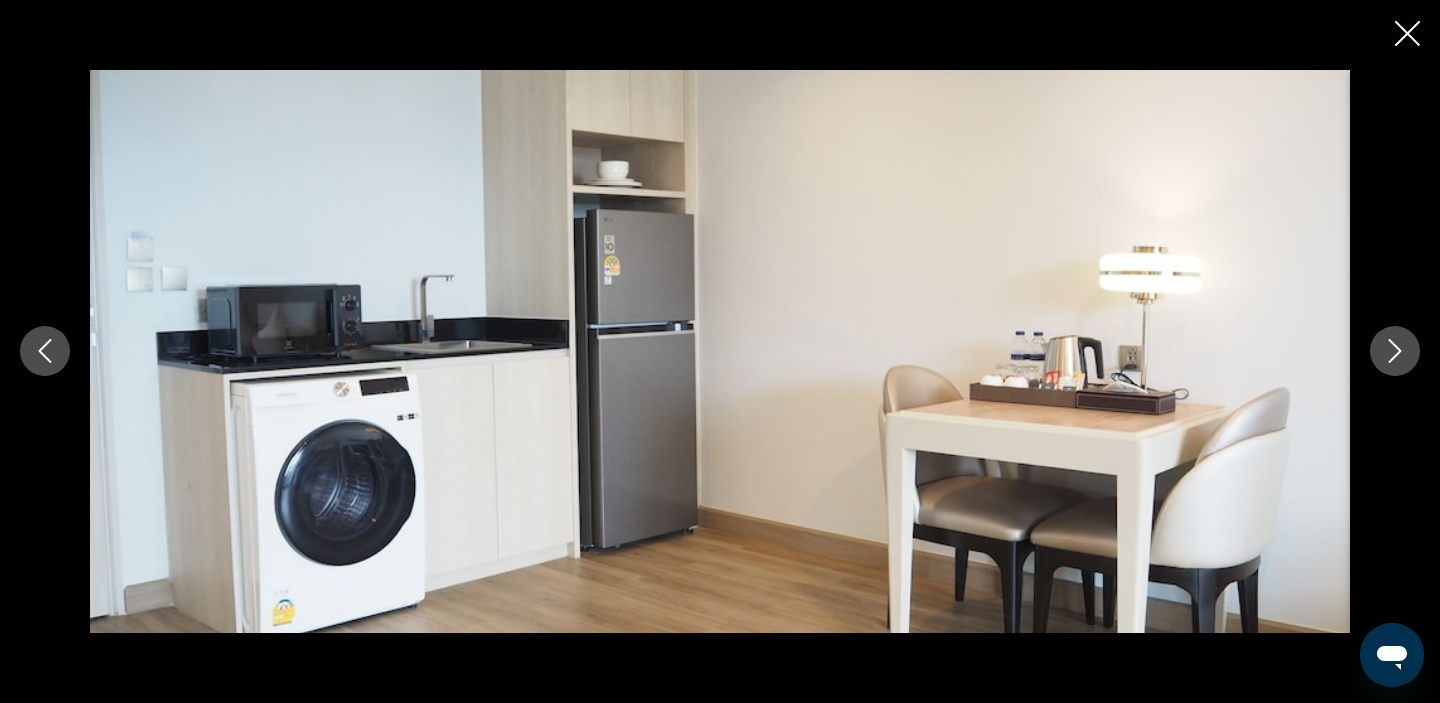 click 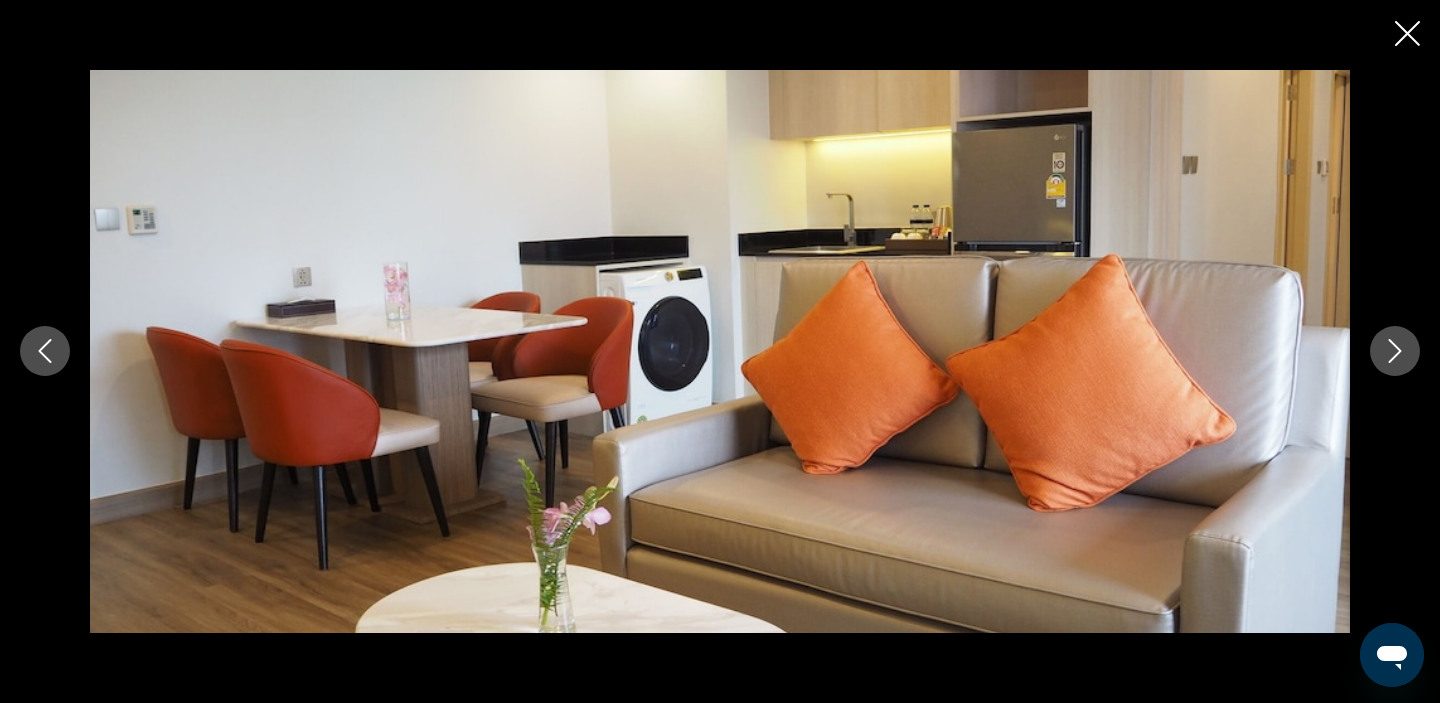 click 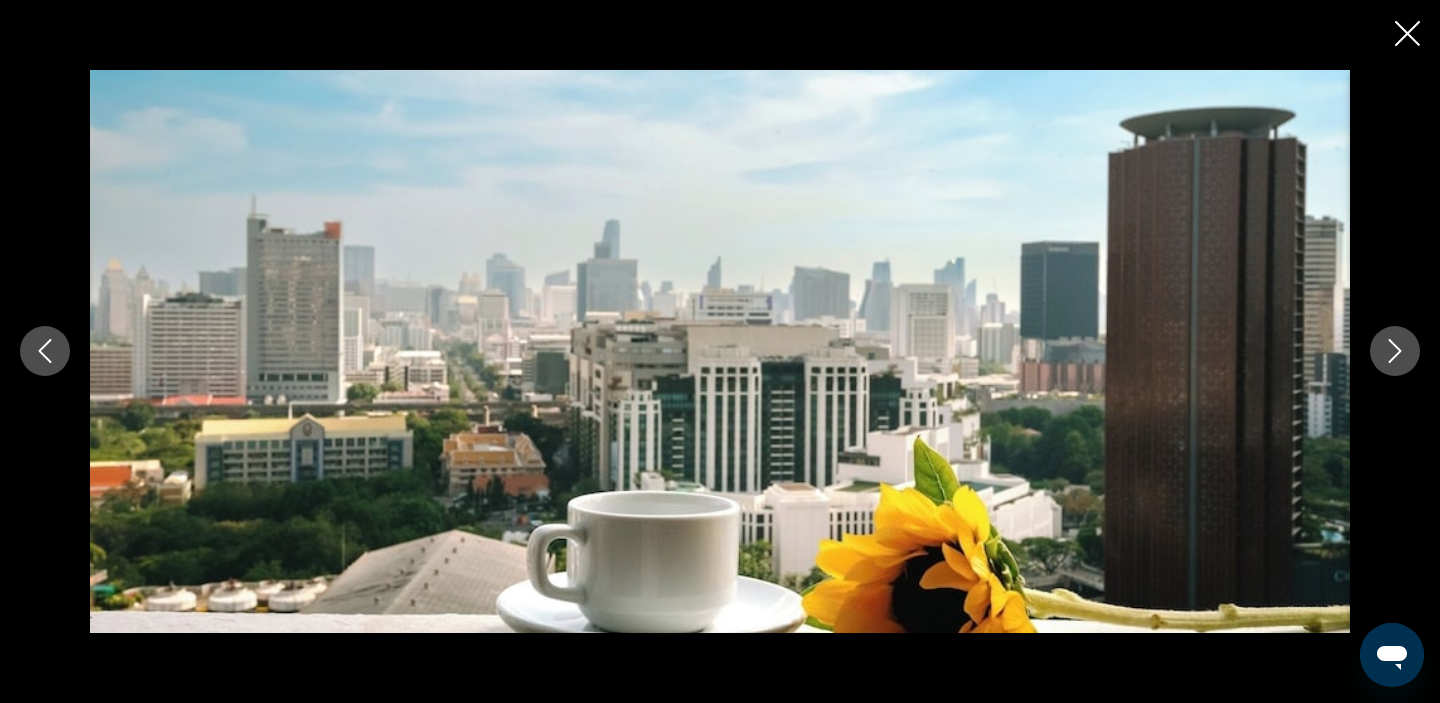 click 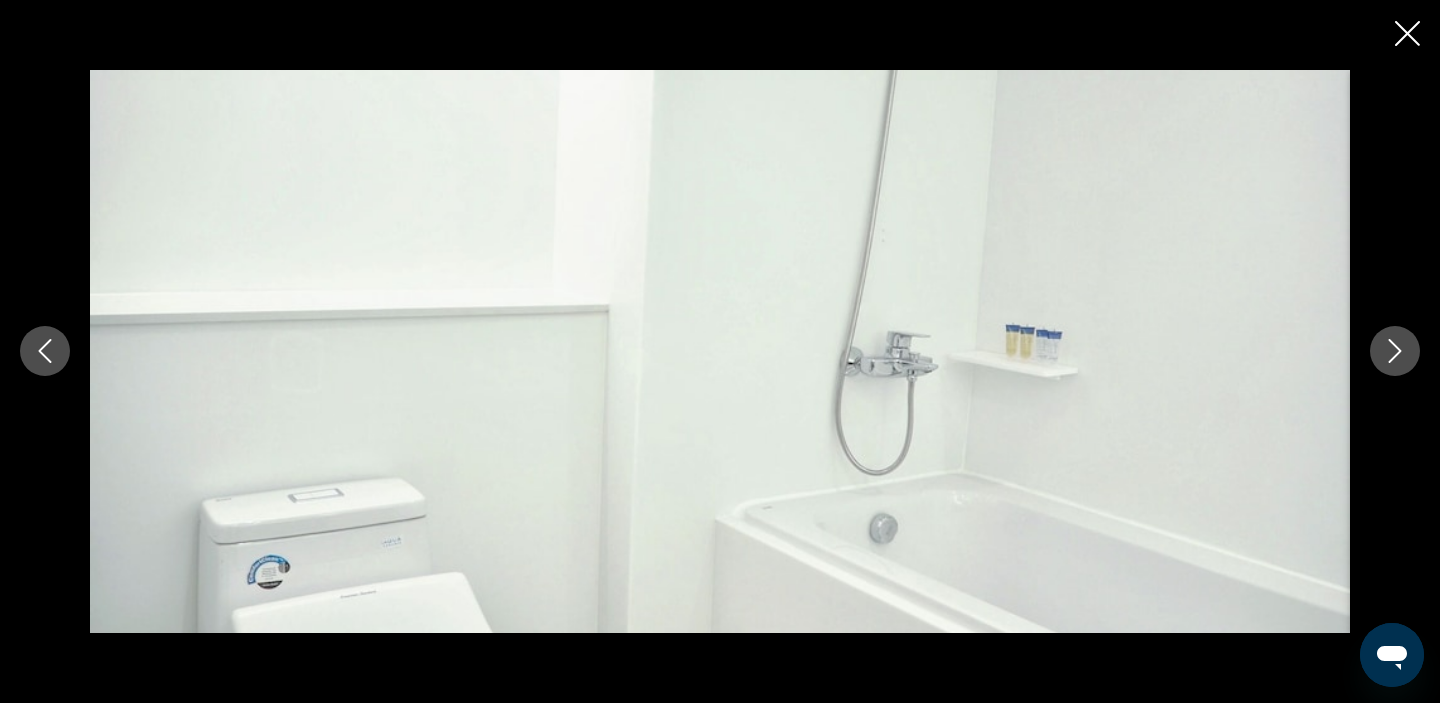 click 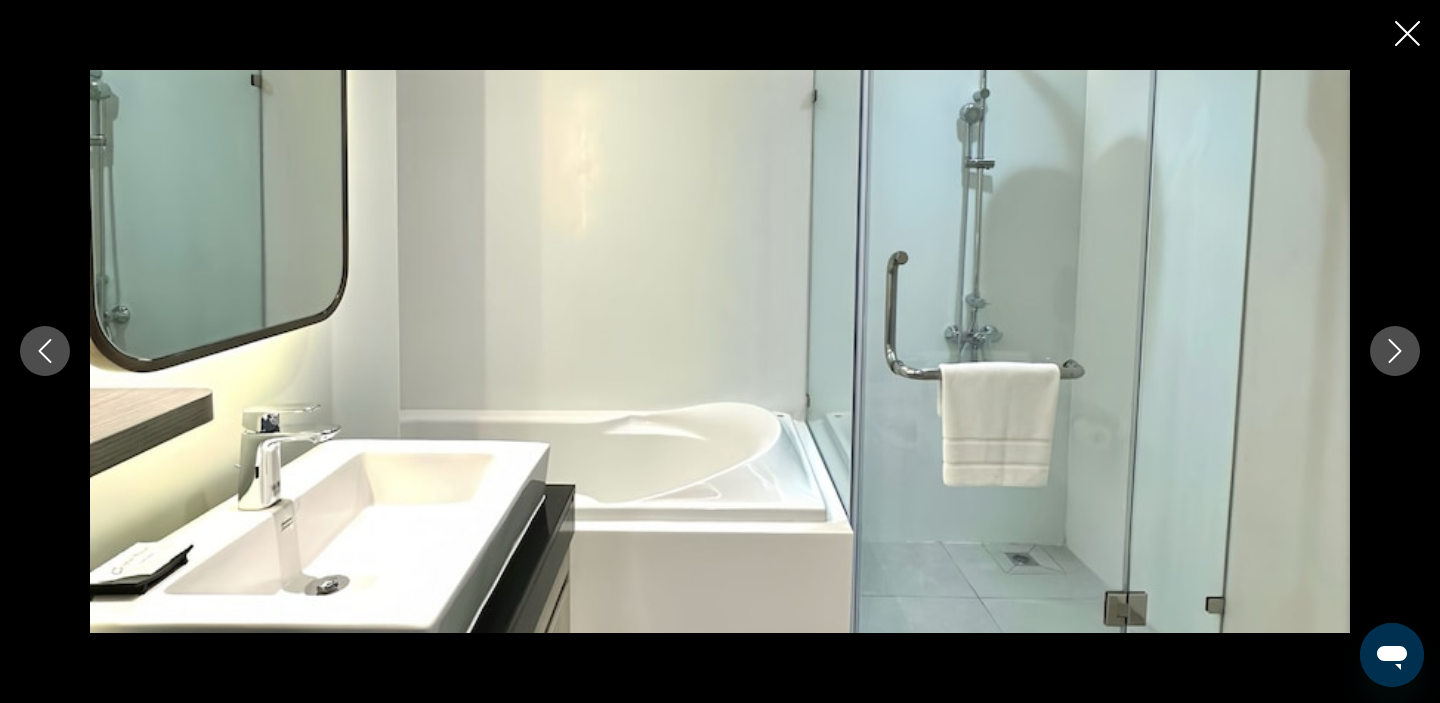click 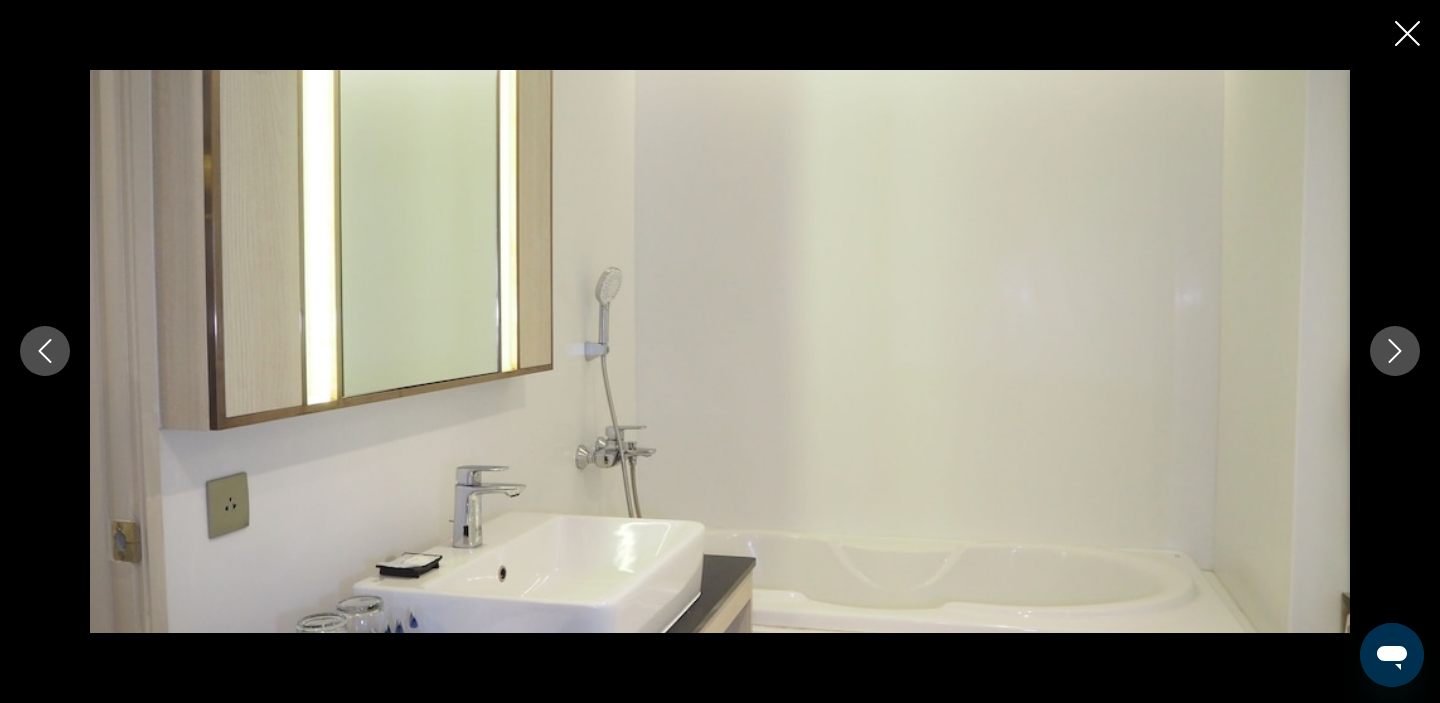 click 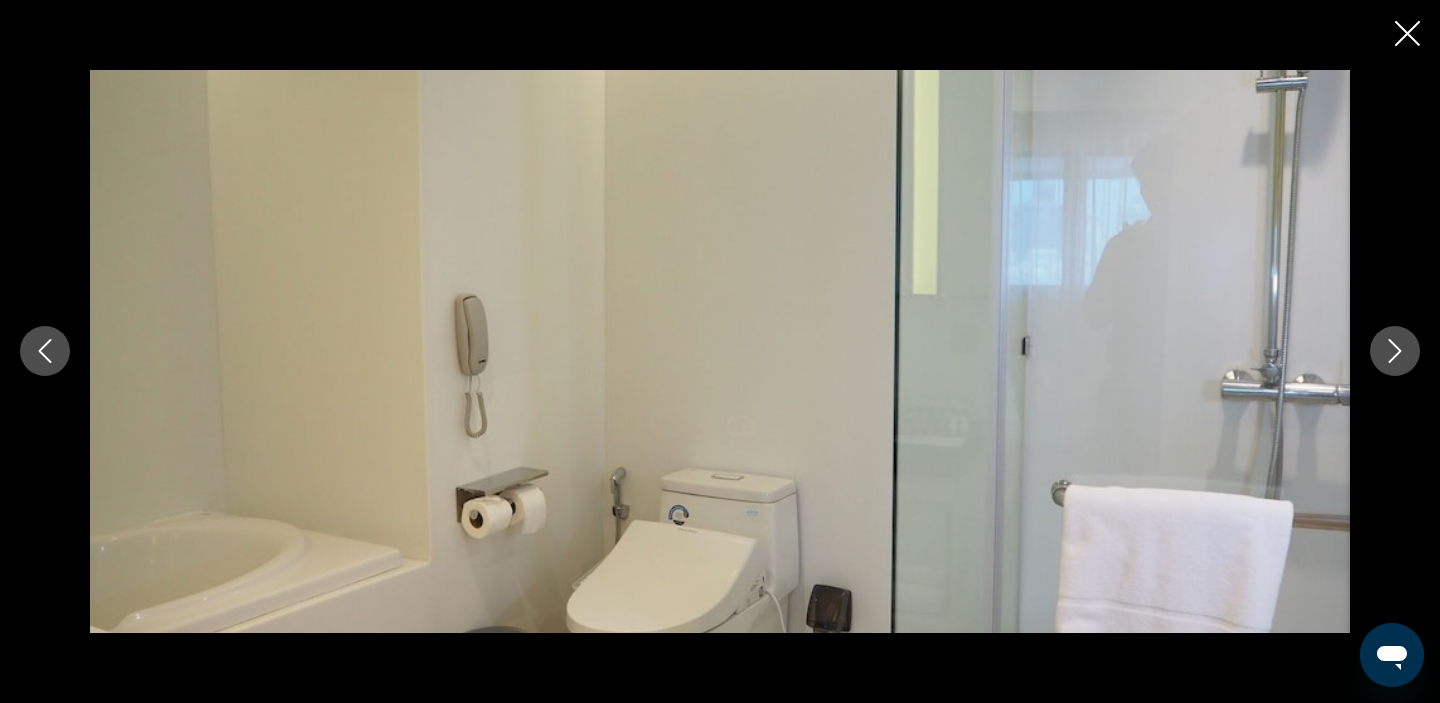 click 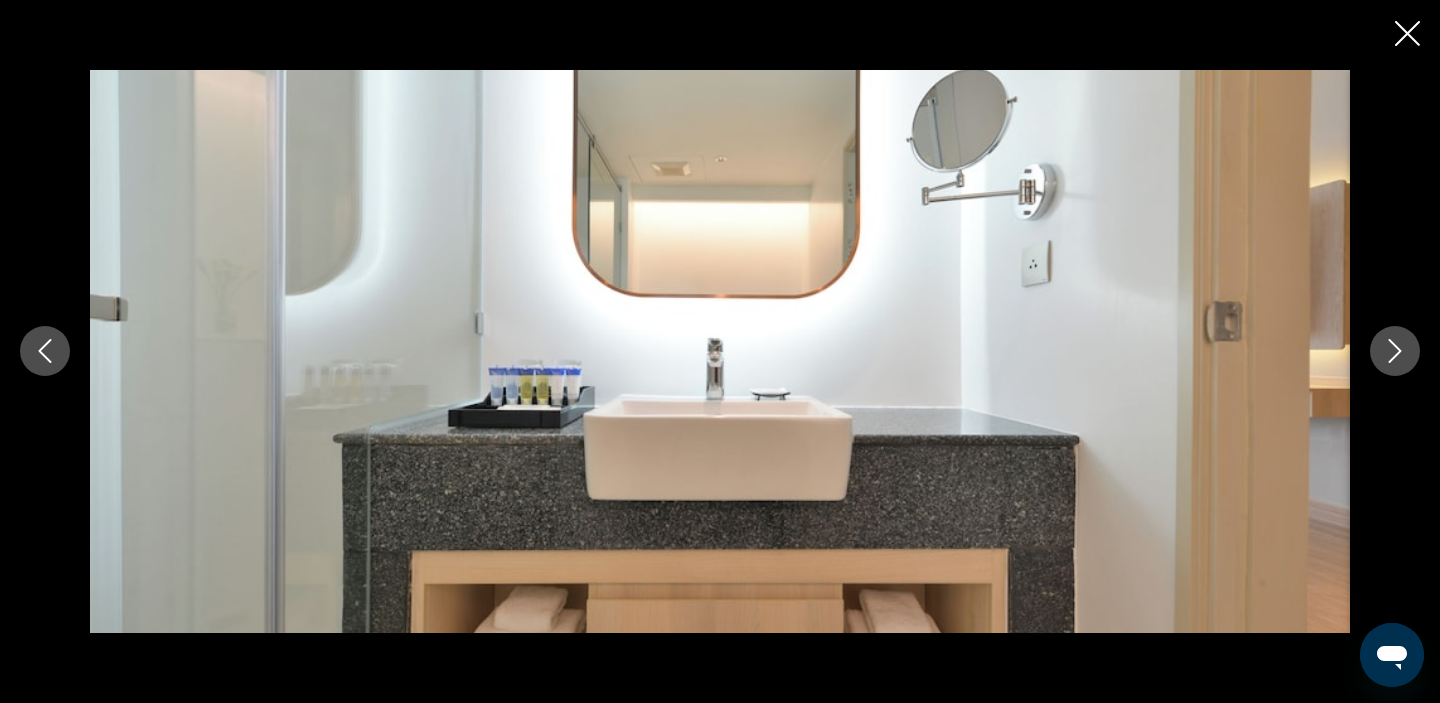 click 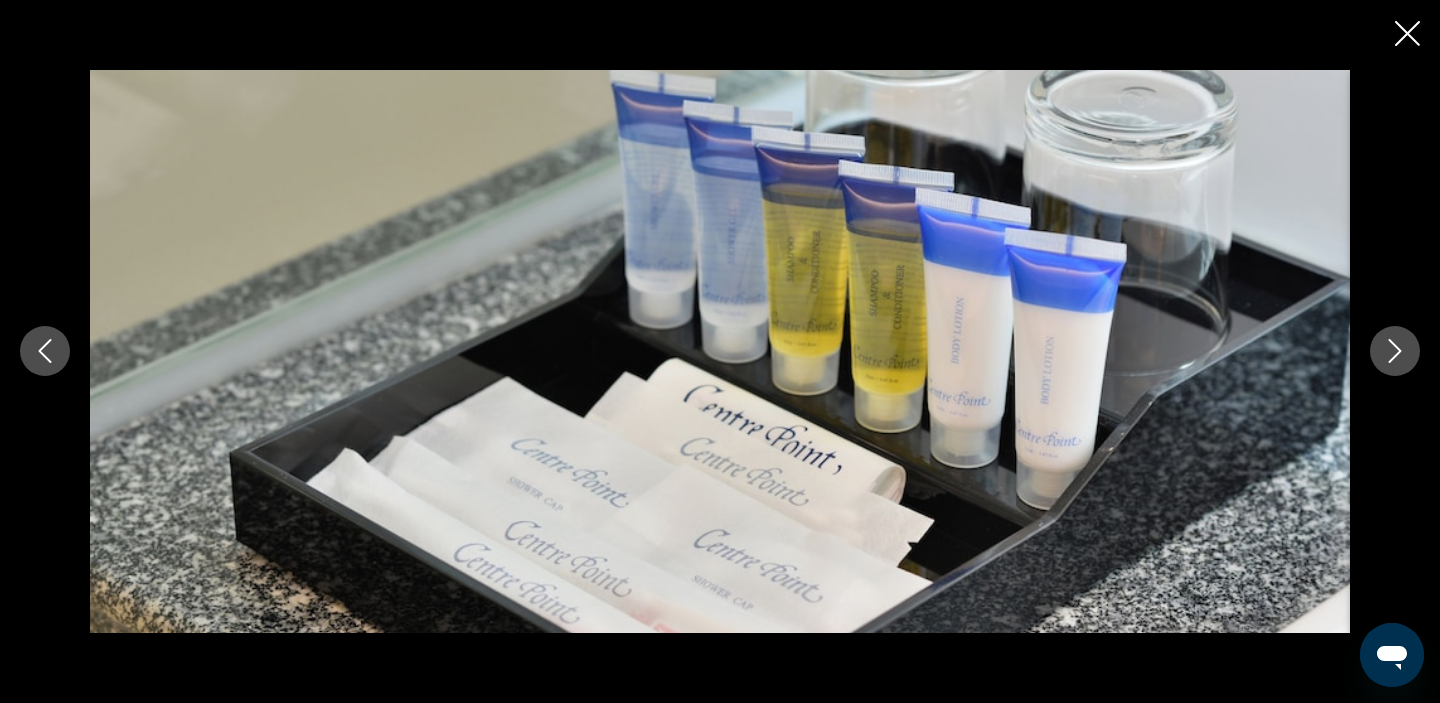 click 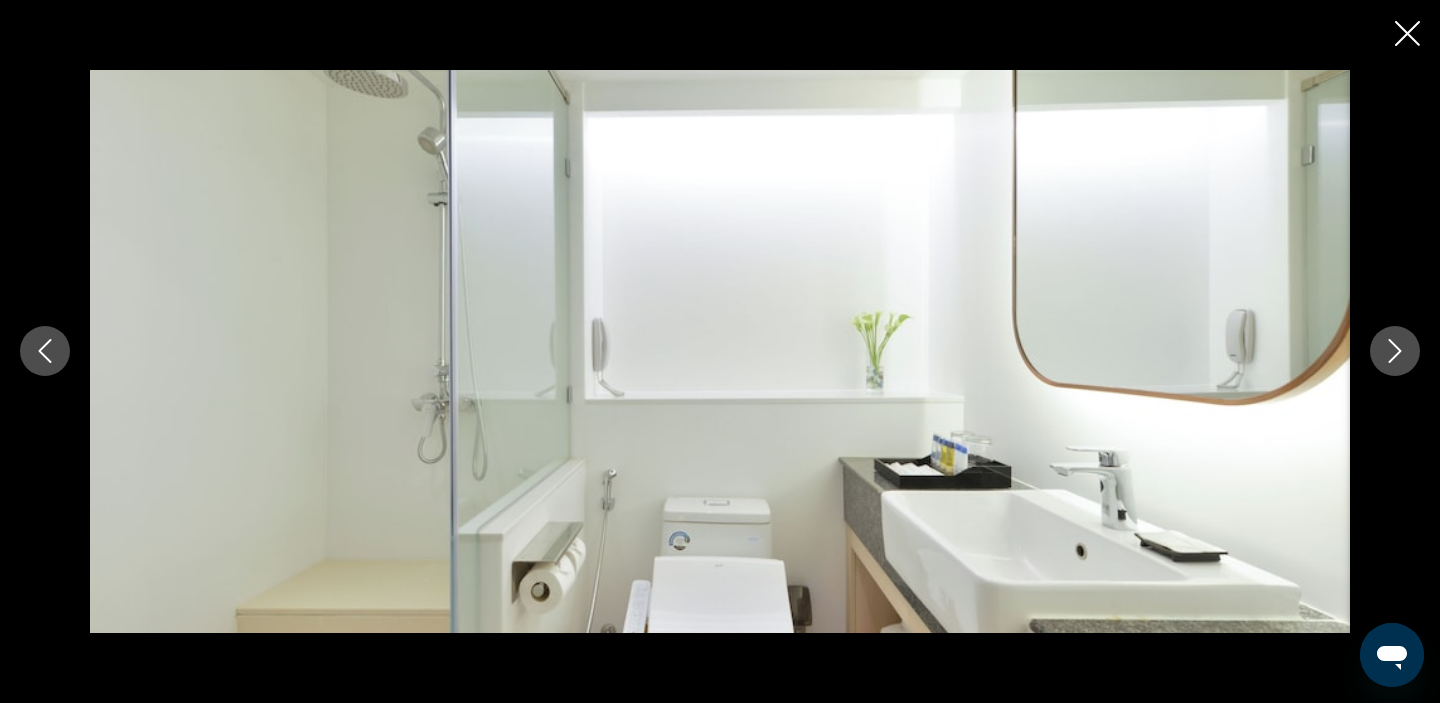 click 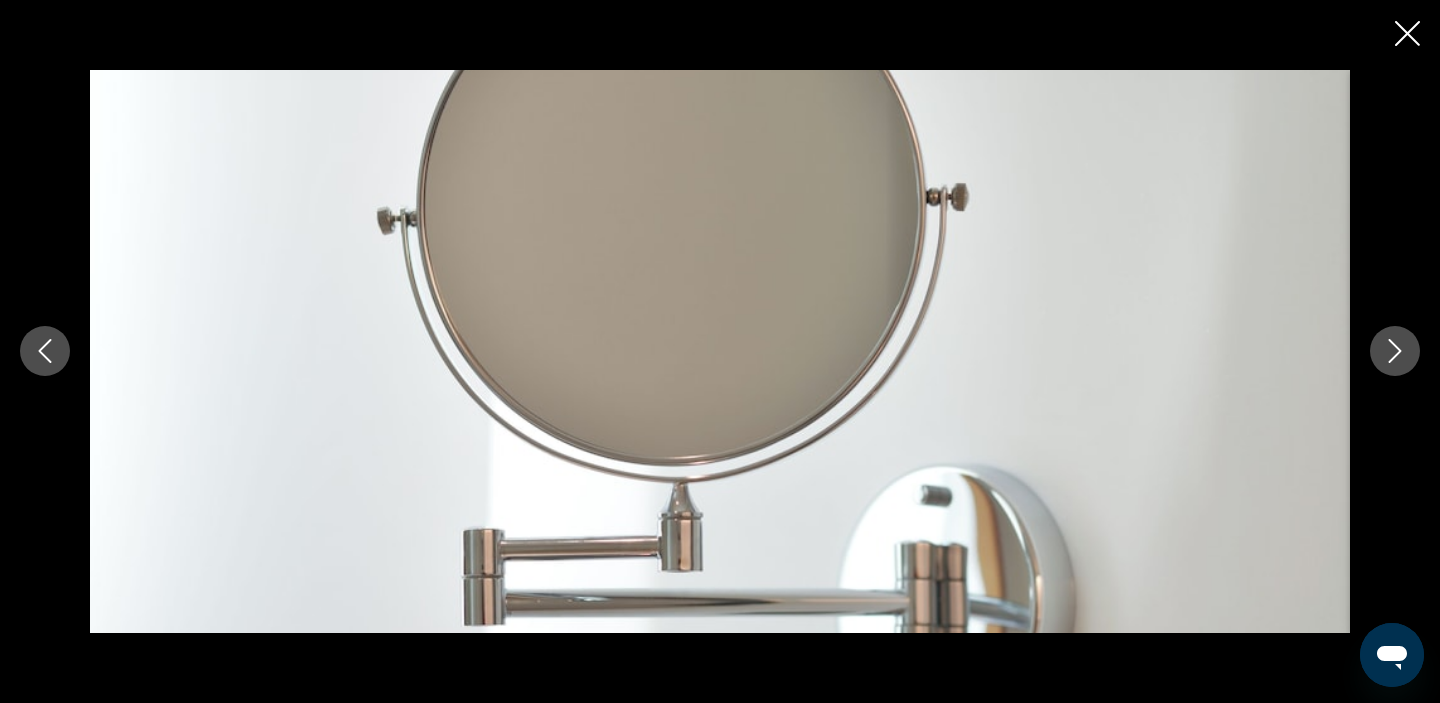click 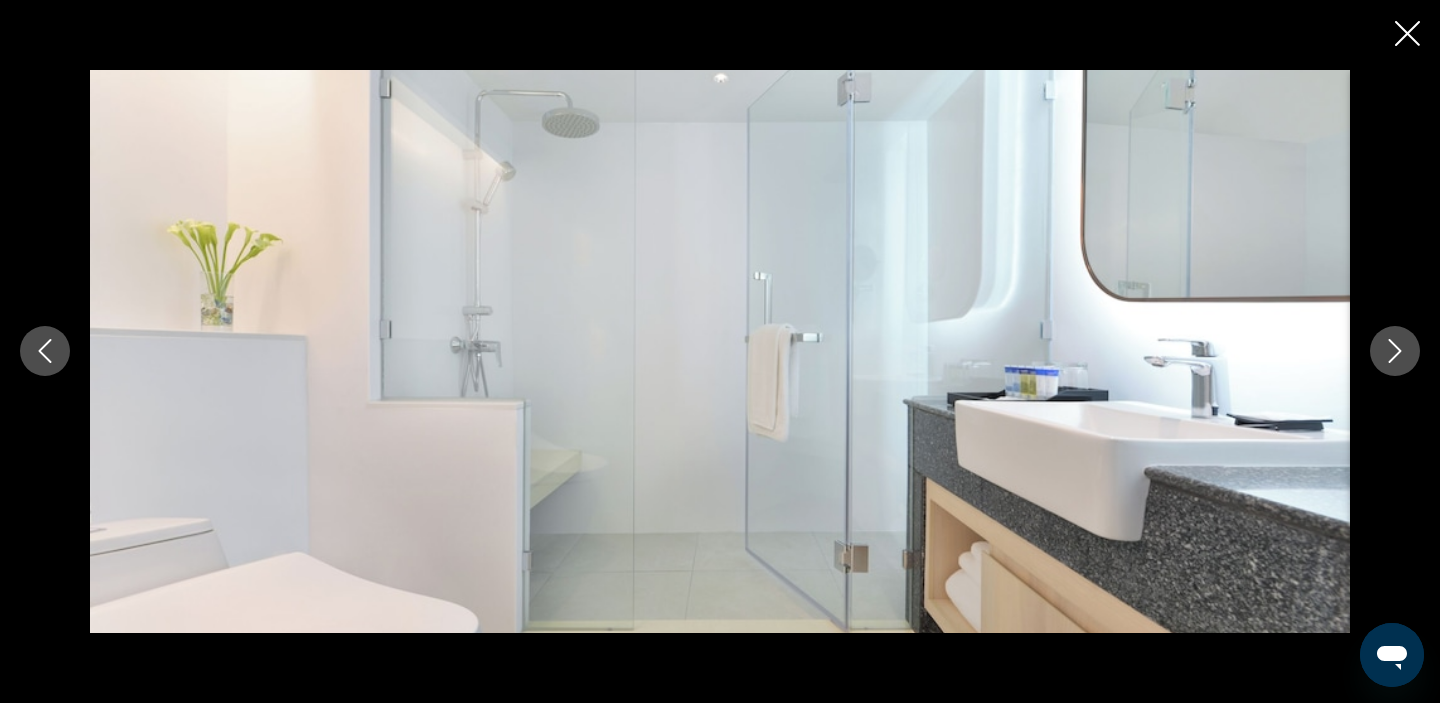 click 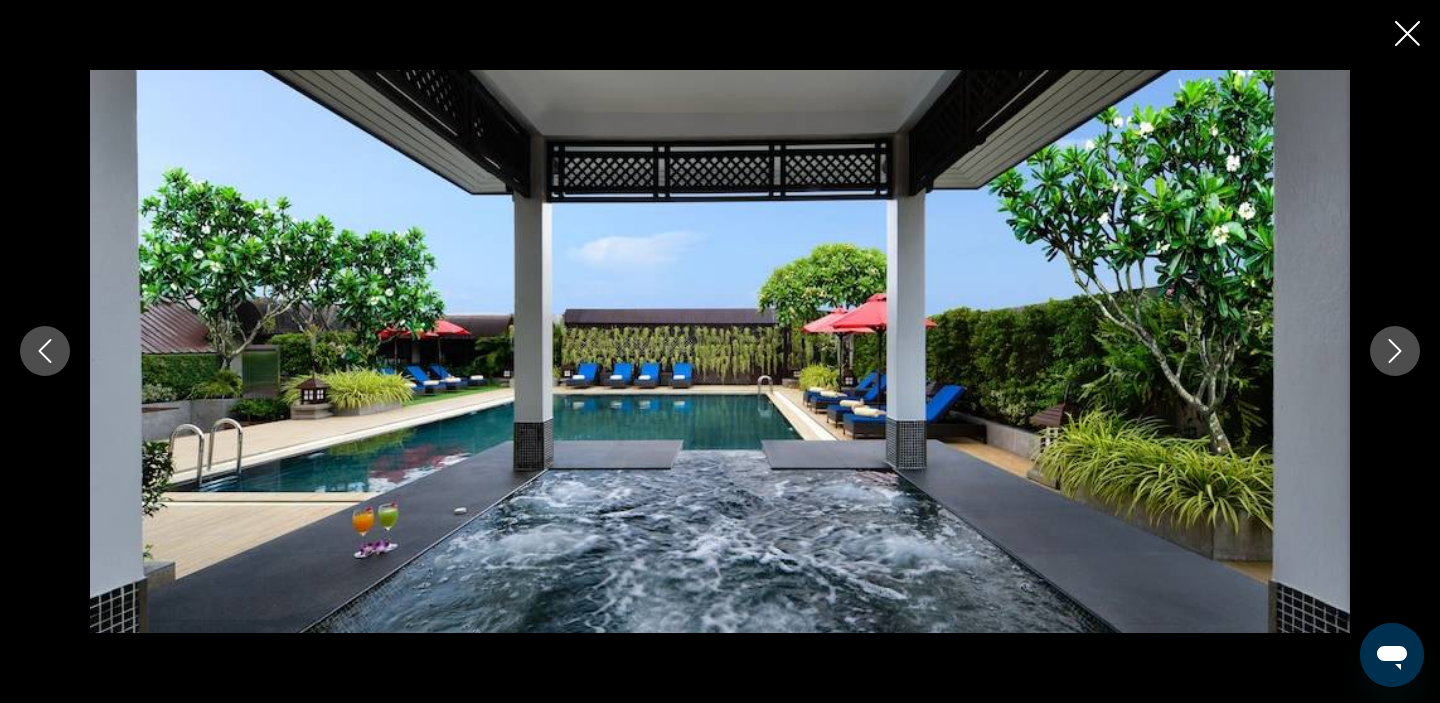 click 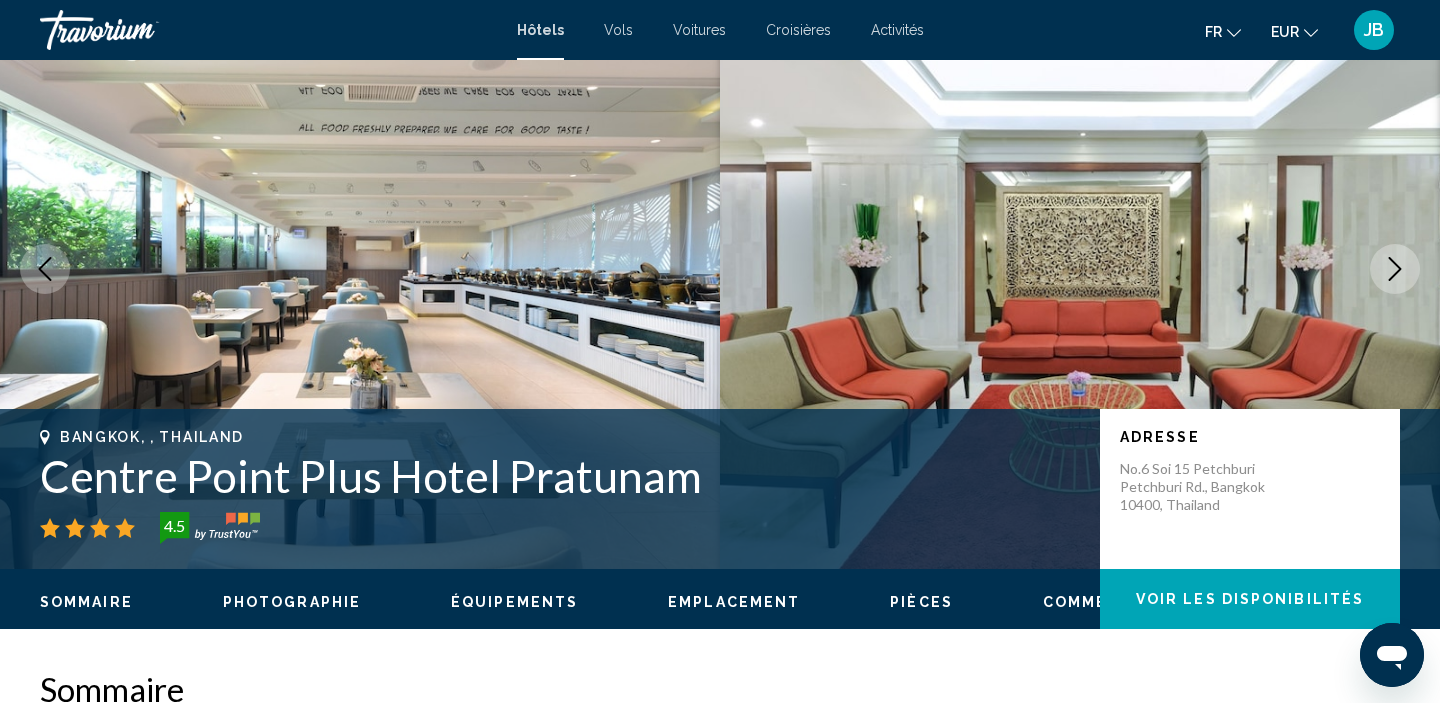 scroll, scrollTop: 0, scrollLeft: 0, axis: both 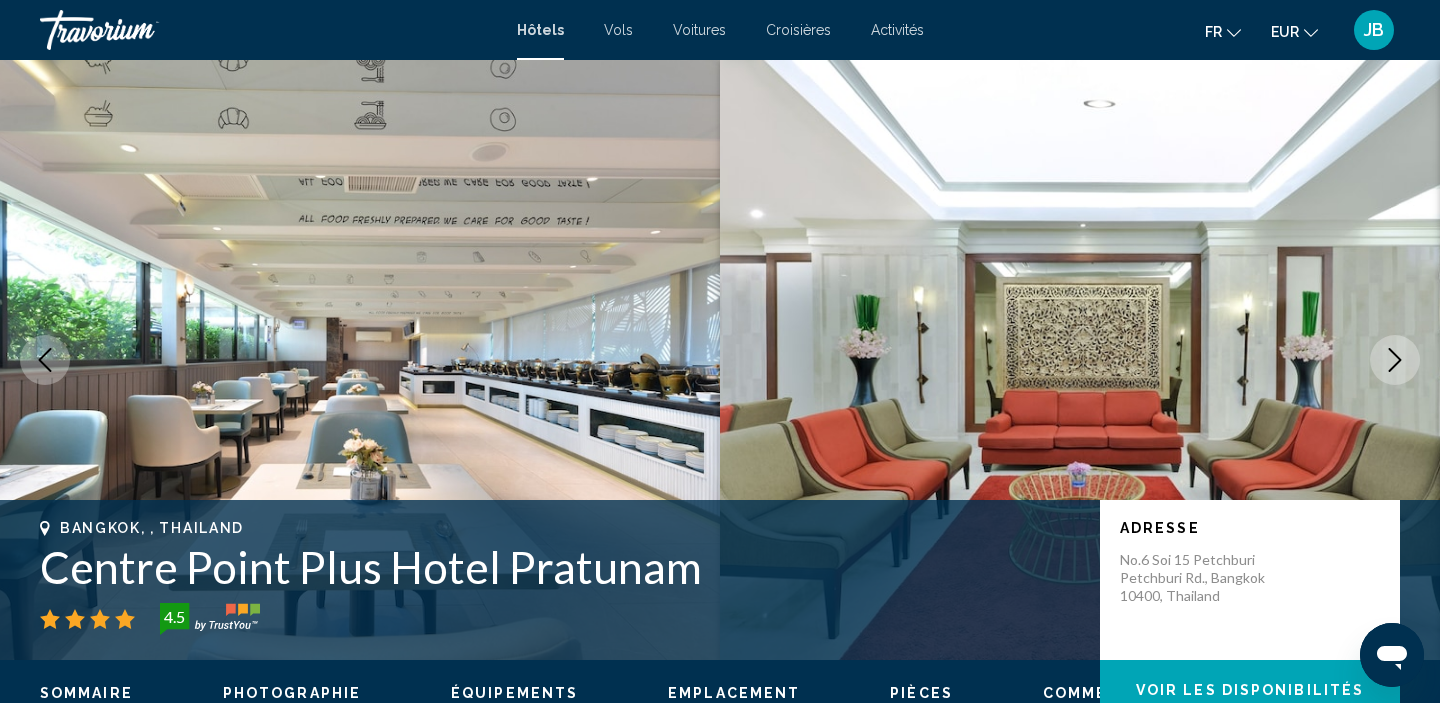 click at bounding box center (45, 360) 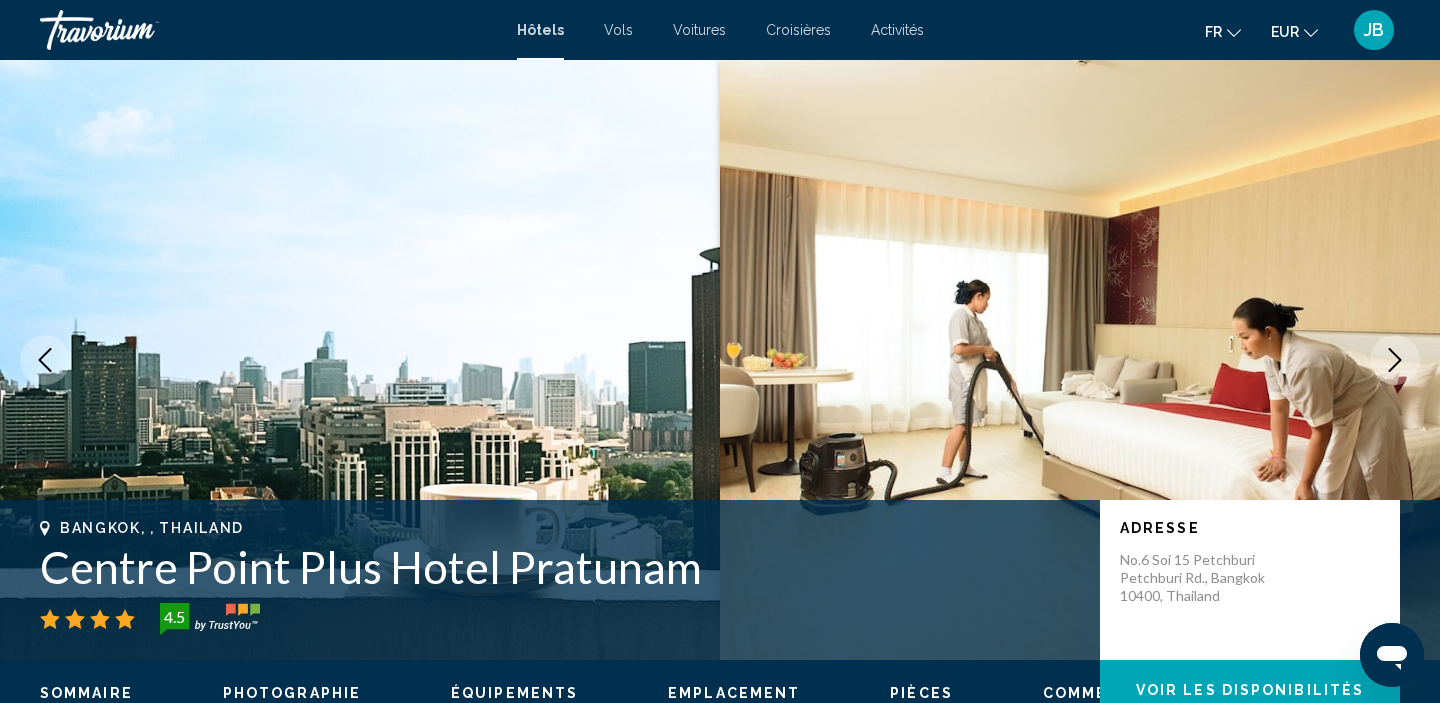 click at bounding box center (360, 360) 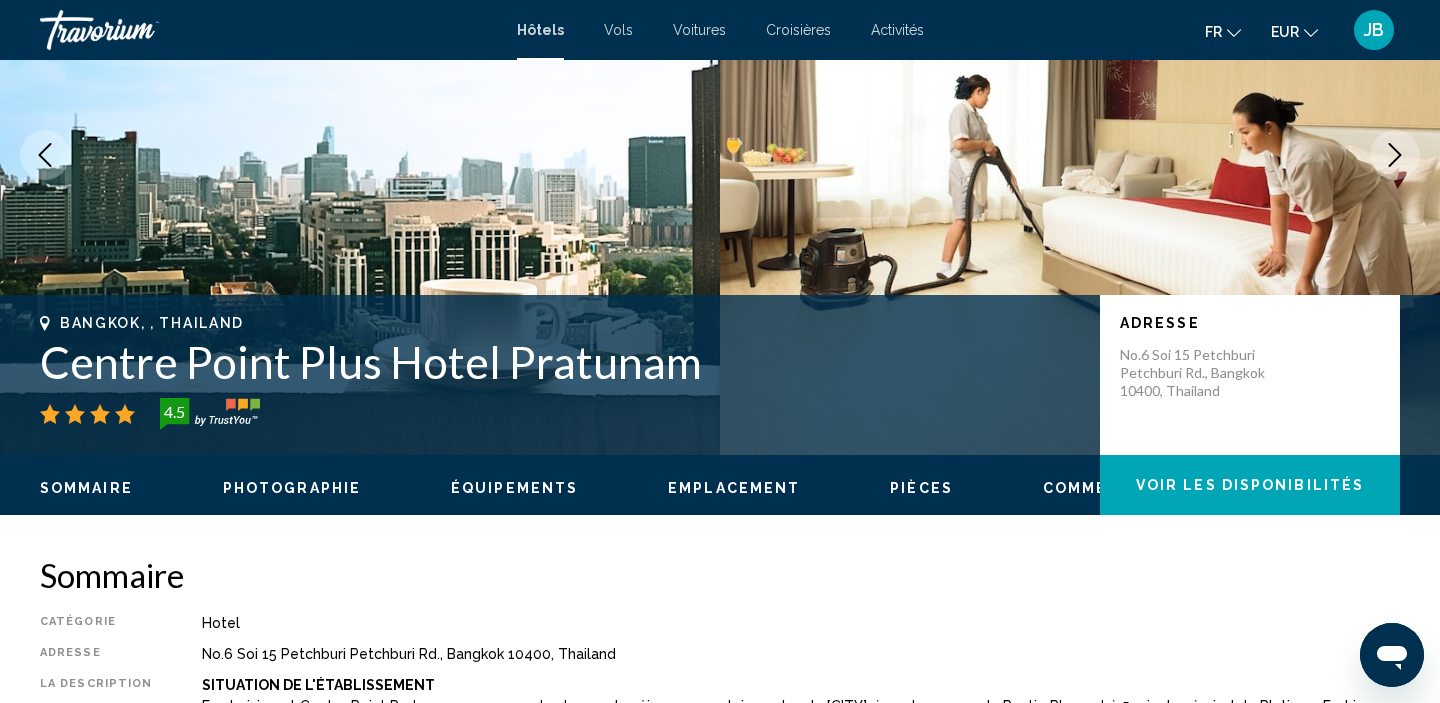 scroll, scrollTop: 224, scrollLeft: 0, axis: vertical 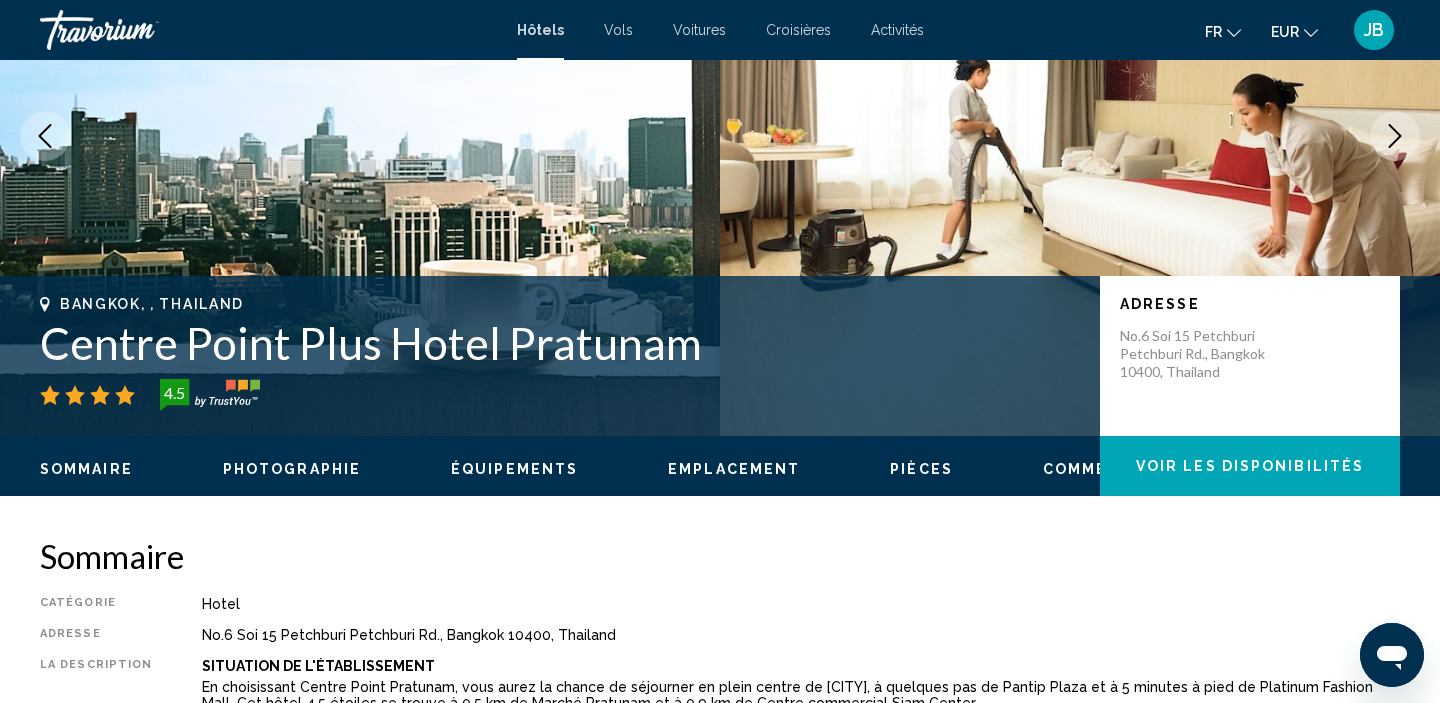 click at bounding box center (140, 30) 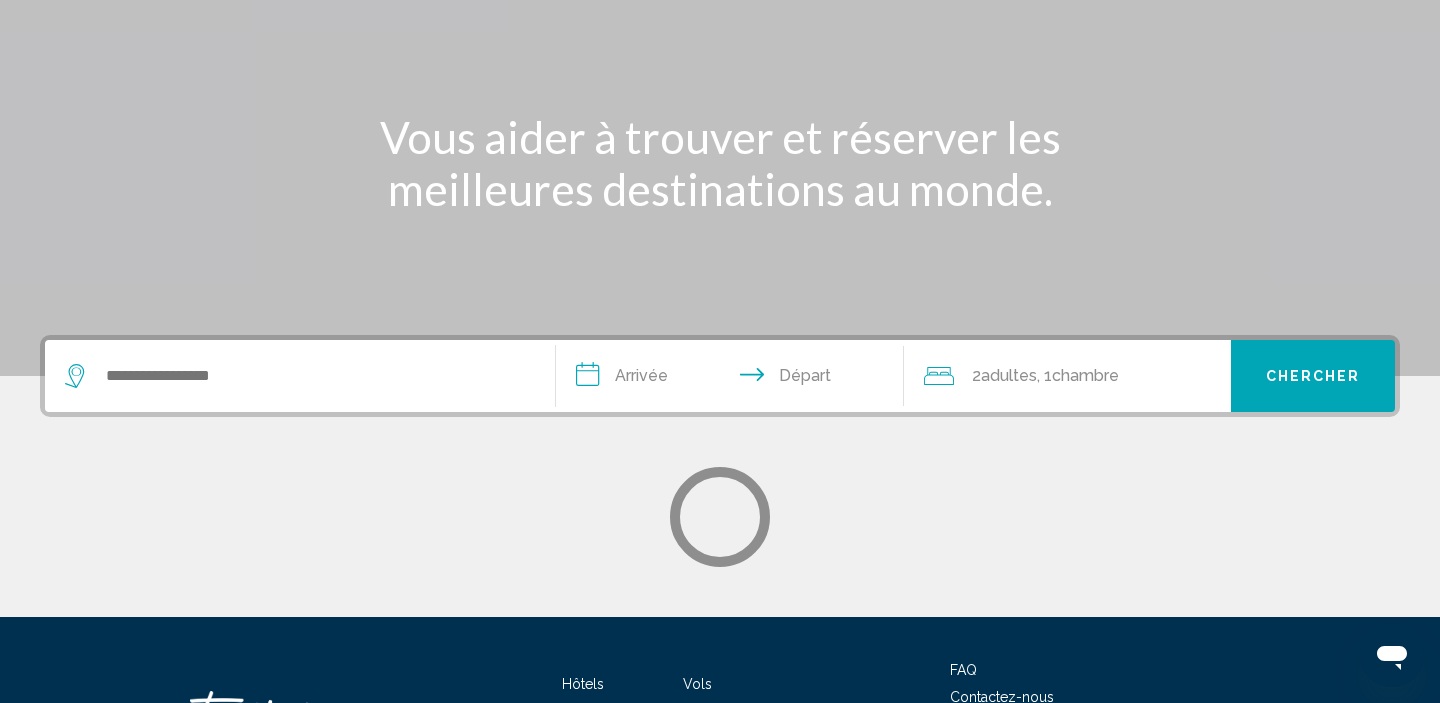scroll, scrollTop: 0, scrollLeft: 0, axis: both 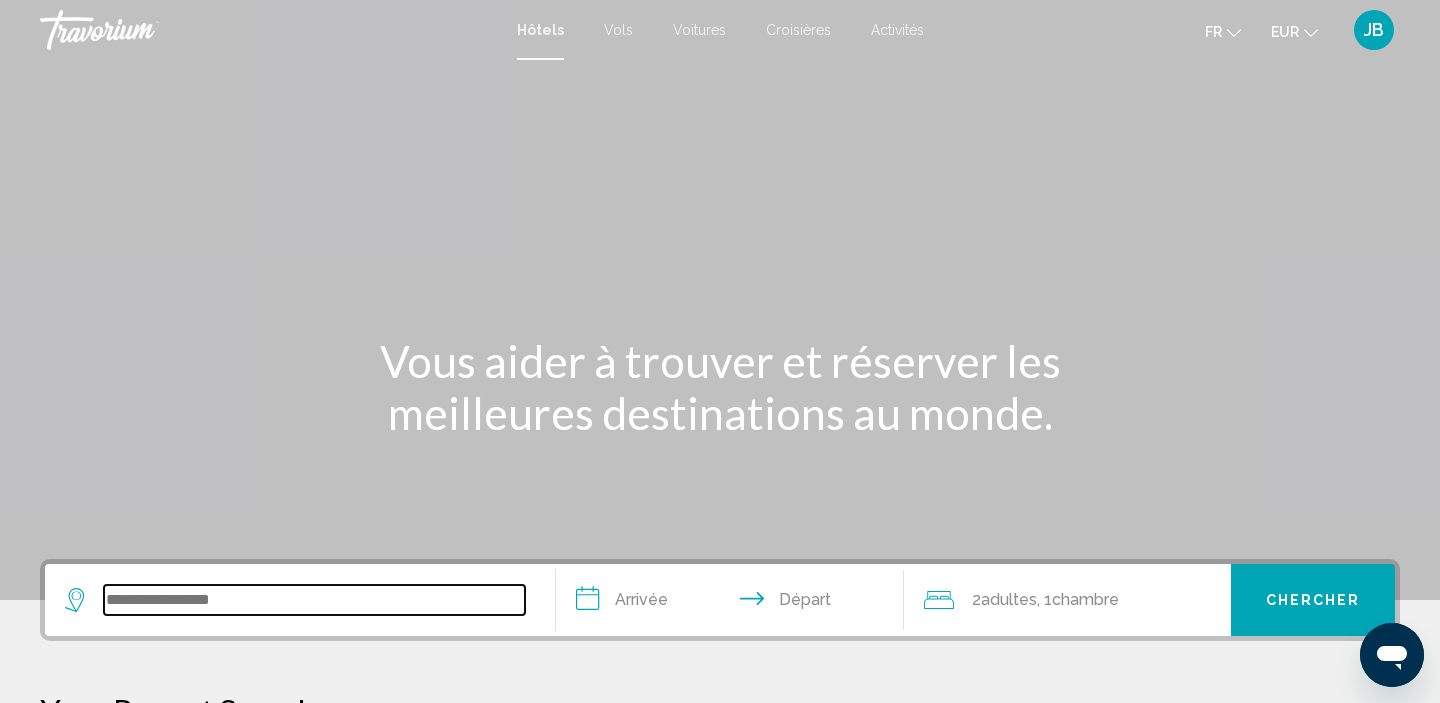 click at bounding box center [314, 600] 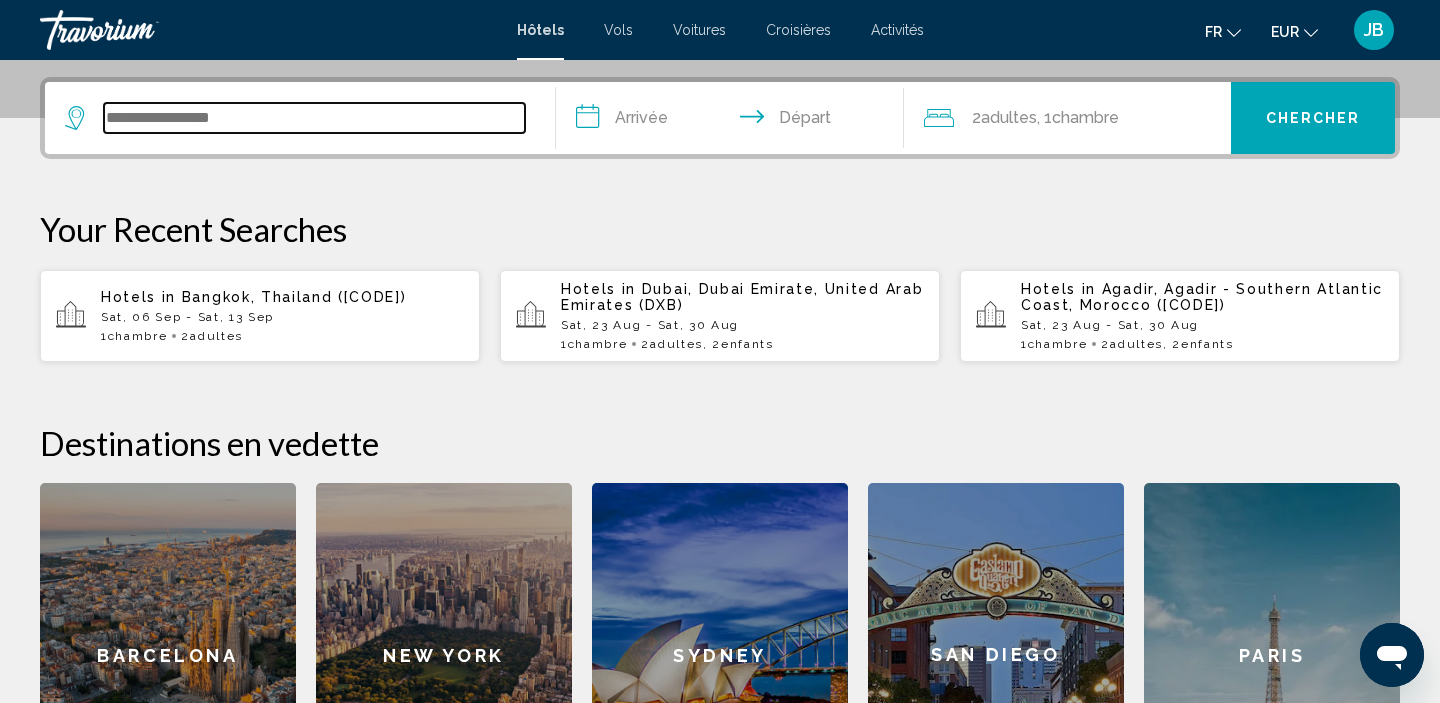 scroll, scrollTop: 494, scrollLeft: 0, axis: vertical 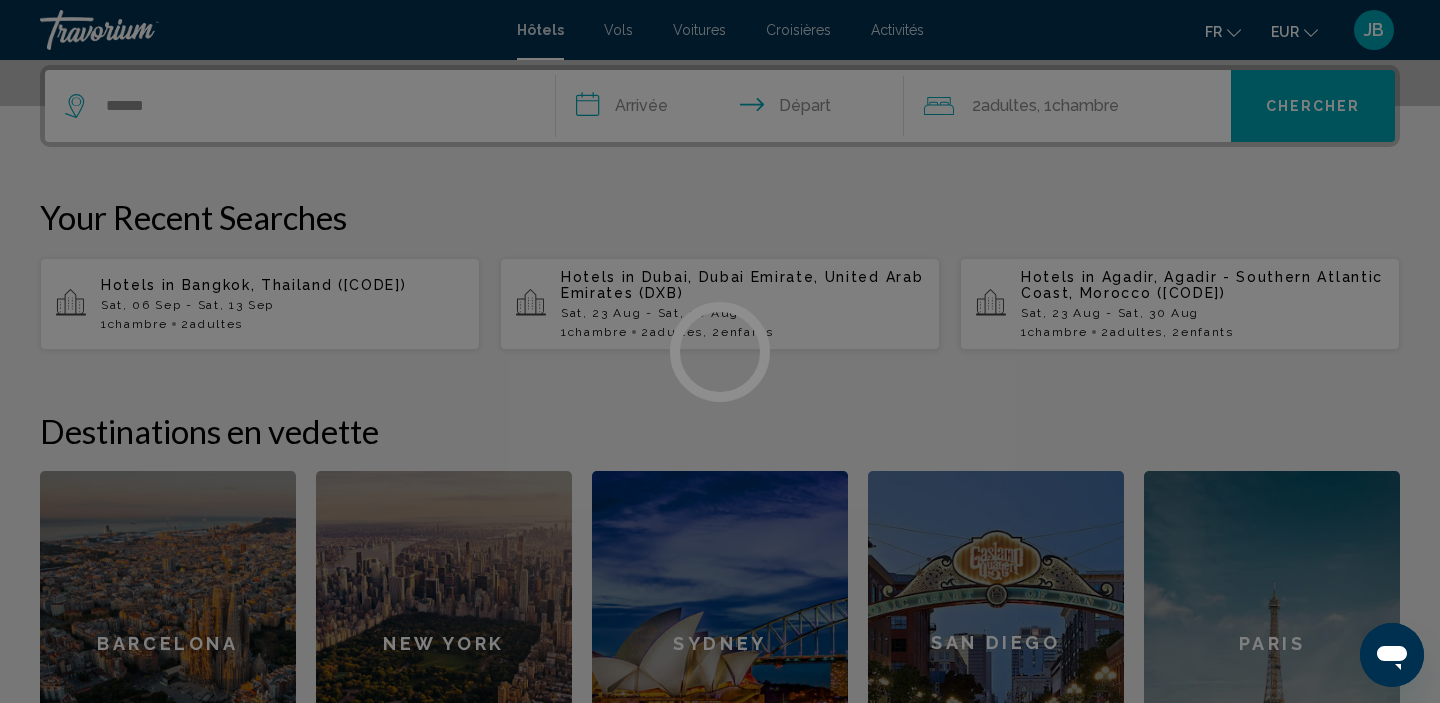 click at bounding box center (720, 351) 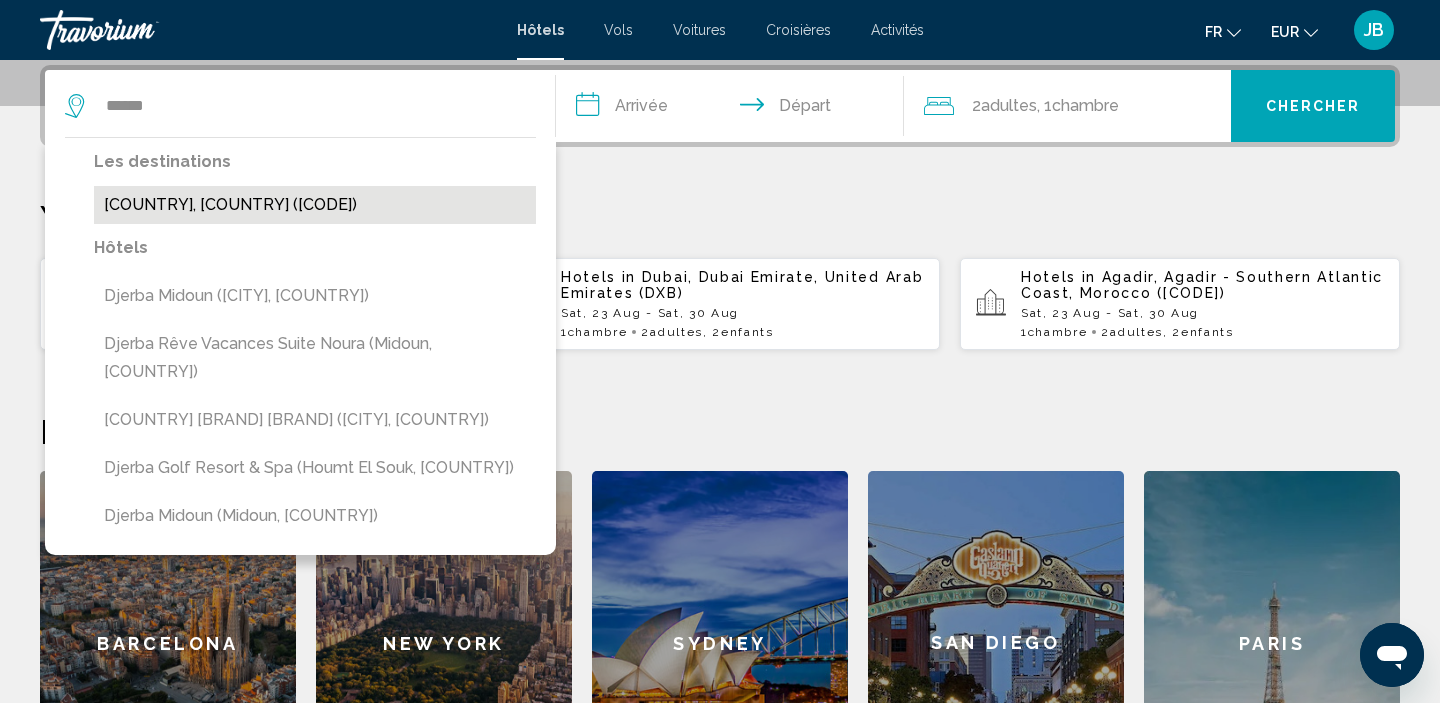 click on "[COUNTRY], [COUNTRY] ([CODE])" at bounding box center [315, 205] 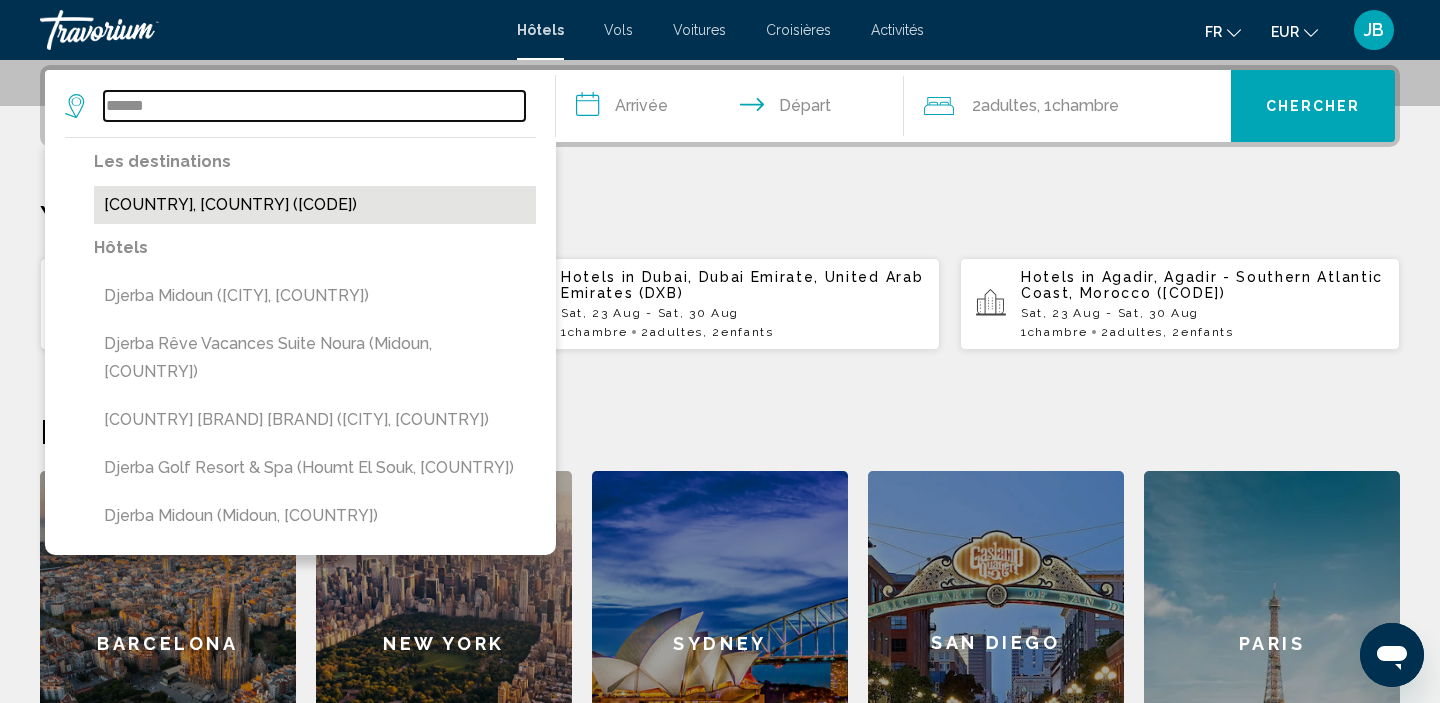 type on "**********" 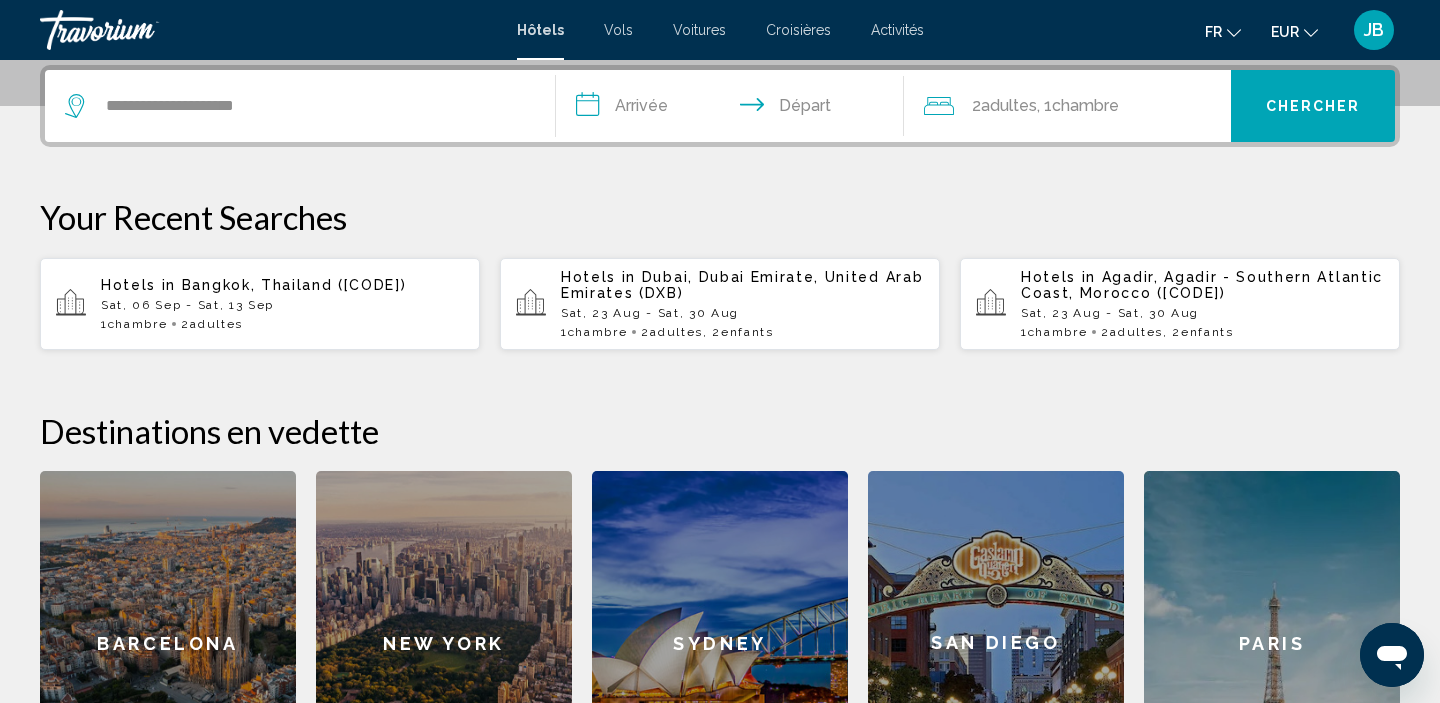 click on "**********" at bounding box center (734, 109) 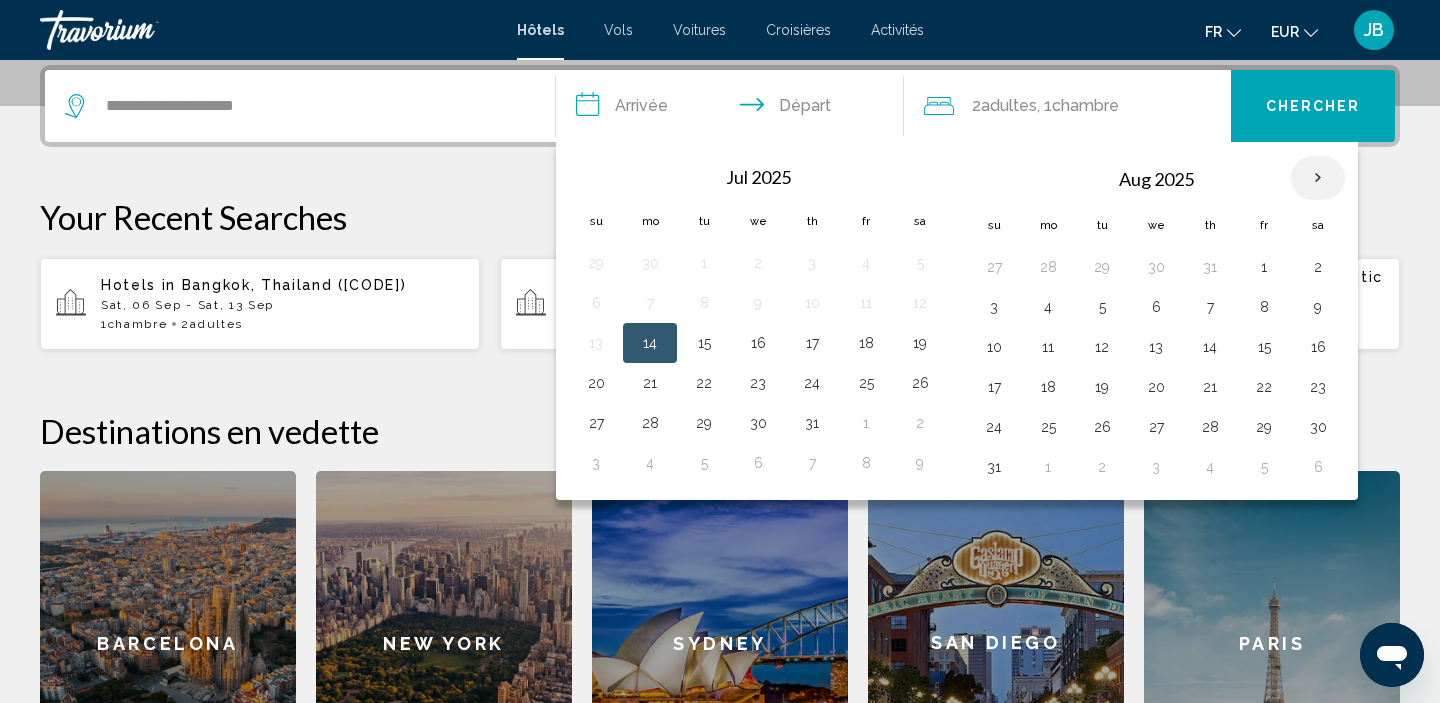 click at bounding box center [1318, 178] 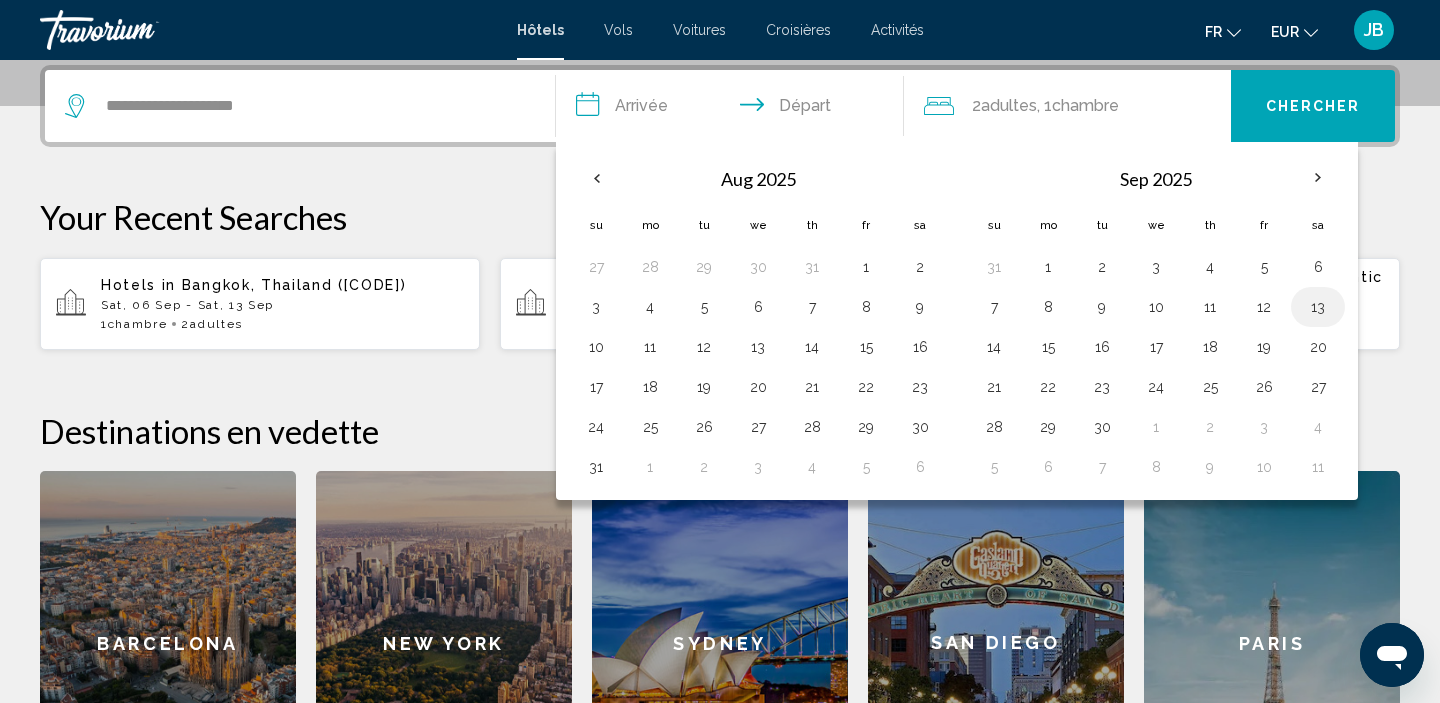click on "13" at bounding box center (1318, 307) 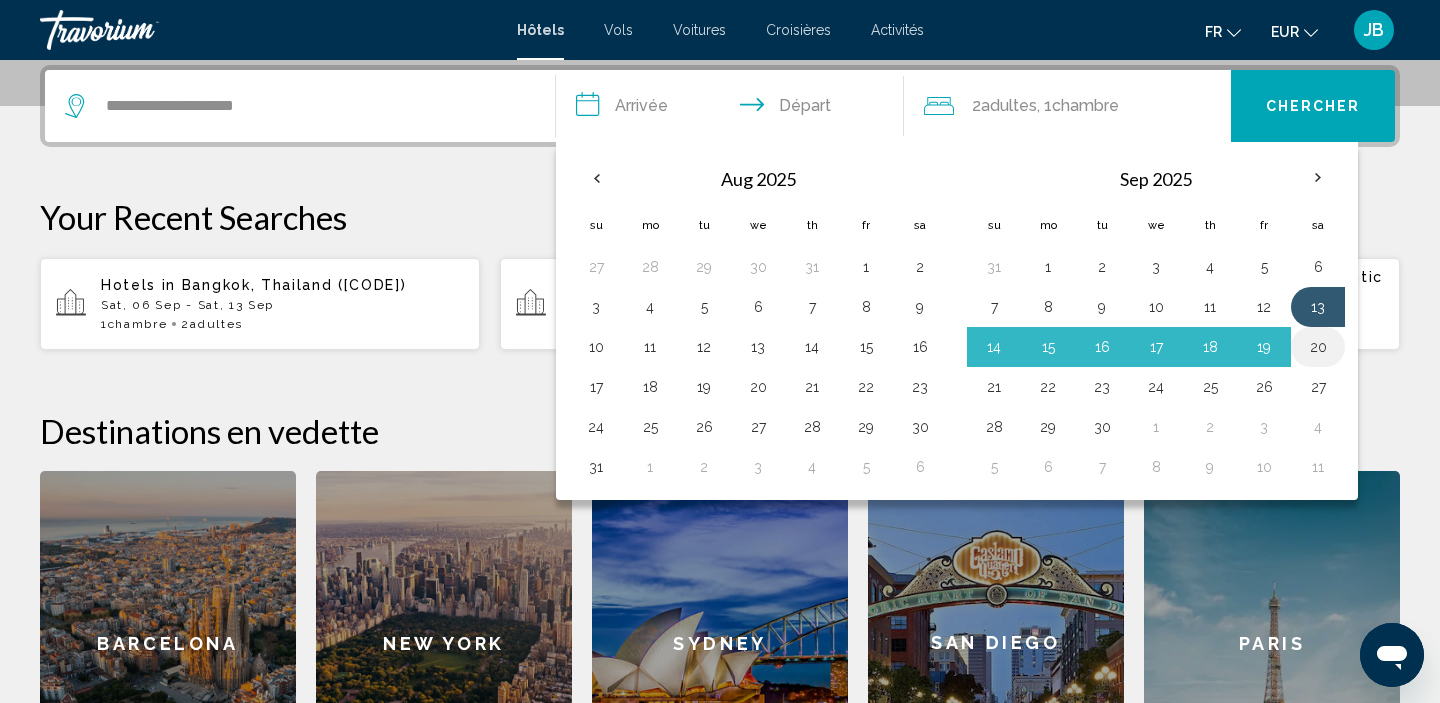 click on "20" at bounding box center (1318, 347) 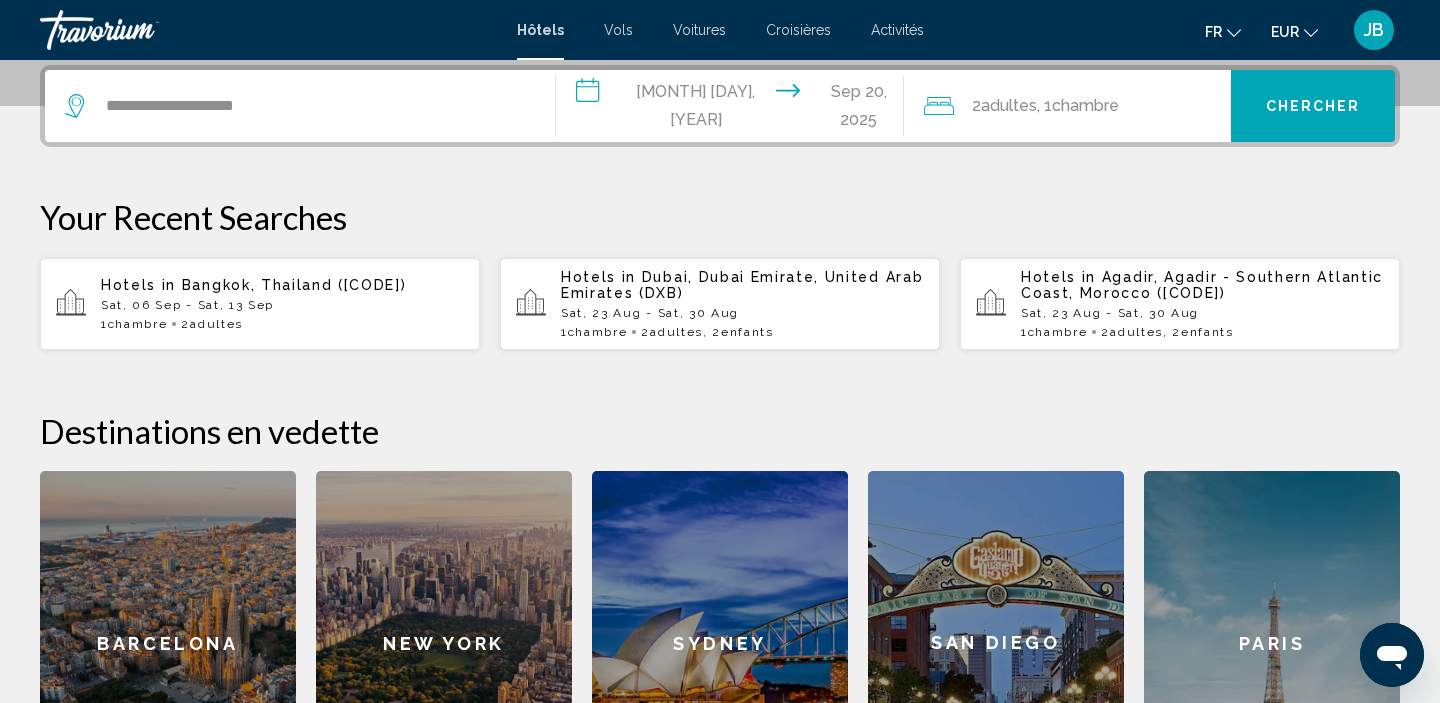click on "Chambre" 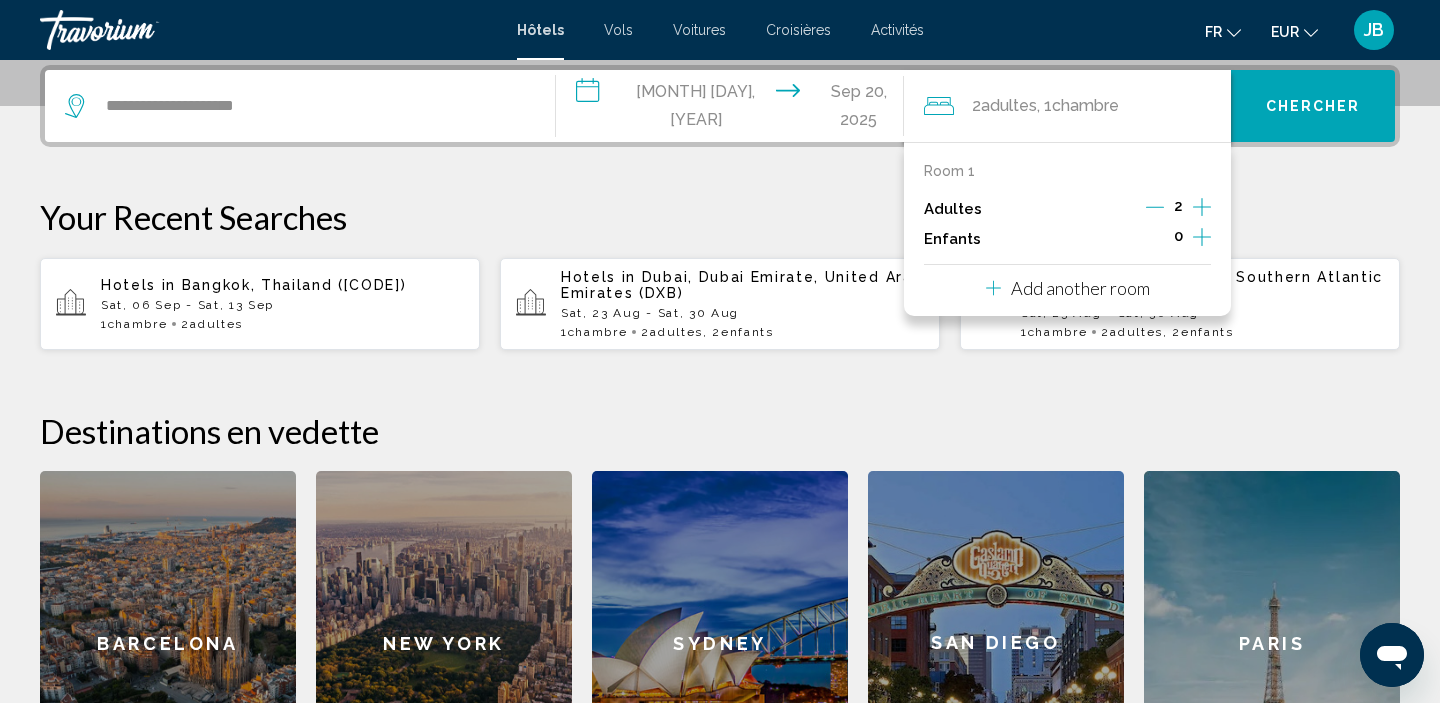 click on "Room 1 Adultes
2
Enfants
0
Add another room" at bounding box center [1068, 229] 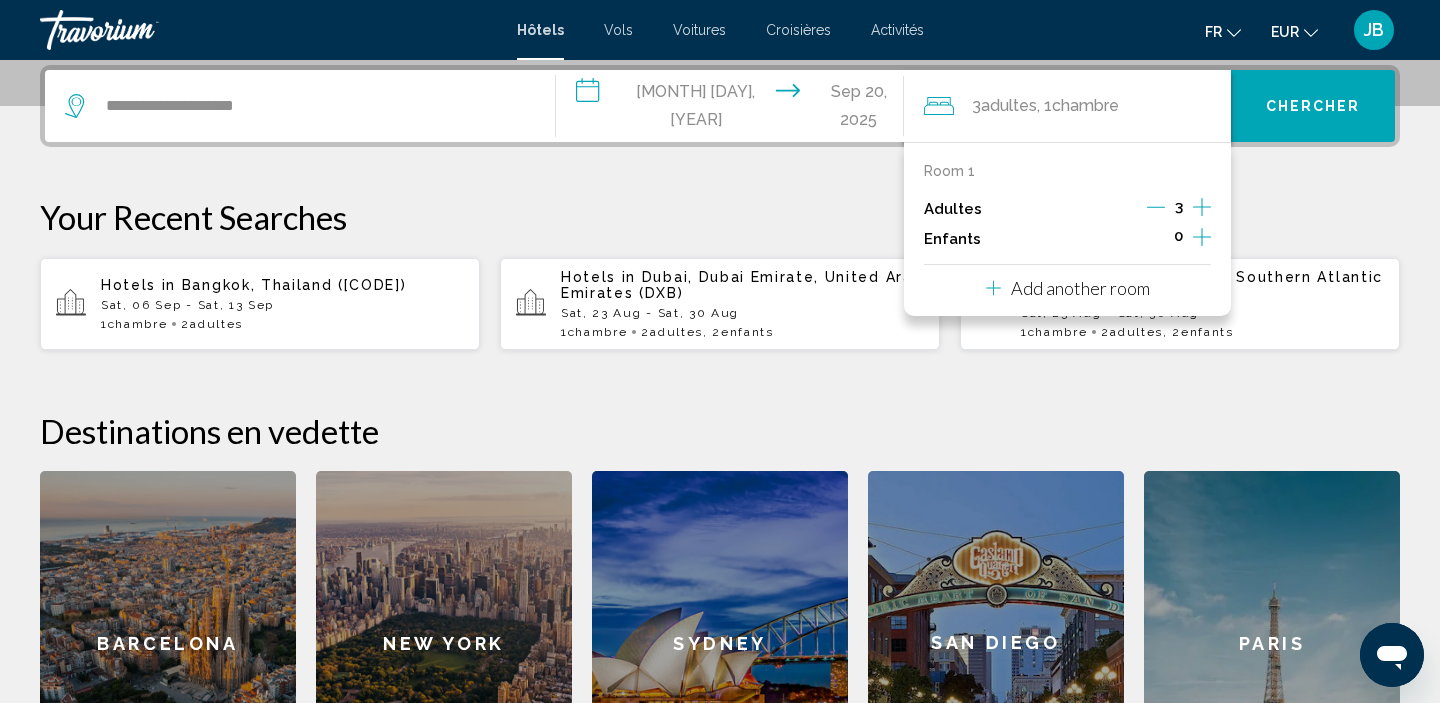 click 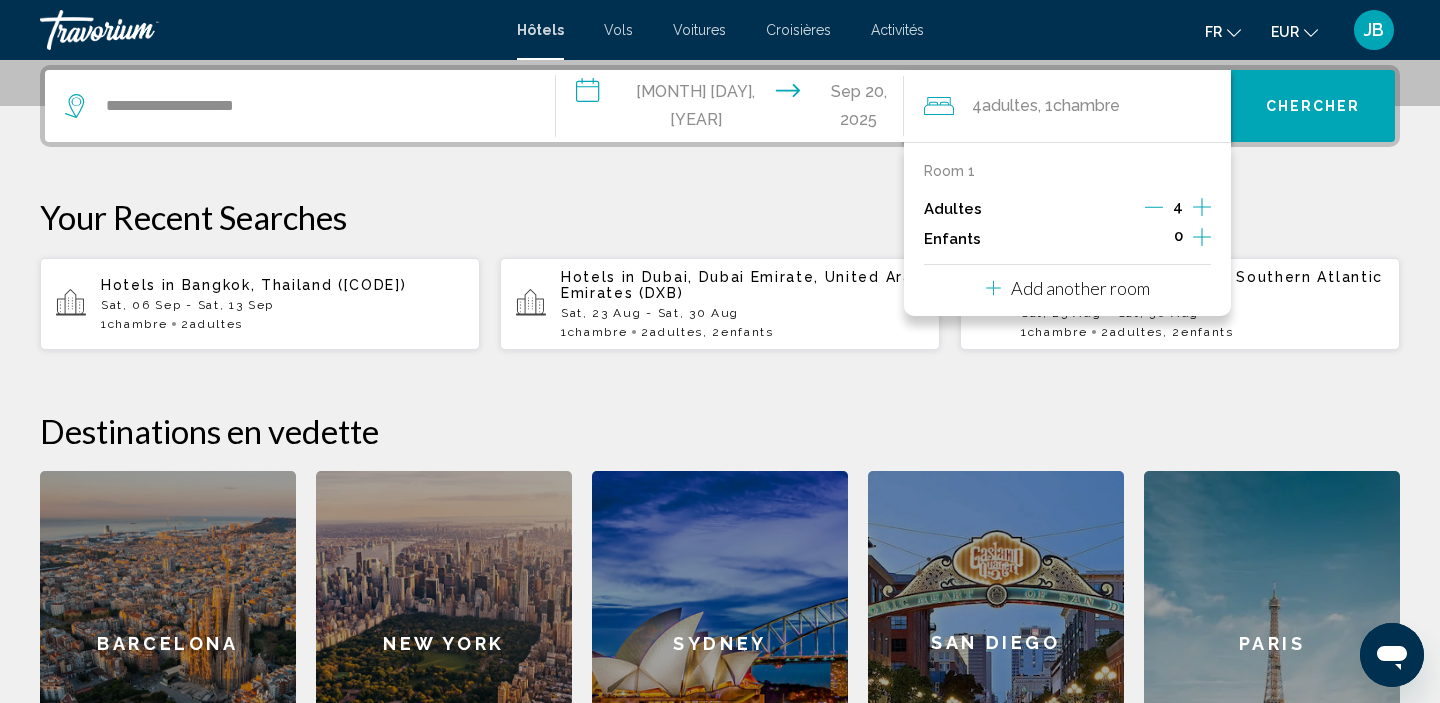 click on "Chercher" at bounding box center (1313, 106) 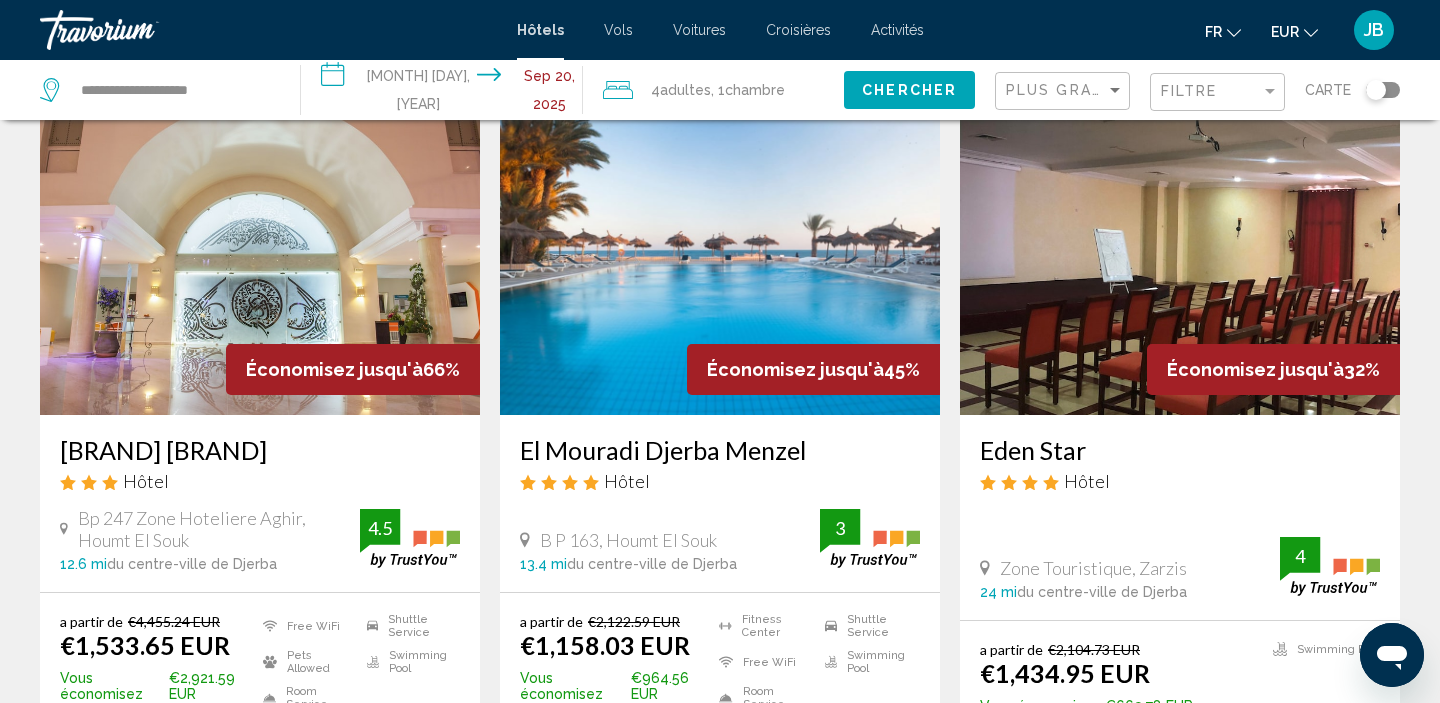 scroll, scrollTop: 139, scrollLeft: 0, axis: vertical 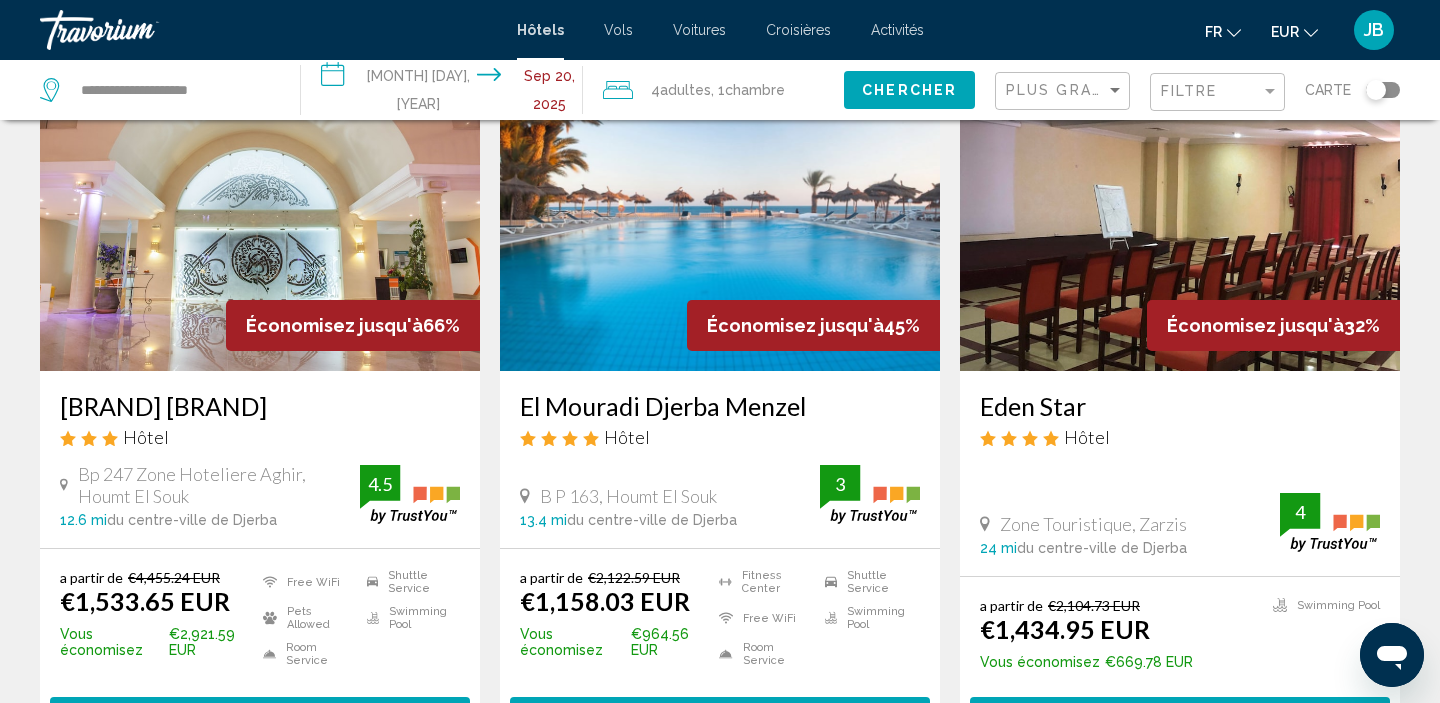 click at bounding box center (260, 211) 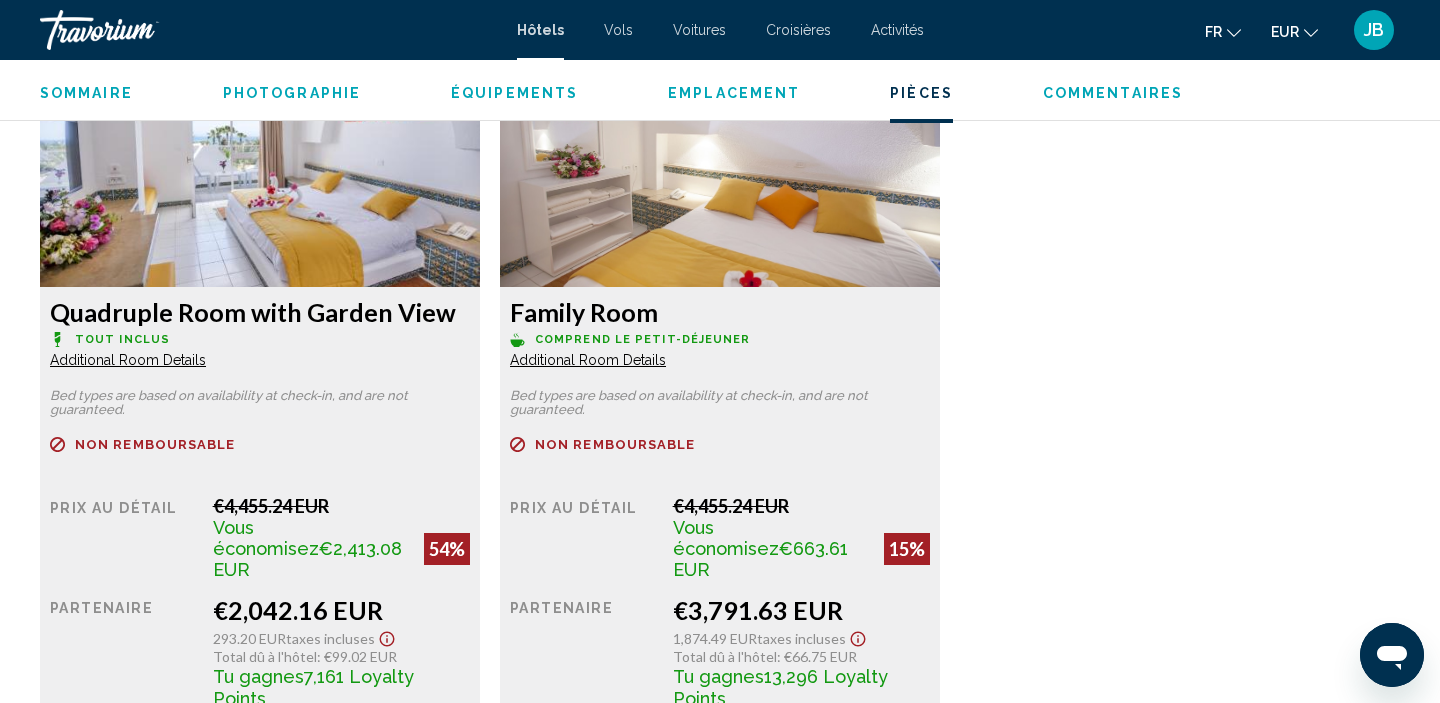 scroll, scrollTop: 2774, scrollLeft: 0, axis: vertical 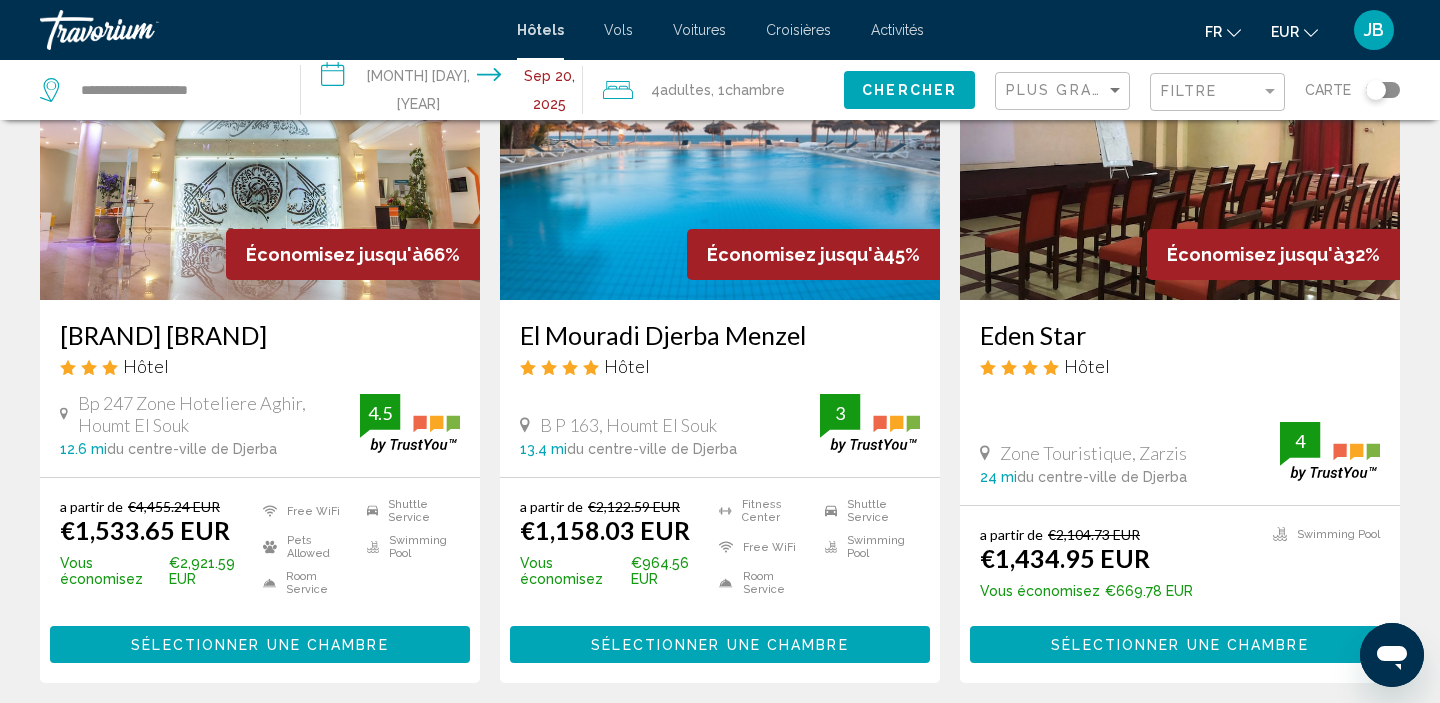 click at bounding box center [260, 140] 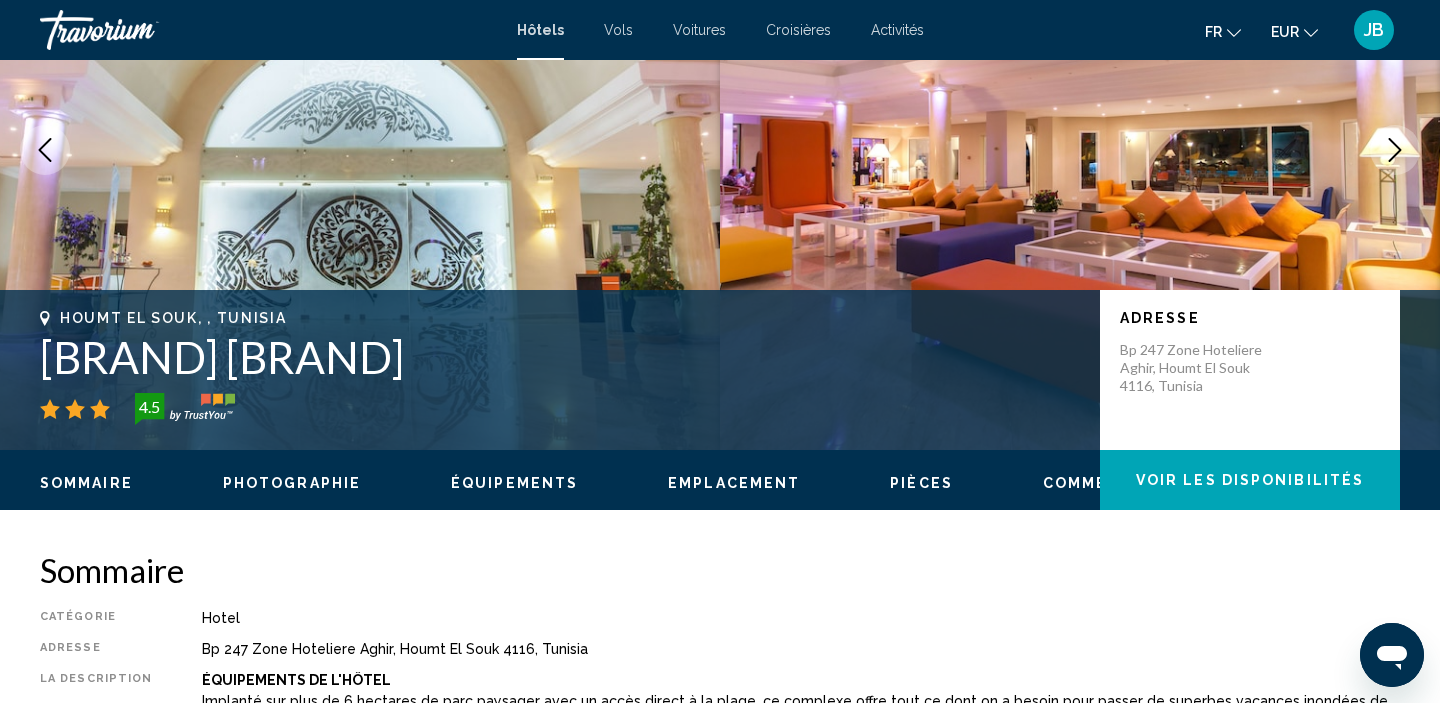 scroll, scrollTop: 8, scrollLeft: 0, axis: vertical 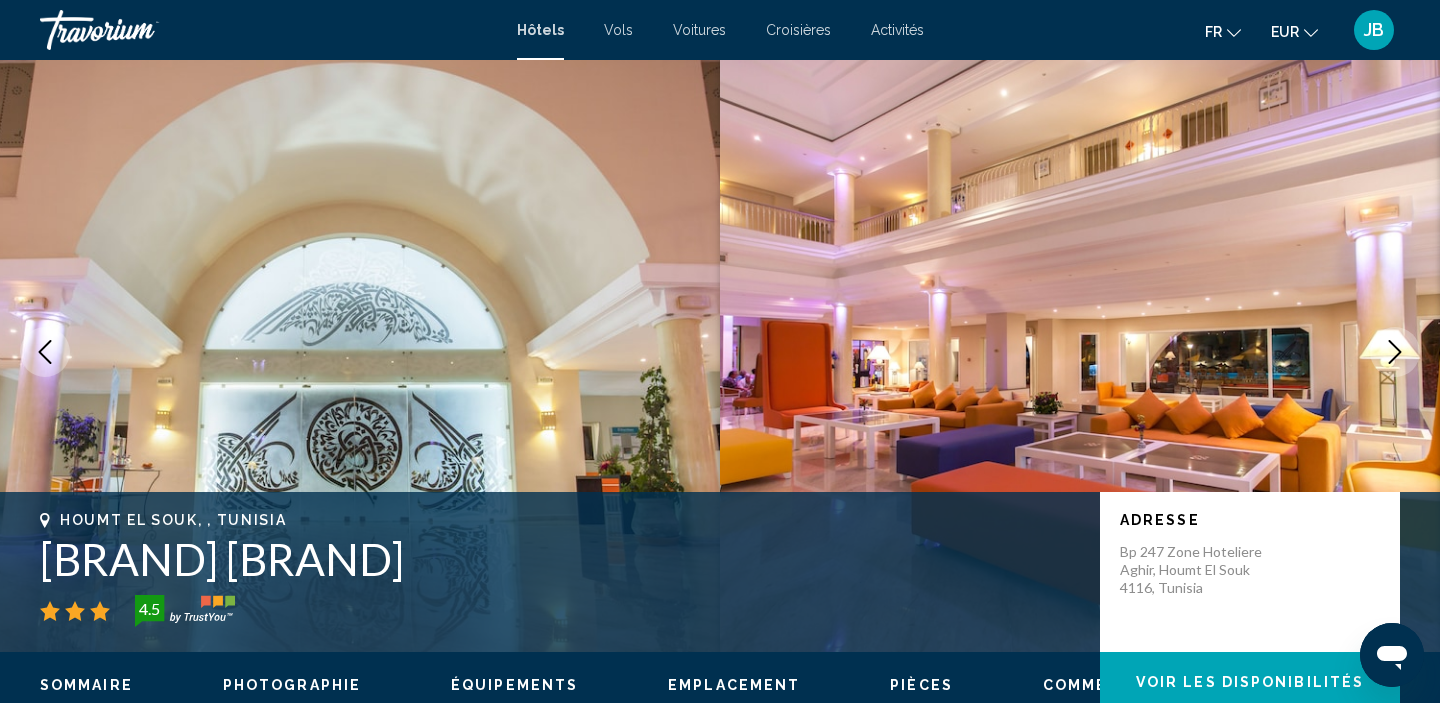click at bounding box center [360, 352] 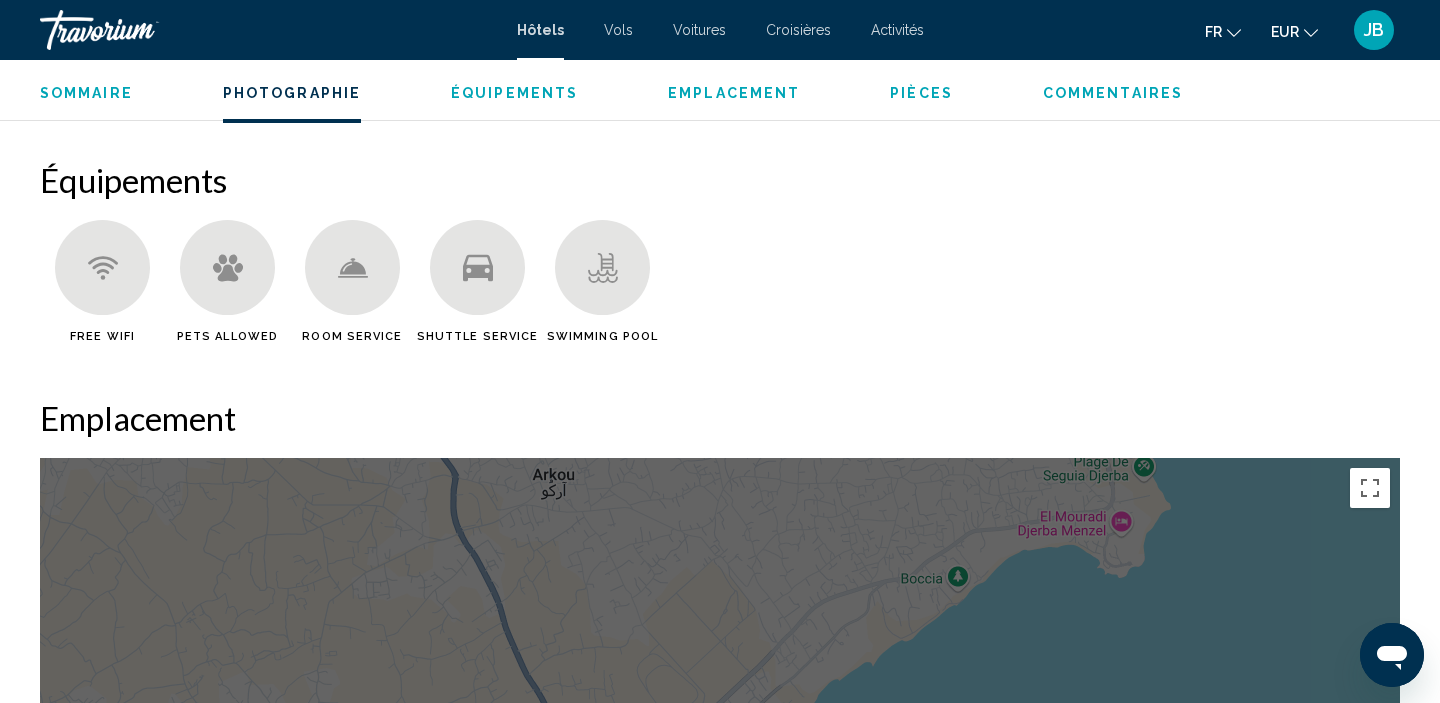 scroll, scrollTop: 1525, scrollLeft: 0, axis: vertical 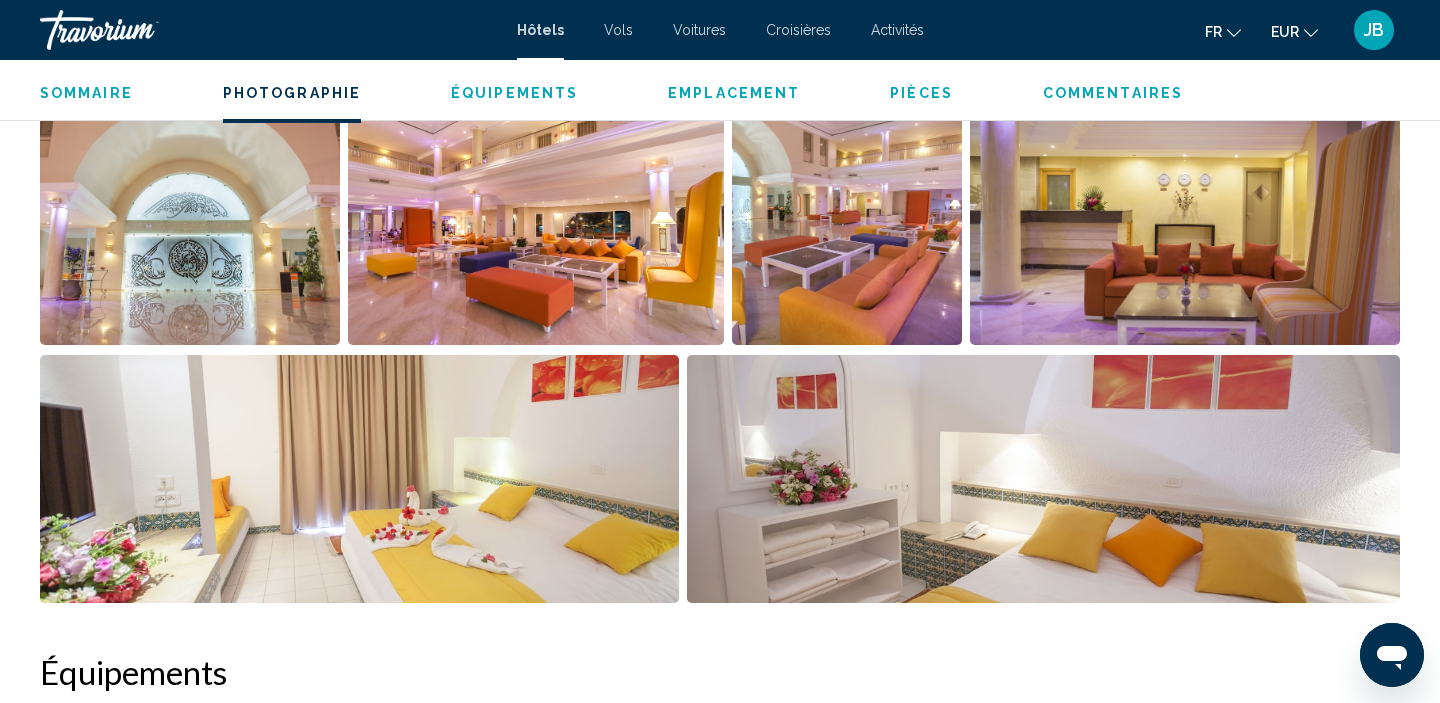 click at bounding box center [535, 221] 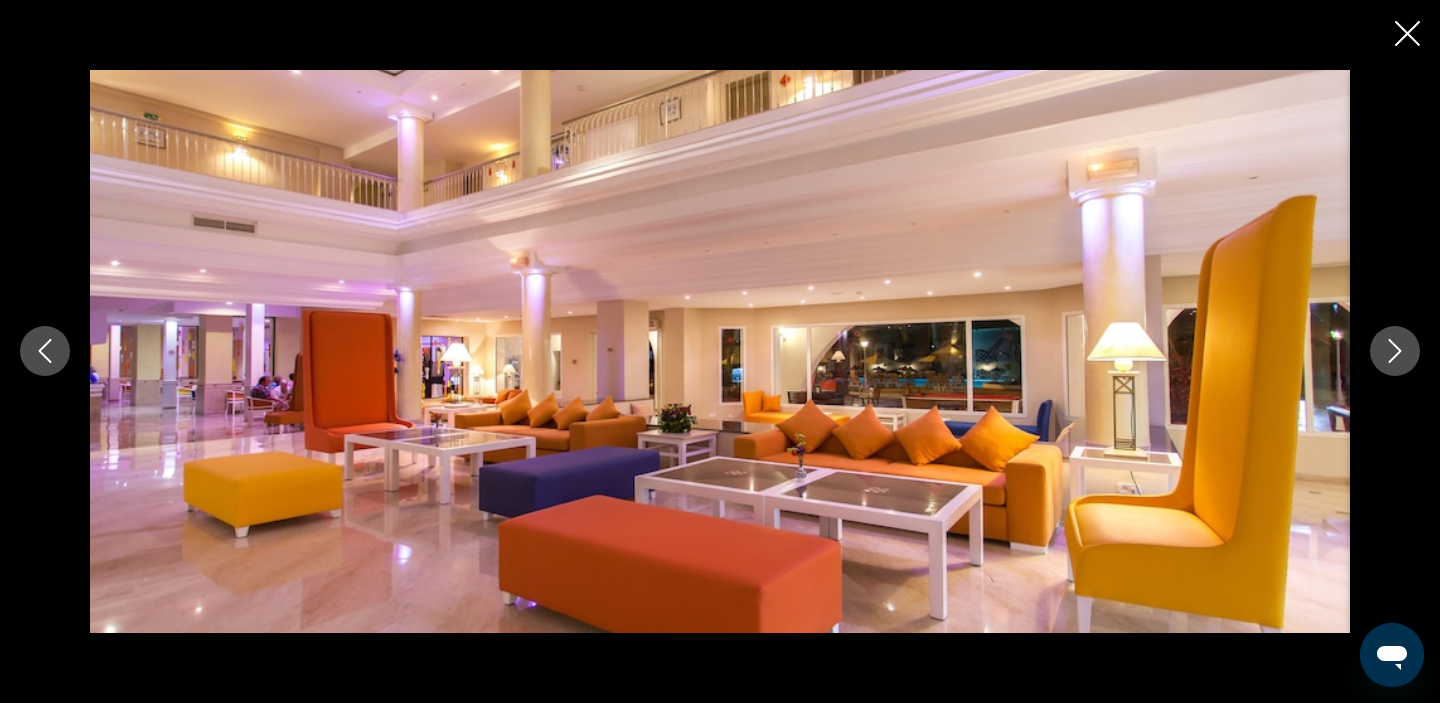 click 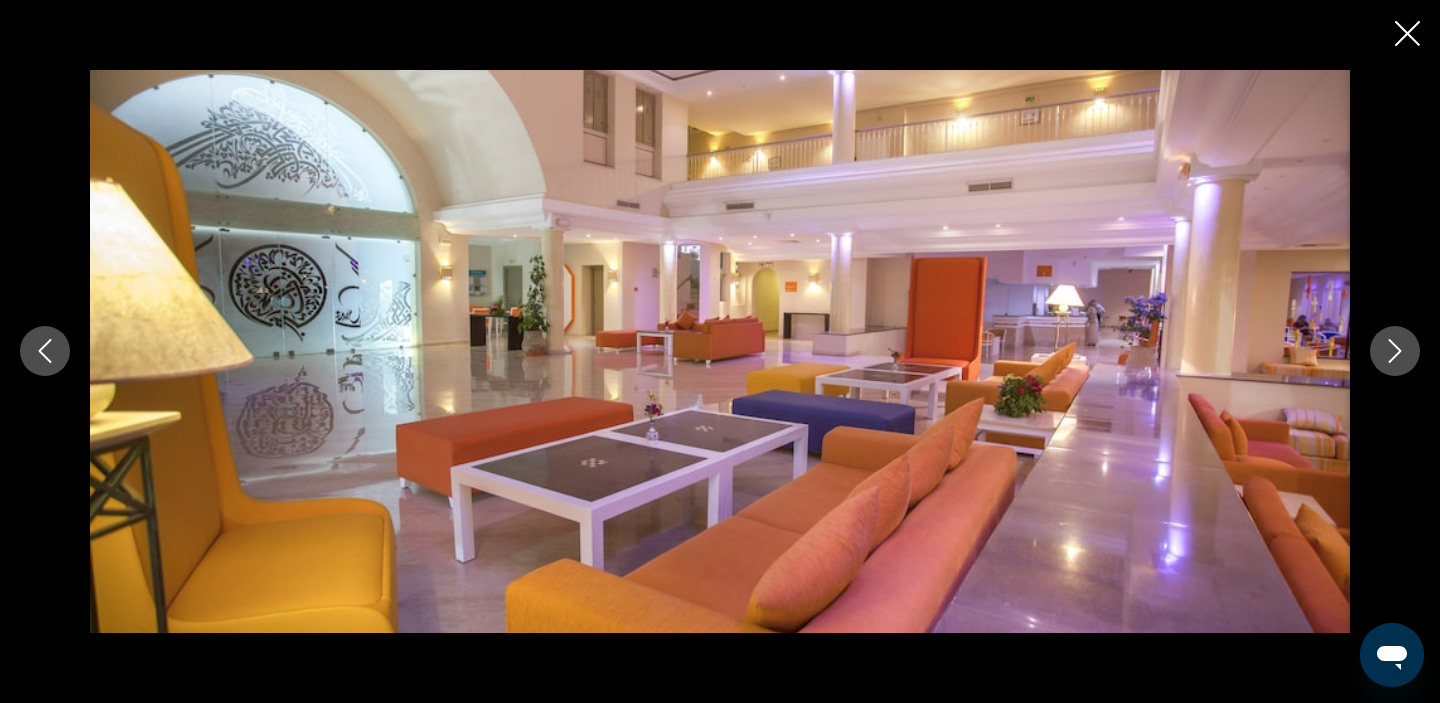 click 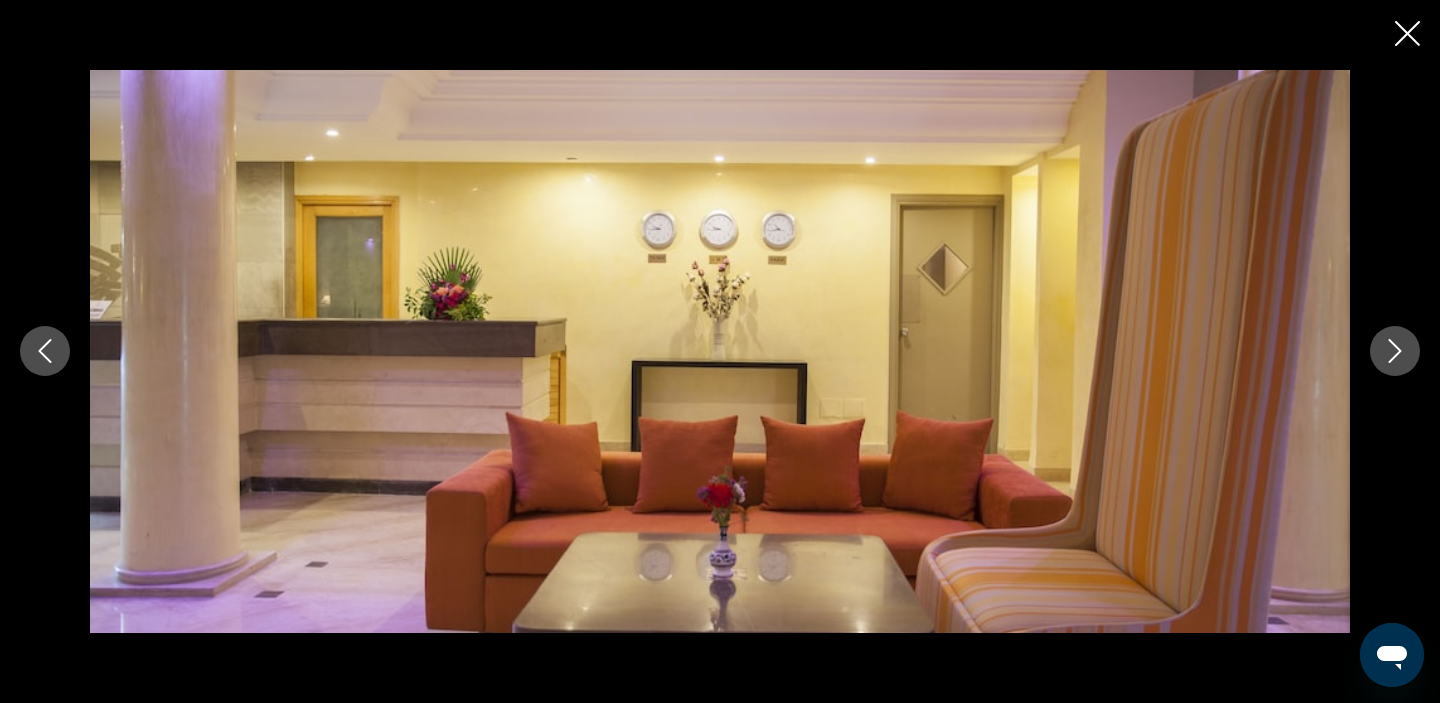 click 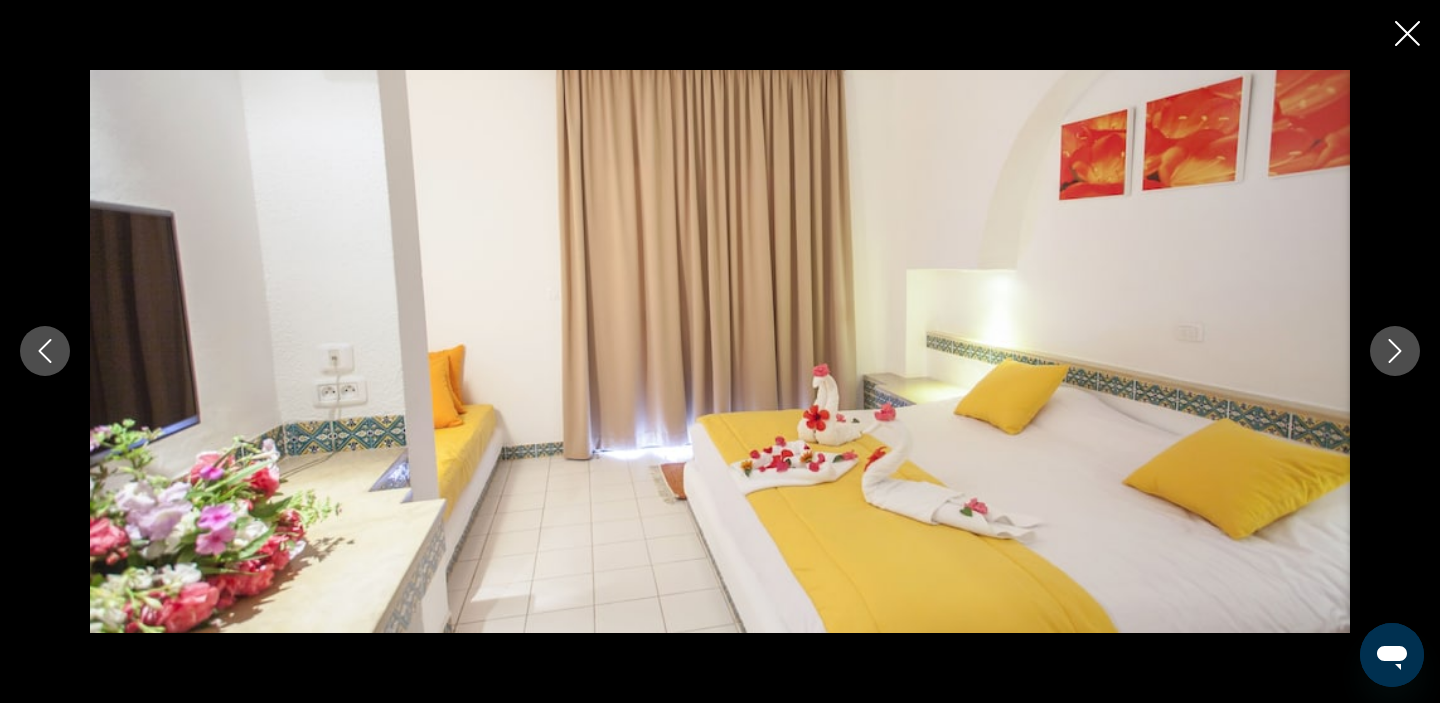 click 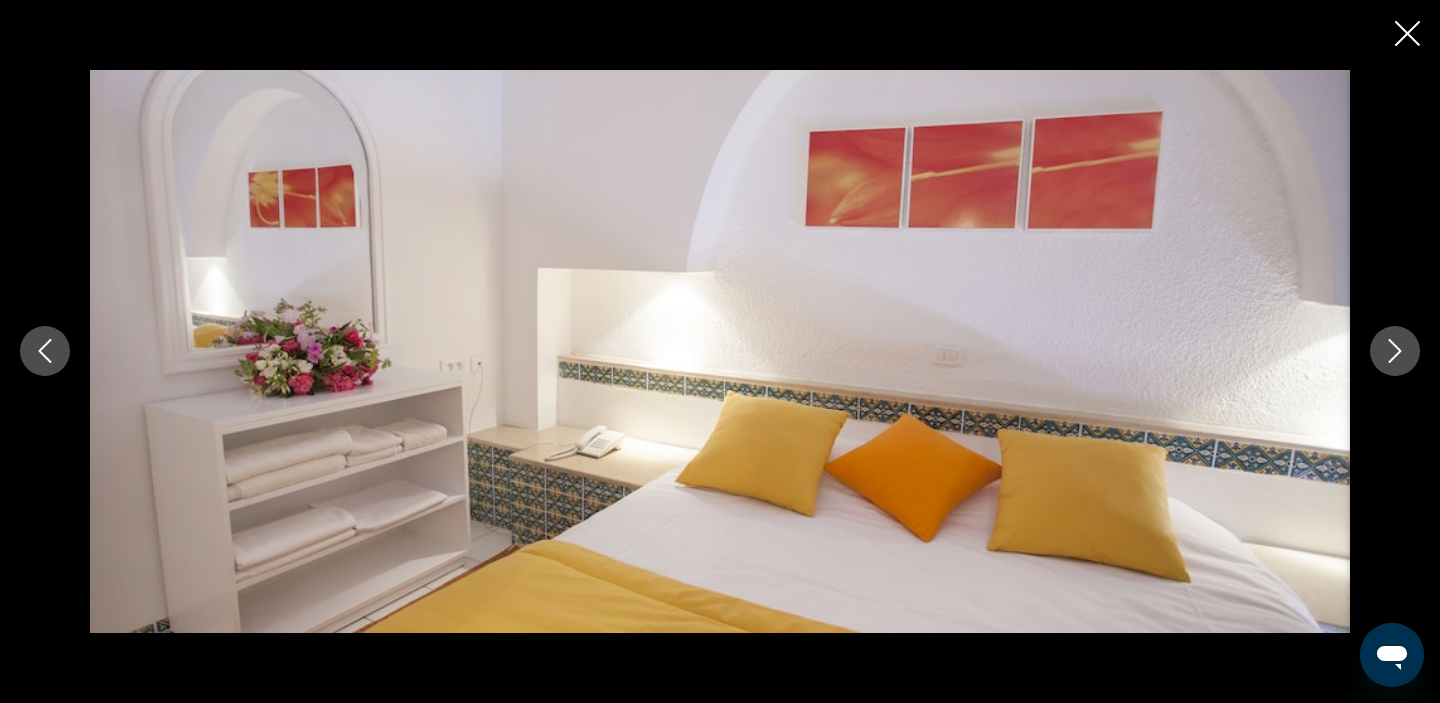 click 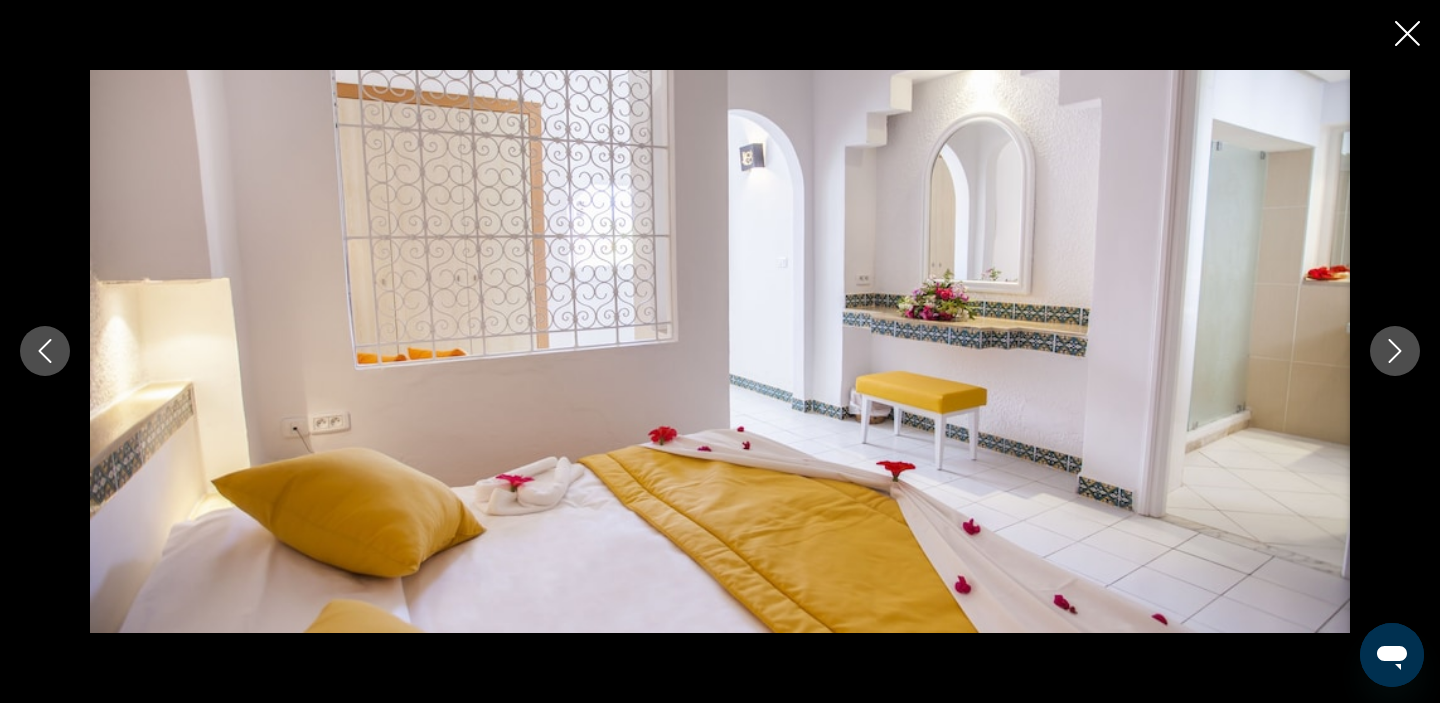 click 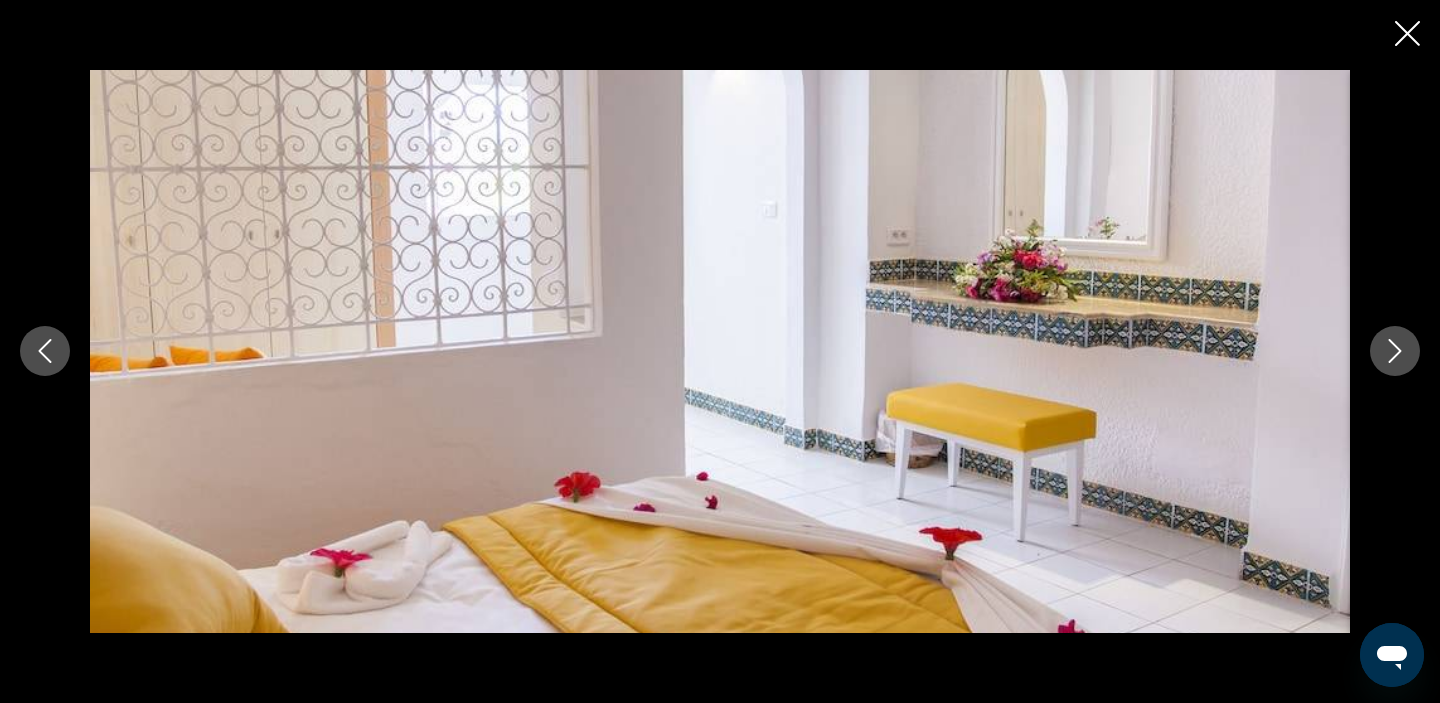 click 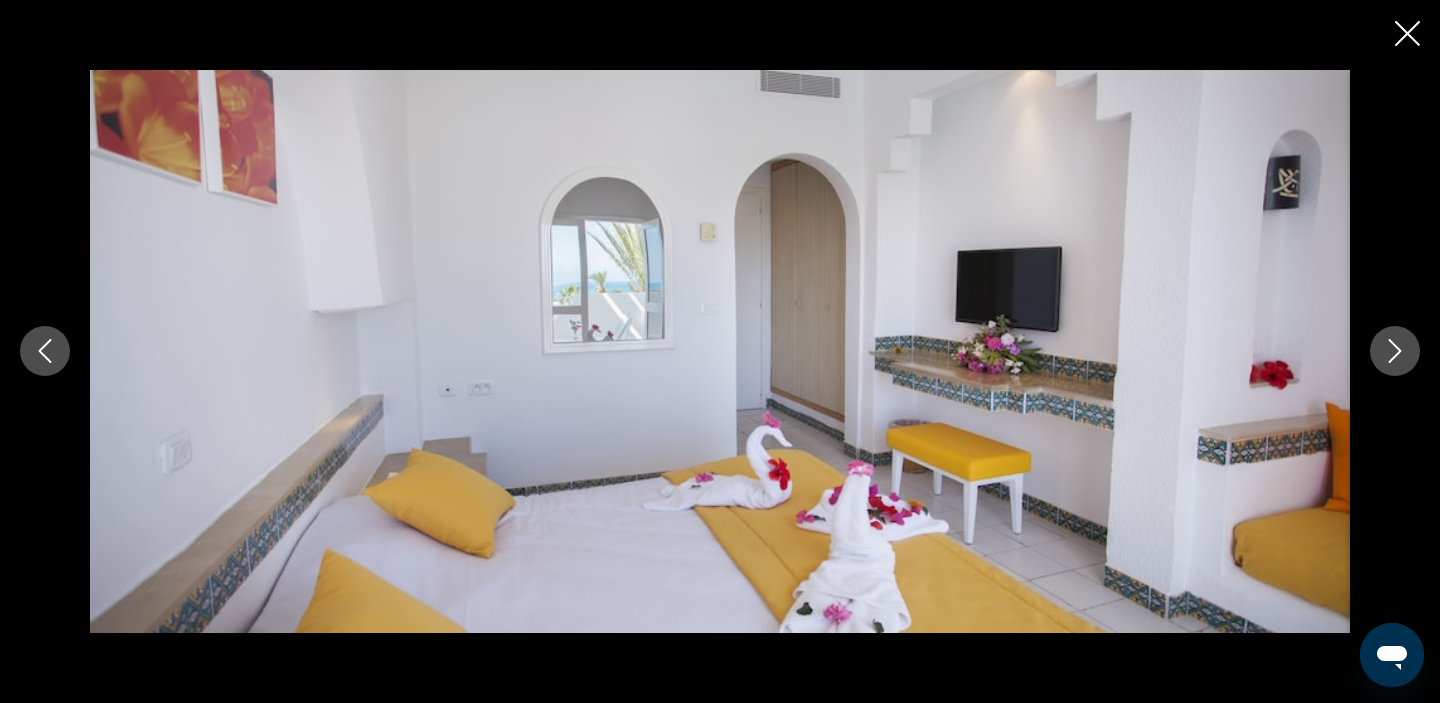 click 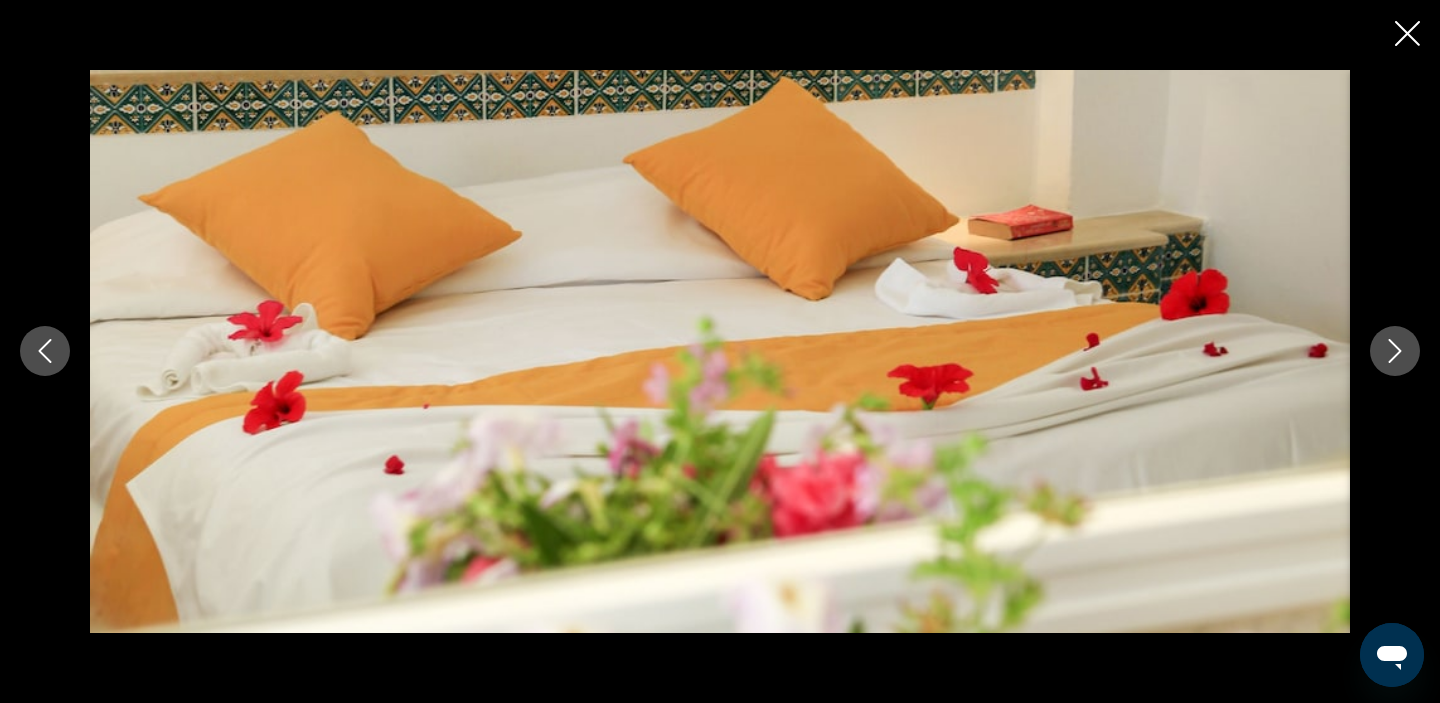 click 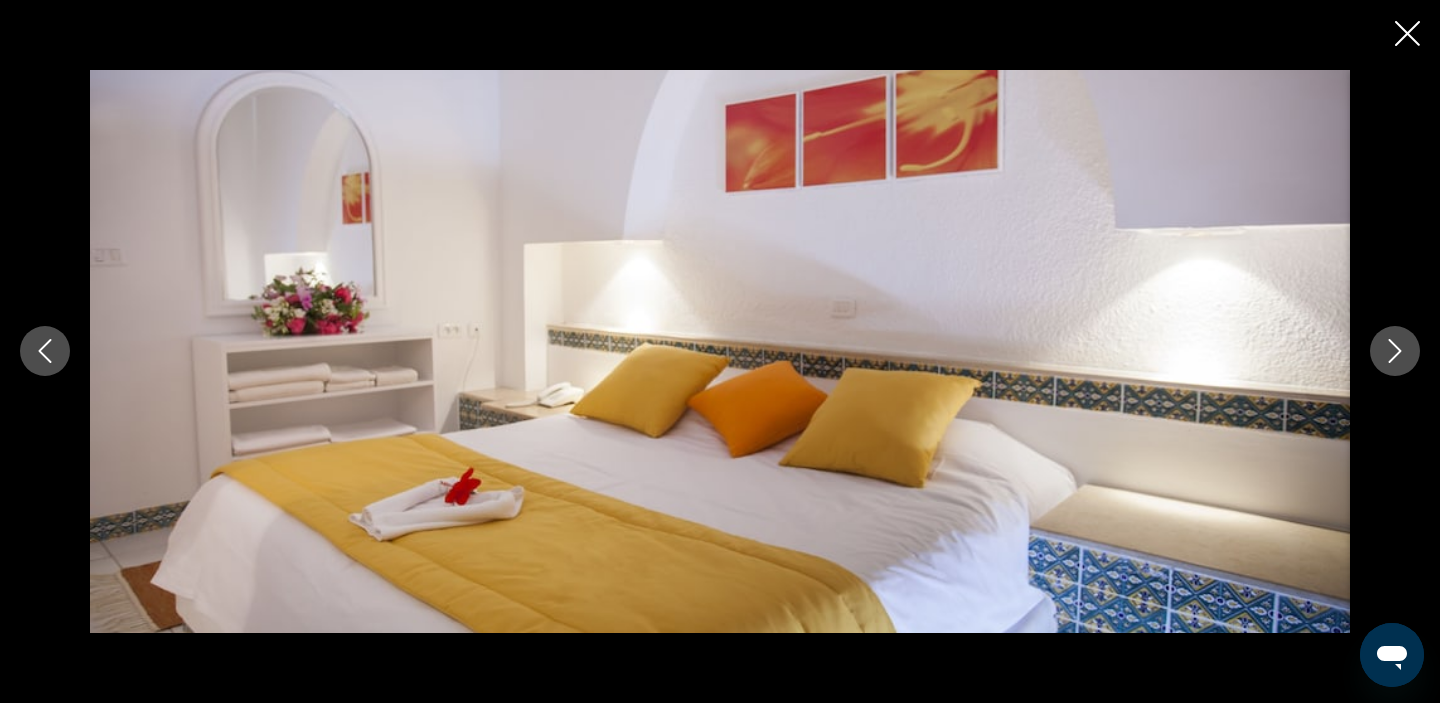 click 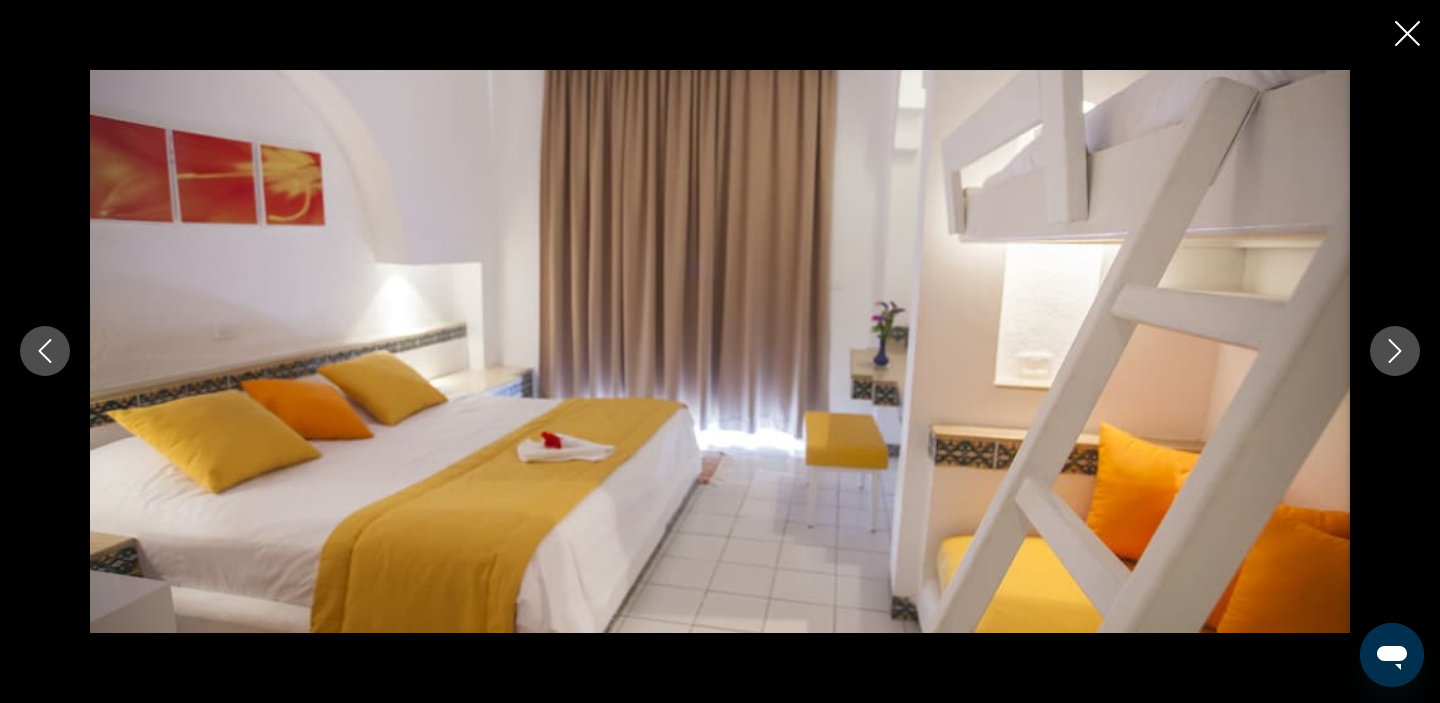 click 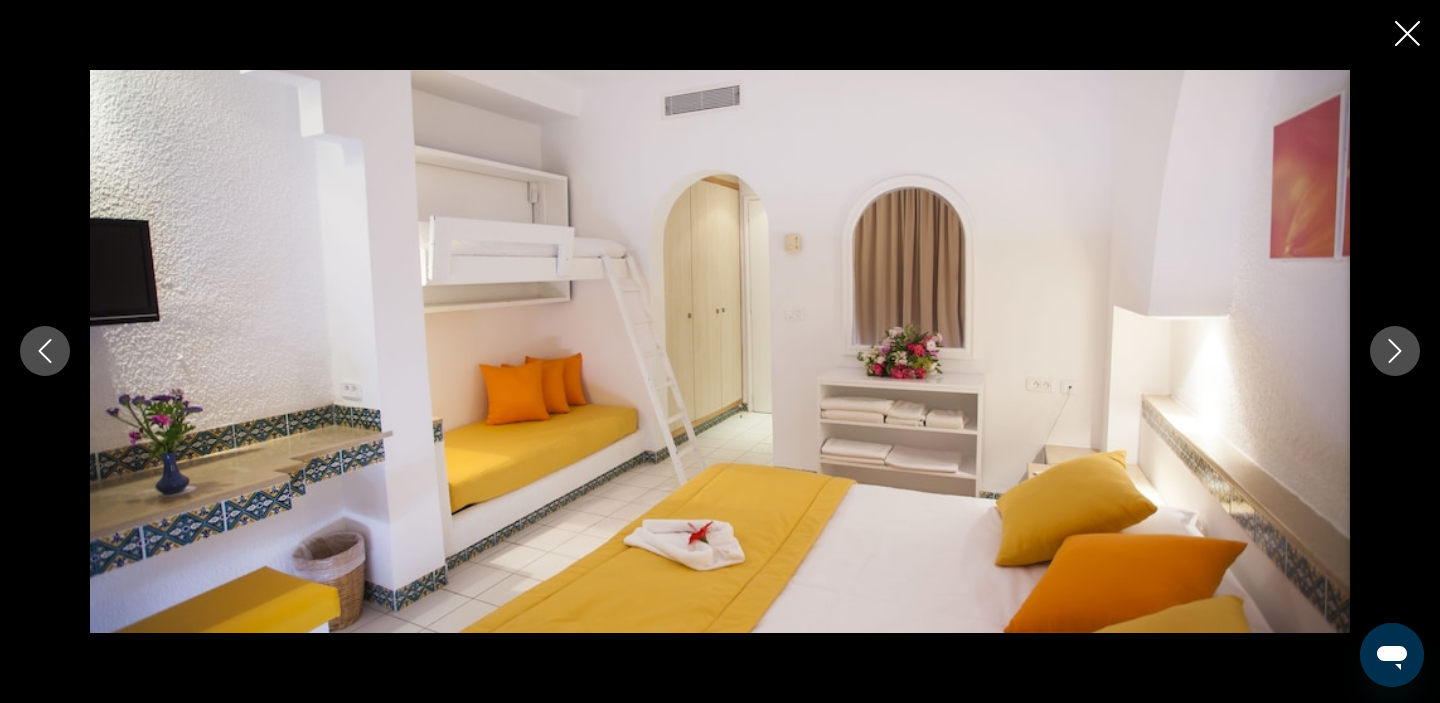 click 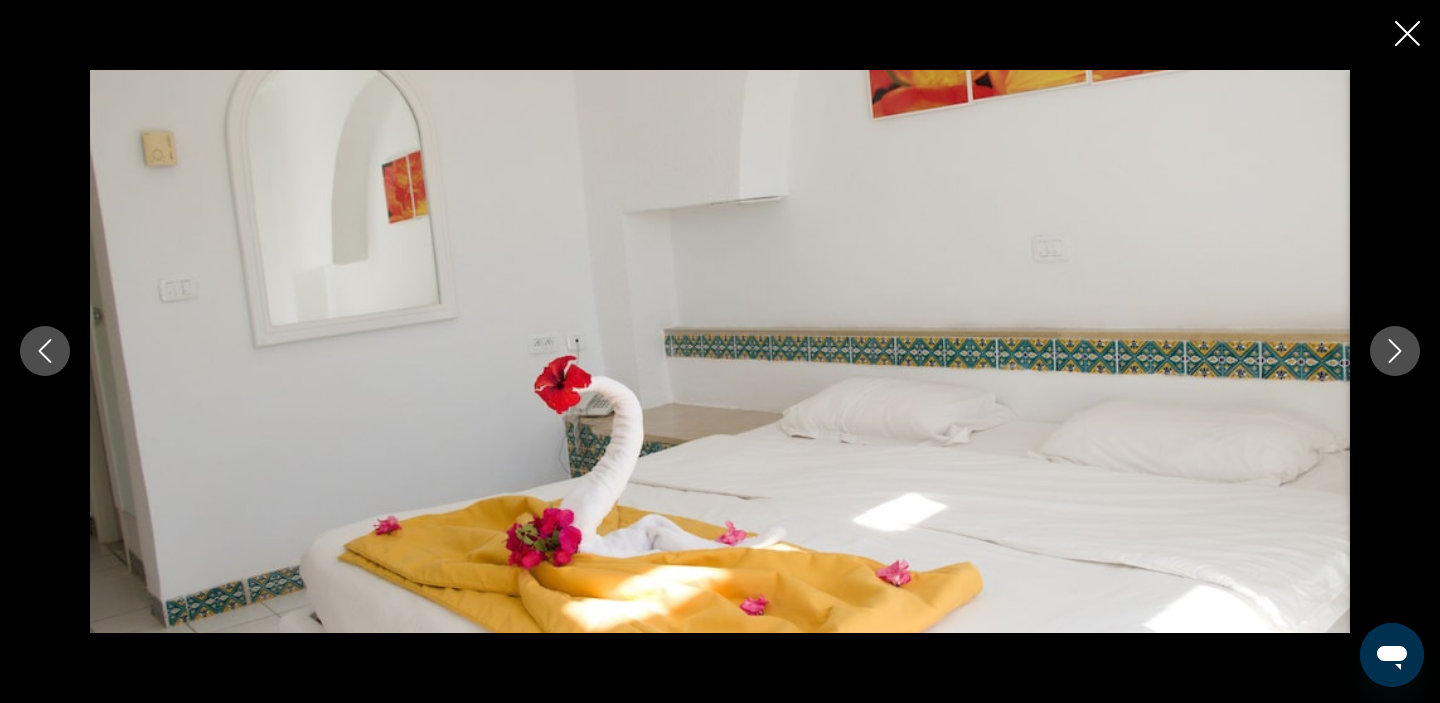 click 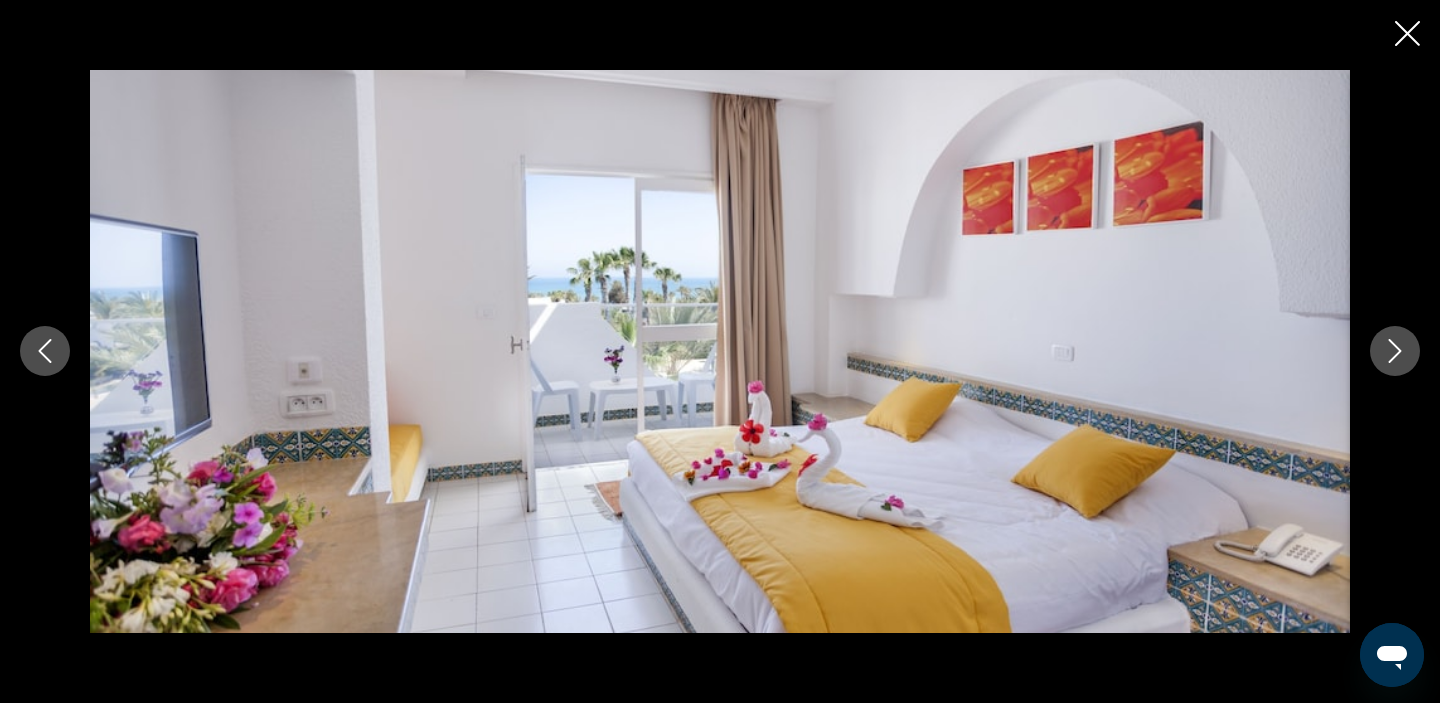 click 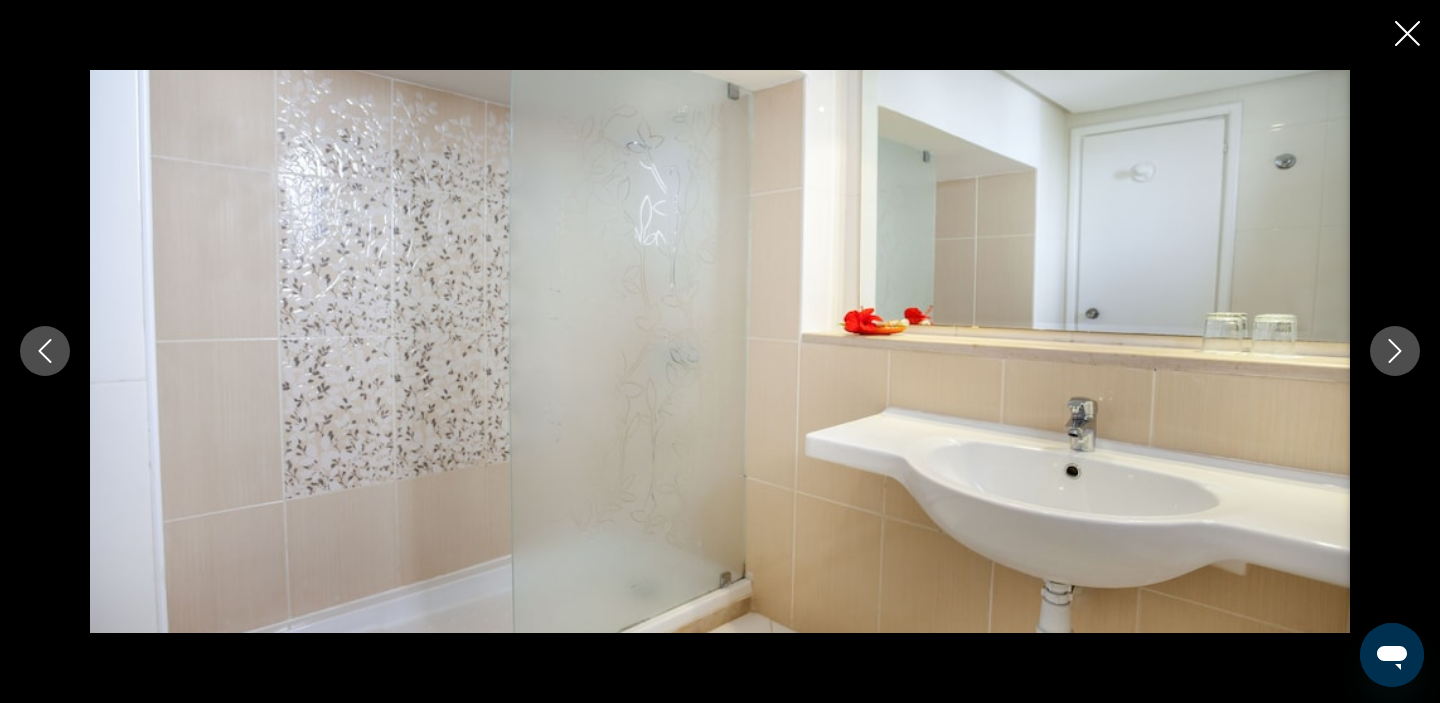 click 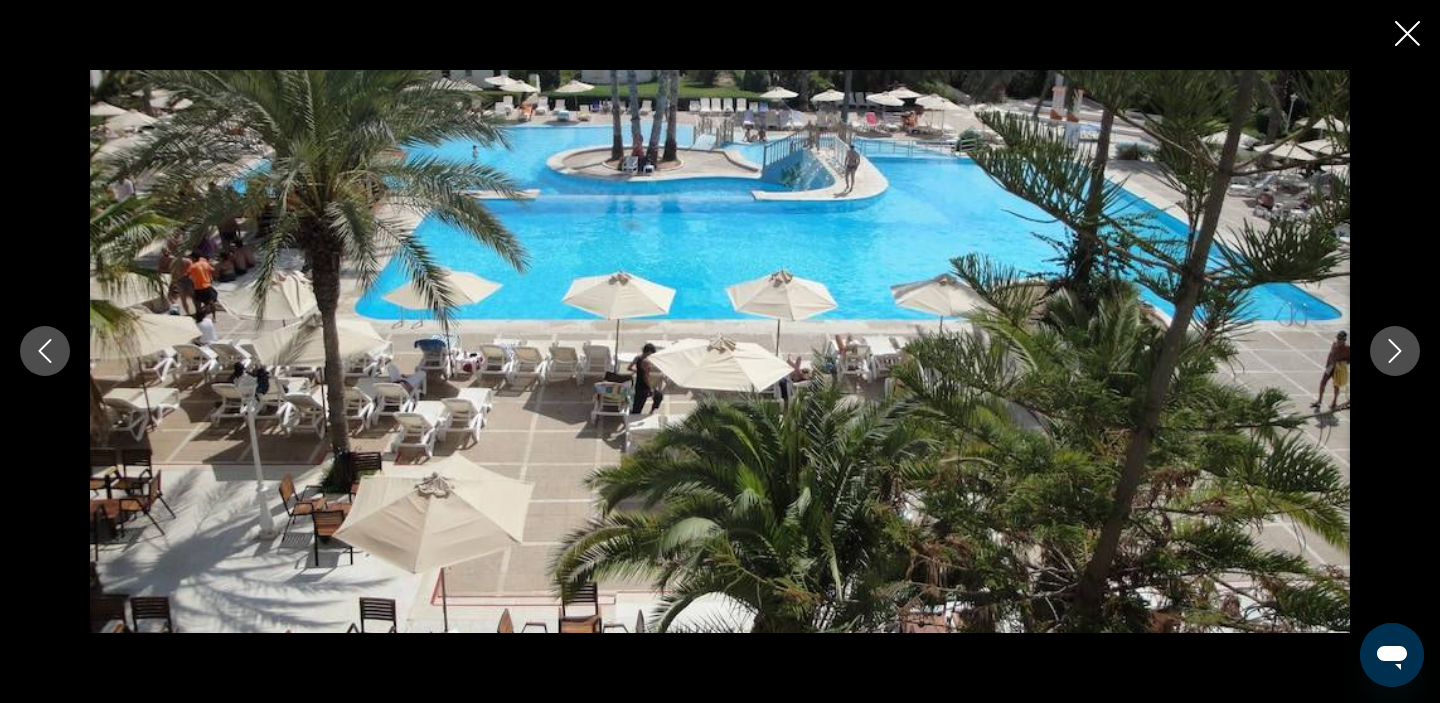 click at bounding box center [720, 351] 